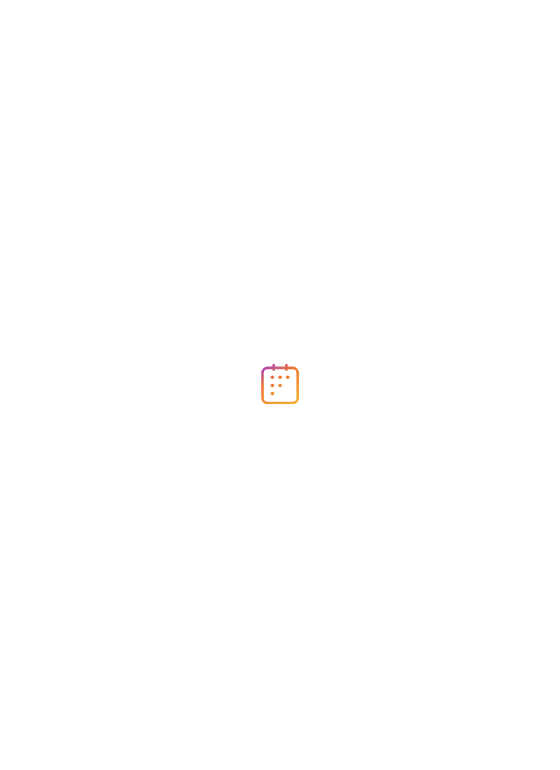 scroll, scrollTop: 0, scrollLeft: 0, axis: both 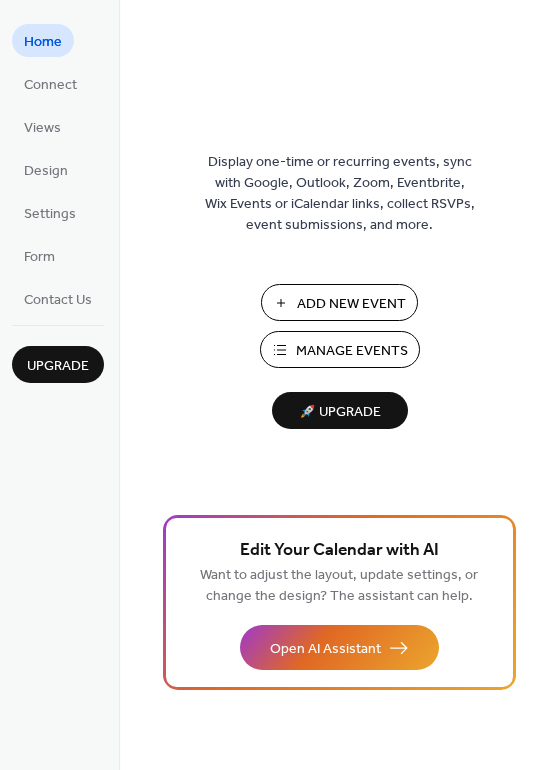 click on "Add New Event" at bounding box center [351, 304] 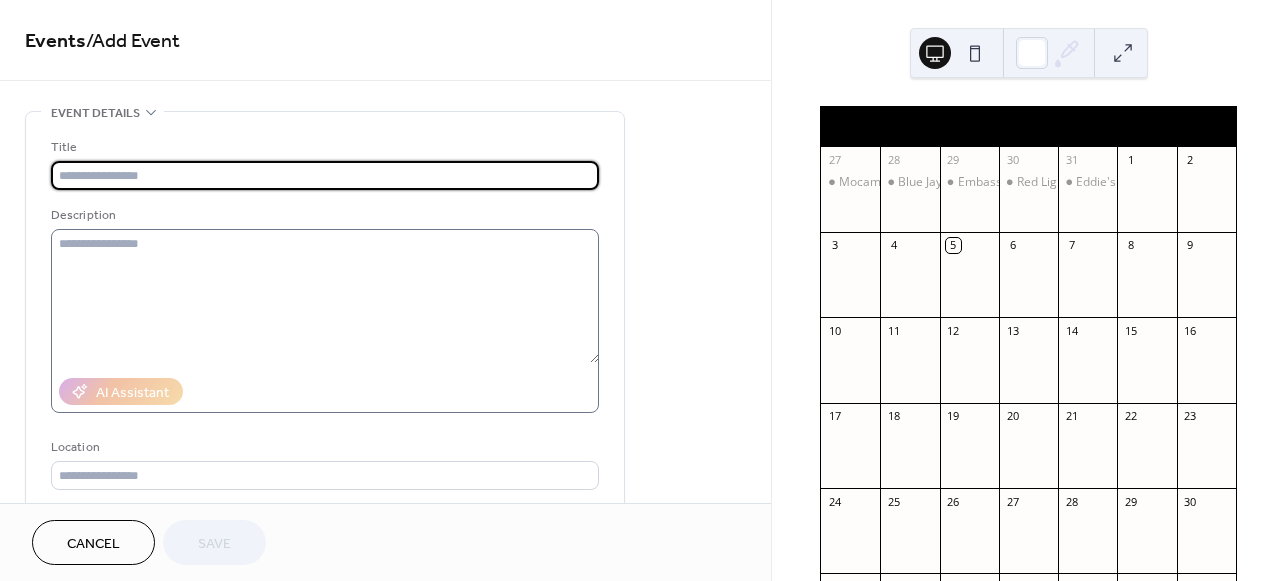 scroll, scrollTop: 0, scrollLeft: 0, axis: both 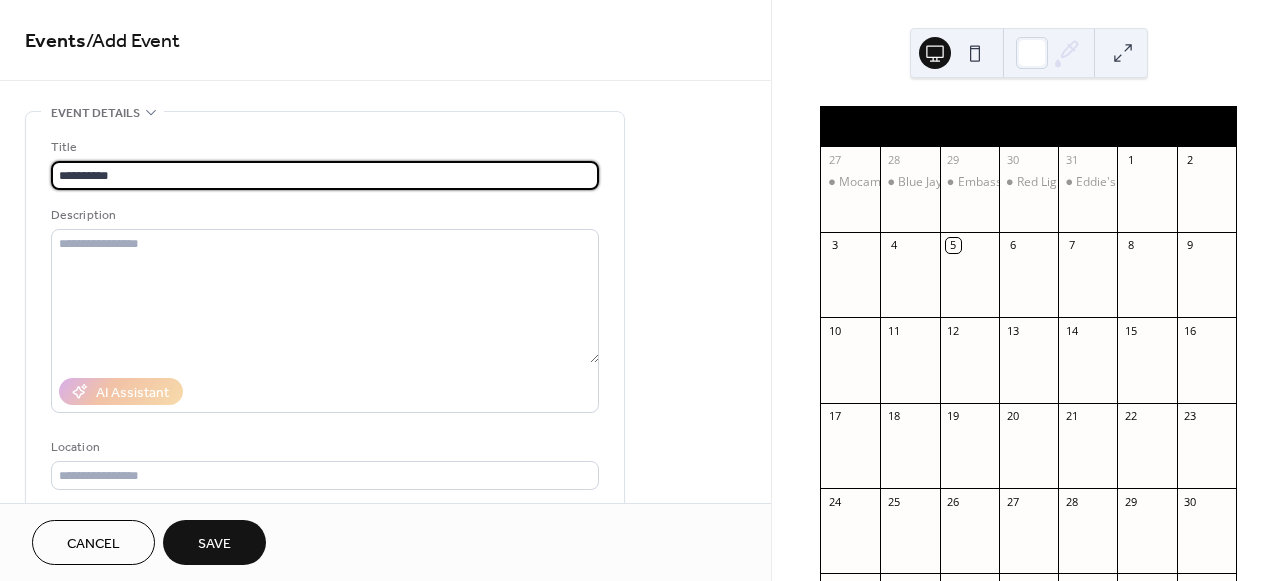 type on "**********" 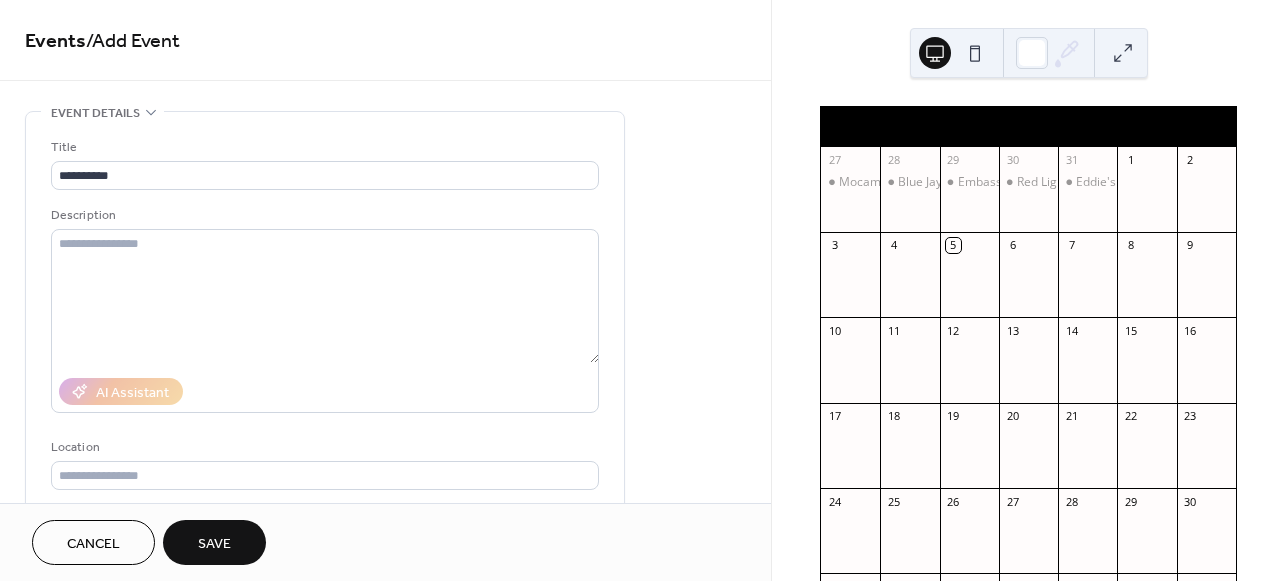 click on "7" at bounding box center [1071, 245] 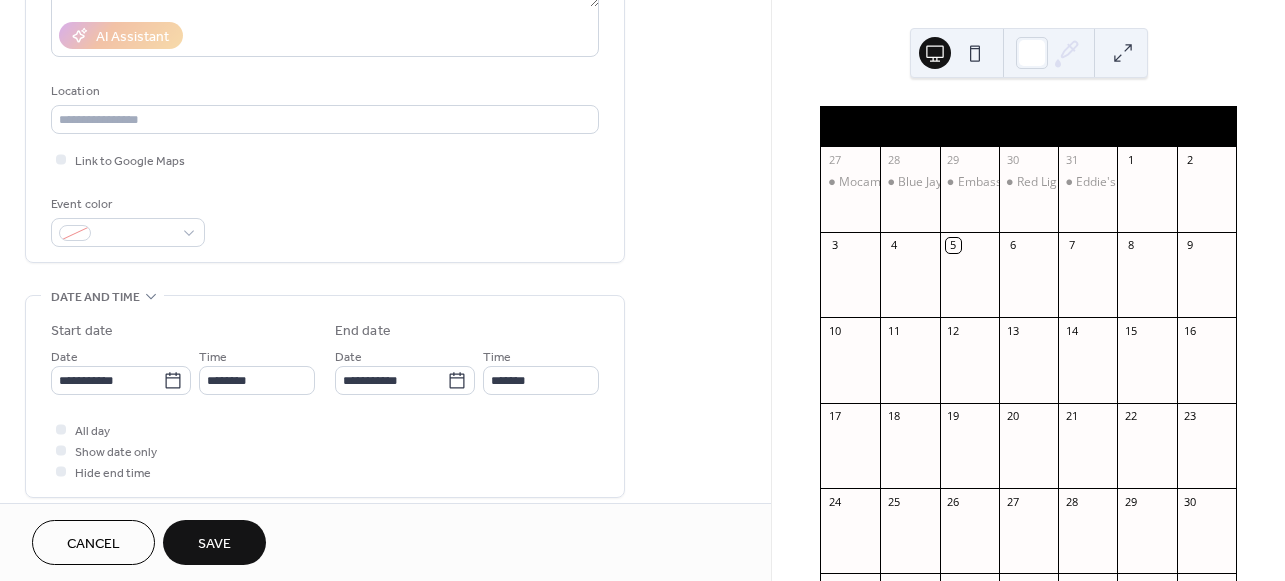 scroll, scrollTop: 385, scrollLeft: 0, axis: vertical 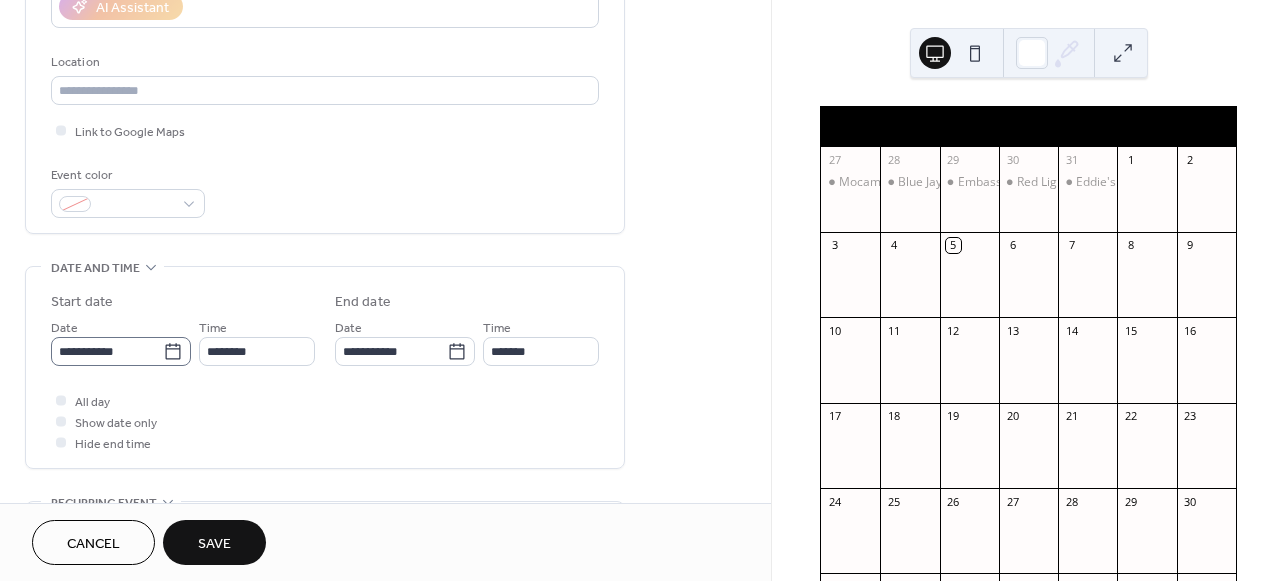 click 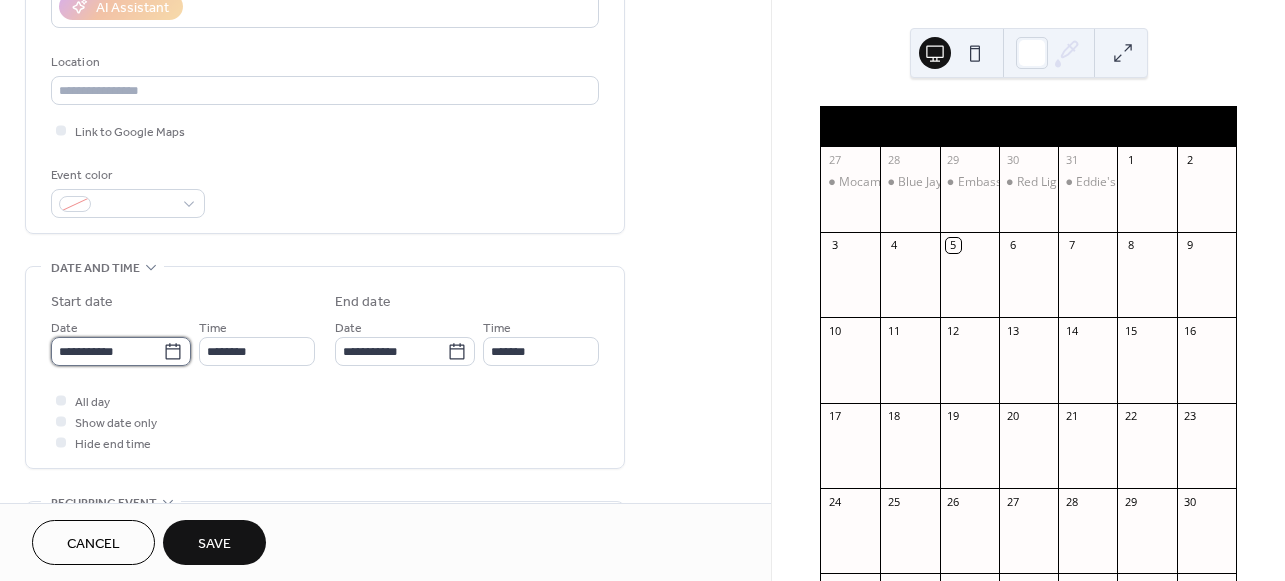 click on "**********" at bounding box center (107, 351) 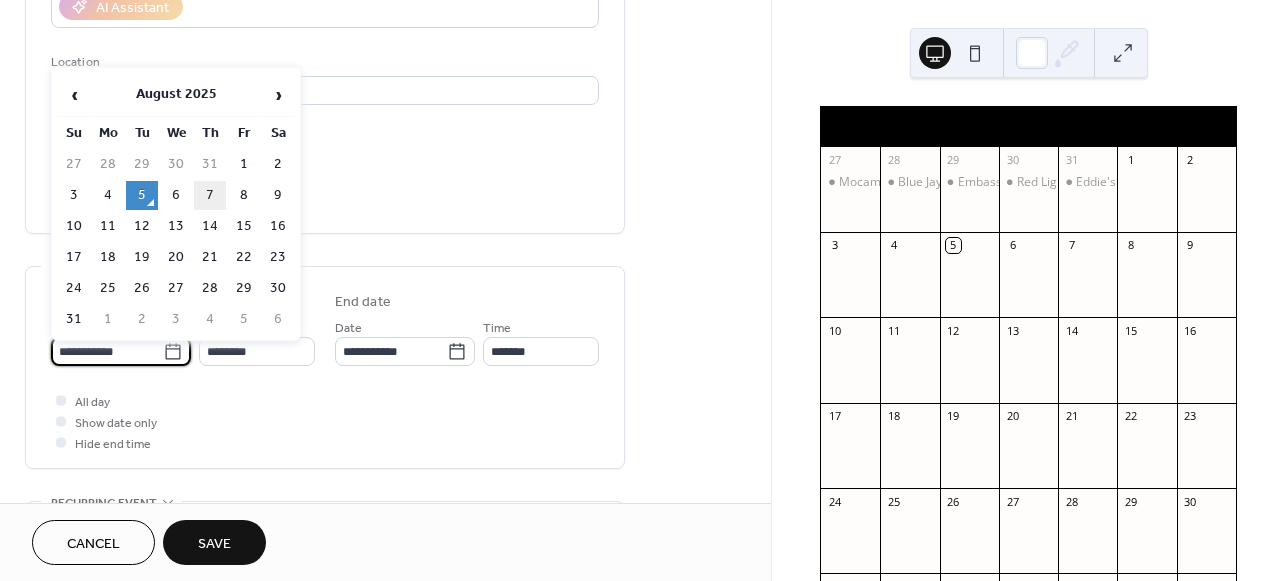 click on "7" at bounding box center [210, 195] 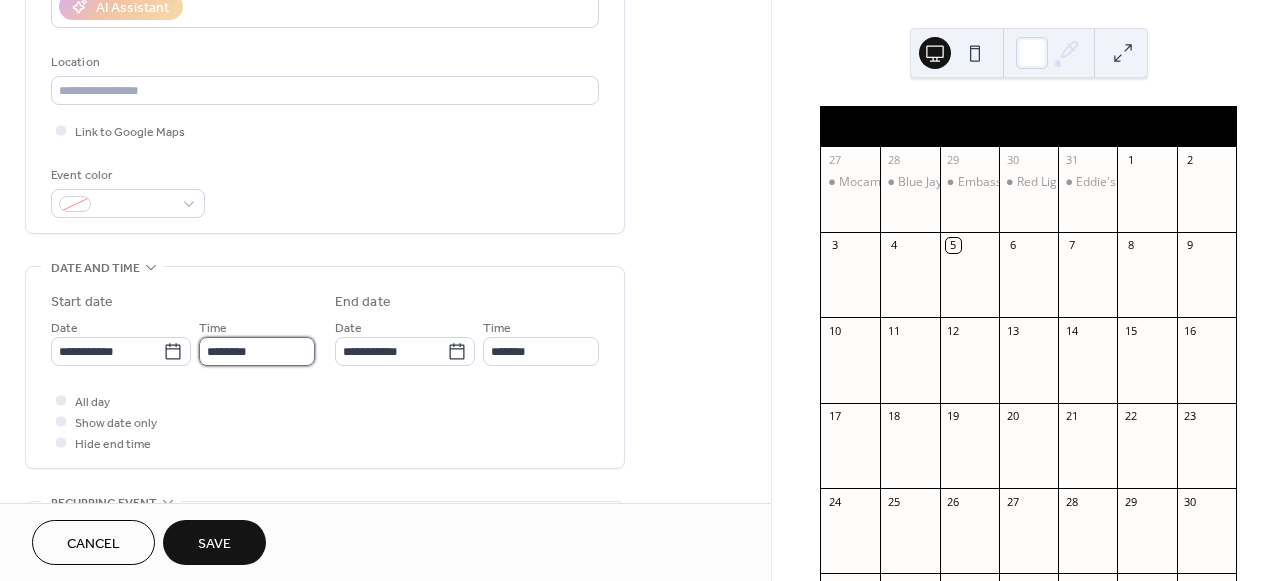click on "********" at bounding box center (257, 351) 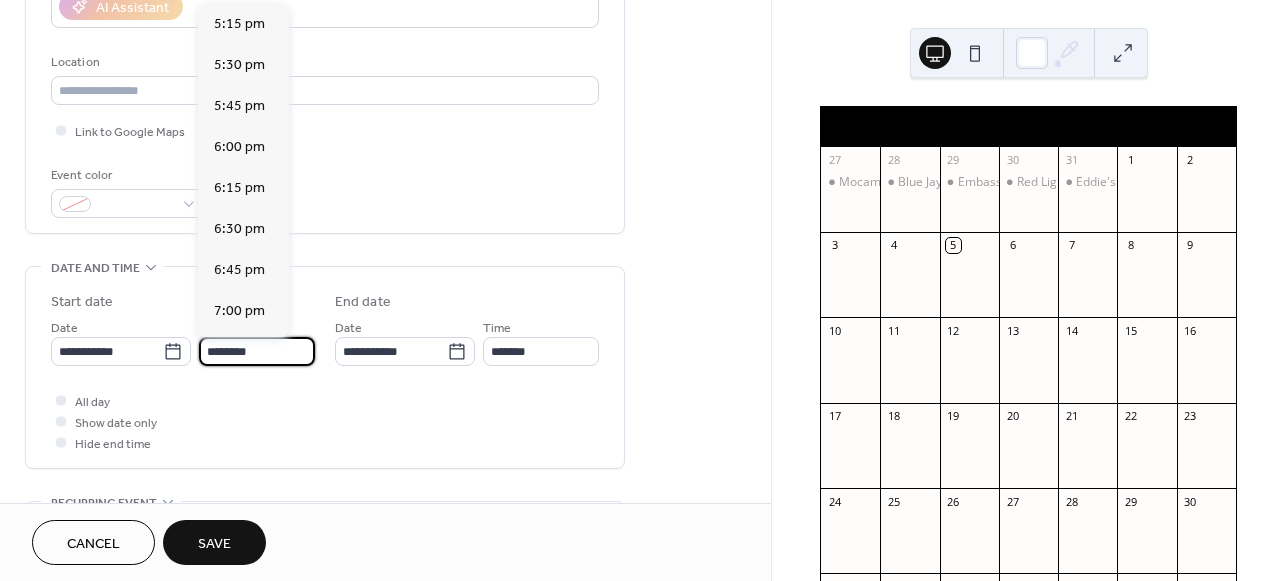 scroll, scrollTop: 2867, scrollLeft: 0, axis: vertical 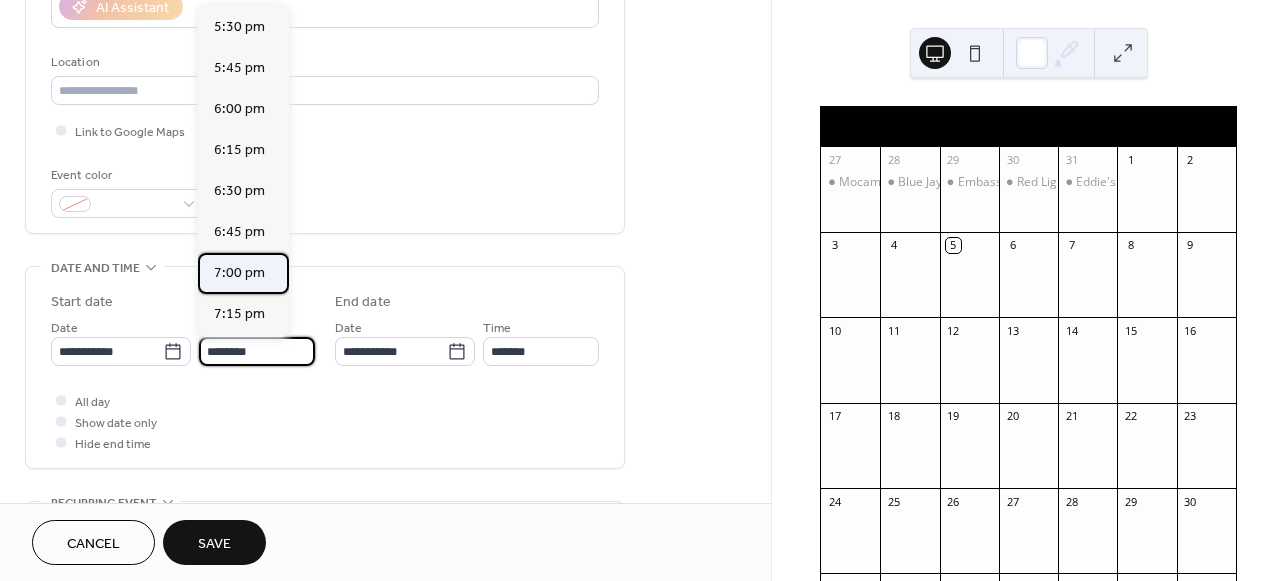 click on "7:00 pm" at bounding box center [239, 273] 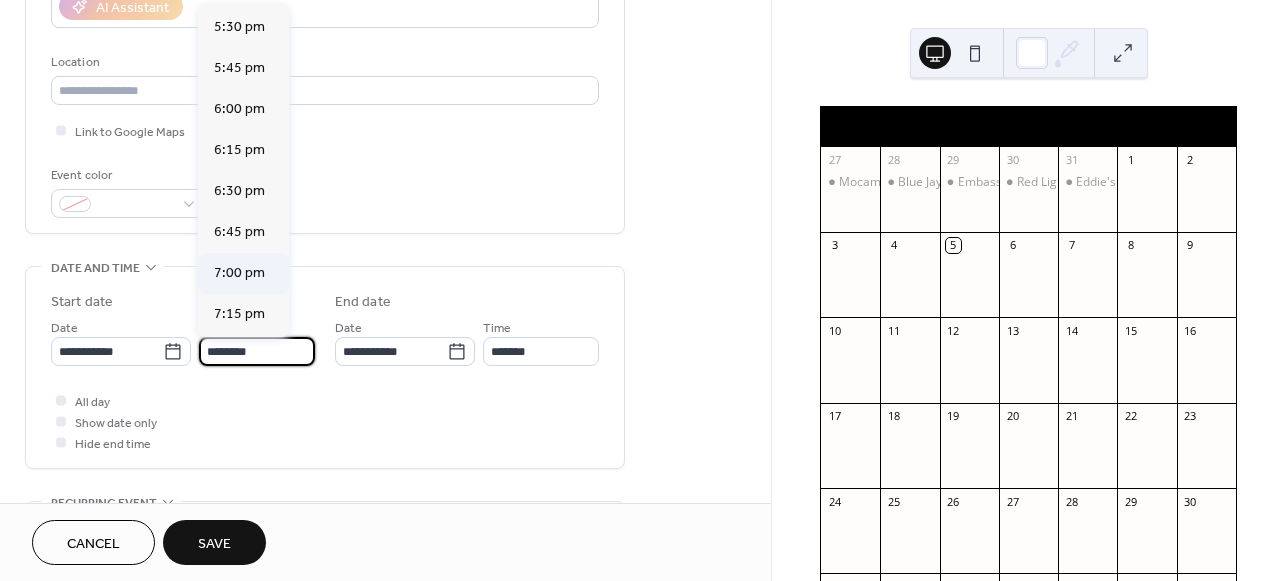 type on "*******" 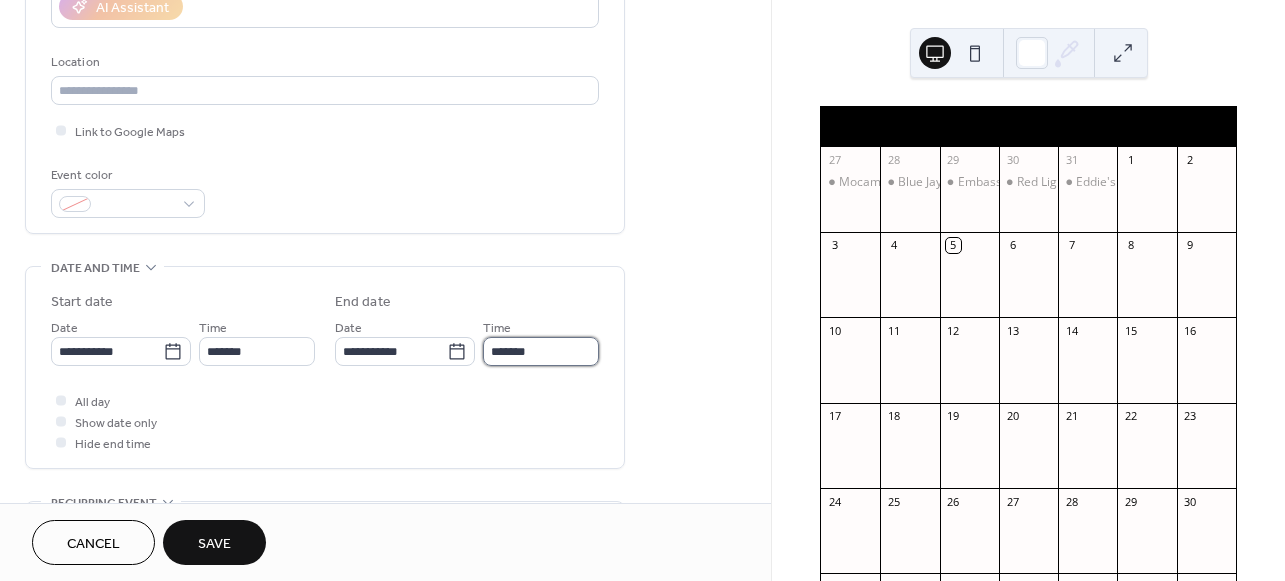 click on "*******" at bounding box center [541, 351] 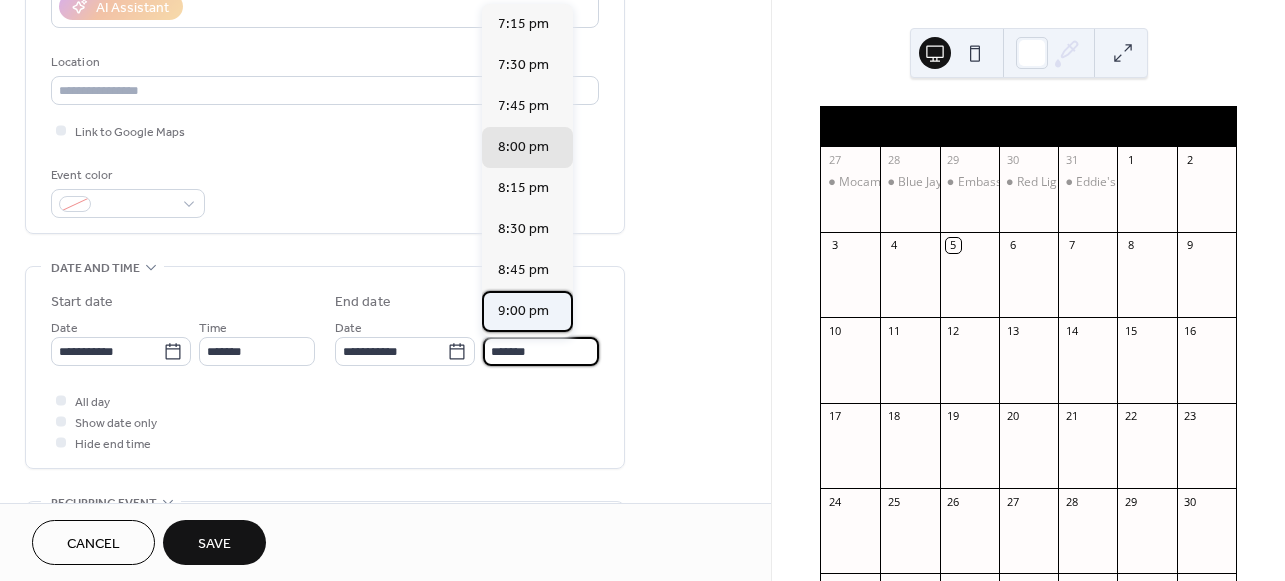 click on "9:00 pm" at bounding box center [523, 311] 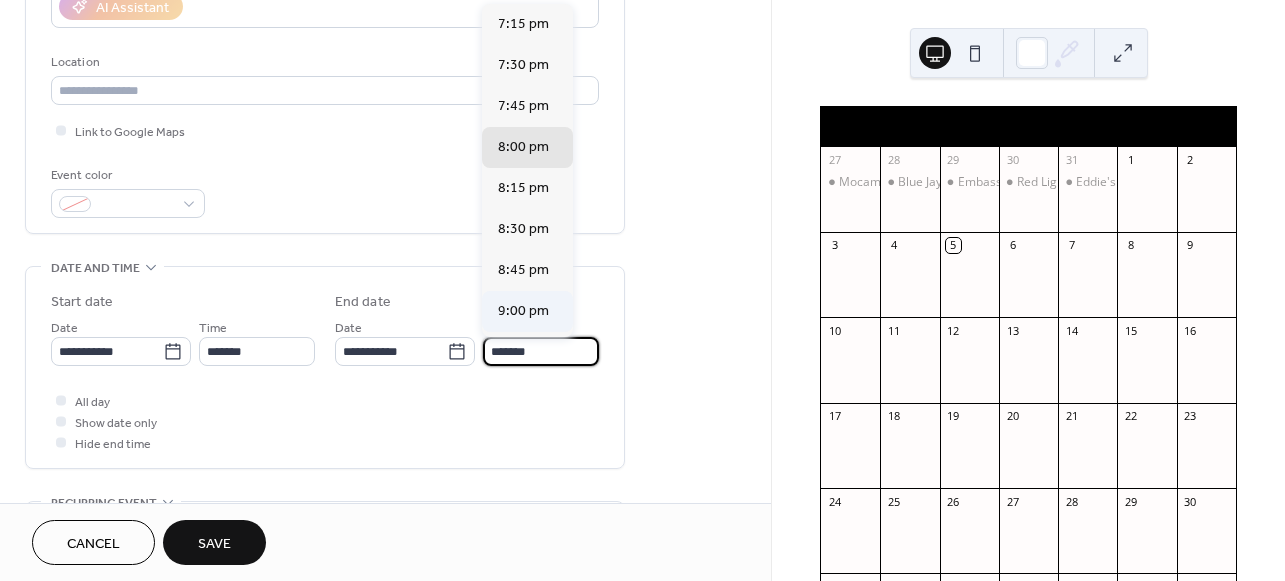 type on "*******" 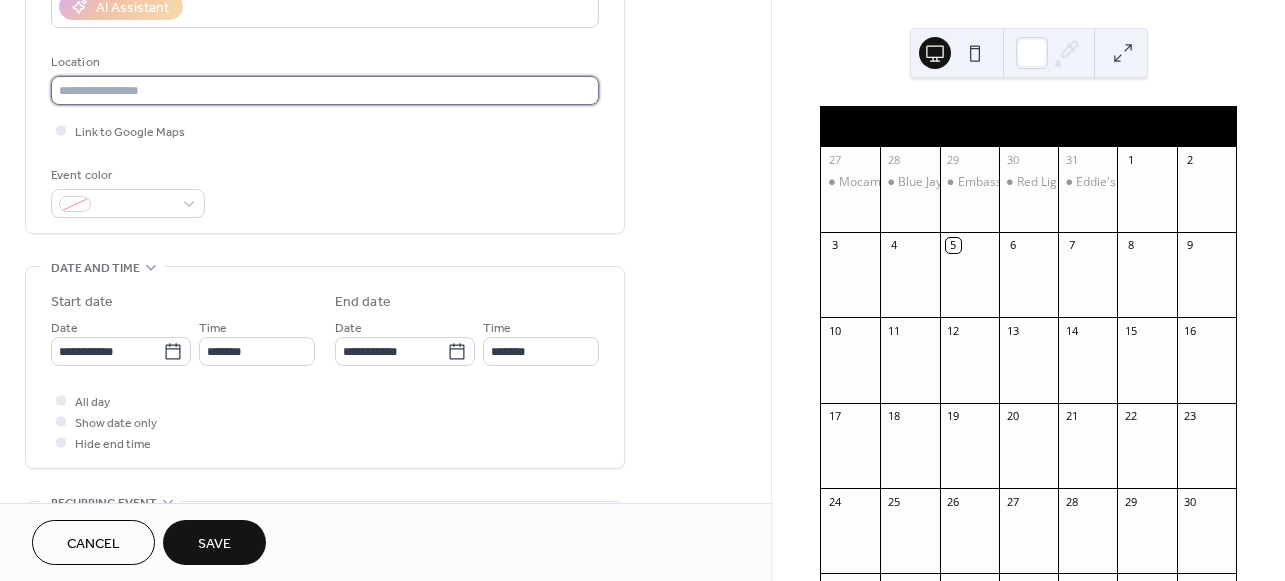 click at bounding box center (325, 90) 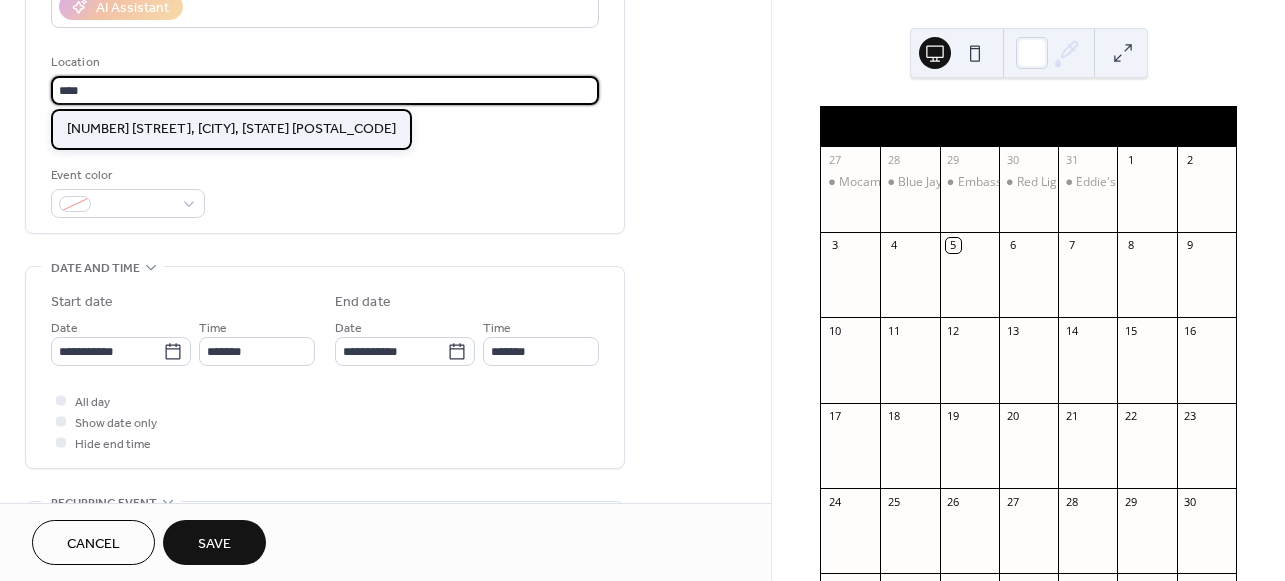 click on "[NUMBER] [STREET], [CITY], [STATE] [POSTAL_CODE]" at bounding box center [231, 129] 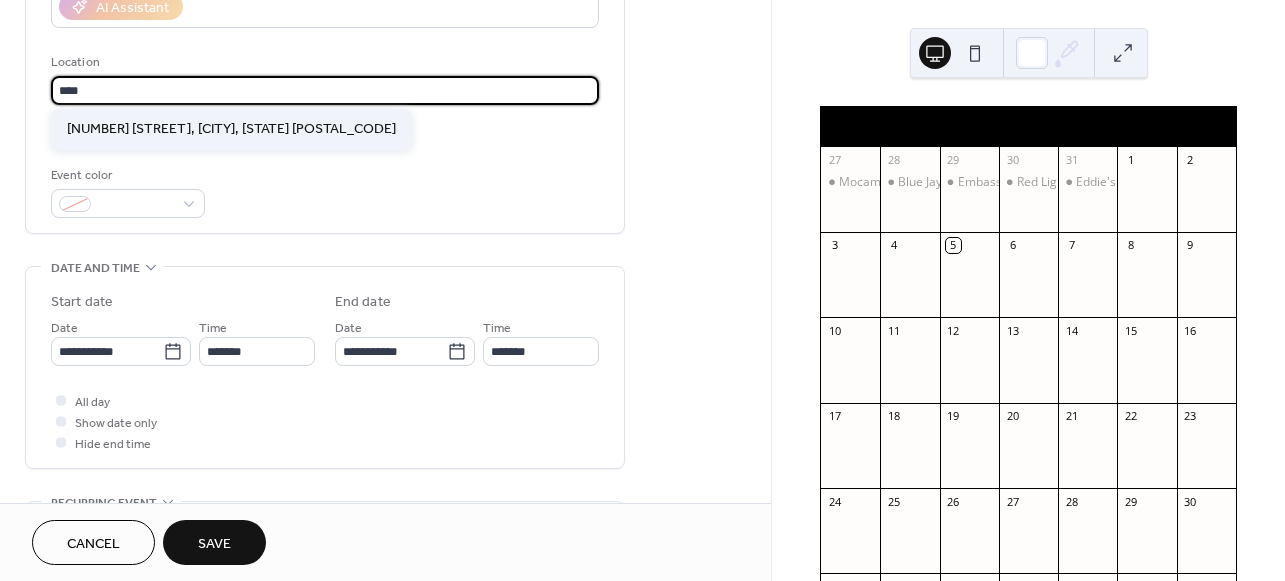 type on "**********" 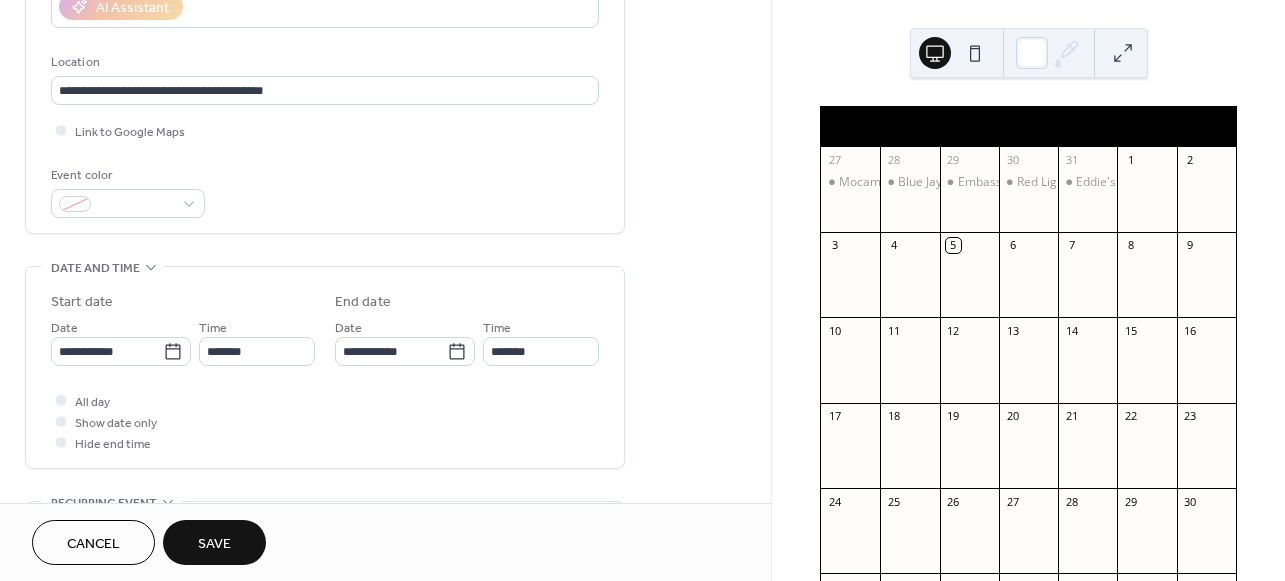 click on "Save" at bounding box center (214, 544) 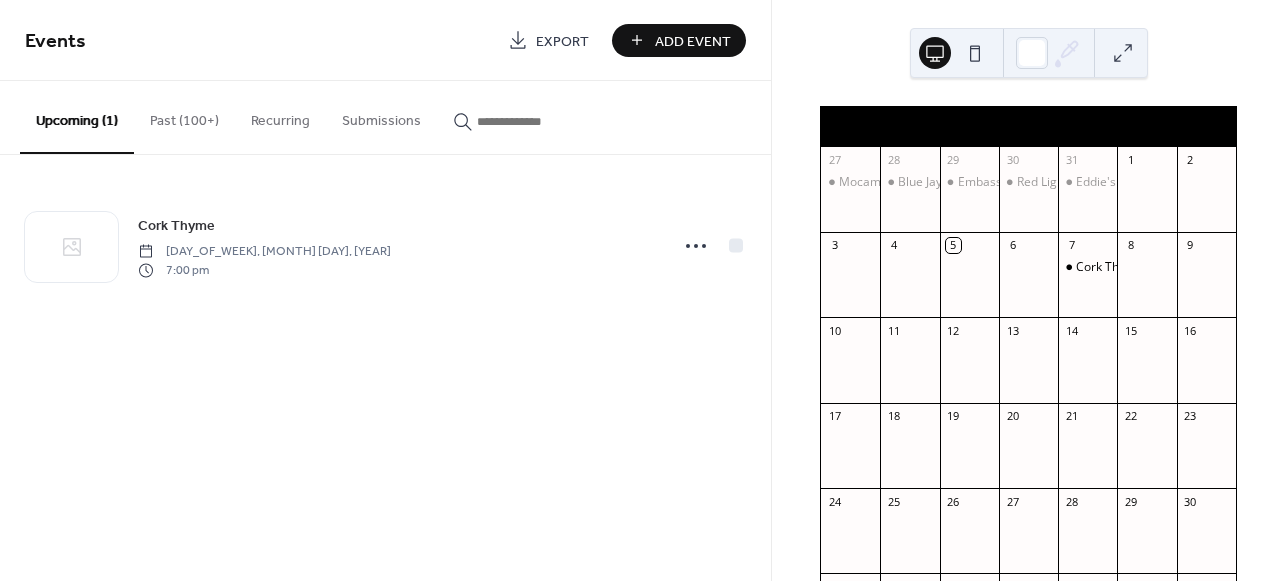 click on "Add Event" at bounding box center (679, 40) 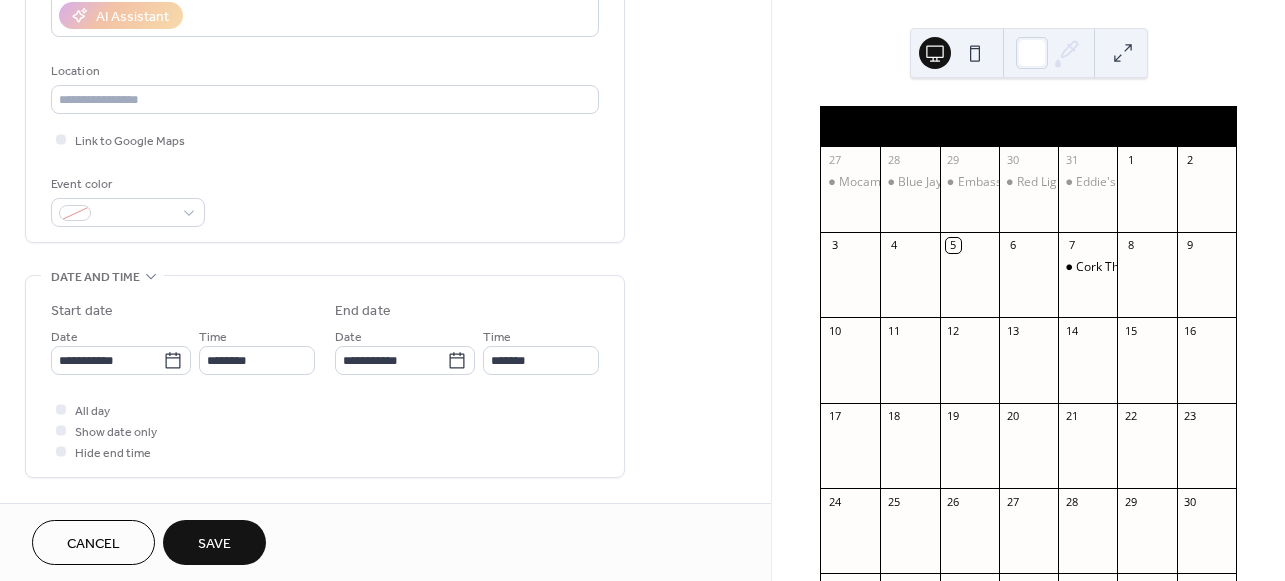scroll, scrollTop: 382, scrollLeft: 0, axis: vertical 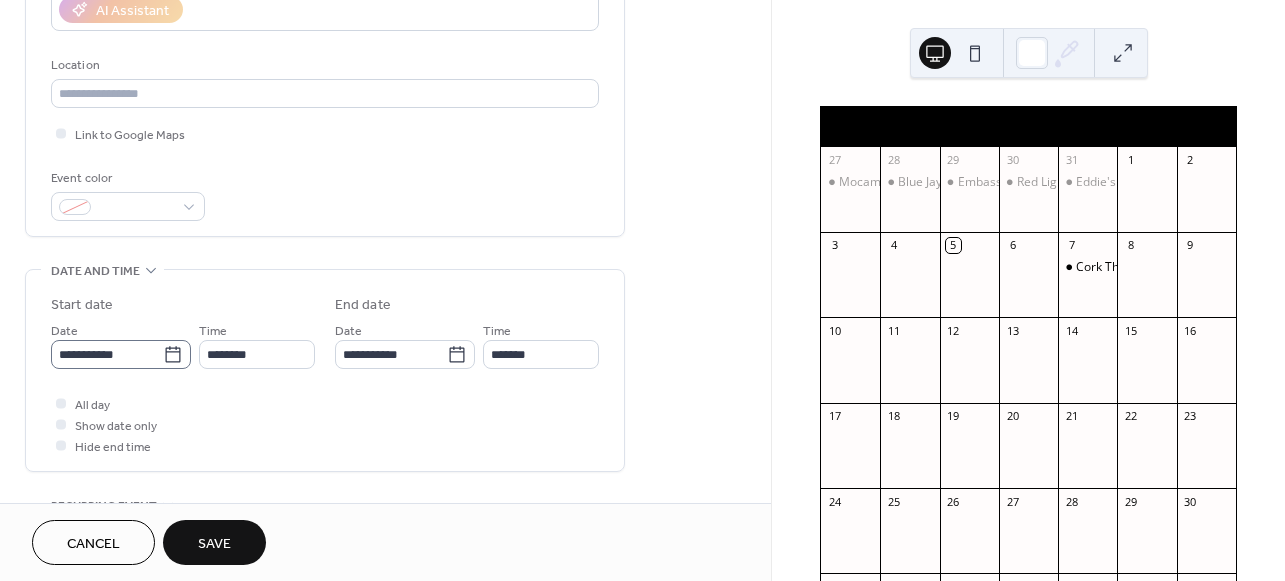 type on "**********" 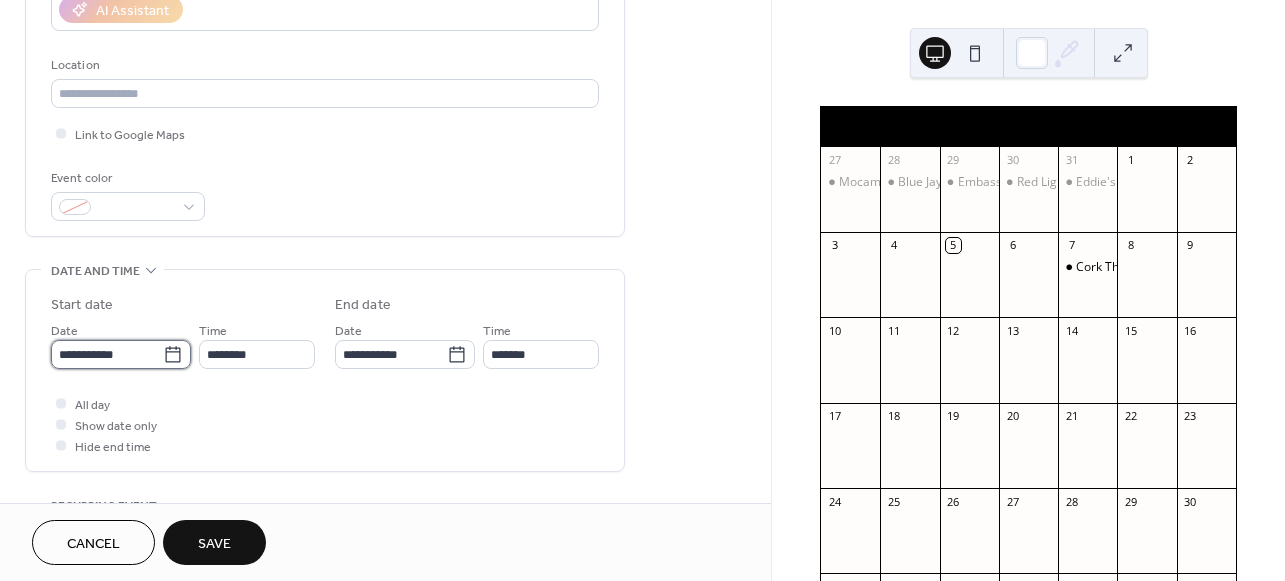 click on "**********" at bounding box center [107, 354] 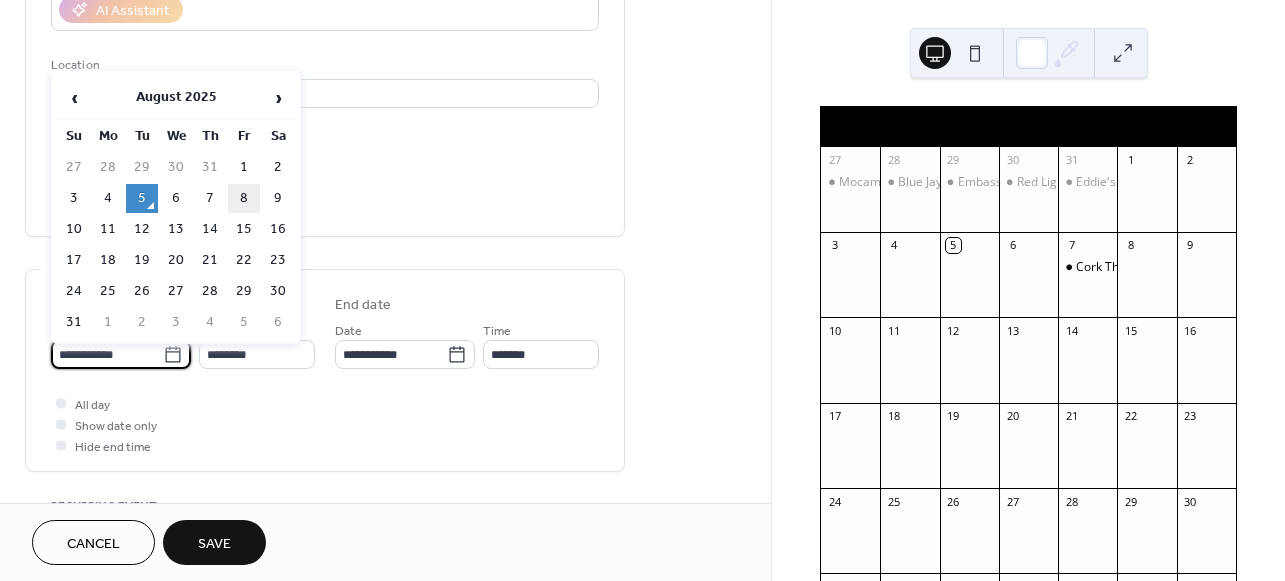 click on "8" at bounding box center (244, 198) 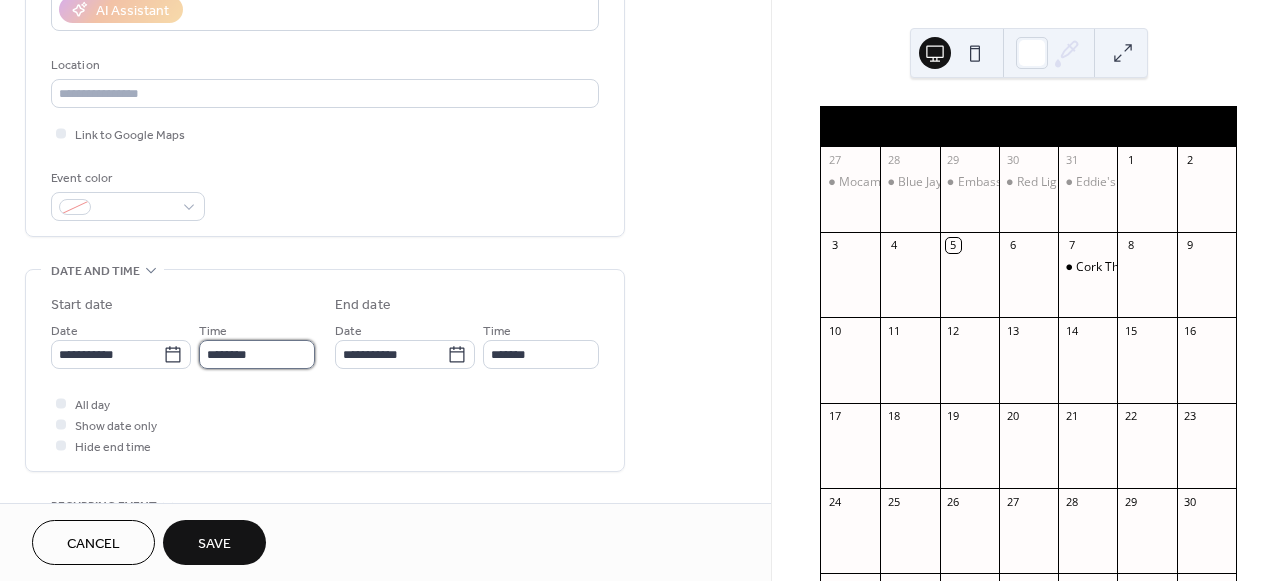 click on "********" at bounding box center (257, 354) 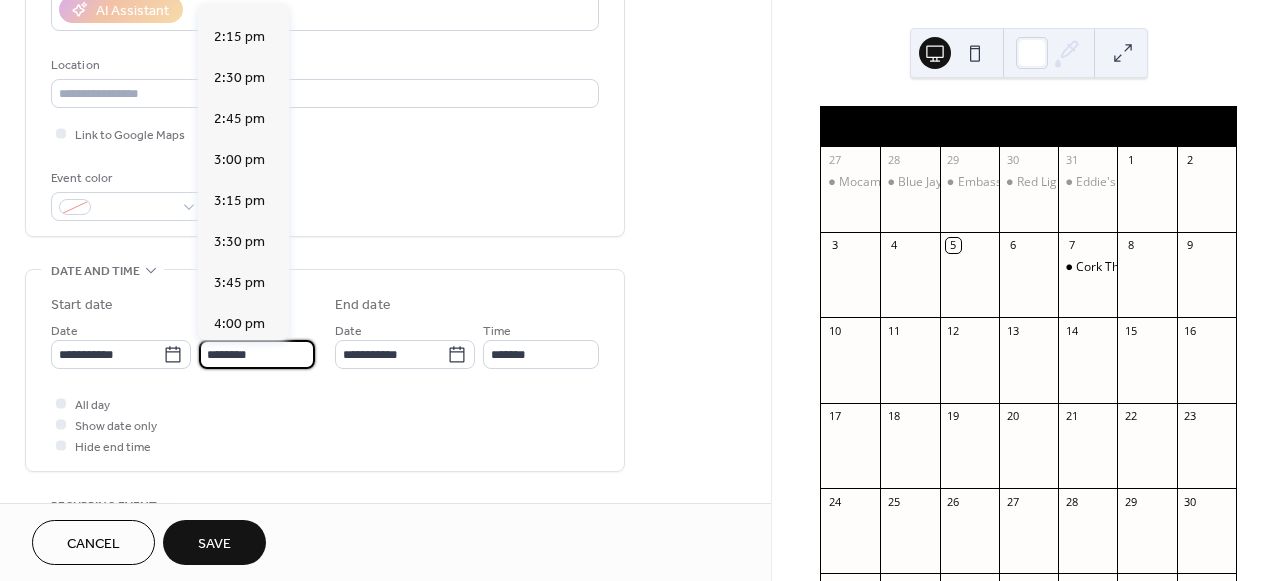 scroll, scrollTop: 2327, scrollLeft: 0, axis: vertical 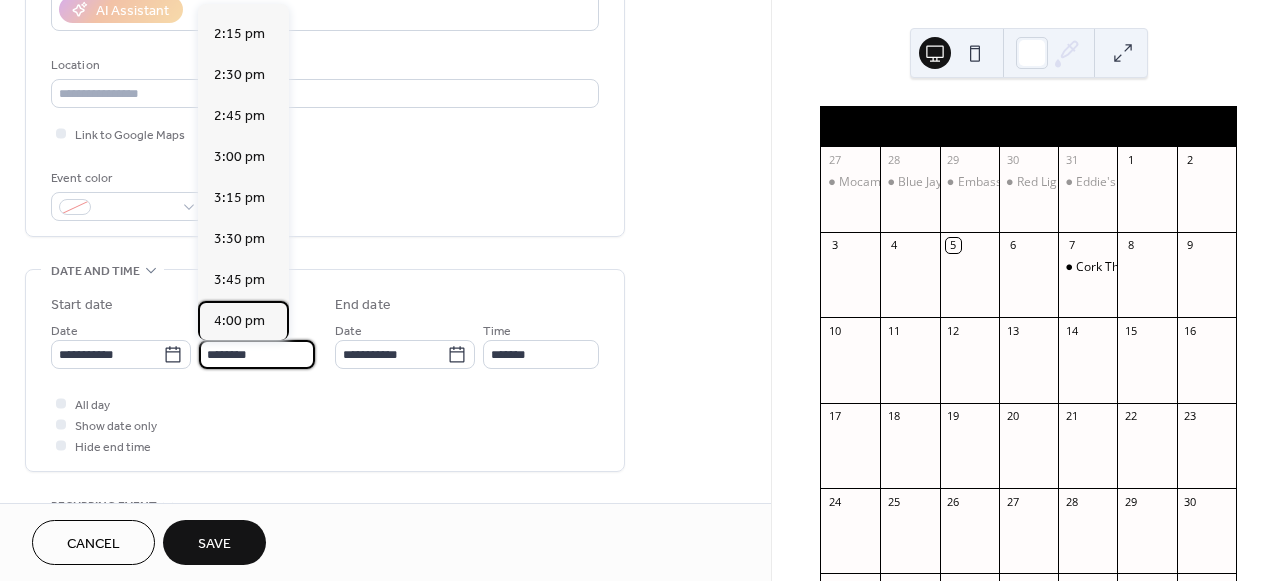 click on "4:00 pm" at bounding box center (239, 321) 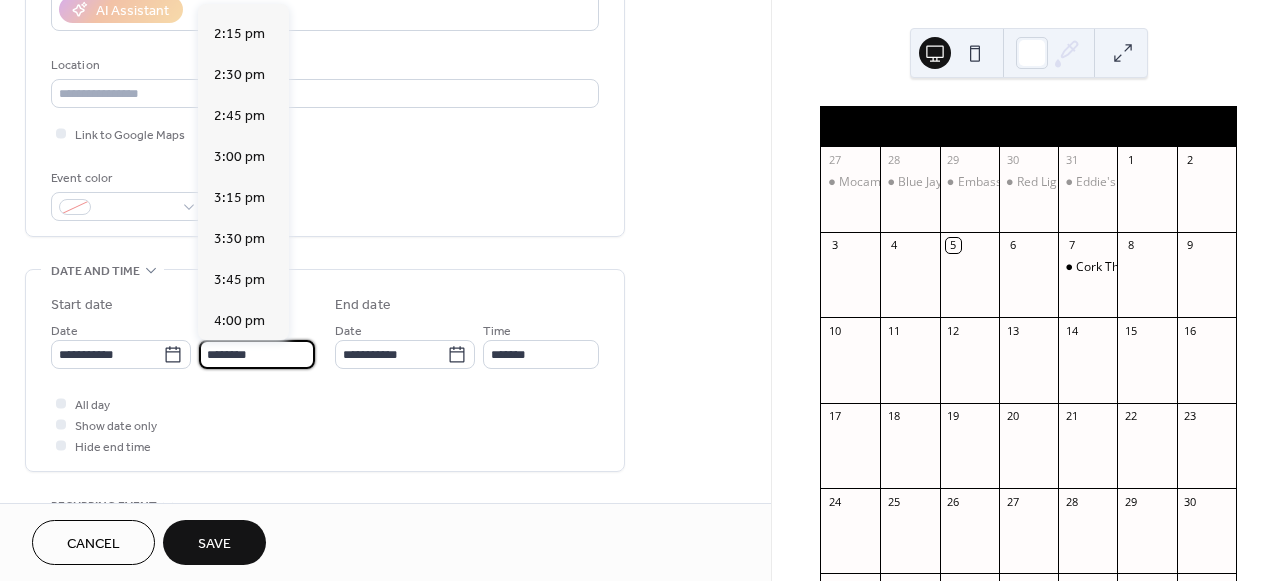 type on "*******" 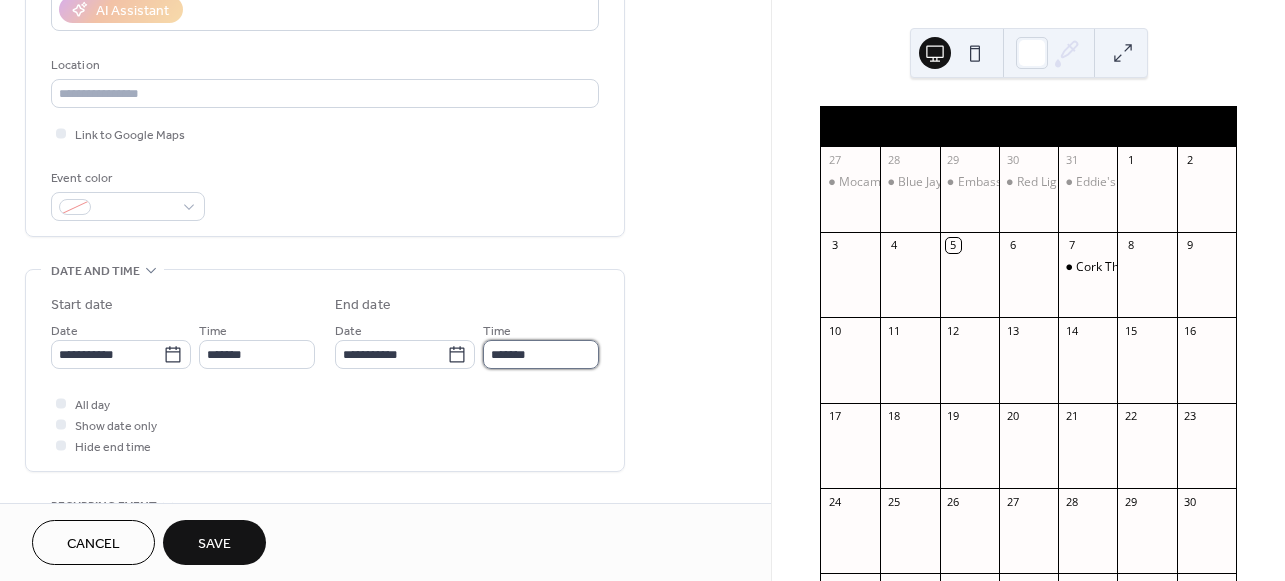 click on "*******" at bounding box center (541, 354) 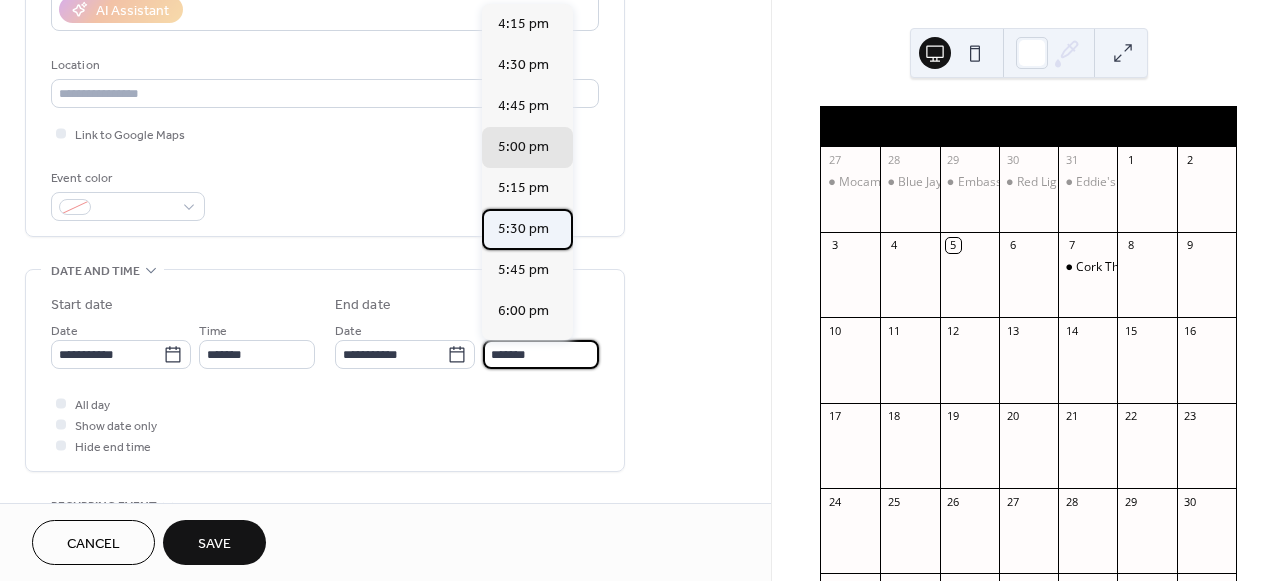 click on "5:30 pm" at bounding box center (523, 229) 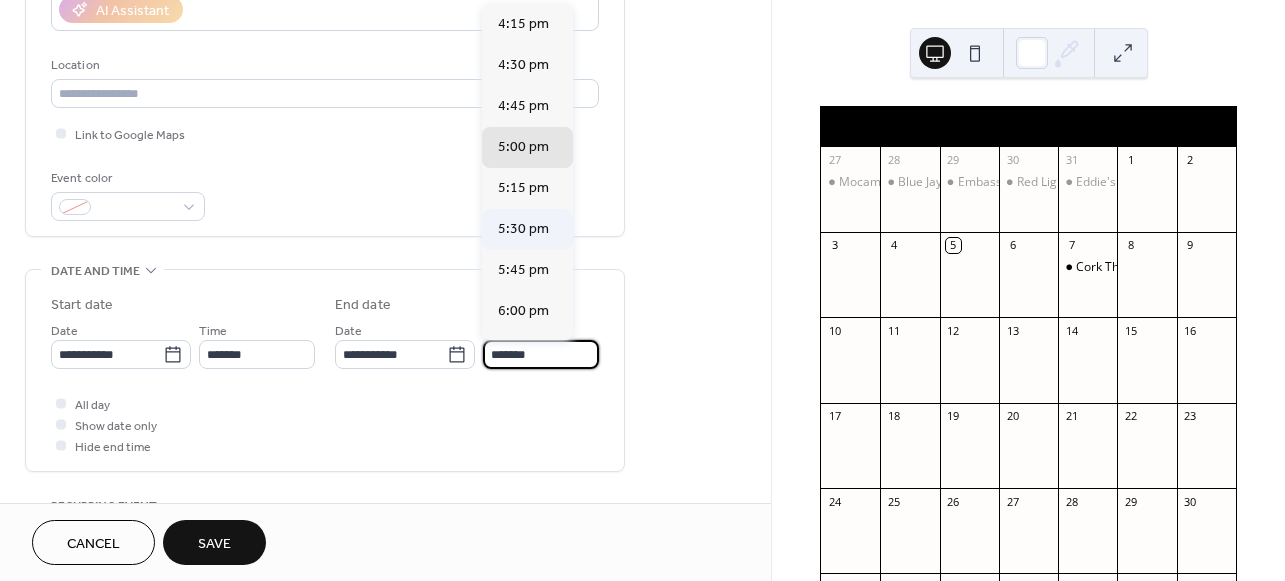 type on "*******" 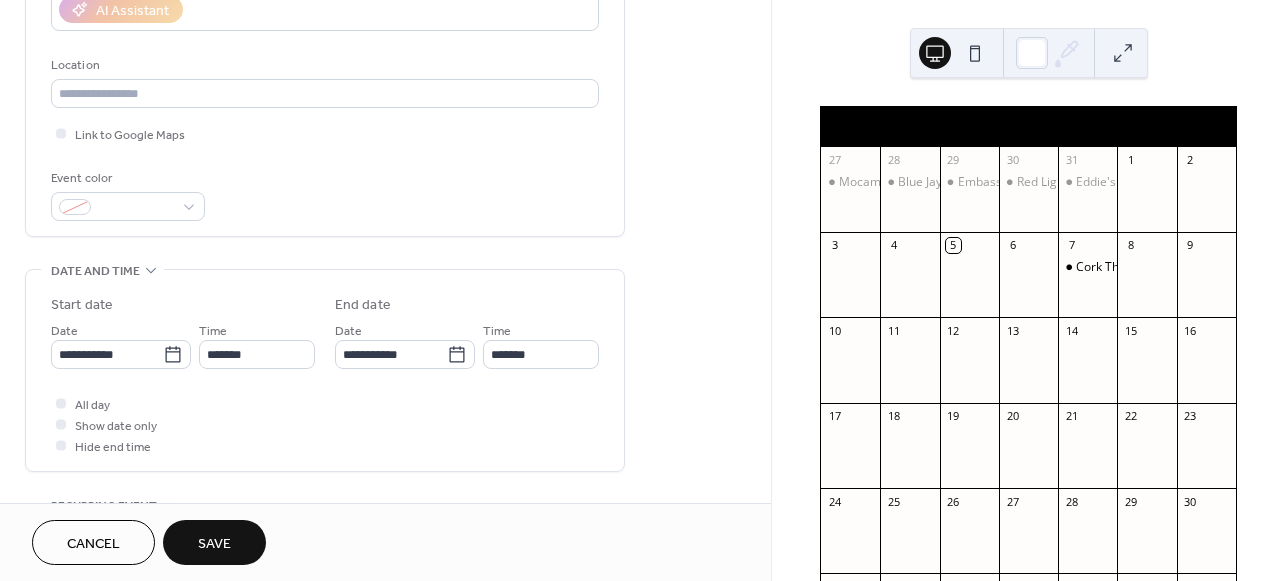 click on "Save" at bounding box center [214, 542] 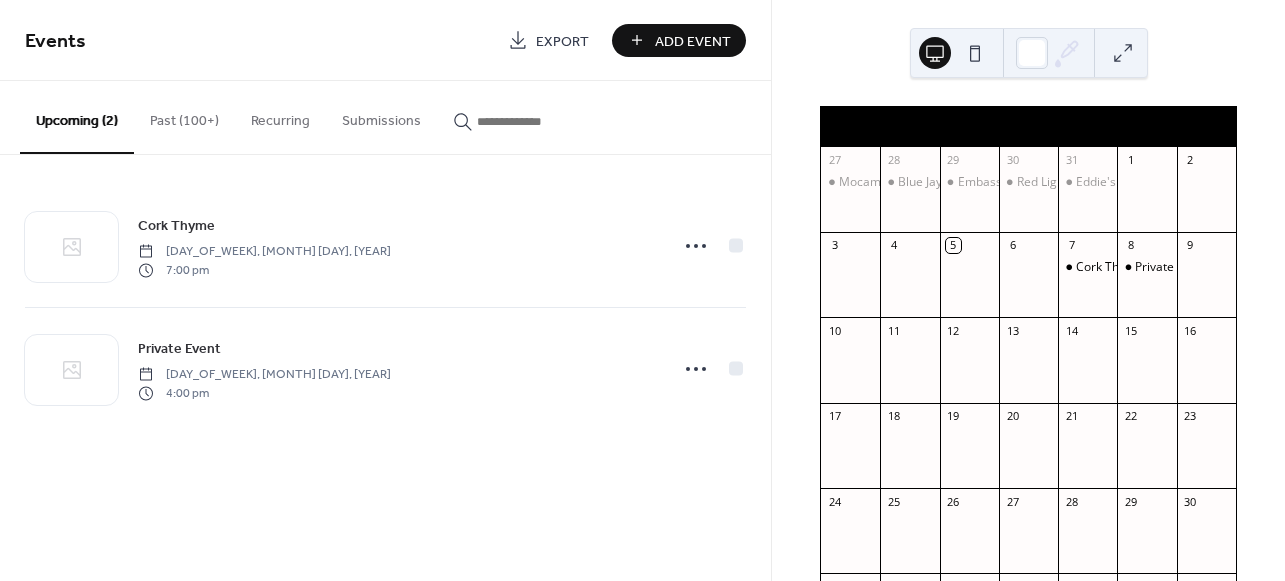 click on "Add Event" at bounding box center (679, 40) 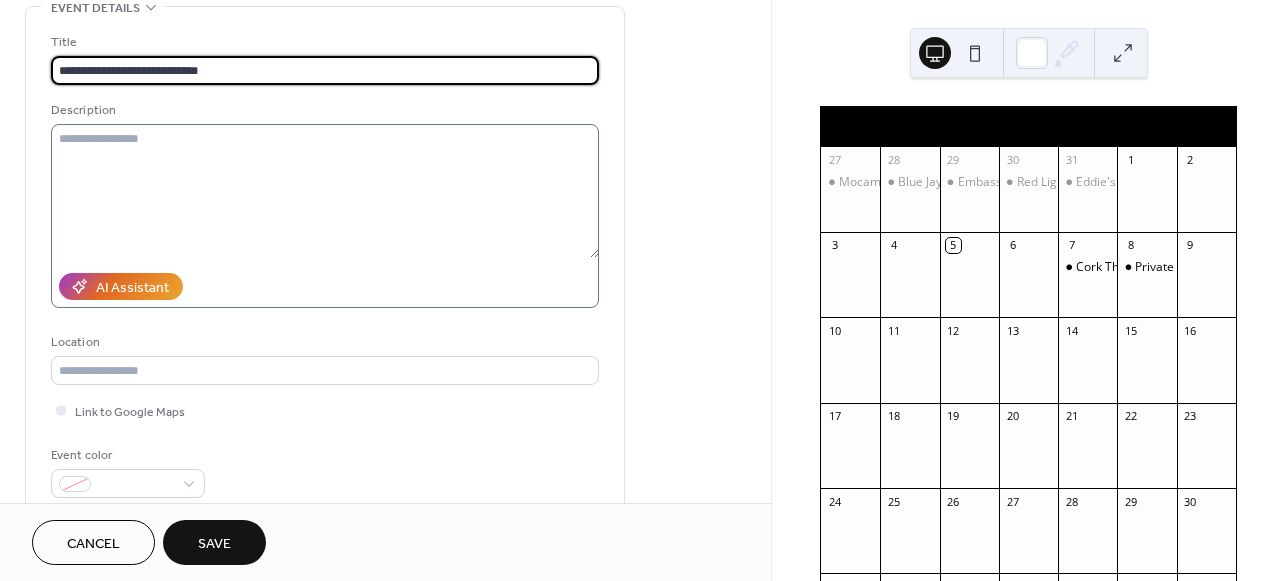 scroll, scrollTop: 129, scrollLeft: 0, axis: vertical 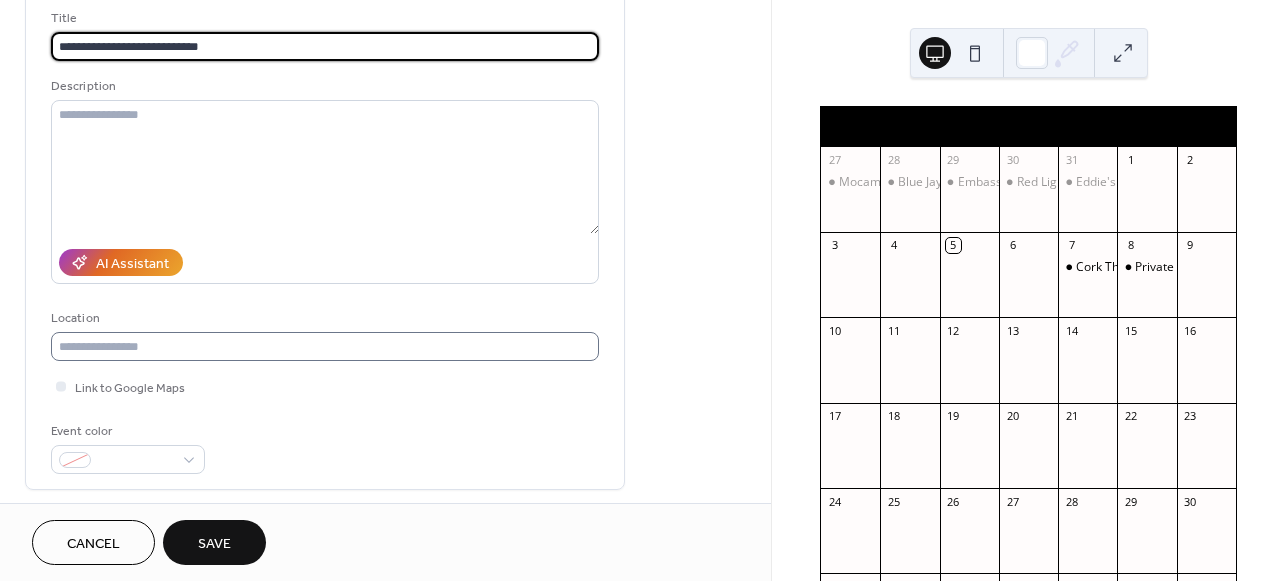 type on "**********" 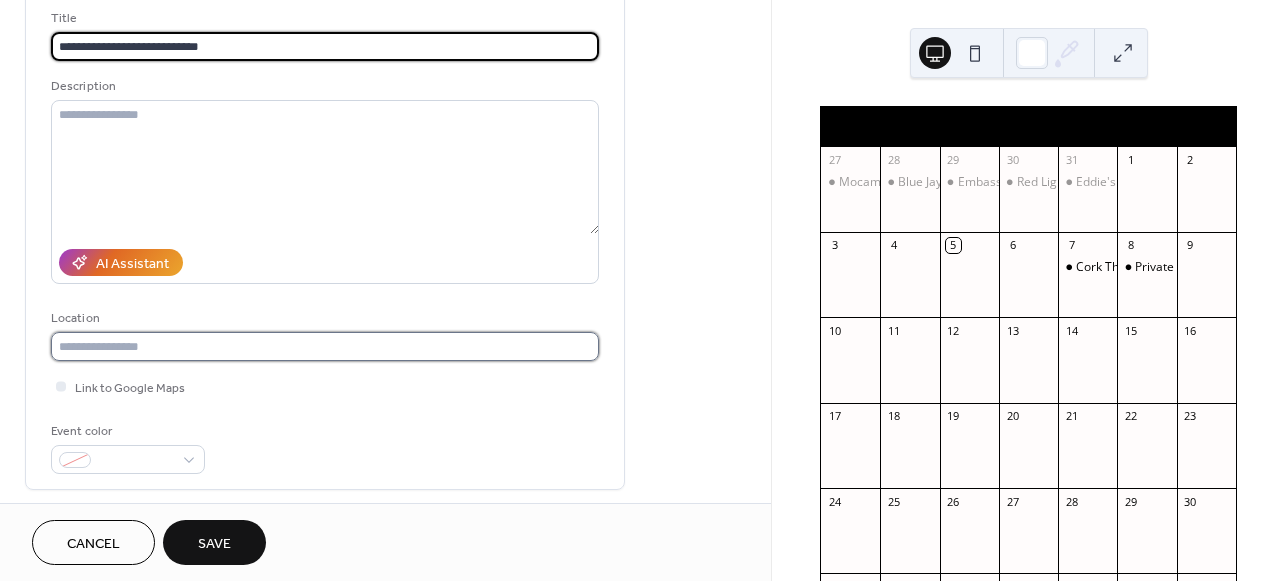 click at bounding box center [325, 346] 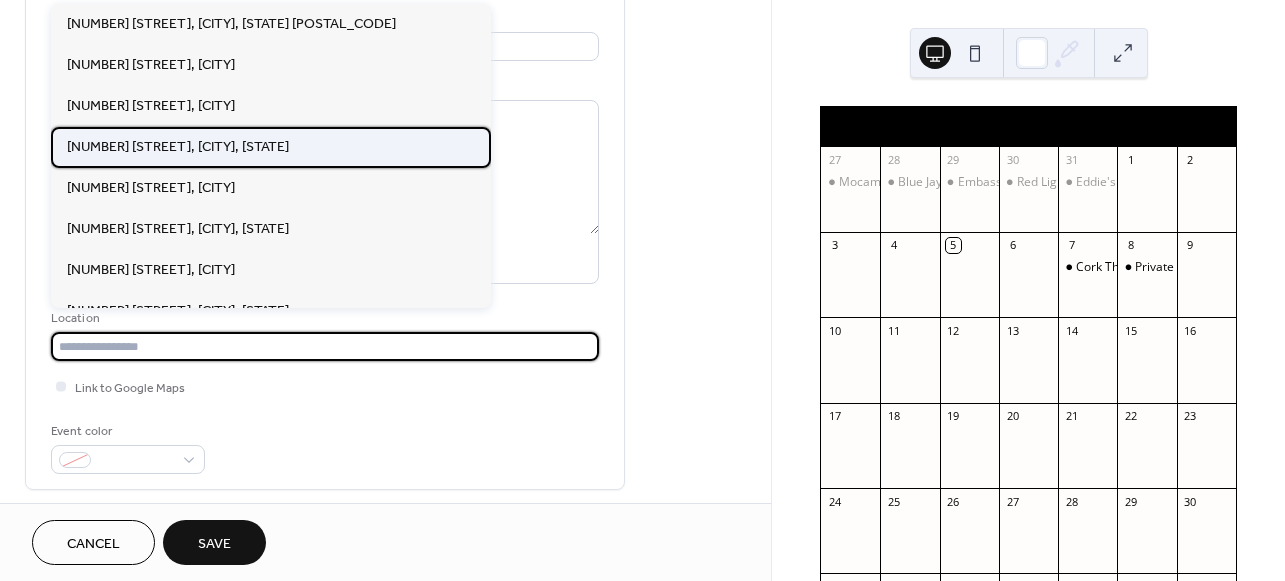 click on "[NUMBER] [STREET], [CITY], [STATE]" at bounding box center (178, 147) 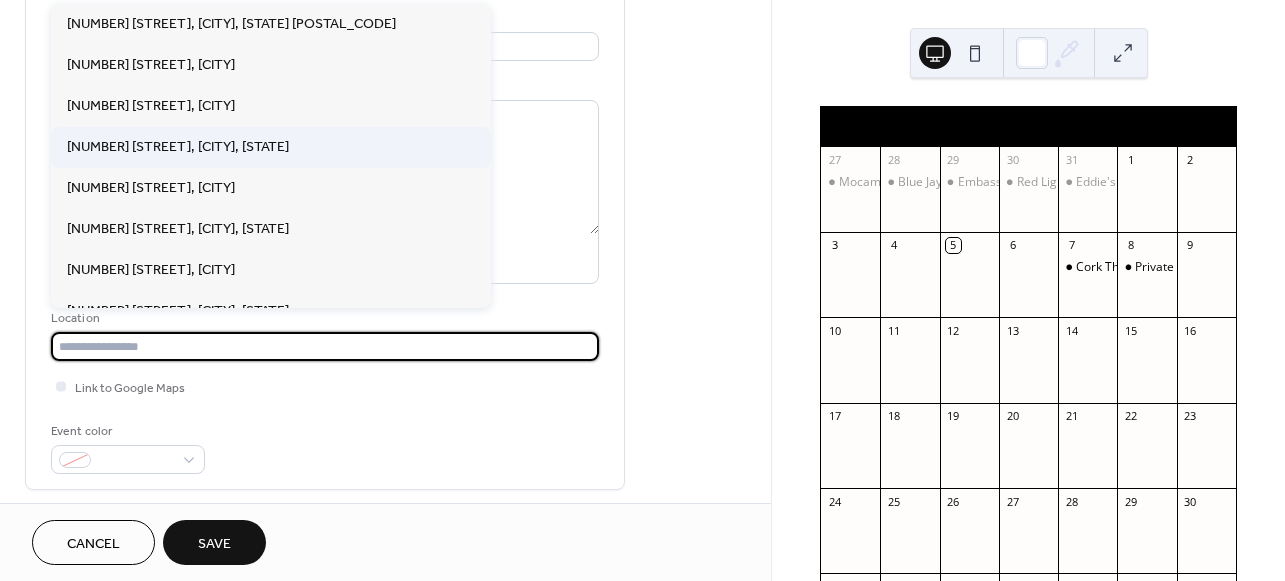 type on "**********" 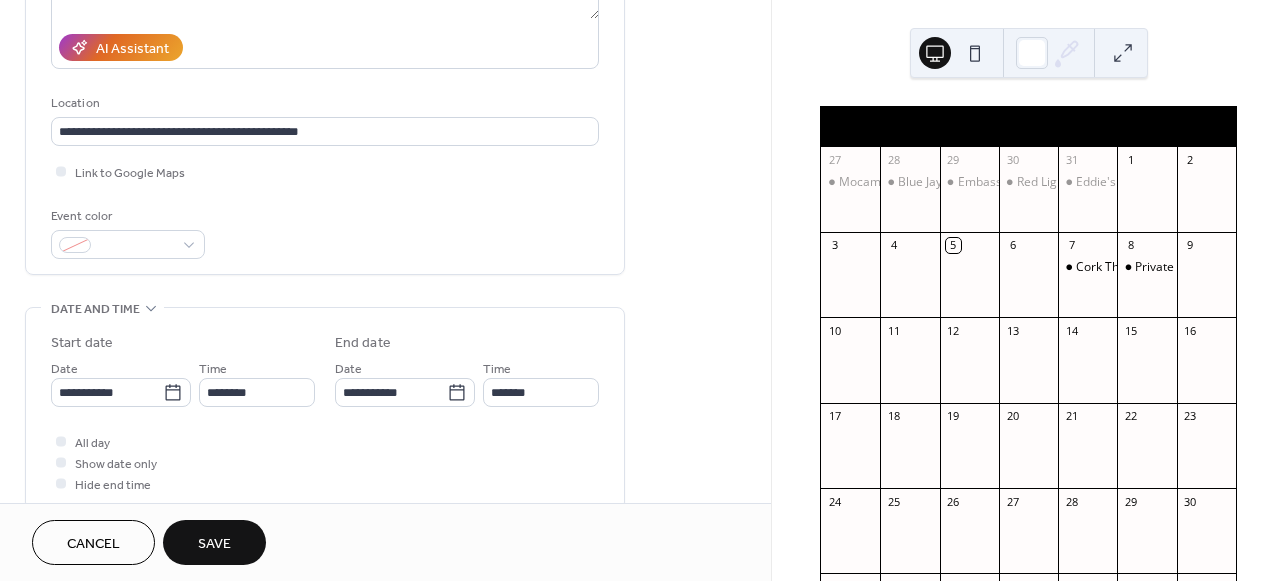 scroll, scrollTop: 370, scrollLeft: 0, axis: vertical 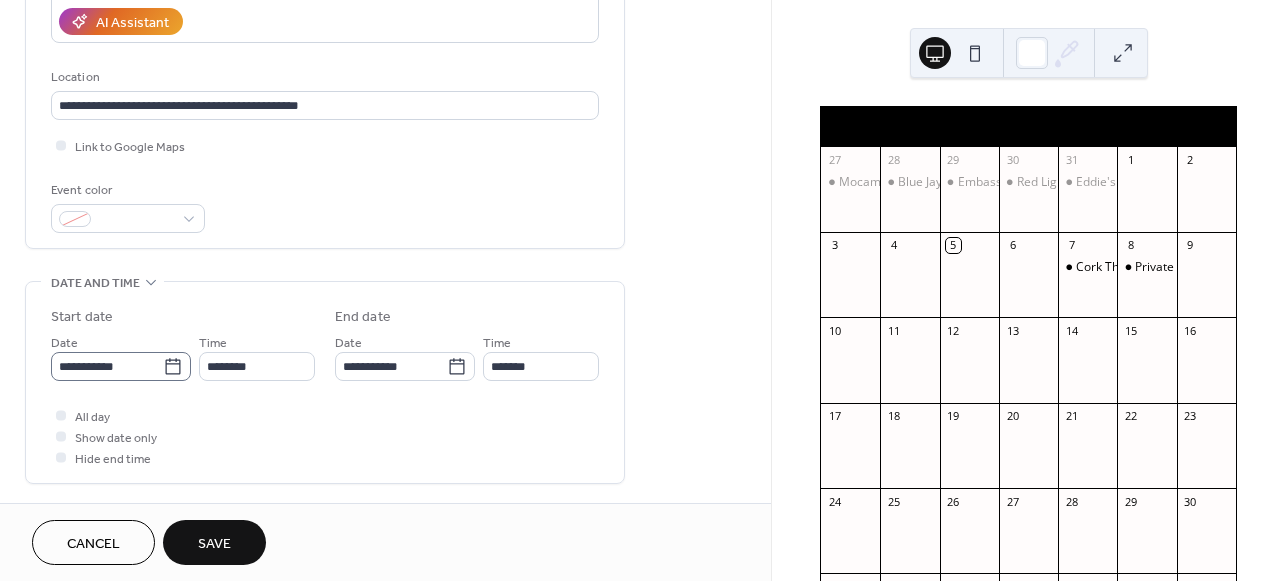 click 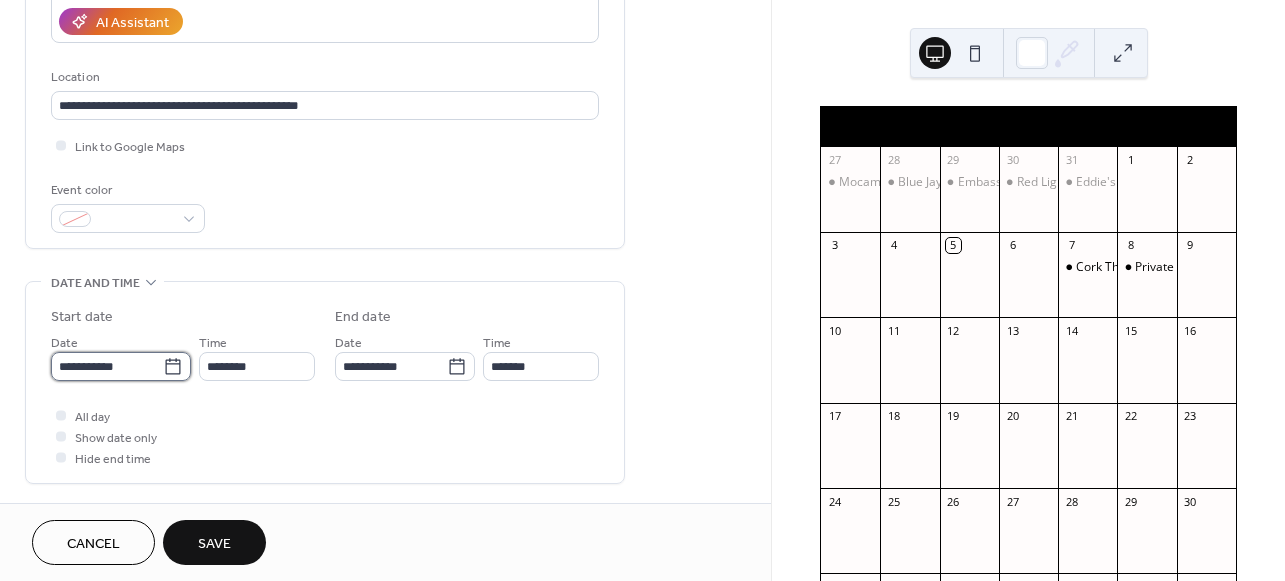 click on "**********" at bounding box center (107, 366) 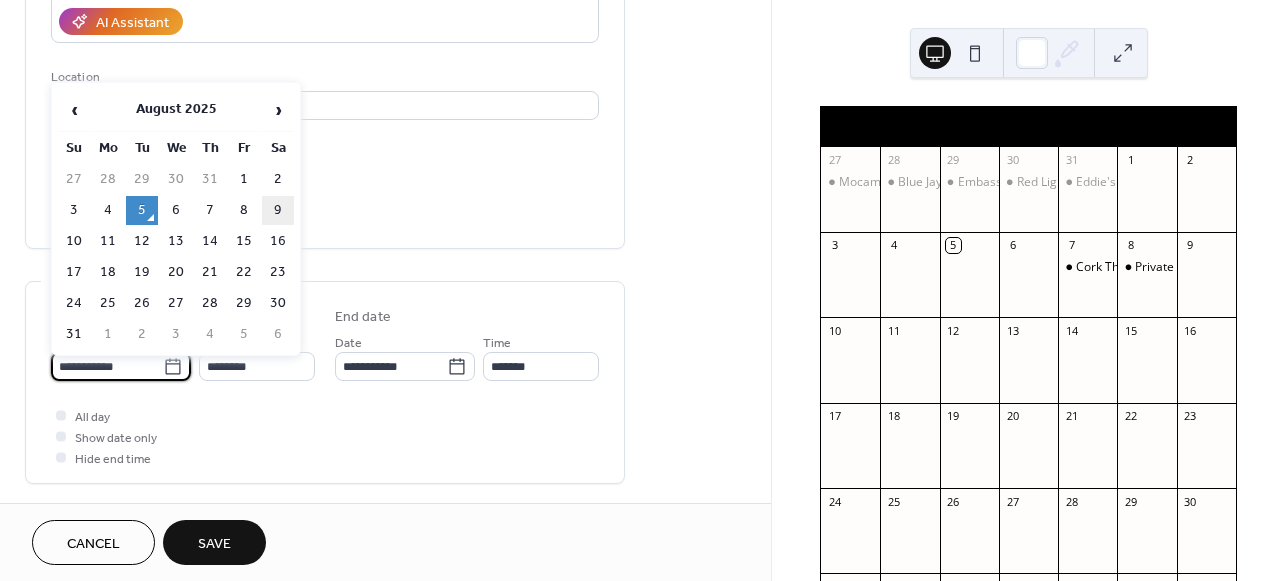 click on "9" at bounding box center [278, 210] 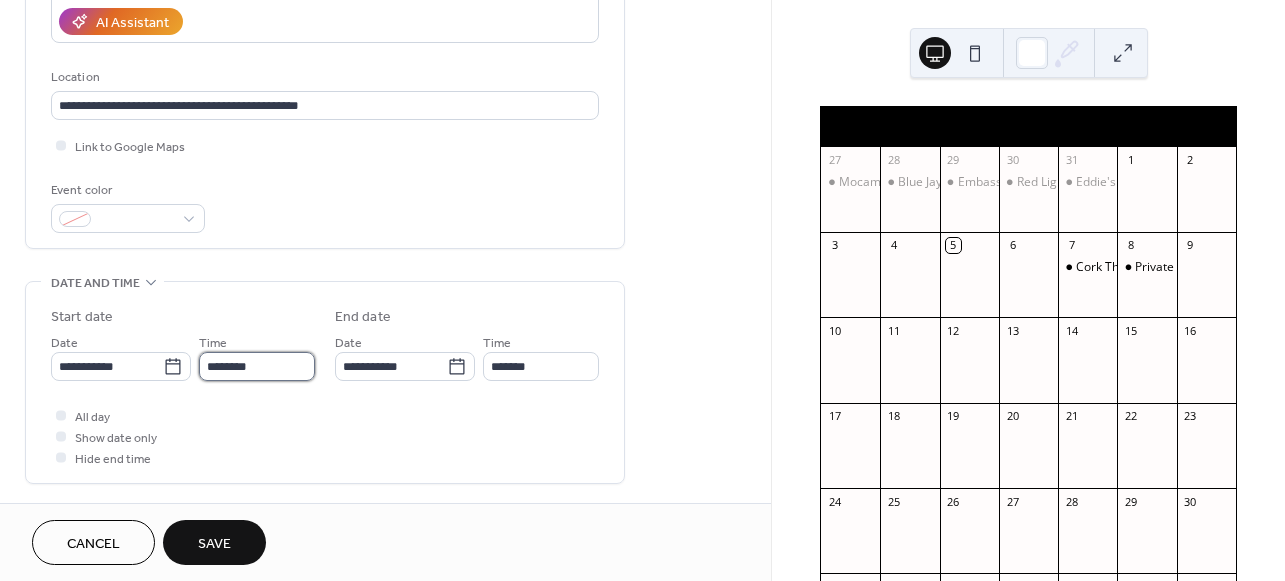 click on "********" at bounding box center (257, 366) 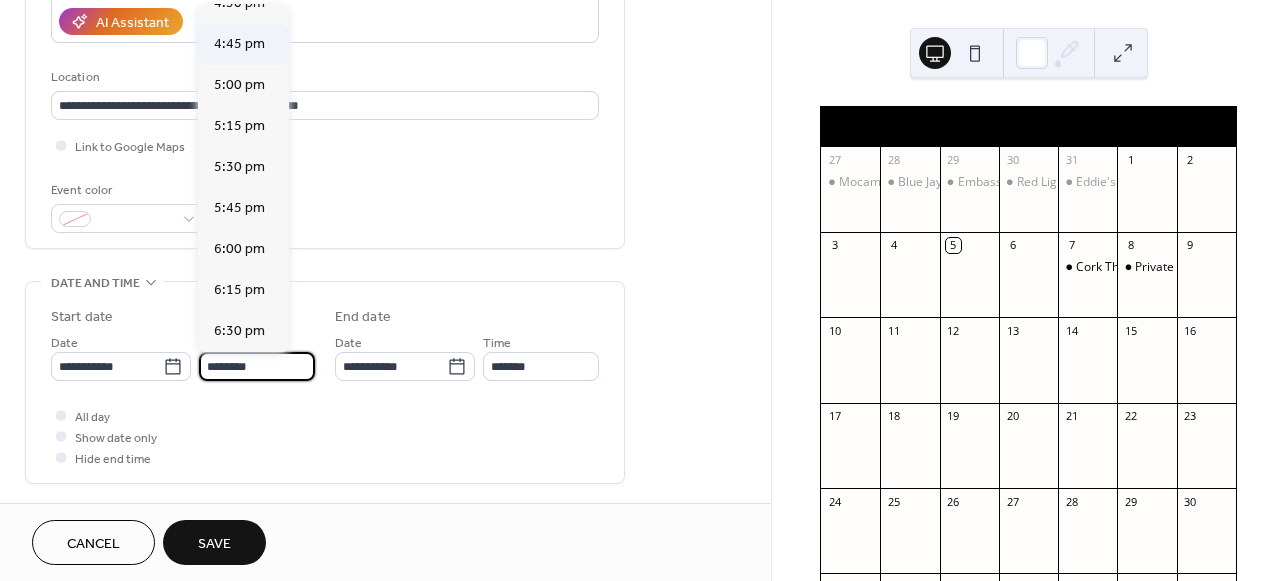 scroll, scrollTop: 2734, scrollLeft: 0, axis: vertical 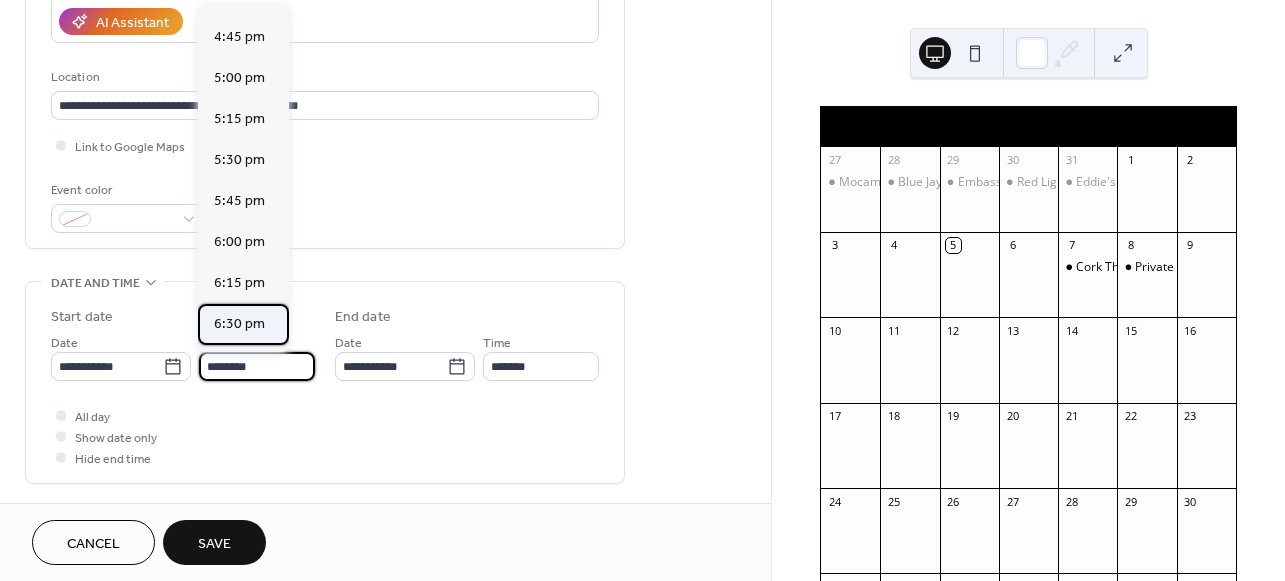 click on "6:30 pm" at bounding box center (239, 324) 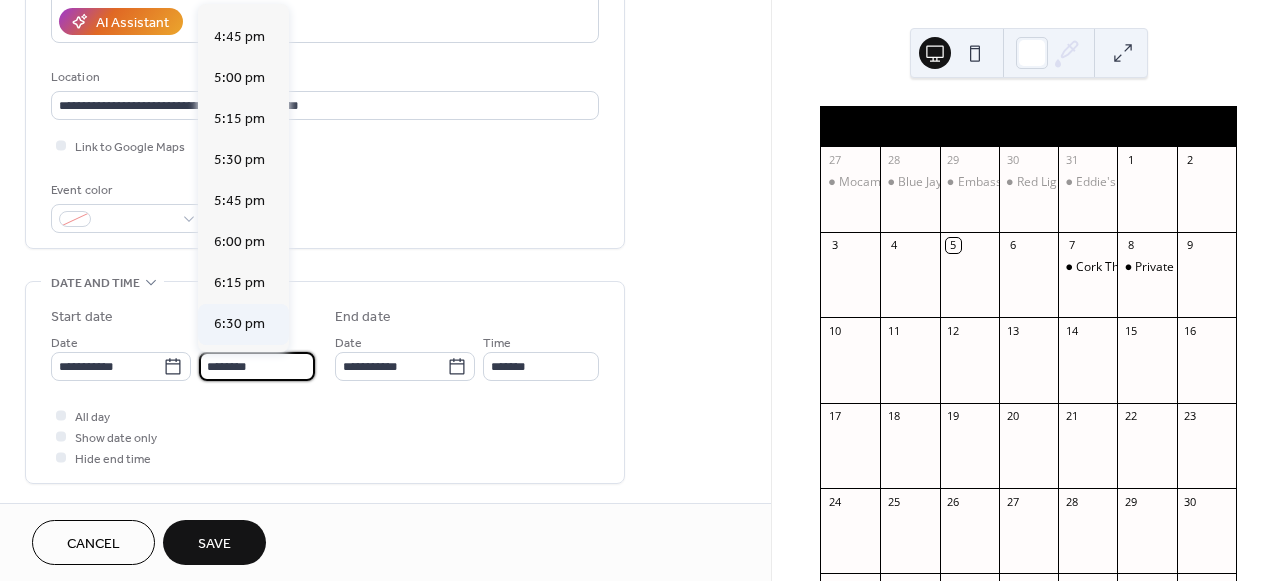 type on "*******" 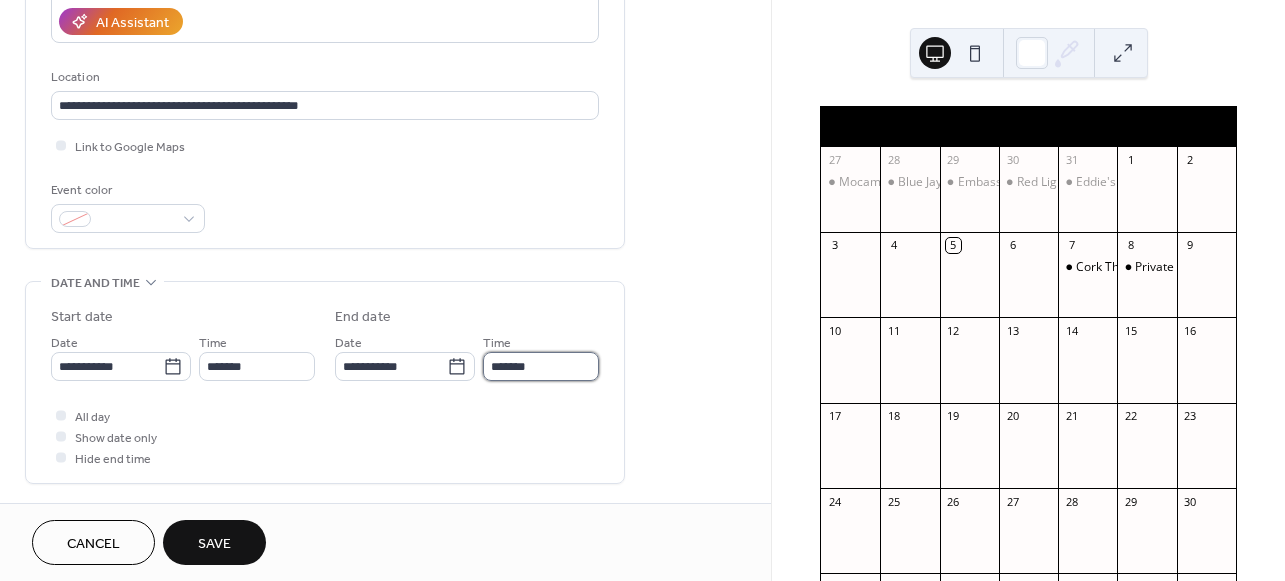 click on "*******" at bounding box center [541, 366] 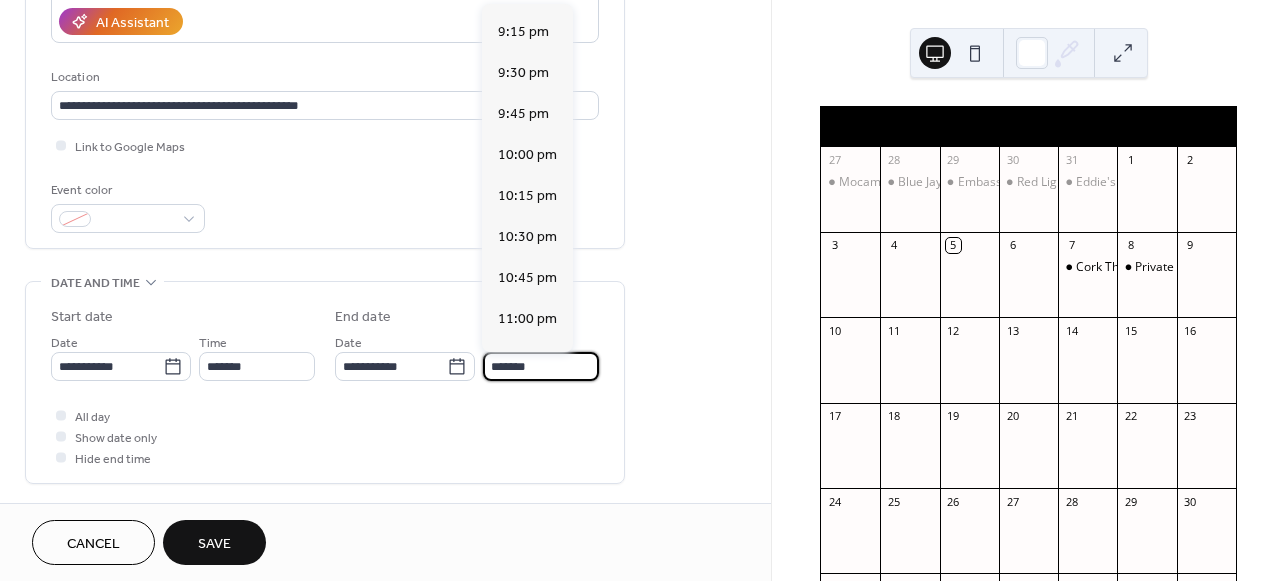 scroll, scrollTop: 426, scrollLeft: 0, axis: vertical 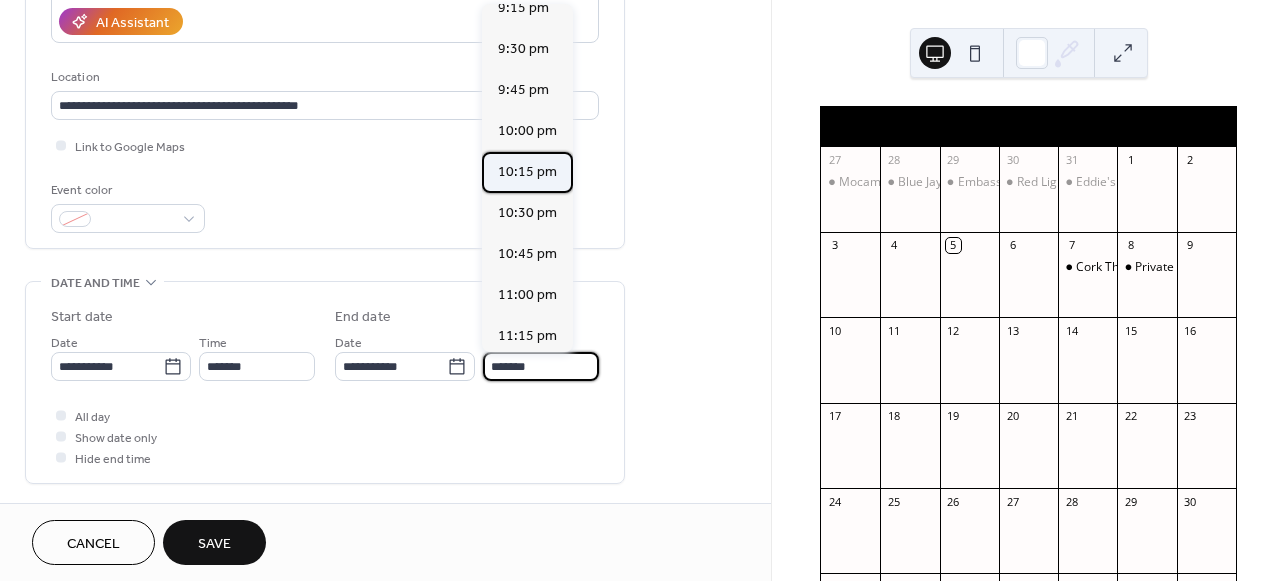 click on "10:15 pm" at bounding box center [527, 172] 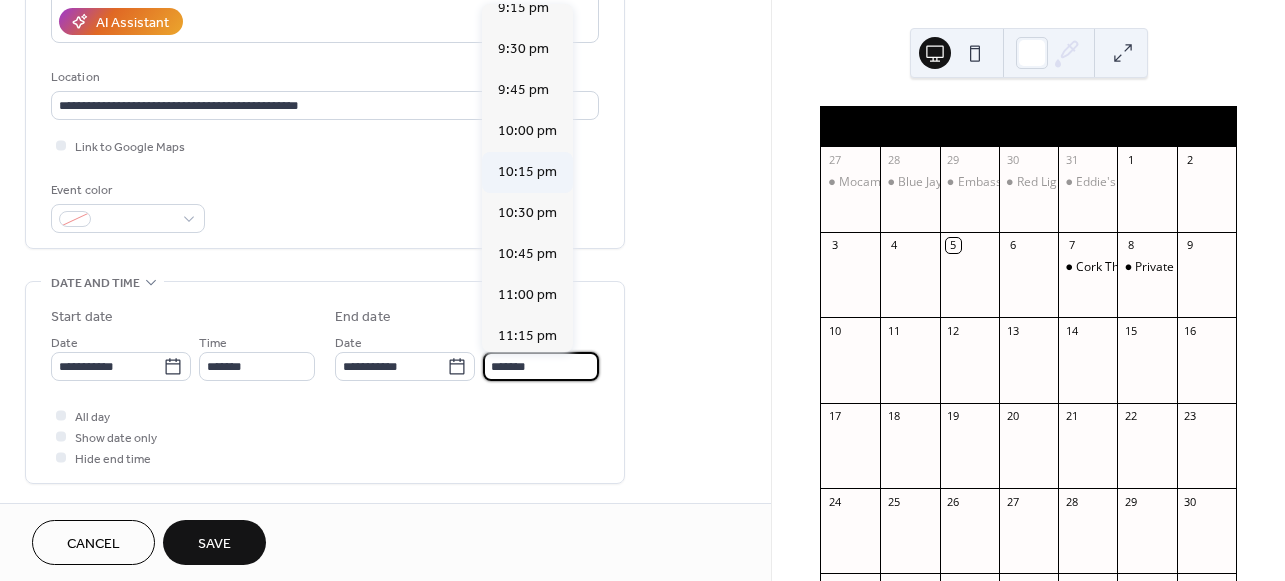 type on "********" 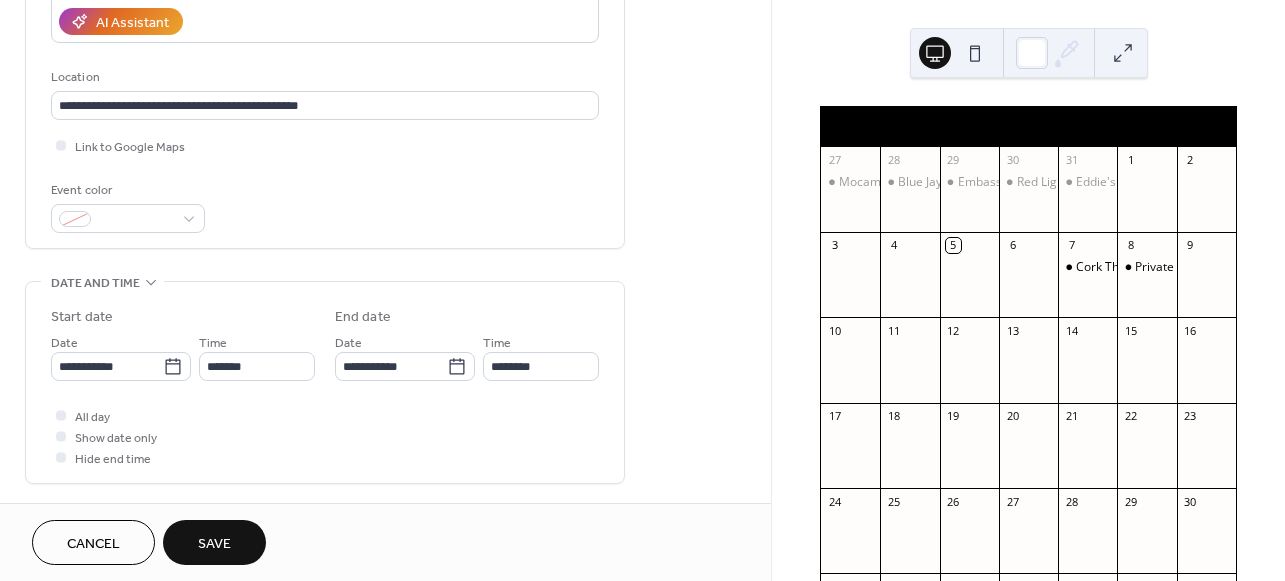 click on "Save" at bounding box center (214, 544) 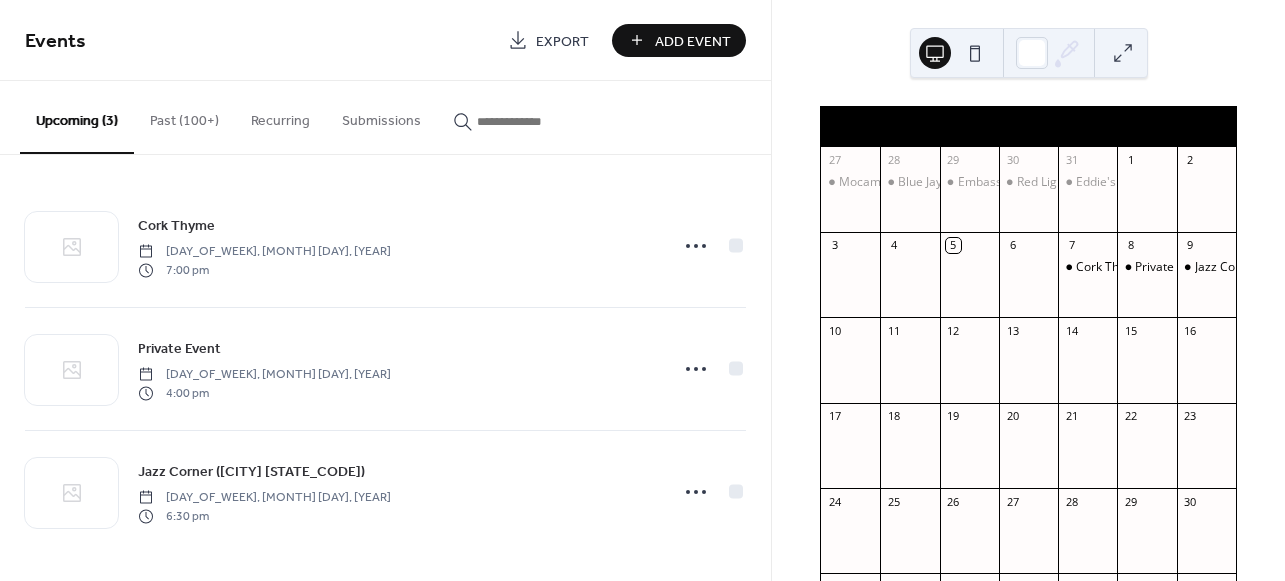click on "Add Event" at bounding box center (693, 41) 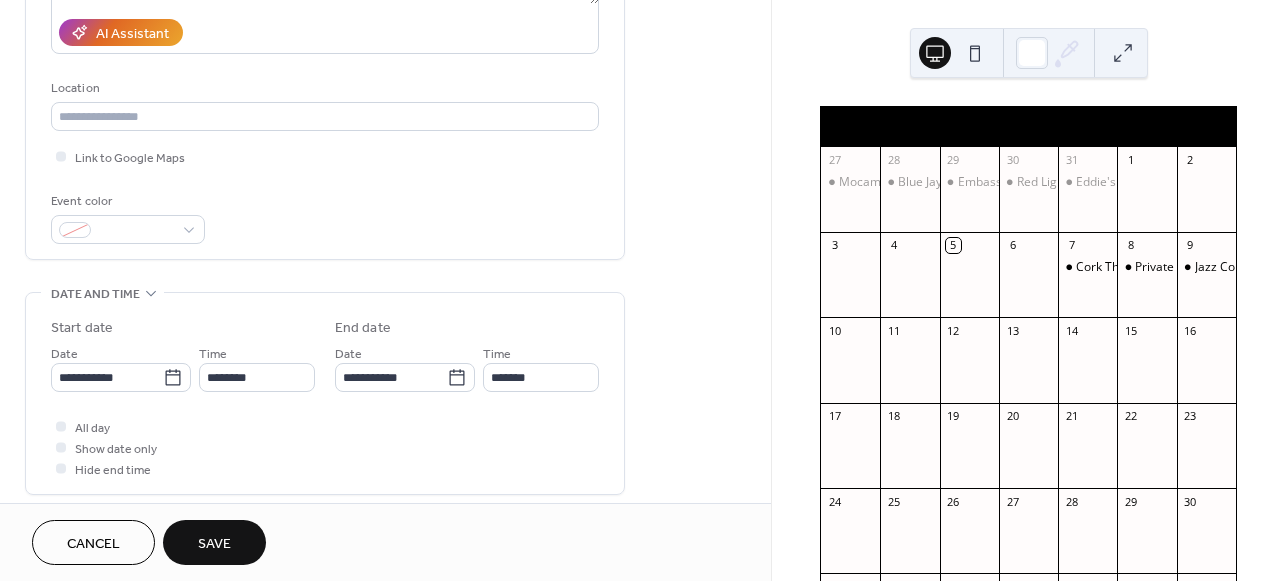 scroll, scrollTop: 406, scrollLeft: 0, axis: vertical 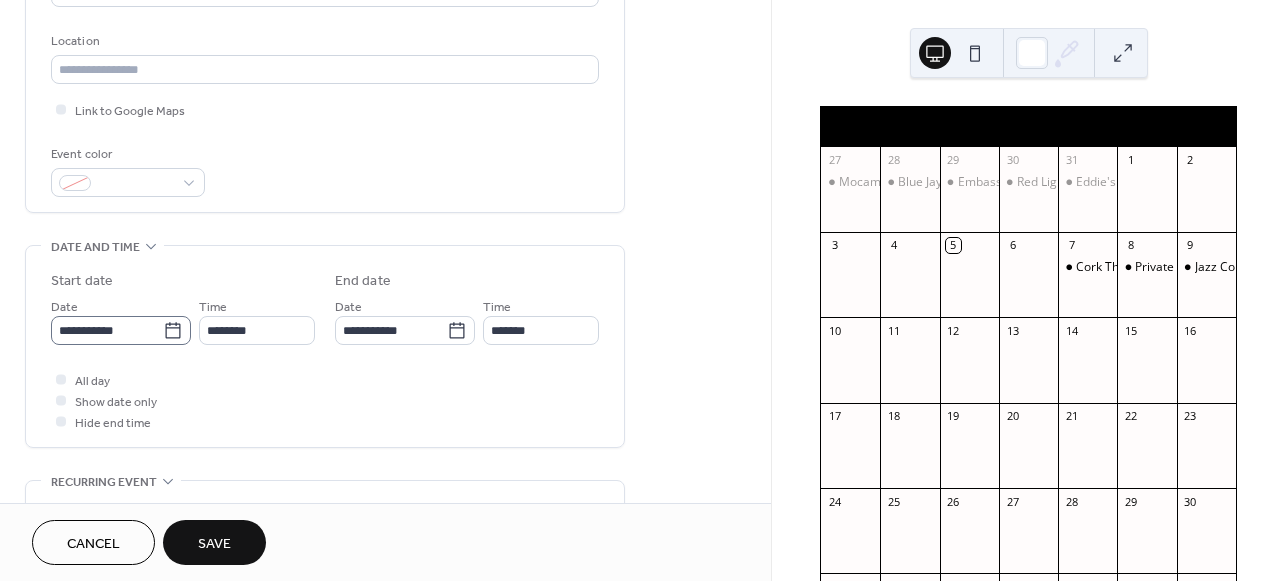 type on "**********" 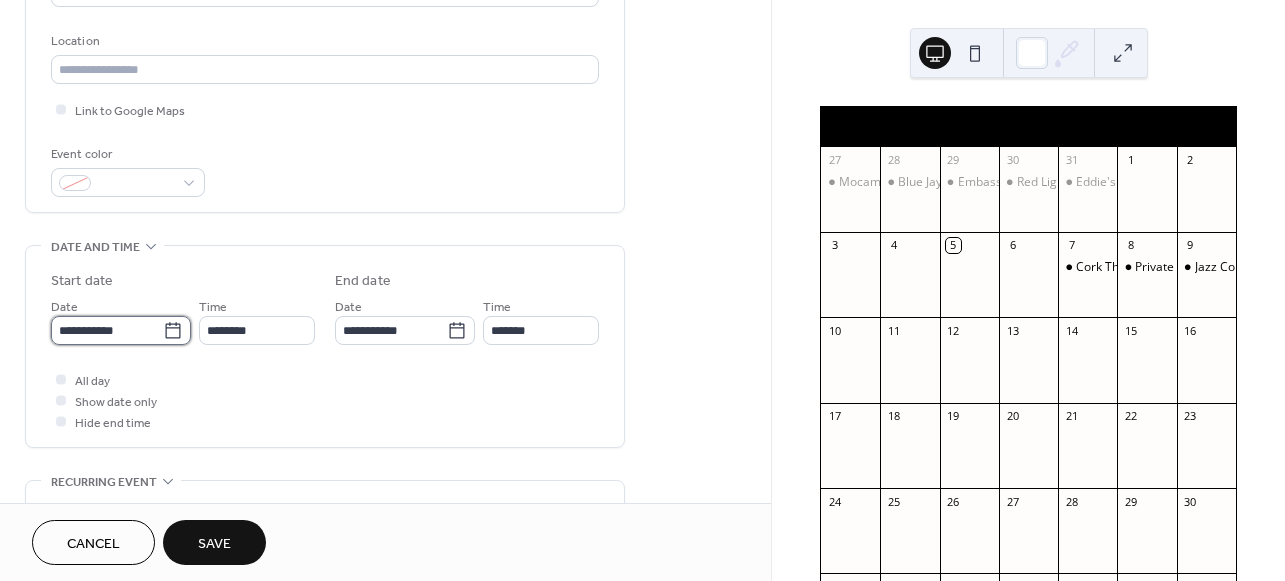 click on "**********" at bounding box center (107, 330) 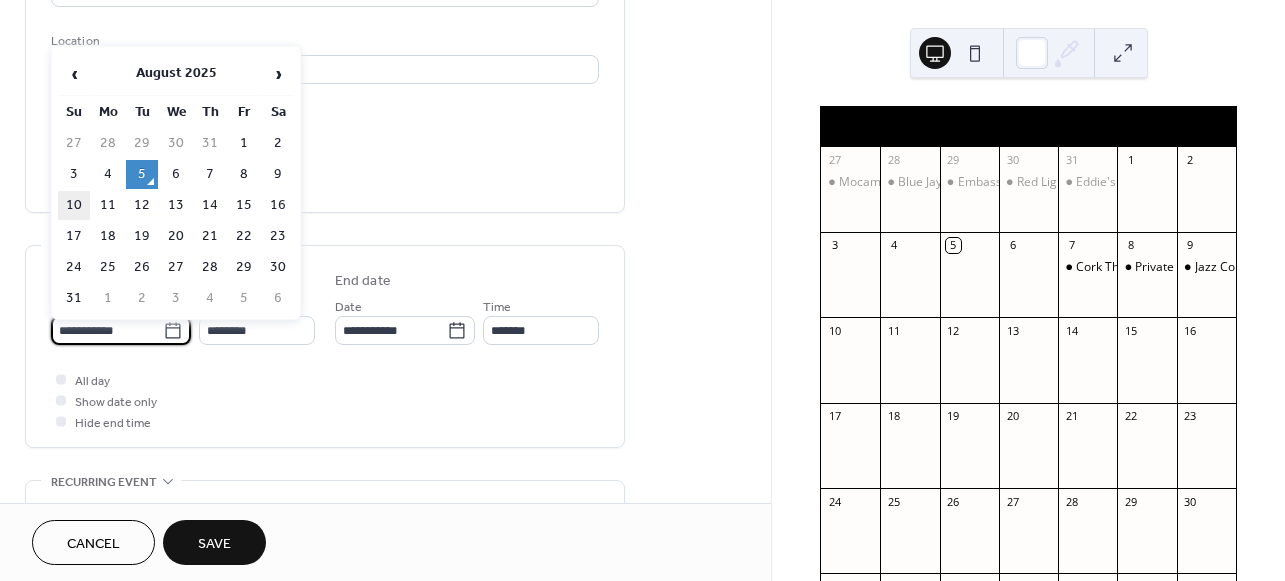 click on "10" at bounding box center (74, 205) 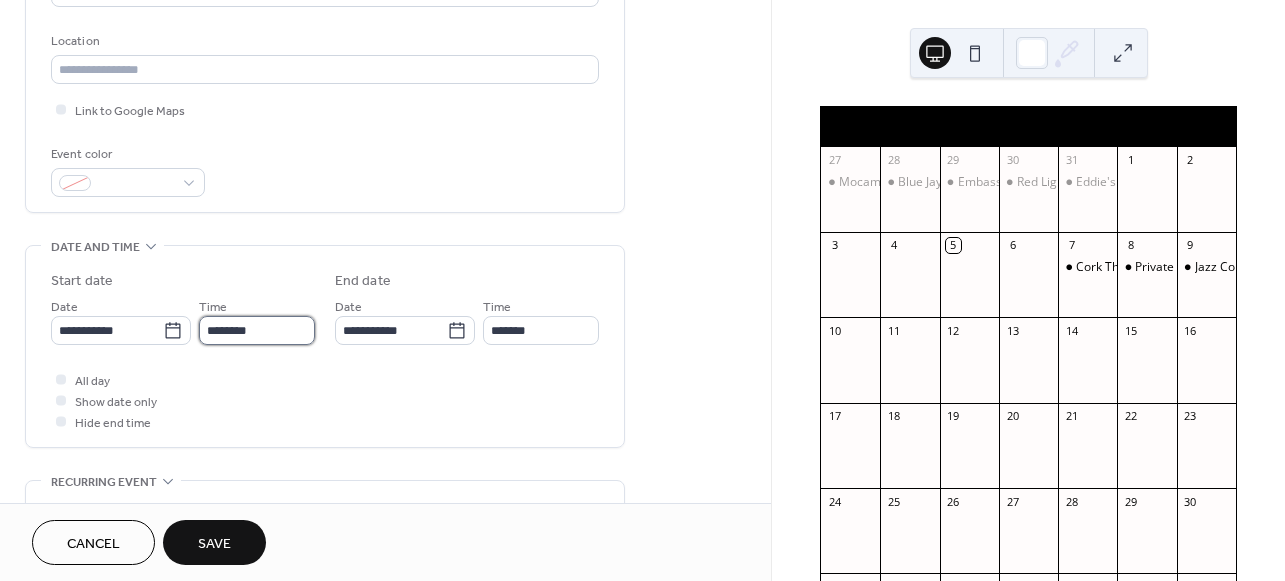 click on "********" at bounding box center [257, 330] 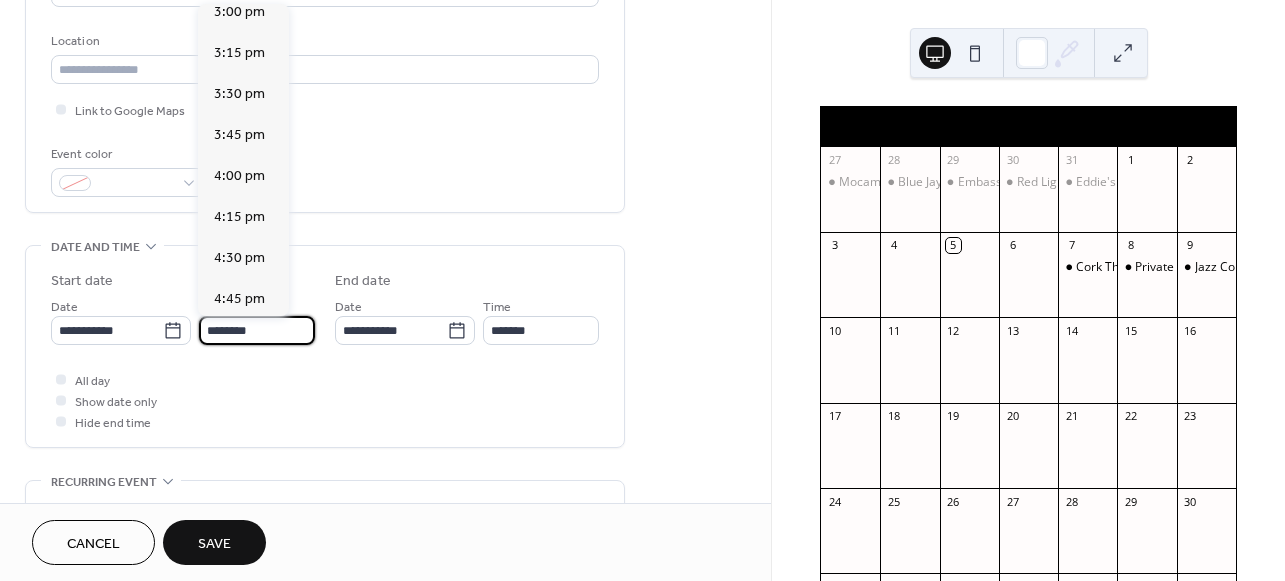 scroll, scrollTop: 2493, scrollLeft: 0, axis: vertical 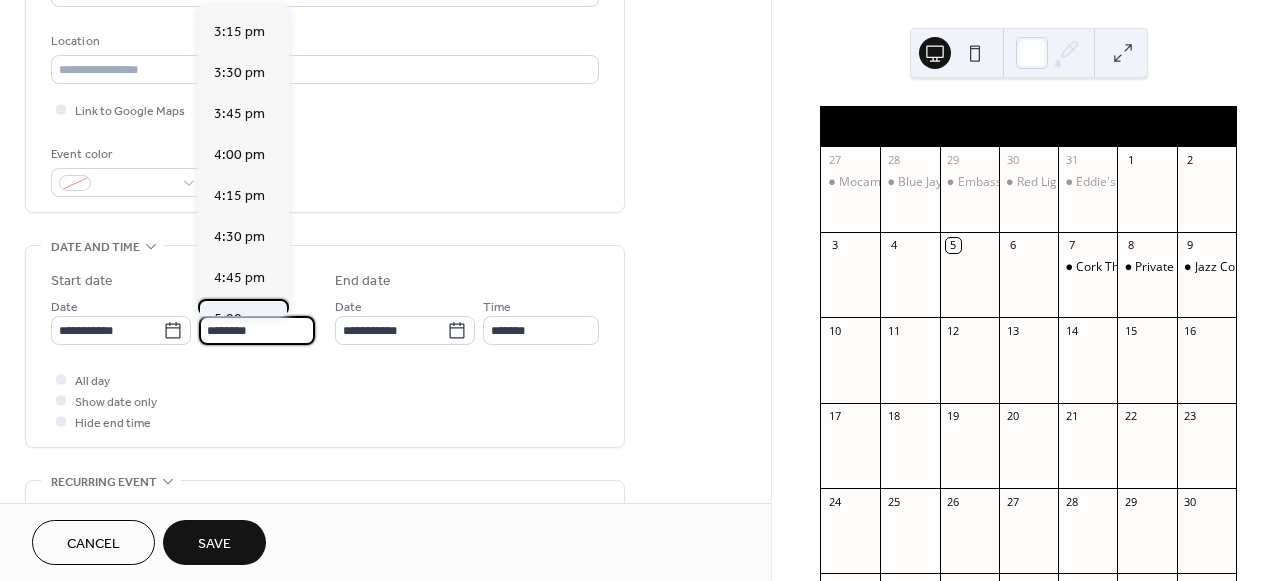 click on "5:00 pm" at bounding box center (239, 319) 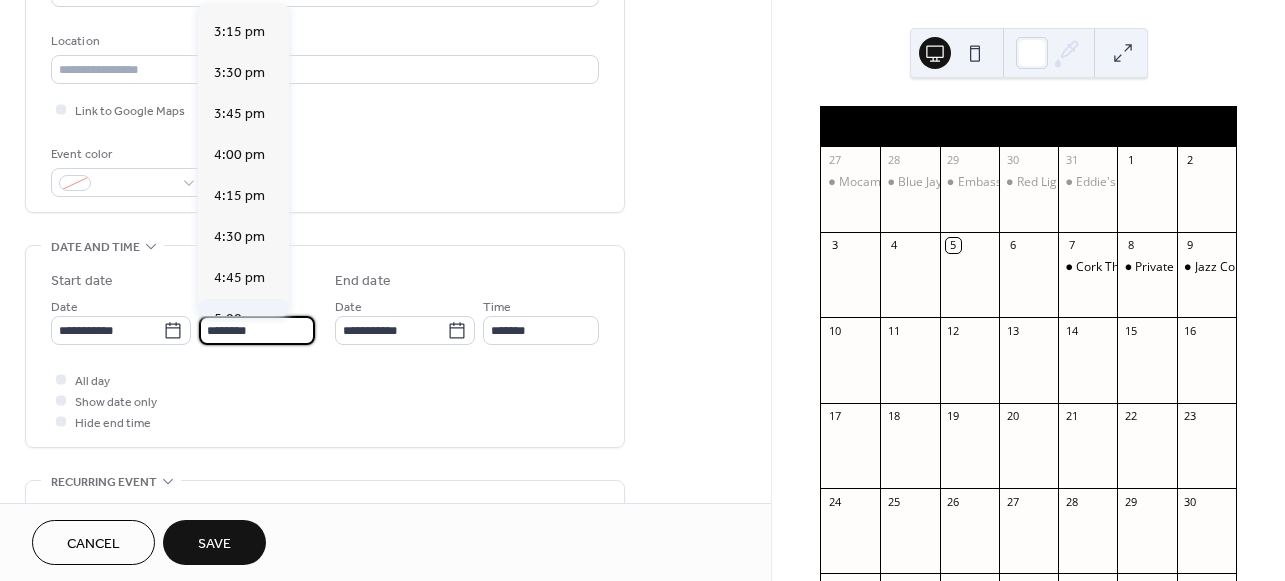 type on "*******" 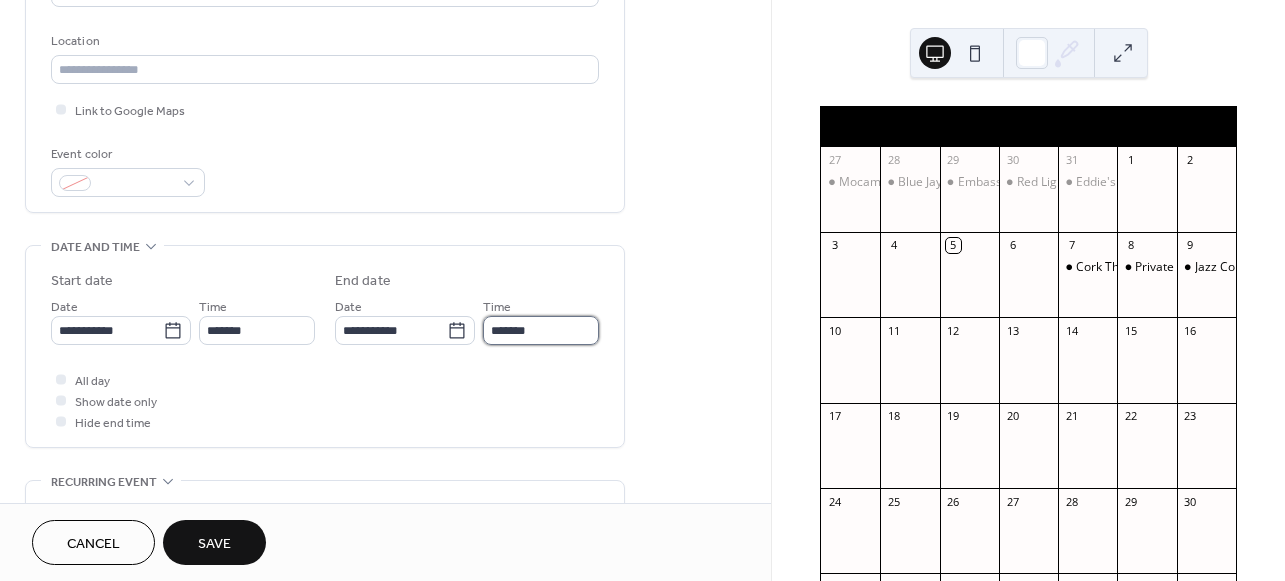 click on "*******" at bounding box center (541, 330) 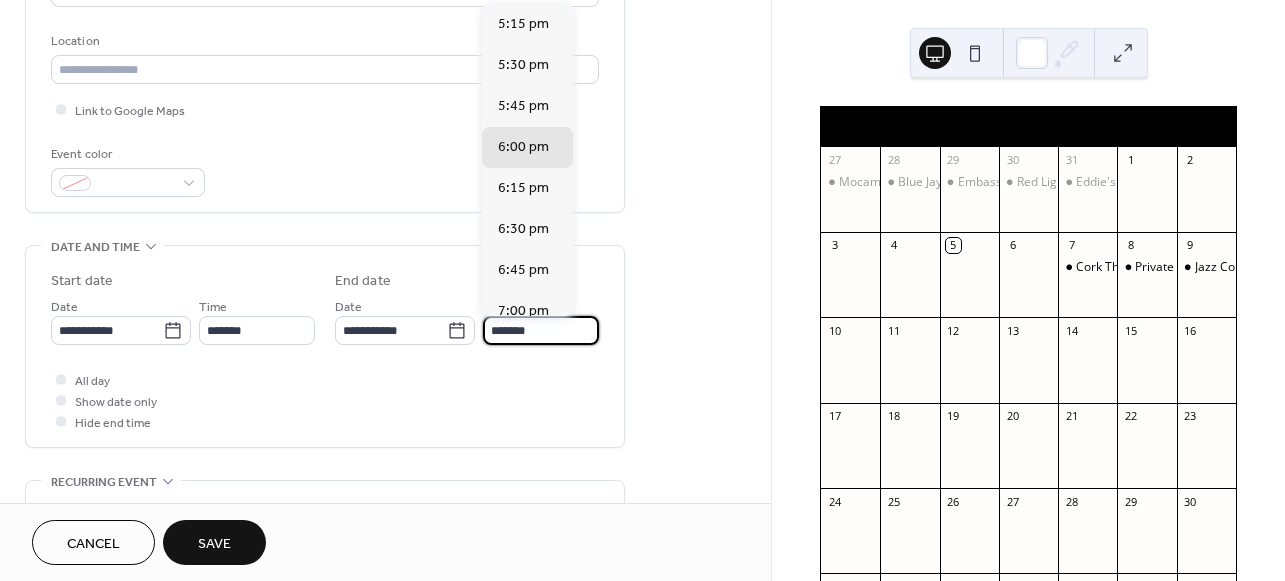 scroll, scrollTop: 1, scrollLeft: 0, axis: vertical 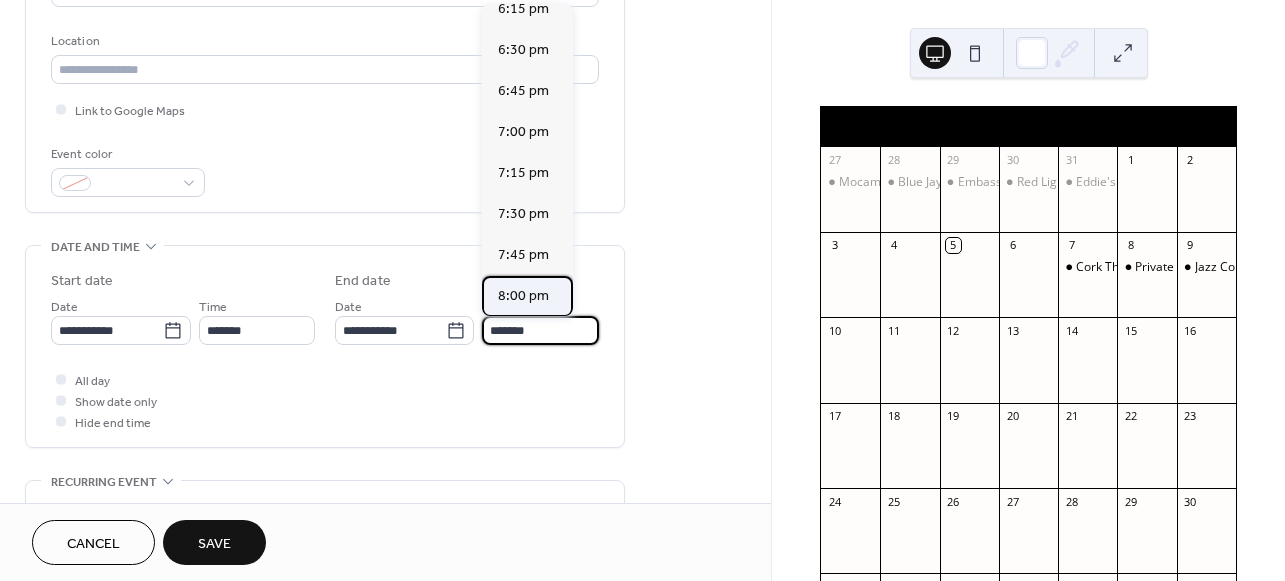 click on "8:00 pm" at bounding box center (523, 296) 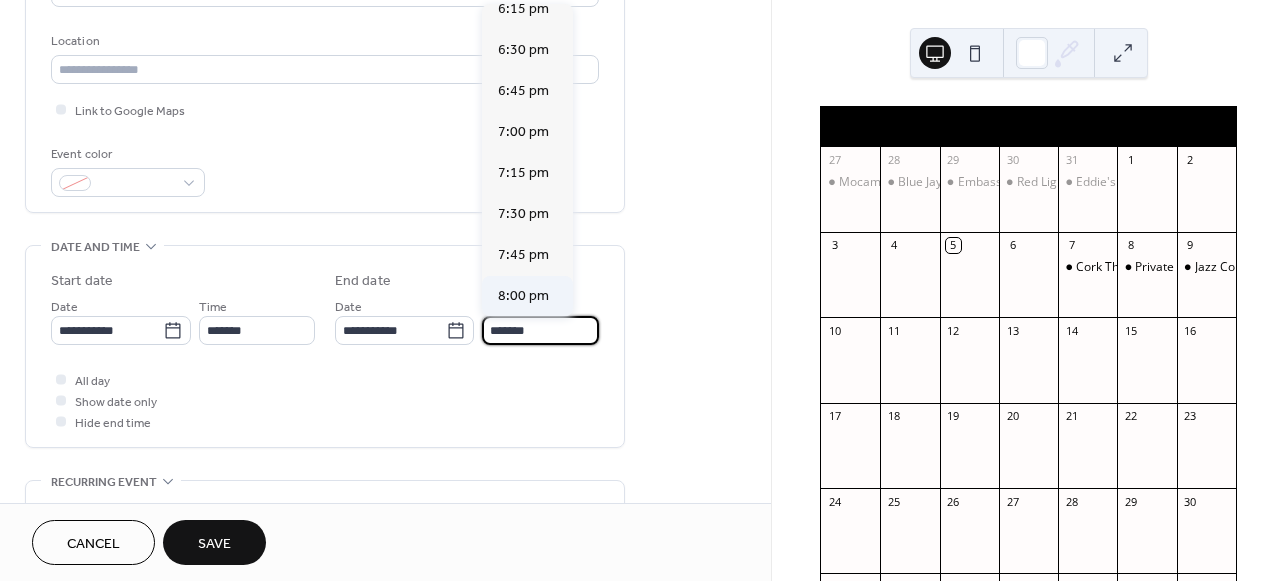 type on "*******" 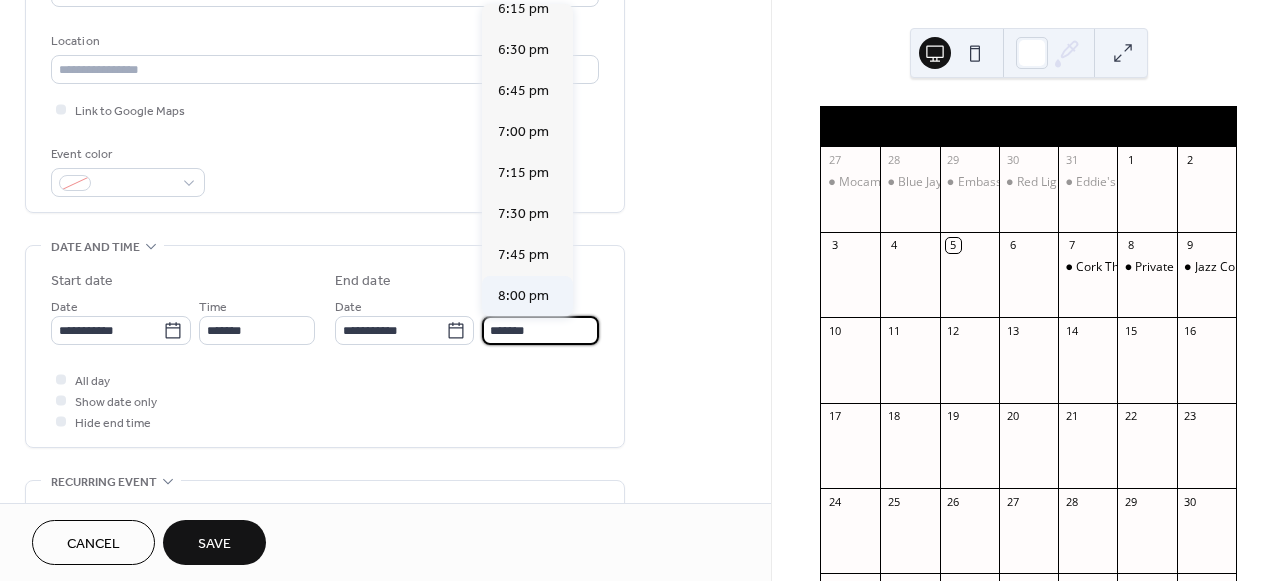 scroll, scrollTop: 0, scrollLeft: 0, axis: both 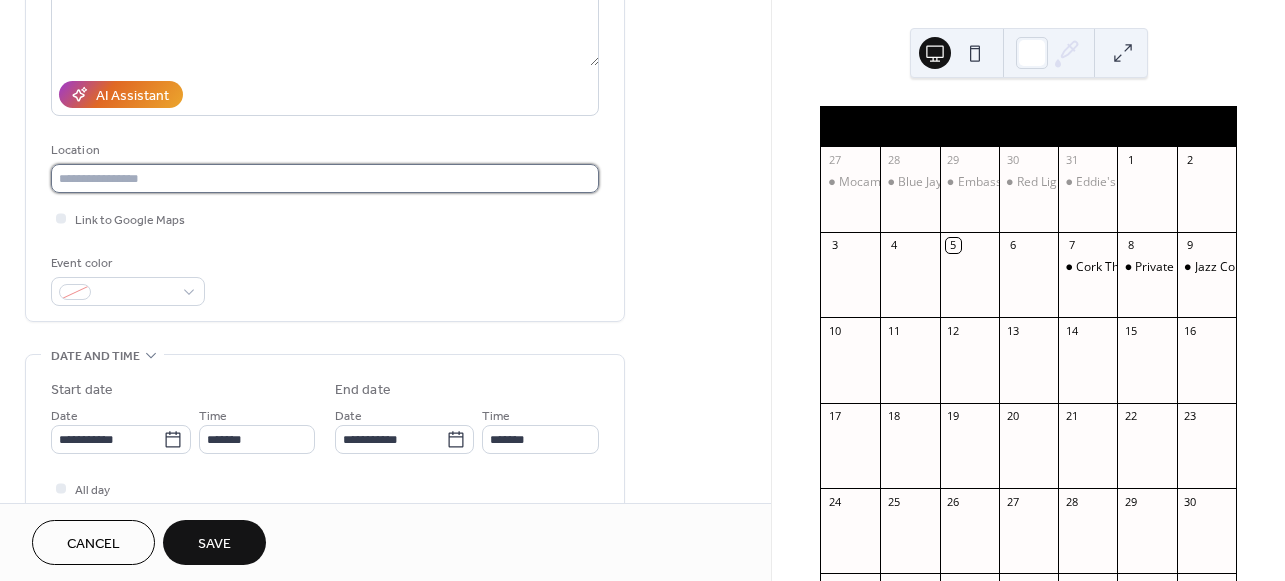 click at bounding box center [325, 178] 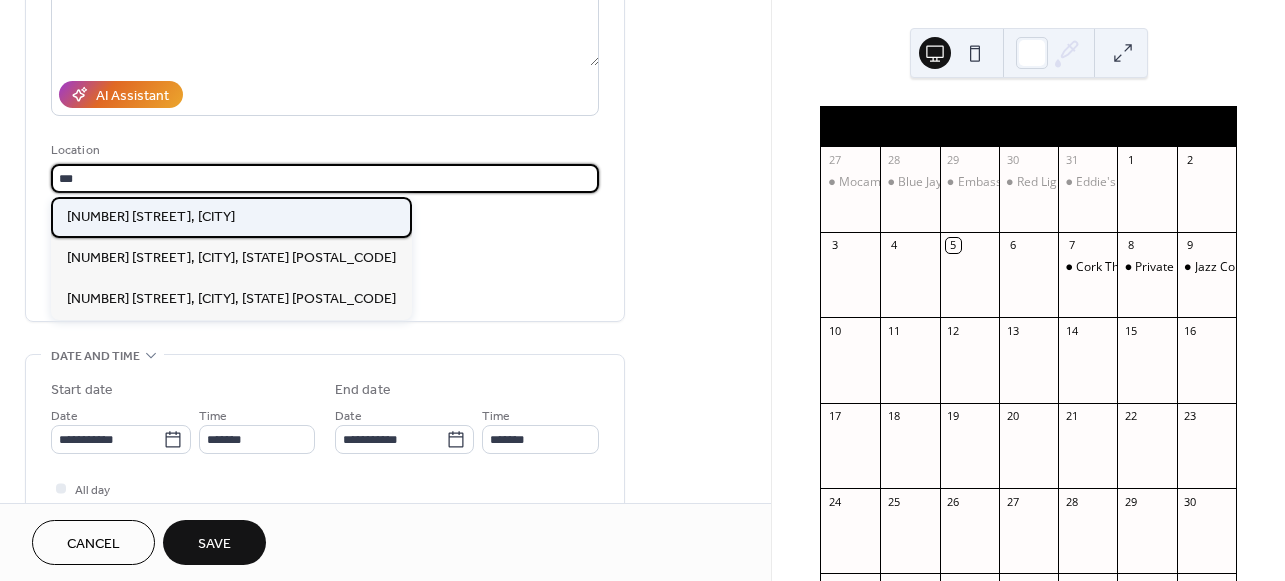 click on "[NUMBER] [STREET], [CITY]" at bounding box center [231, 217] 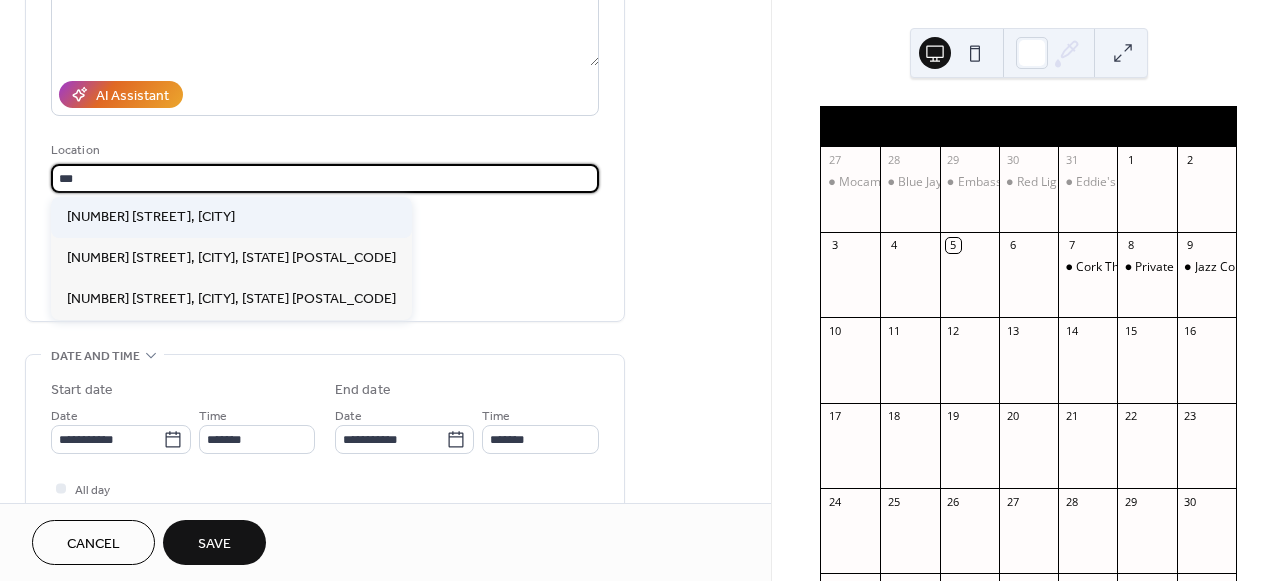 type on "**********" 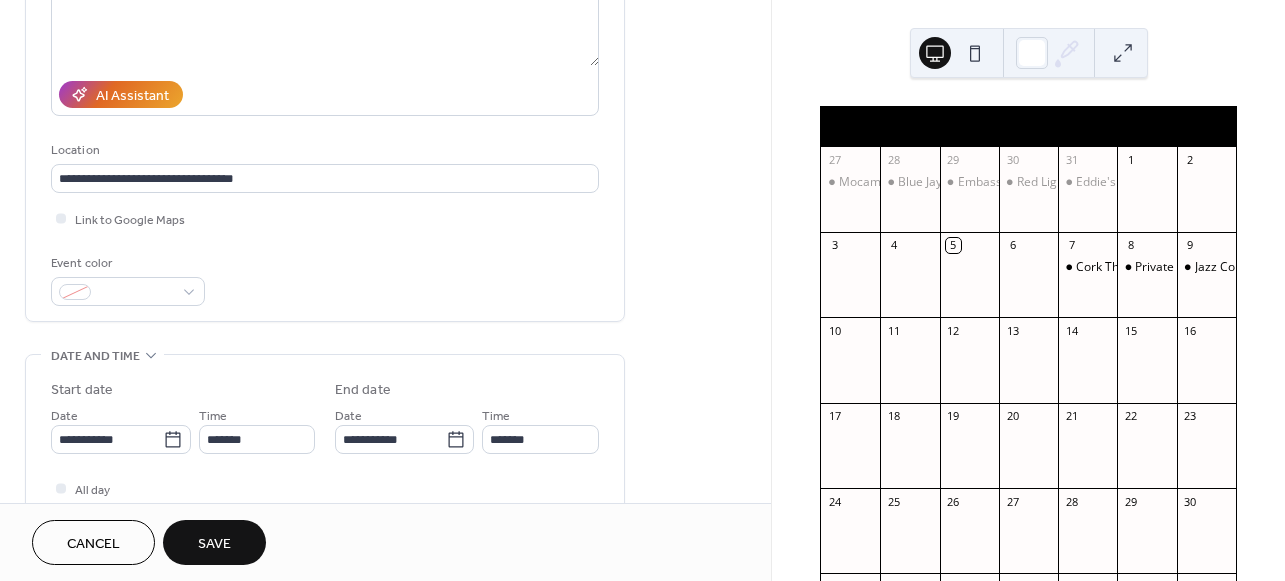 click on "Save" at bounding box center [214, 542] 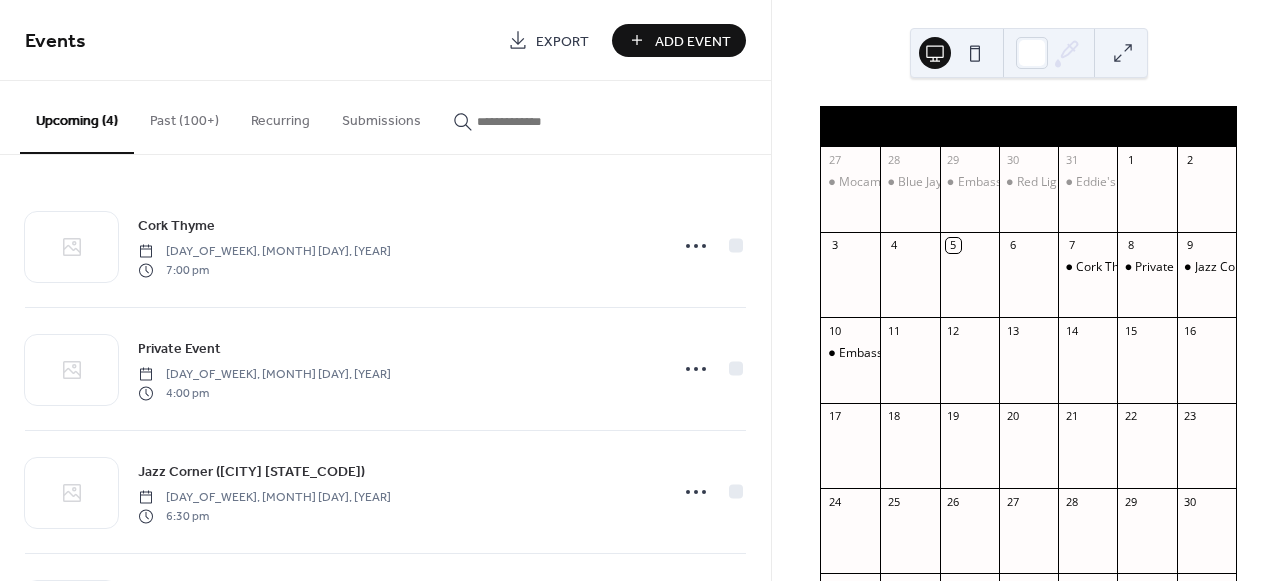 click on "Add Event" at bounding box center [693, 41] 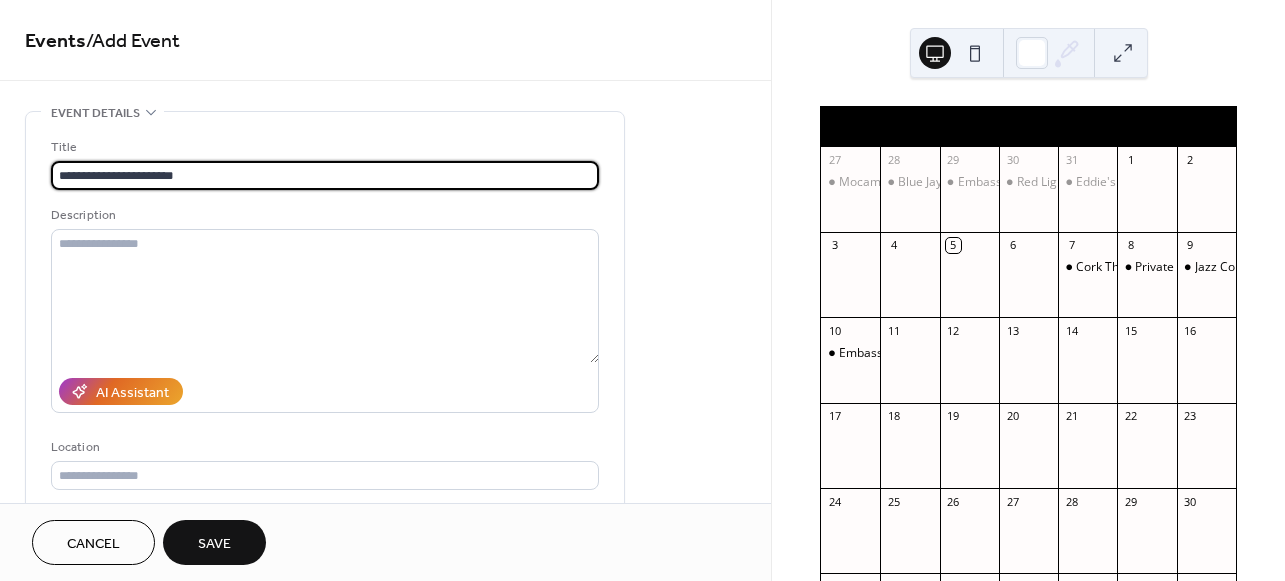 type on "**********" 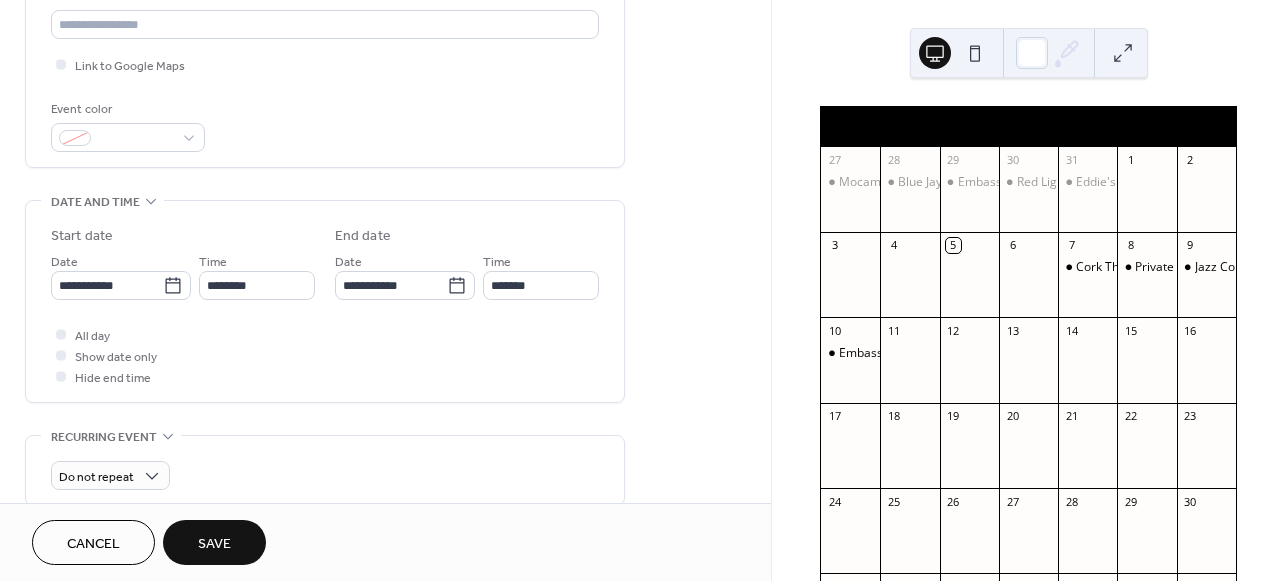 scroll, scrollTop: 457, scrollLeft: 0, axis: vertical 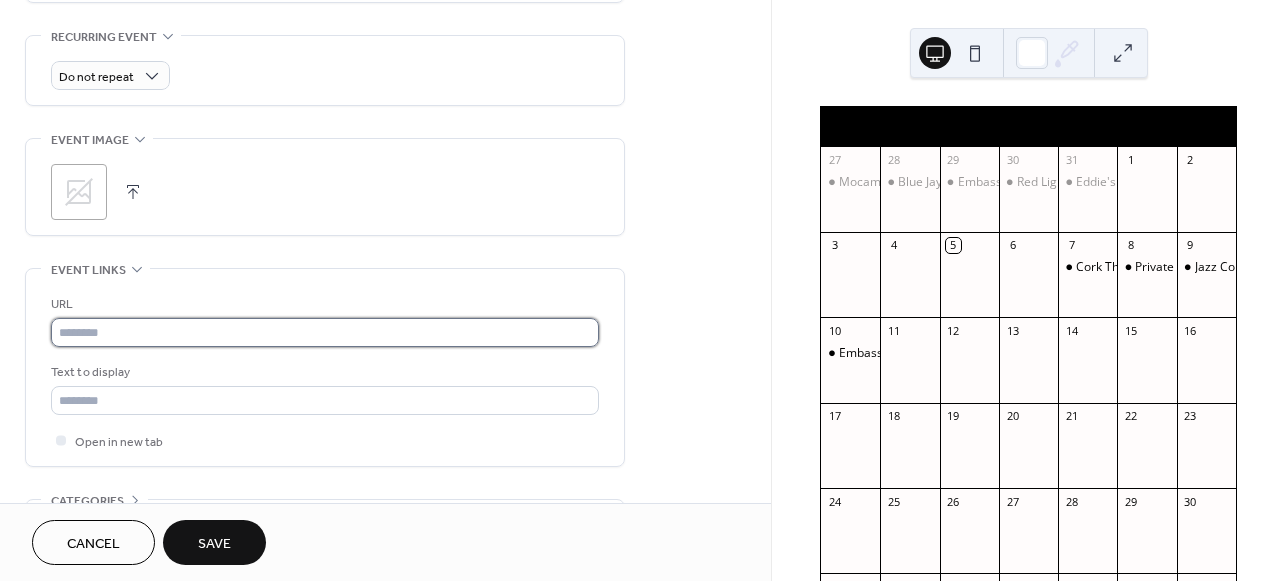 click at bounding box center (325, 332) 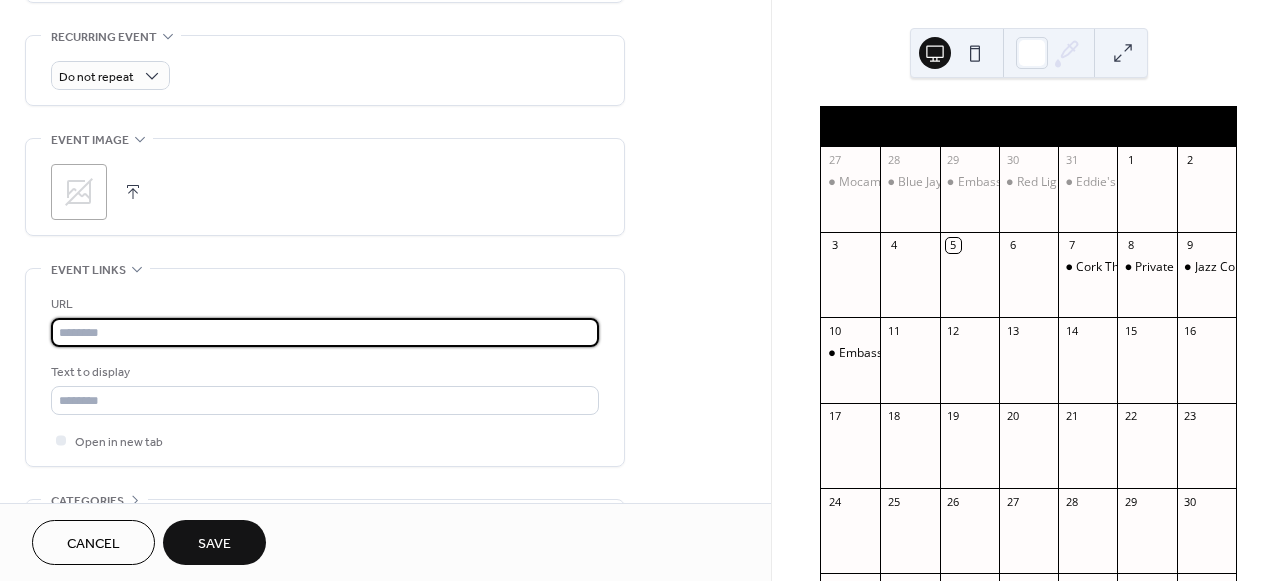 click at bounding box center [325, 332] 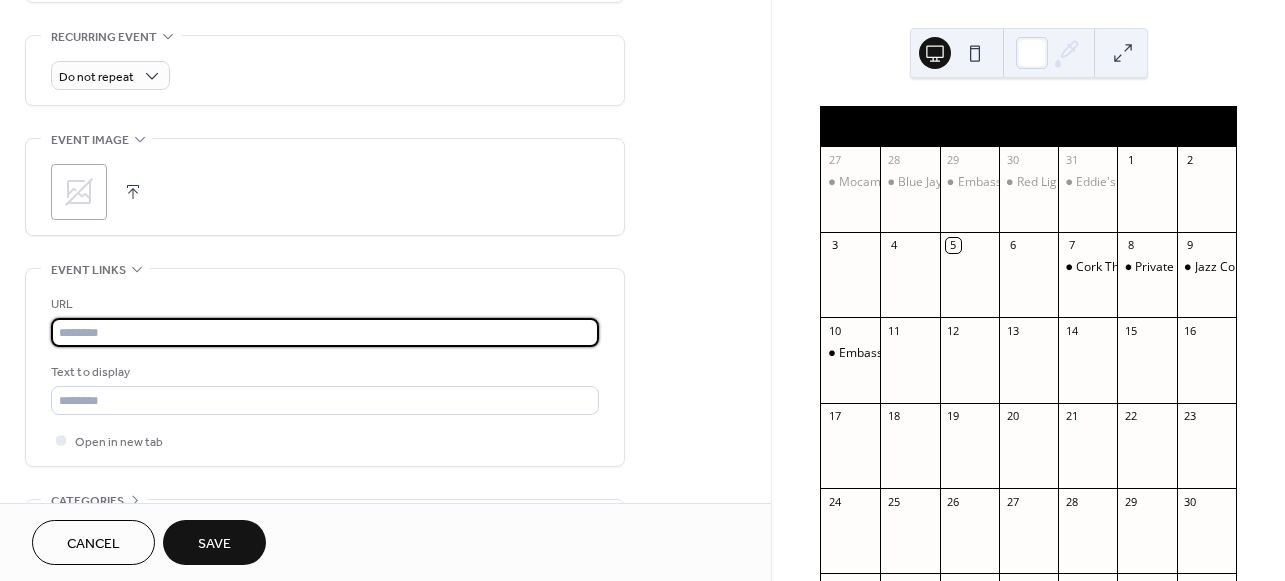 paste on "**********" 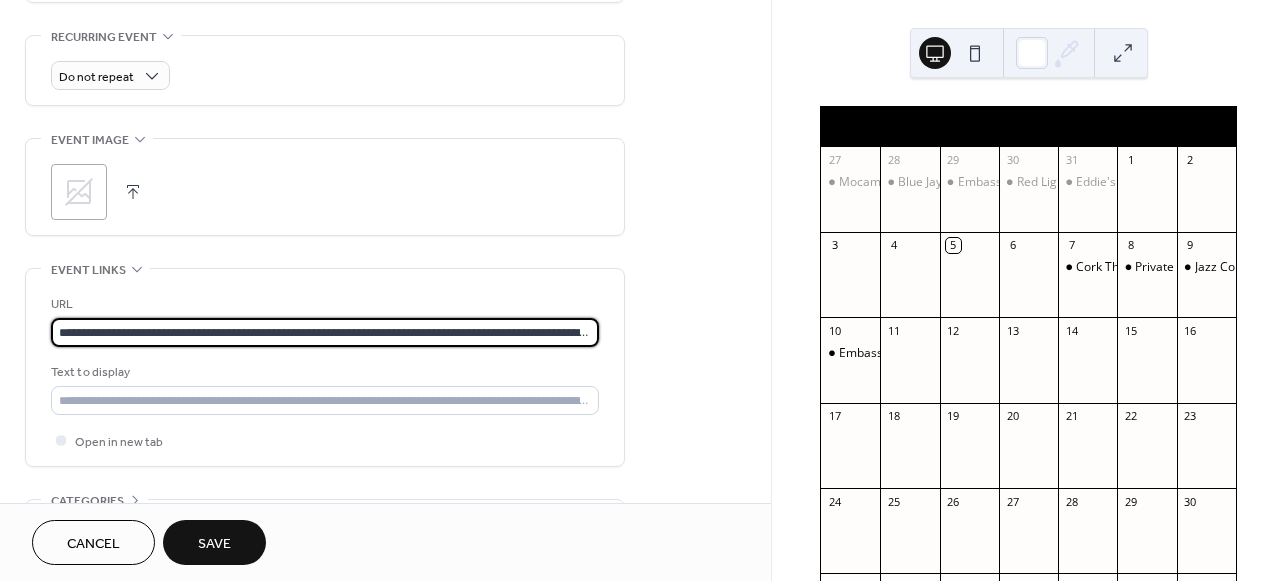 scroll, scrollTop: 0, scrollLeft: 215, axis: horizontal 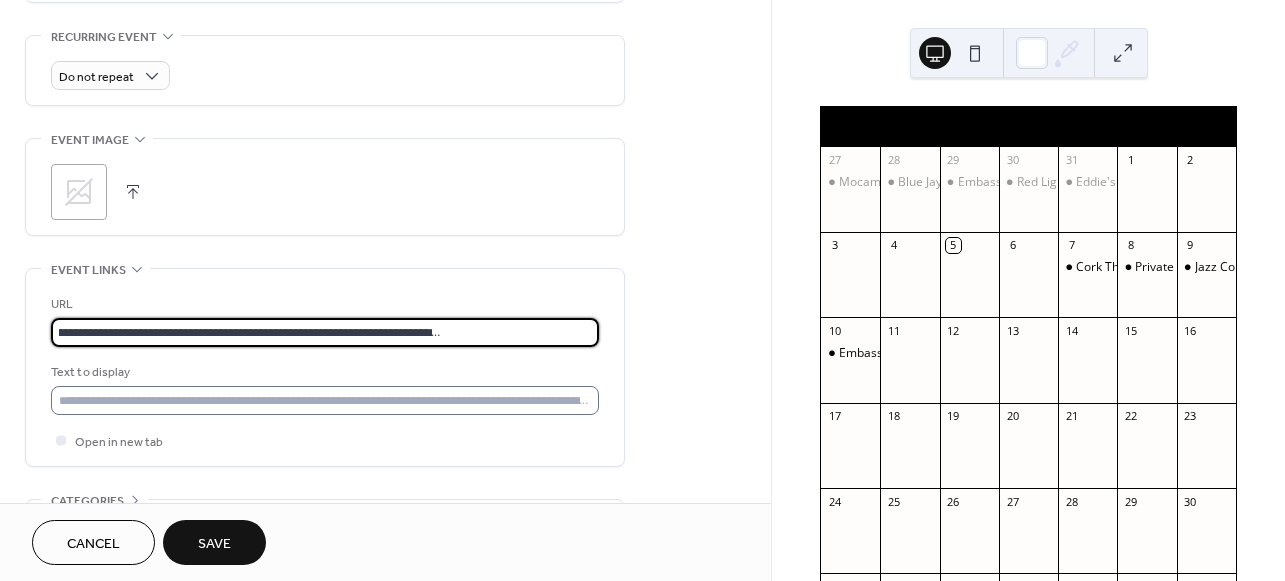 type on "**********" 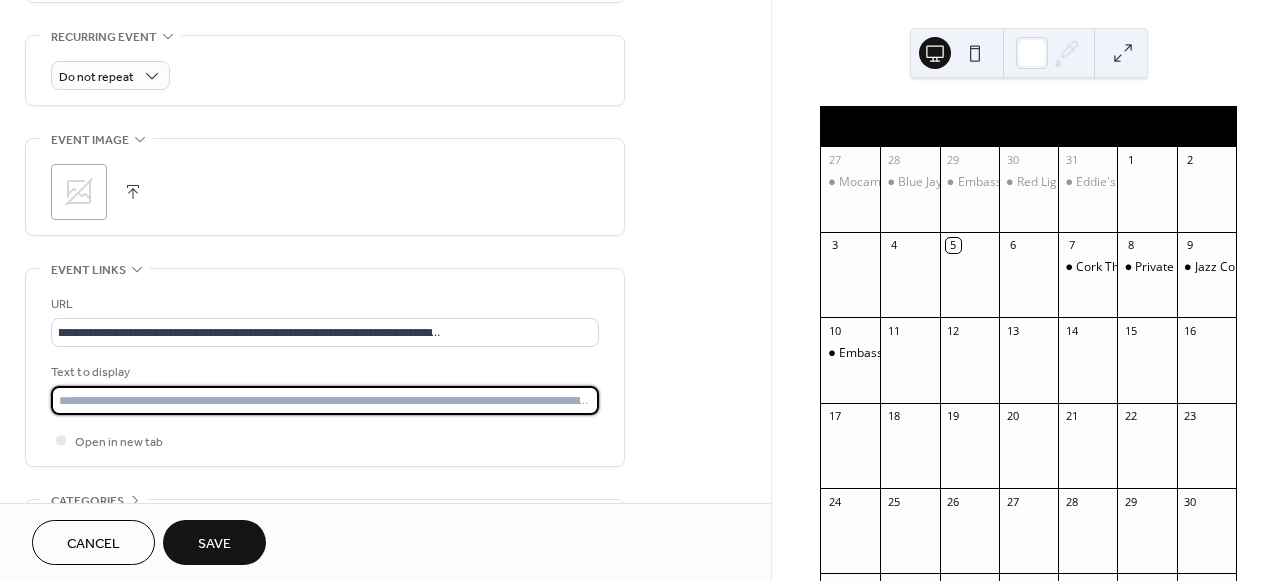 click at bounding box center (325, 400) 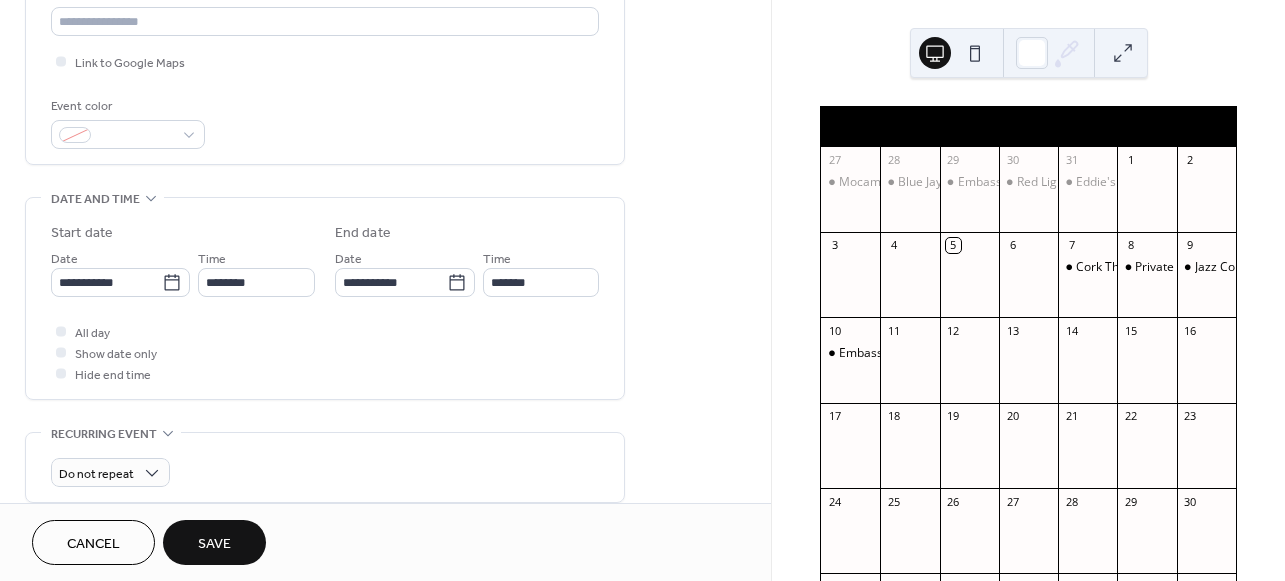 scroll, scrollTop: 422, scrollLeft: 0, axis: vertical 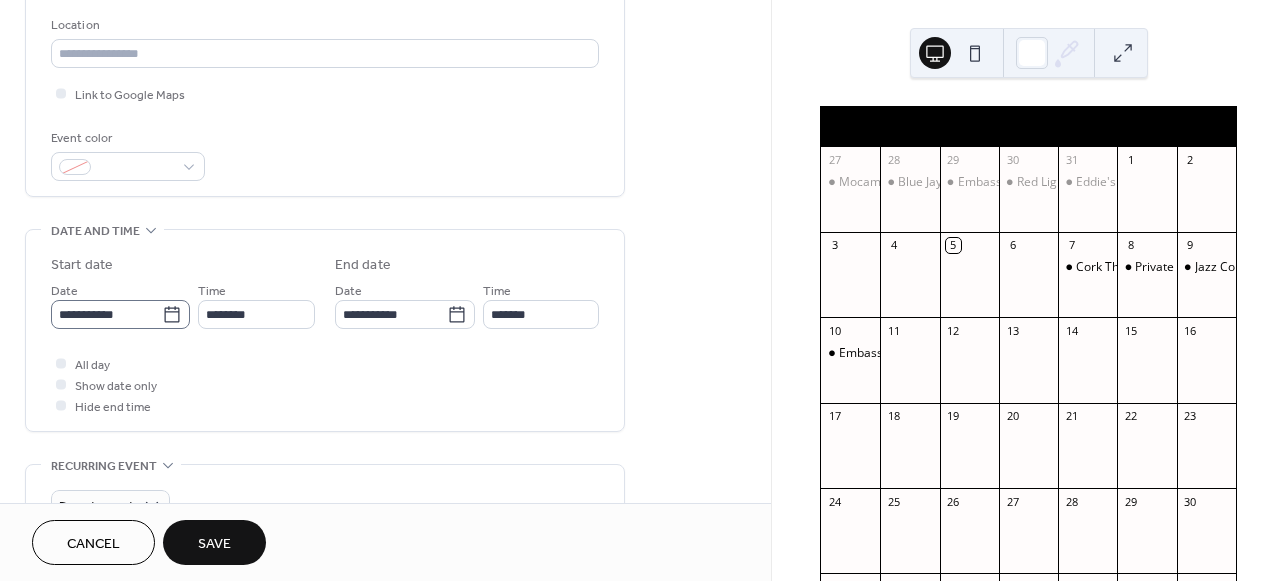 type on "**********" 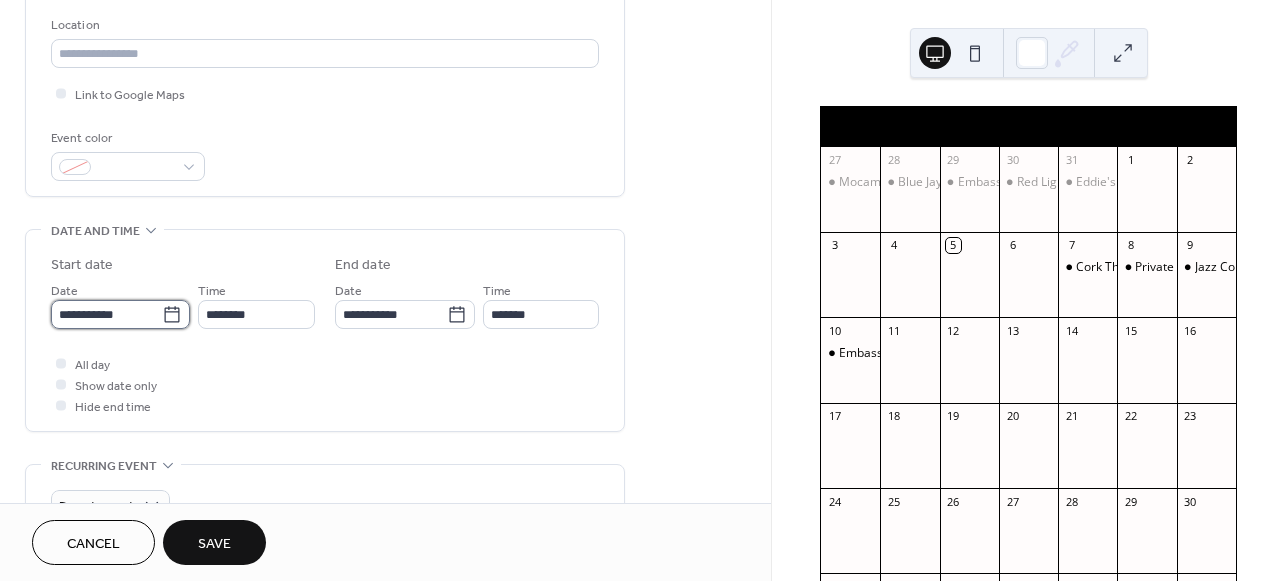 click on "**********" at bounding box center (106, 314) 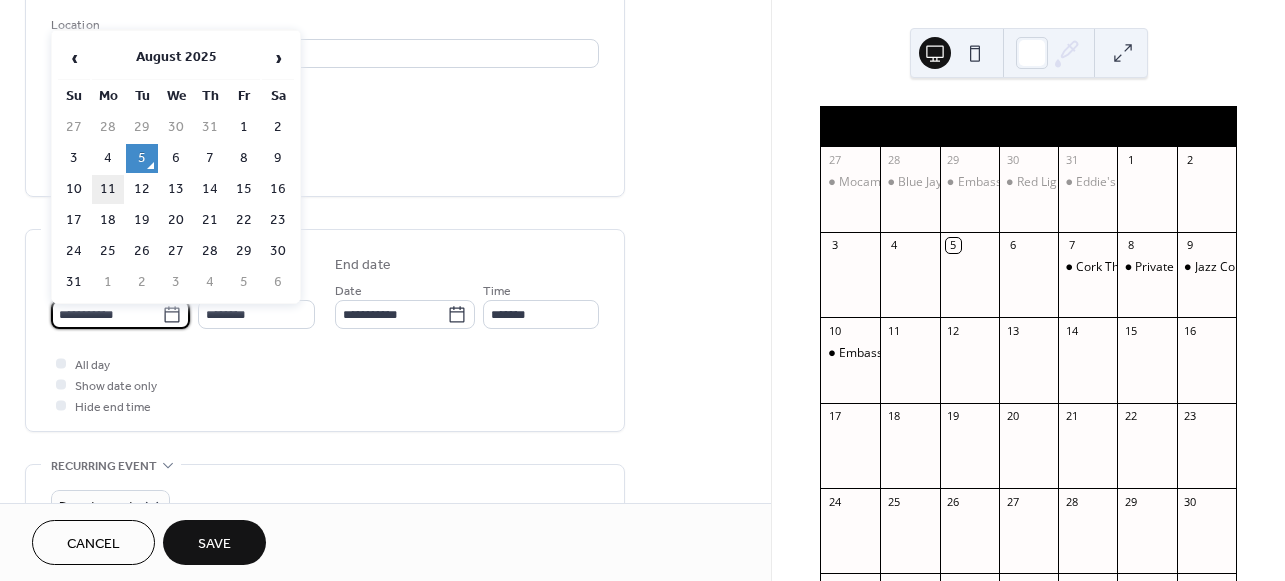 click on "11" at bounding box center (108, 189) 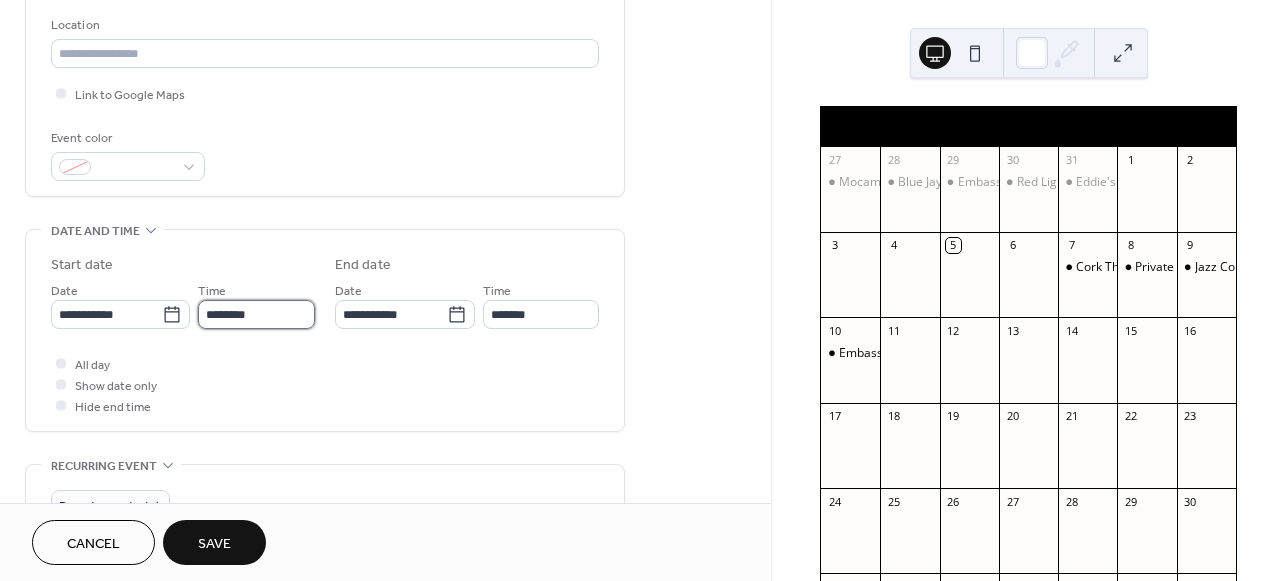 click on "********" at bounding box center (256, 314) 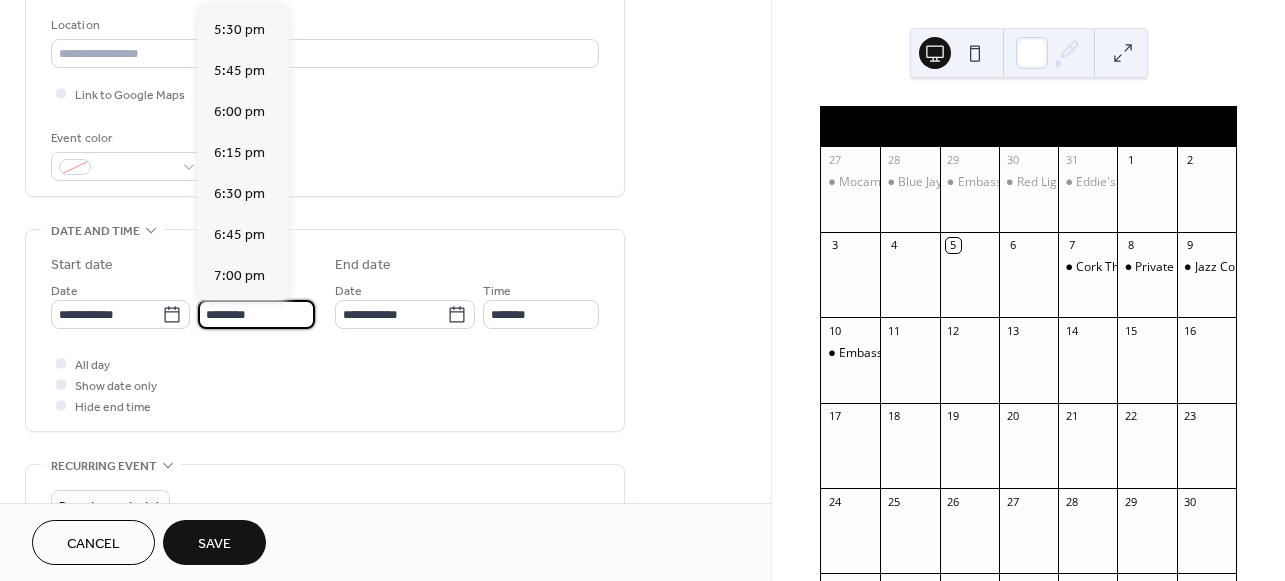 scroll, scrollTop: 2889, scrollLeft: 0, axis: vertical 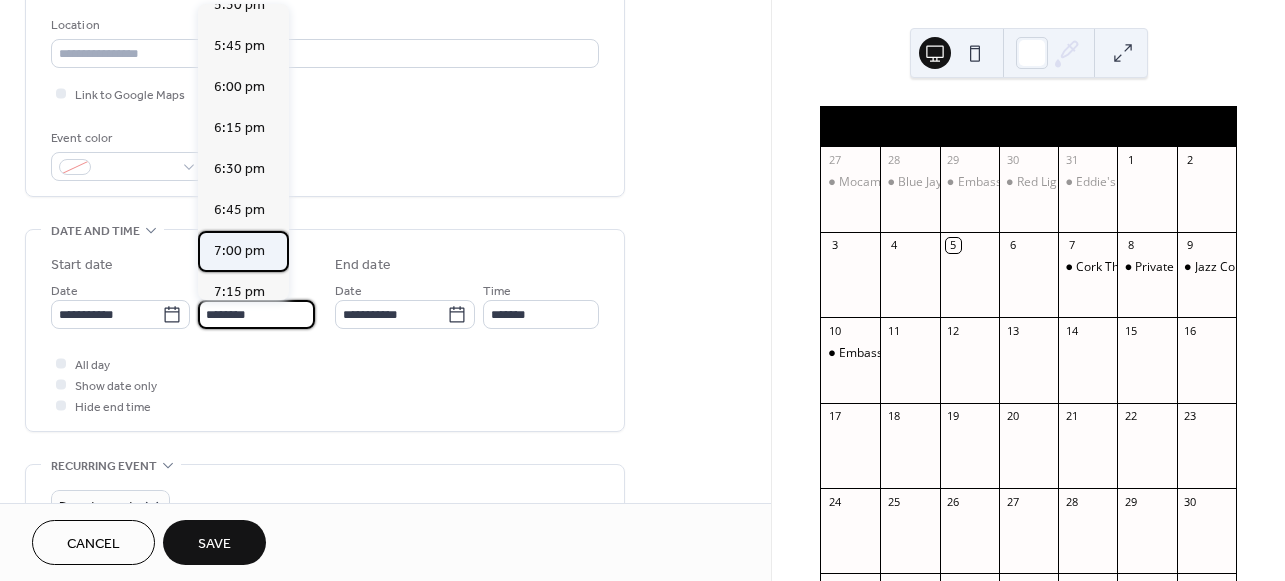 click on "7:00 pm" at bounding box center [239, 251] 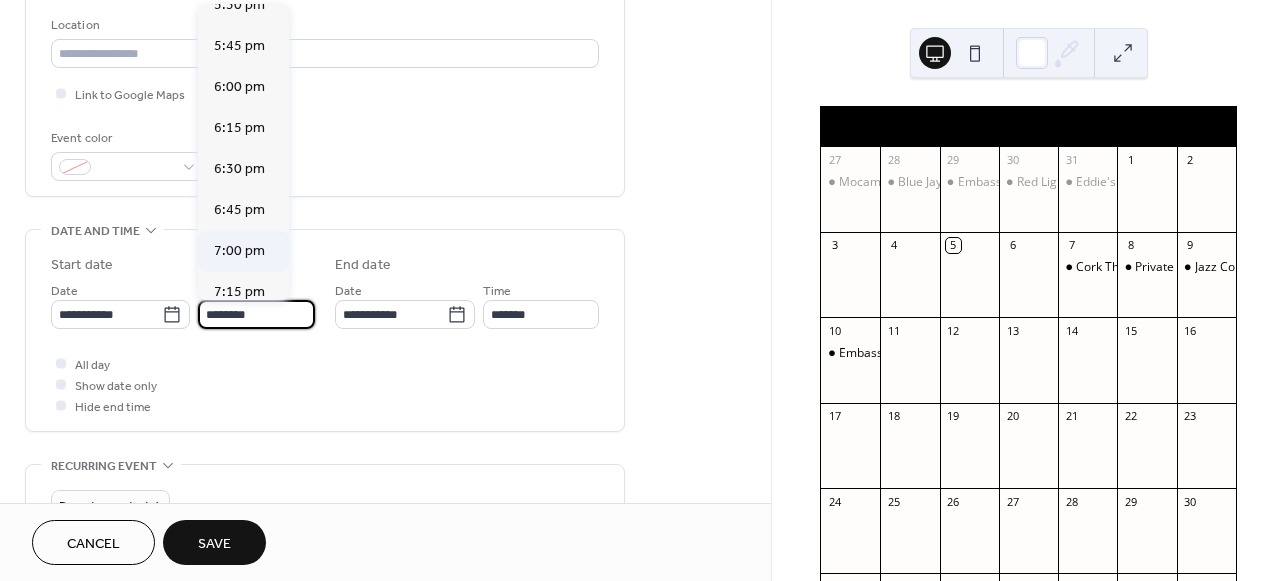 type on "*******" 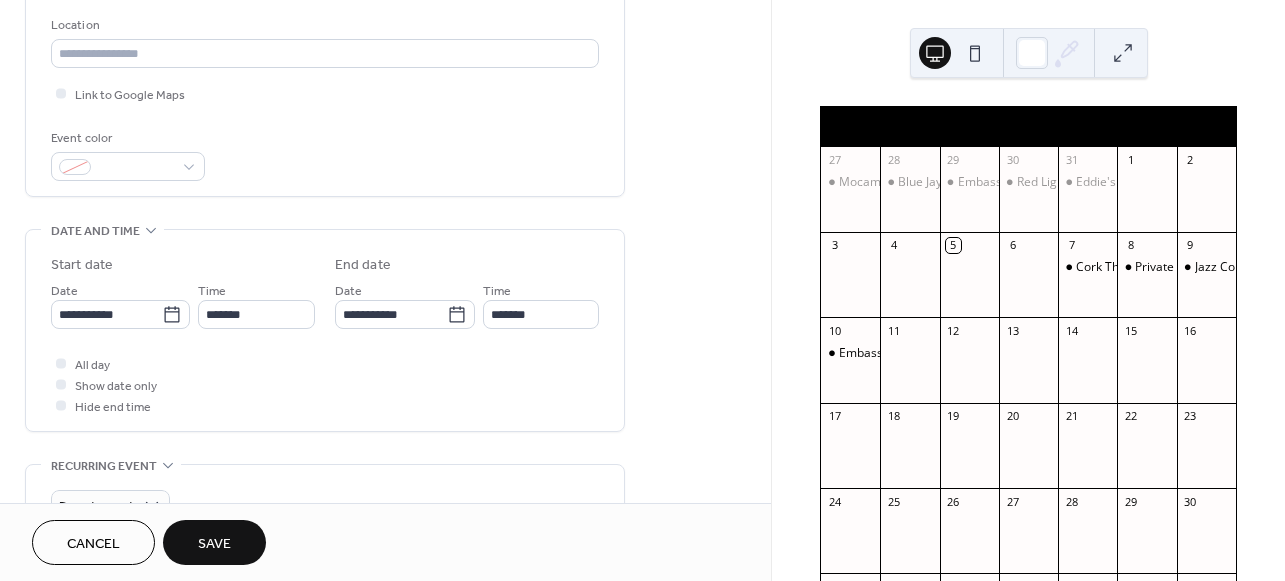 scroll, scrollTop: 0, scrollLeft: 0, axis: both 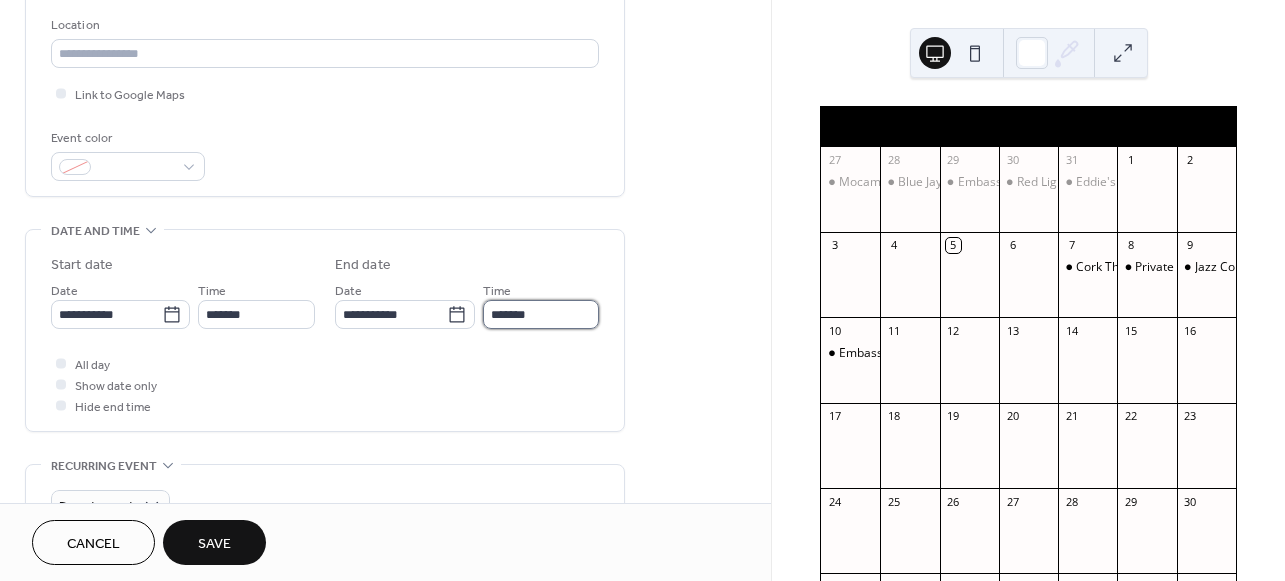 click on "*******" at bounding box center (541, 314) 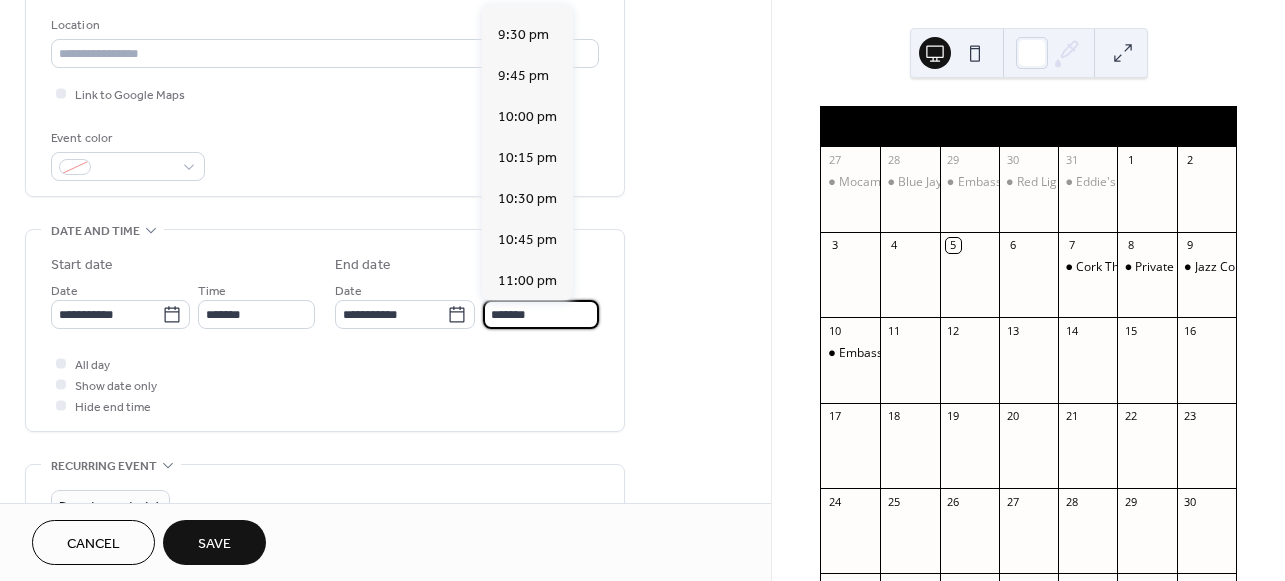 scroll, scrollTop: 386, scrollLeft: 0, axis: vertical 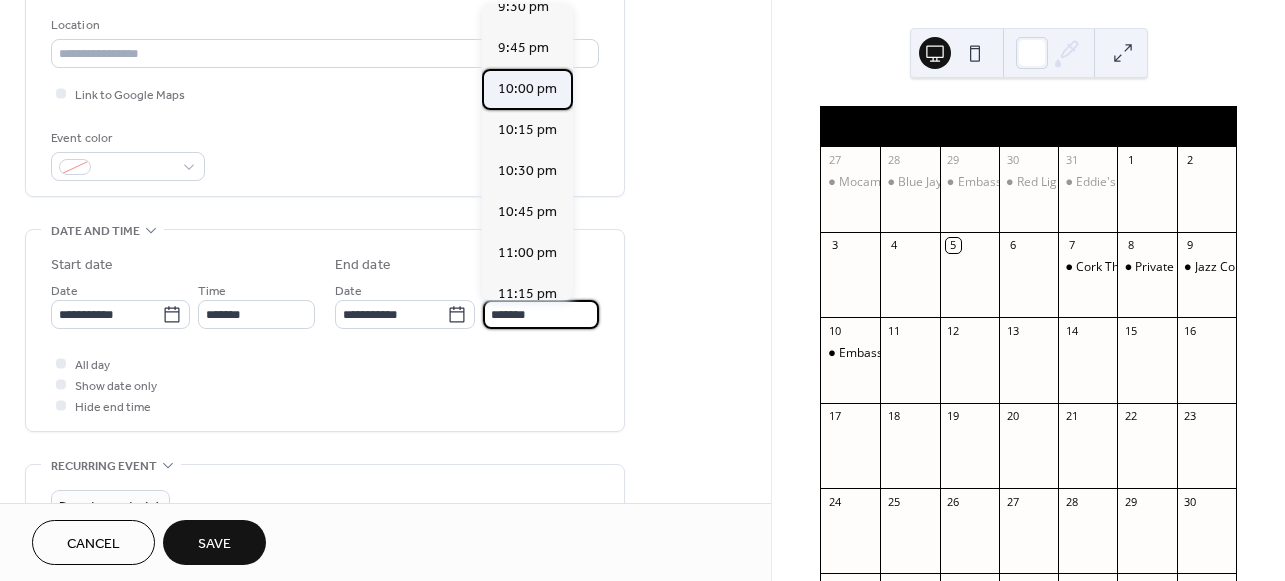 click on "10:00 pm" at bounding box center (527, 89) 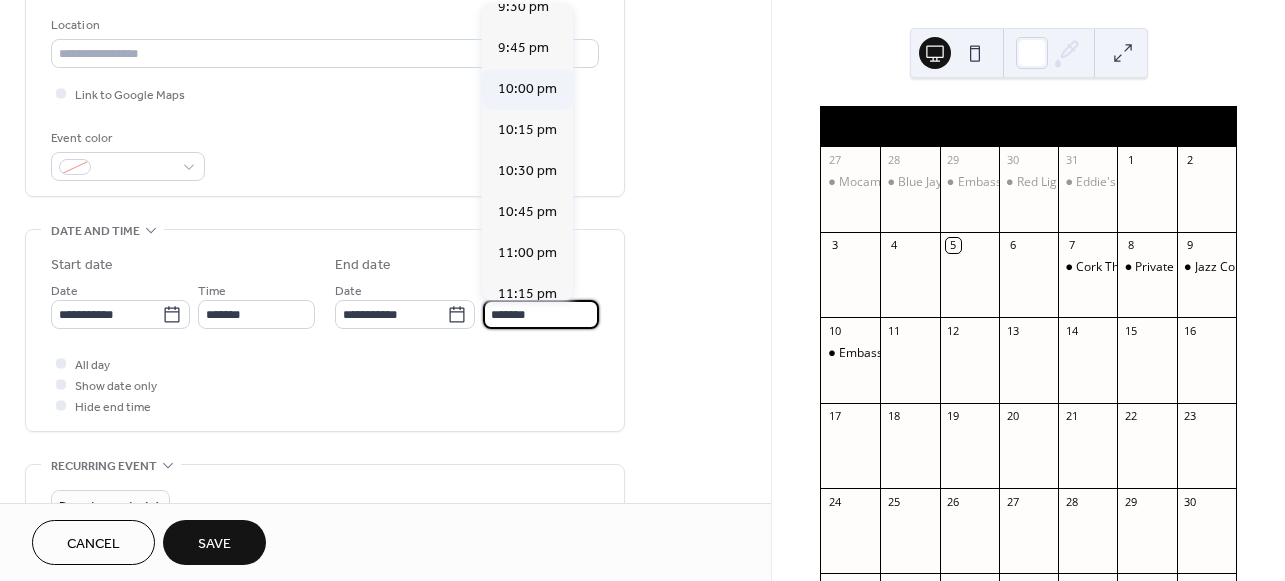 type on "********" 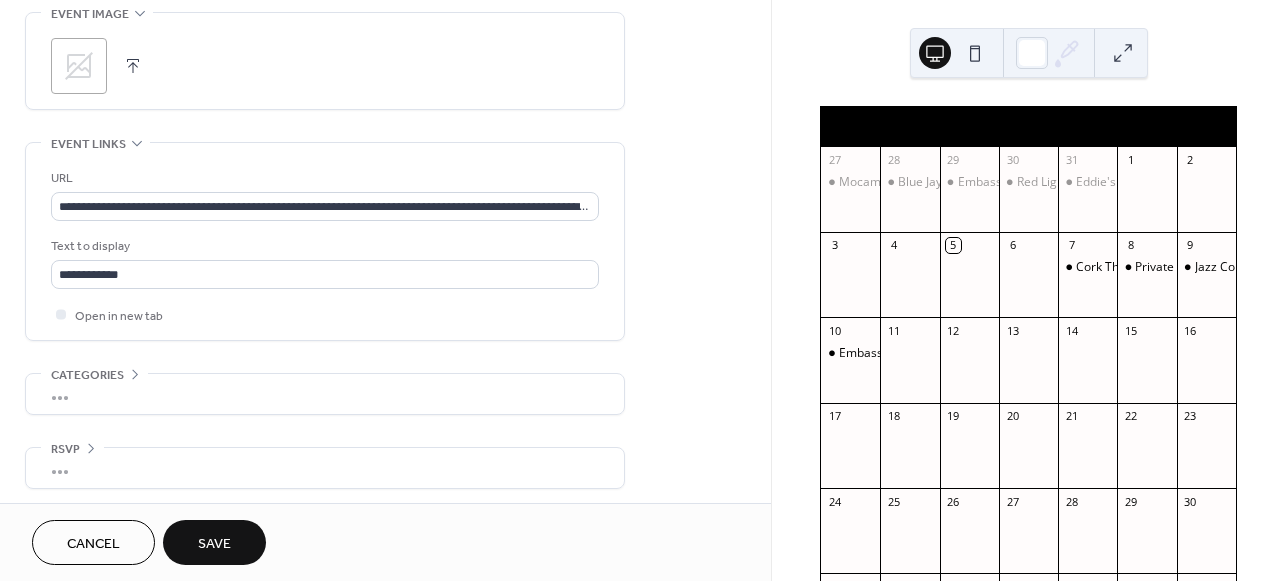 scroll, scrollTop: 983, scrollLeft: 0, axis: vertical 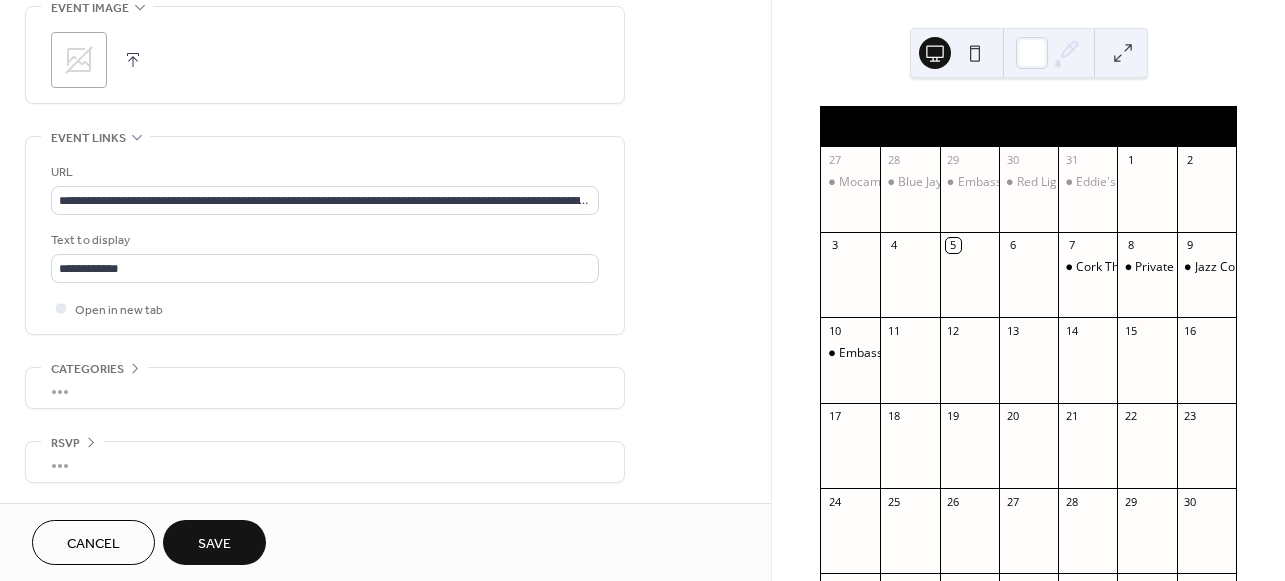 click on "Save" at bounding box center (214, 542) 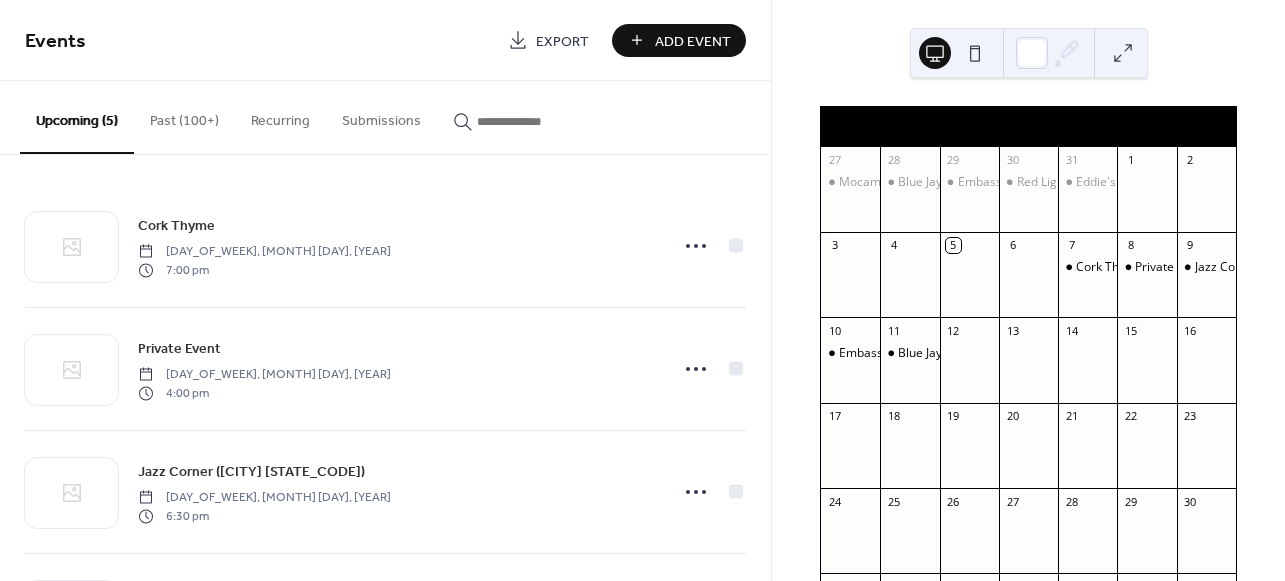 click on "Add Event" at bounding box center (679, 40) 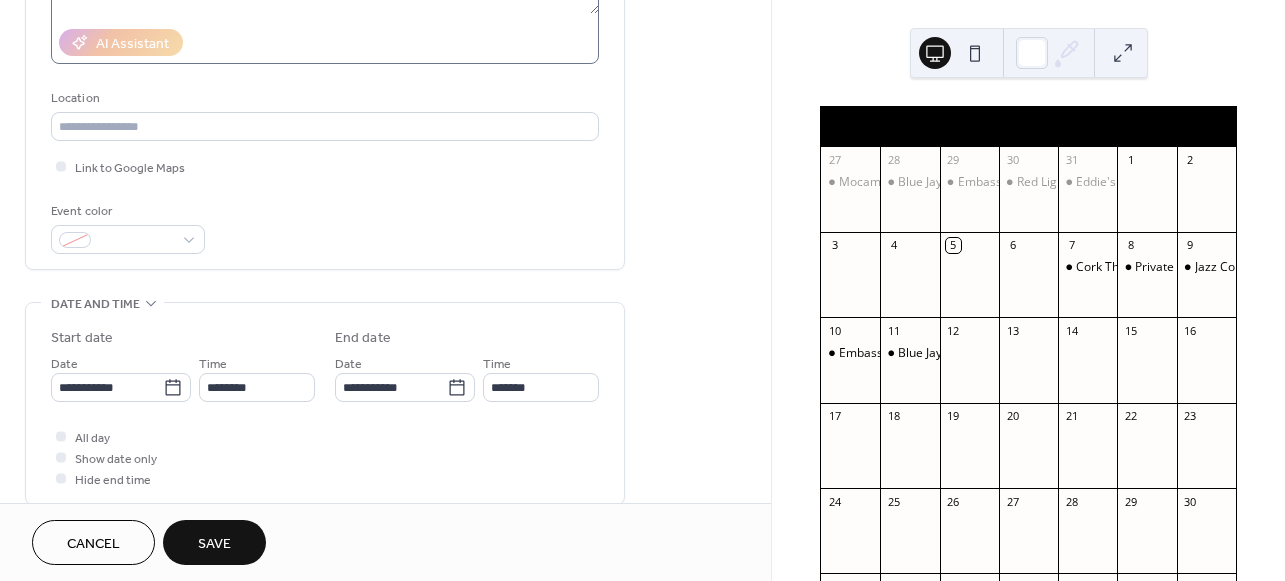 scroll, scrollTop: 350, scrollLeft: 0, axis: vertical 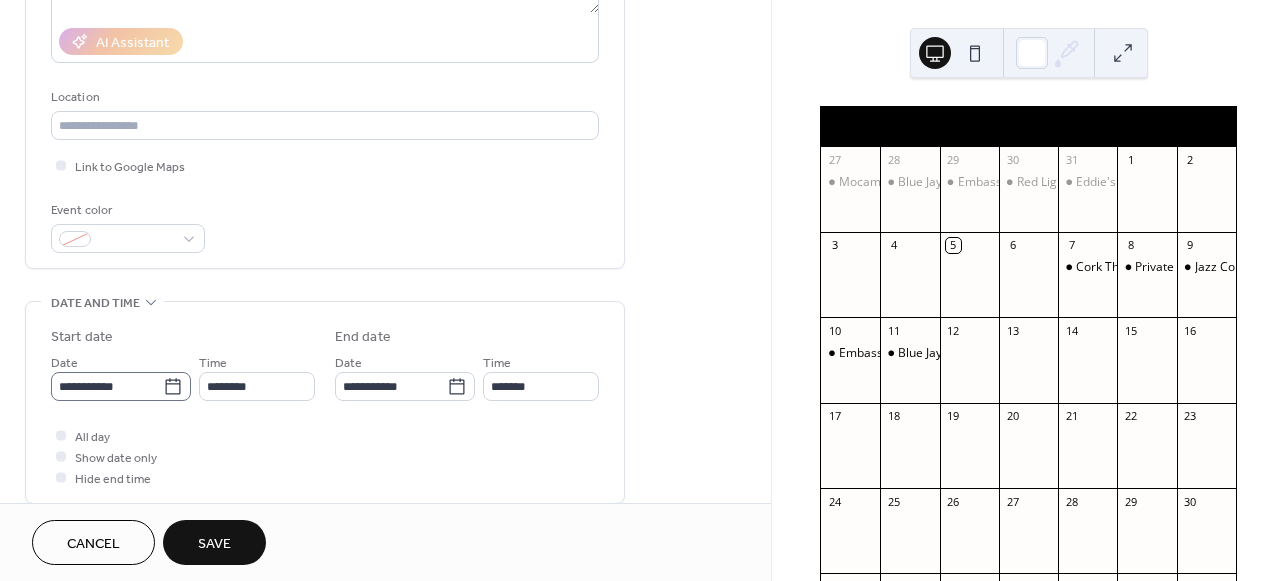 type on "**********" 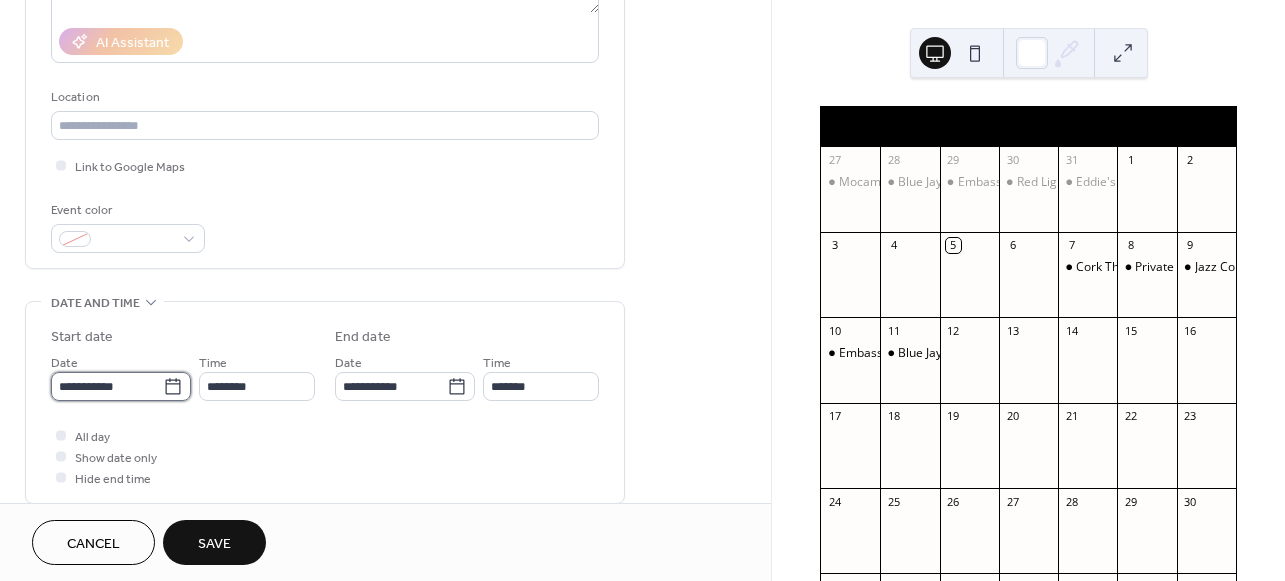 click on "**********" at bounding box center (107, 386) 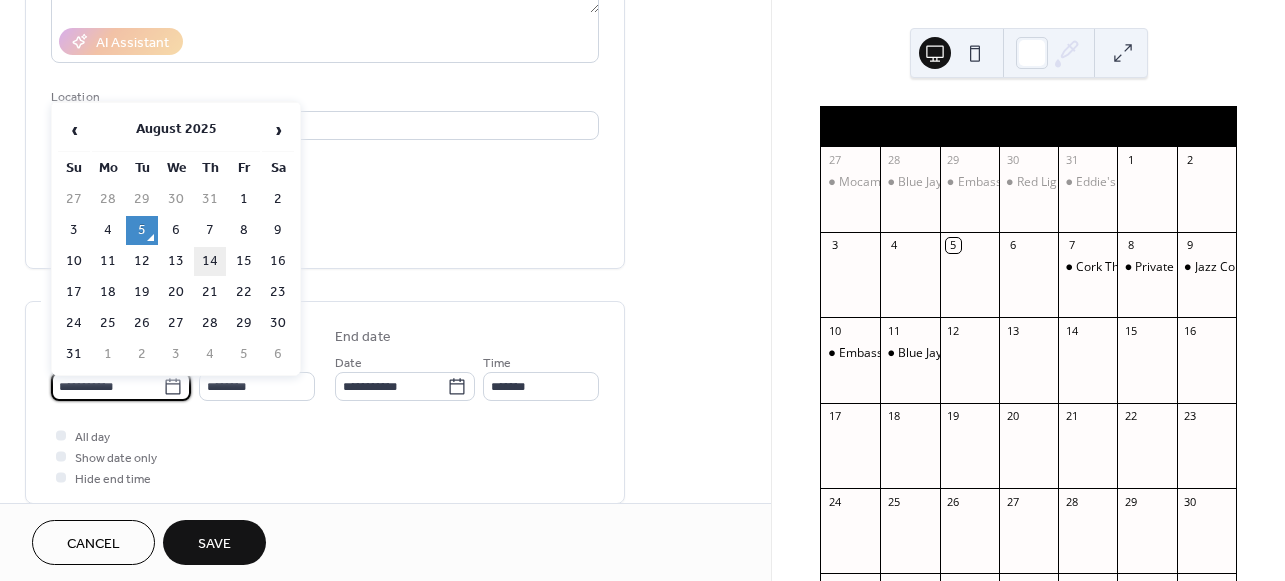 click on "14" at bounding box center [210, 261] 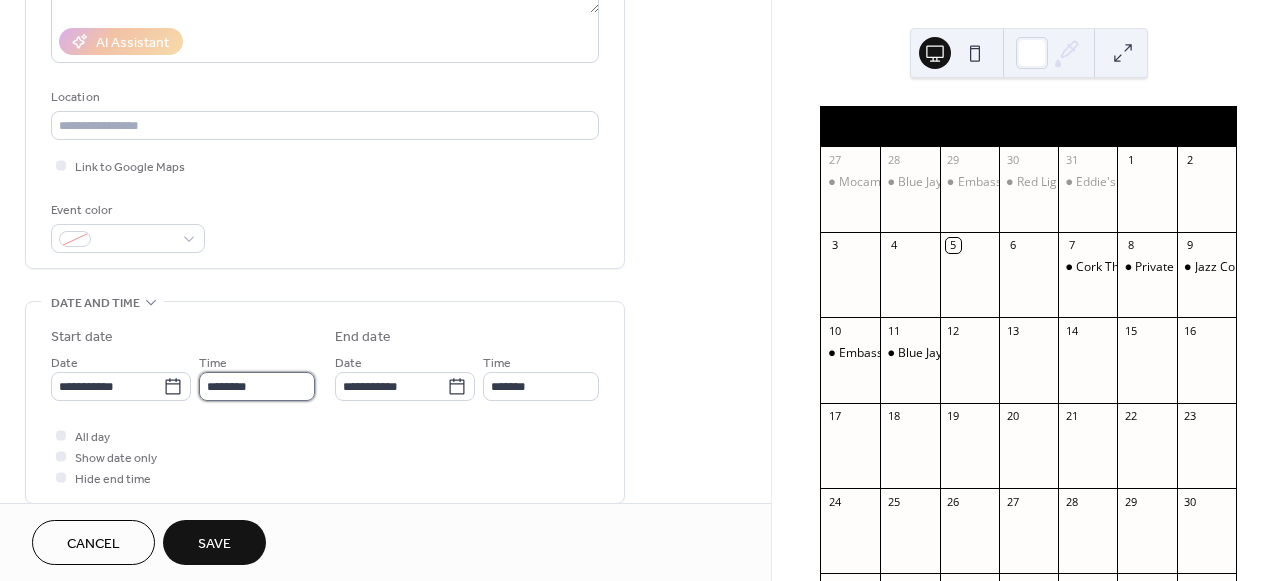 click on "********" at bounding box center (257, 386) 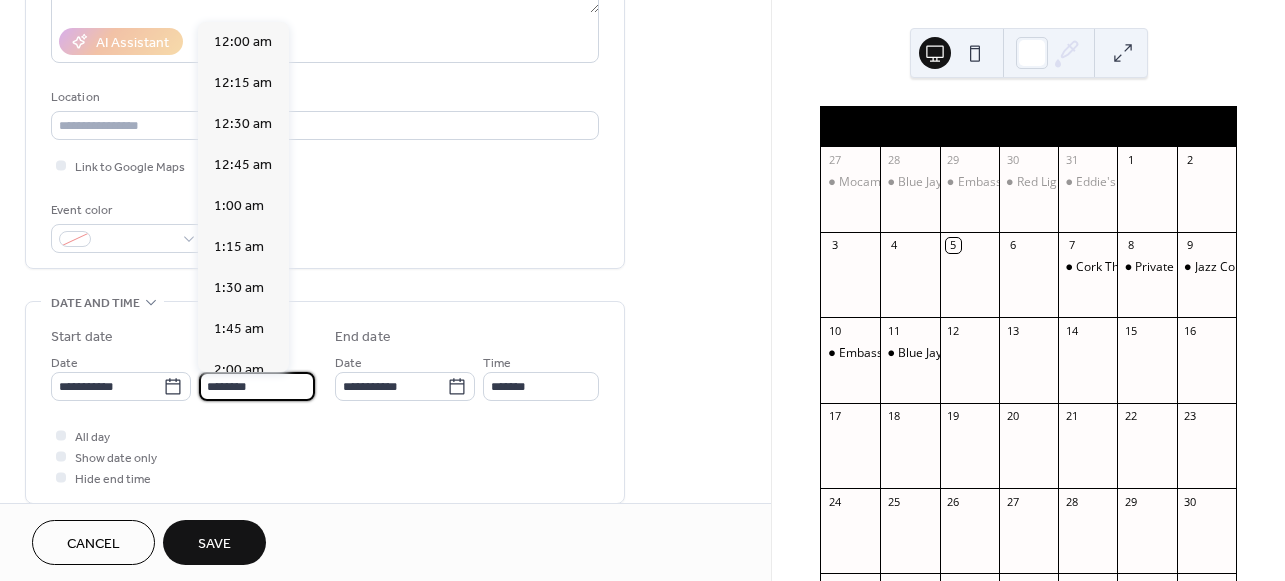 scroll, scrollTop: 1944, scrollLeft: 0, axis: vertical 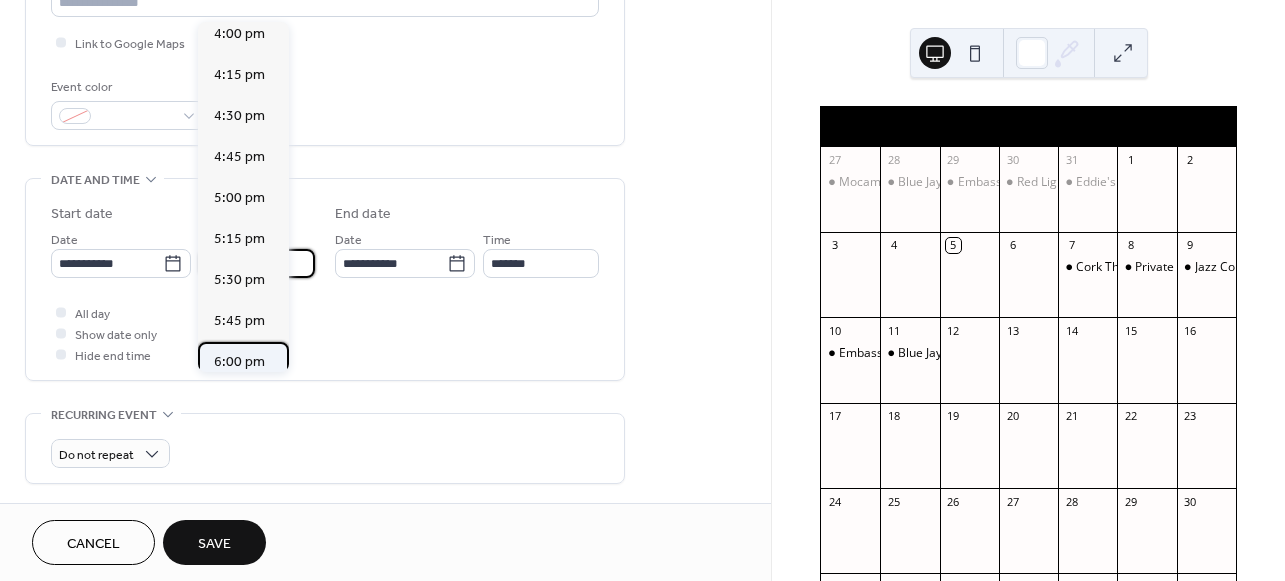click on "6:00 pm" at bounding box center [239, 362] 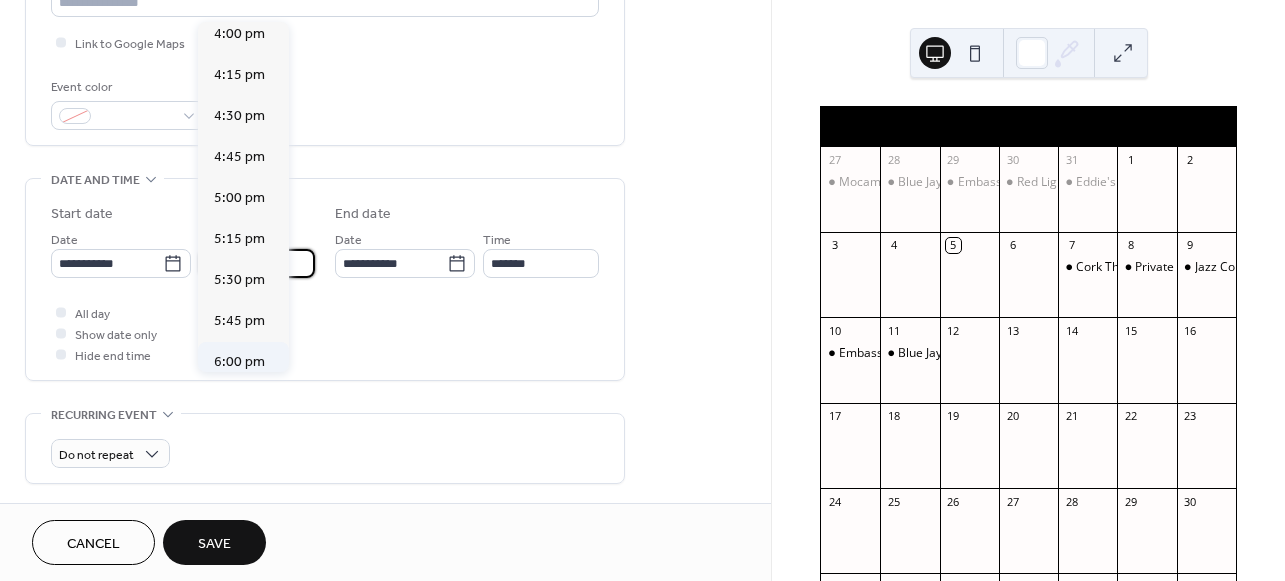 type on "*******" 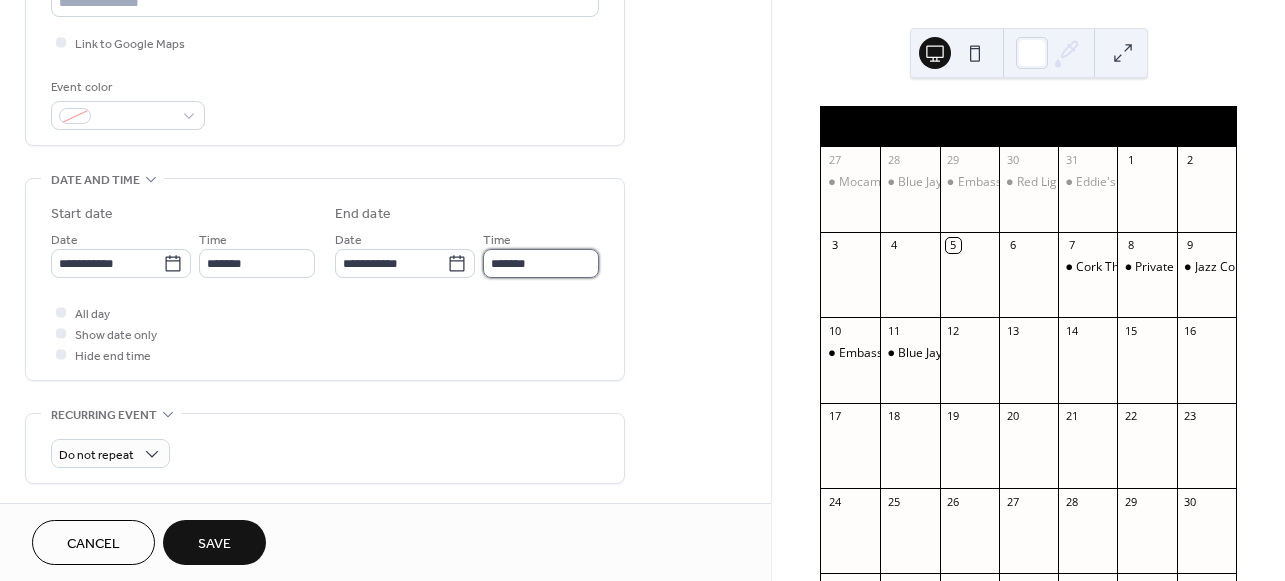 click on "*******" at bounding box center (541, 263) 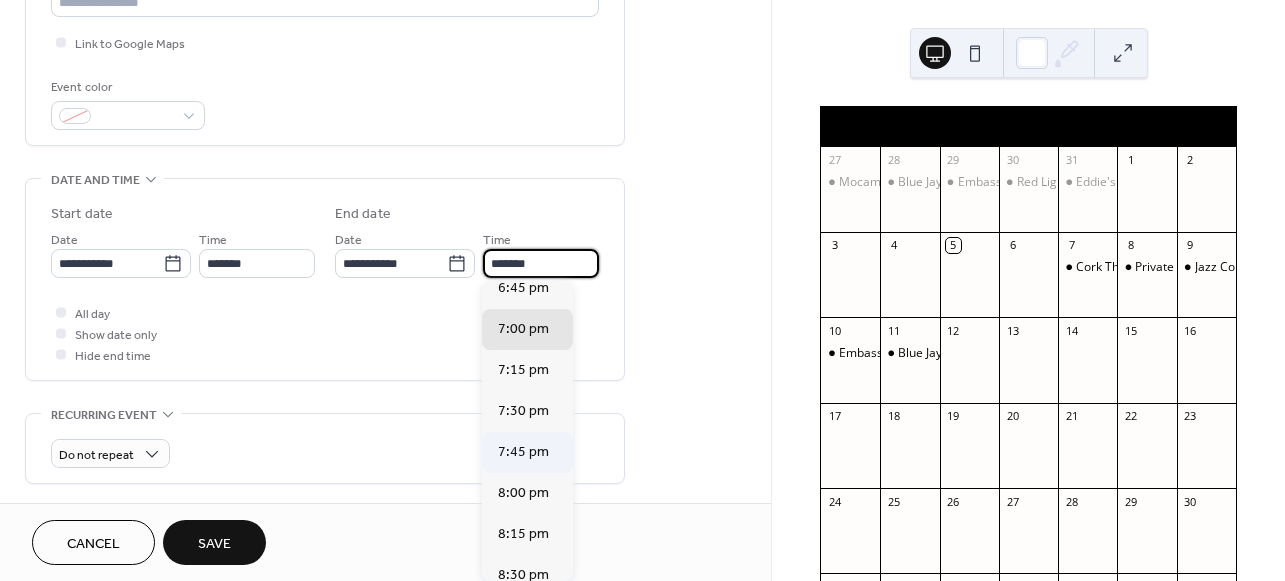 scroll, scrollTop: 102, scrollLeft: 0, axis: vertical 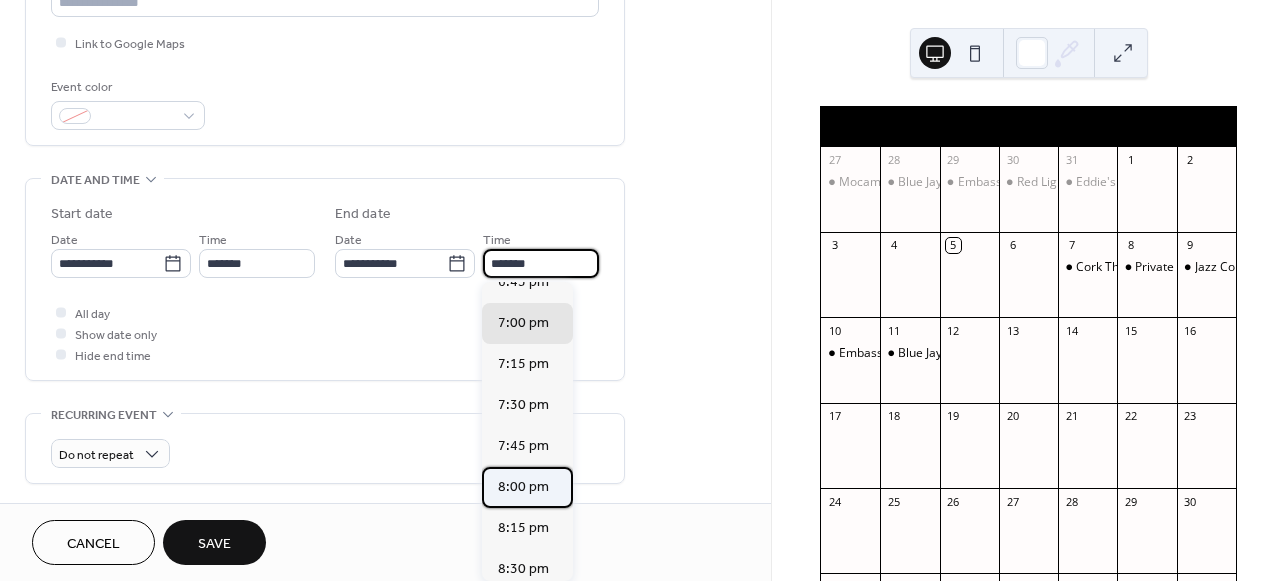 click on "8:00 pm" at bounding box center [523, 487] 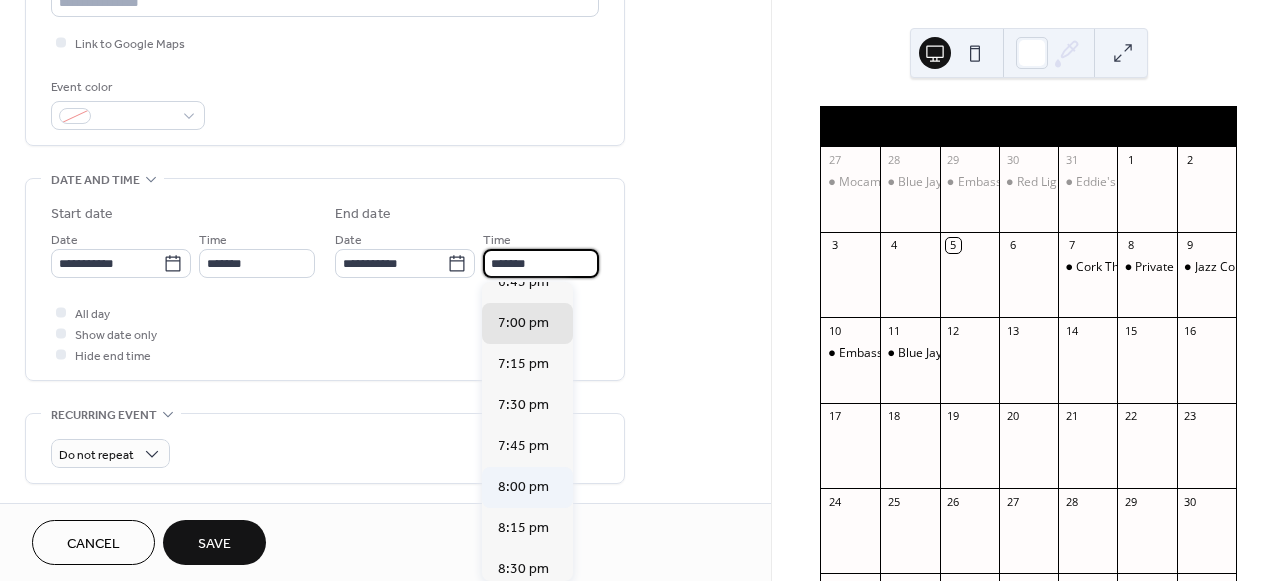 type on "*******" 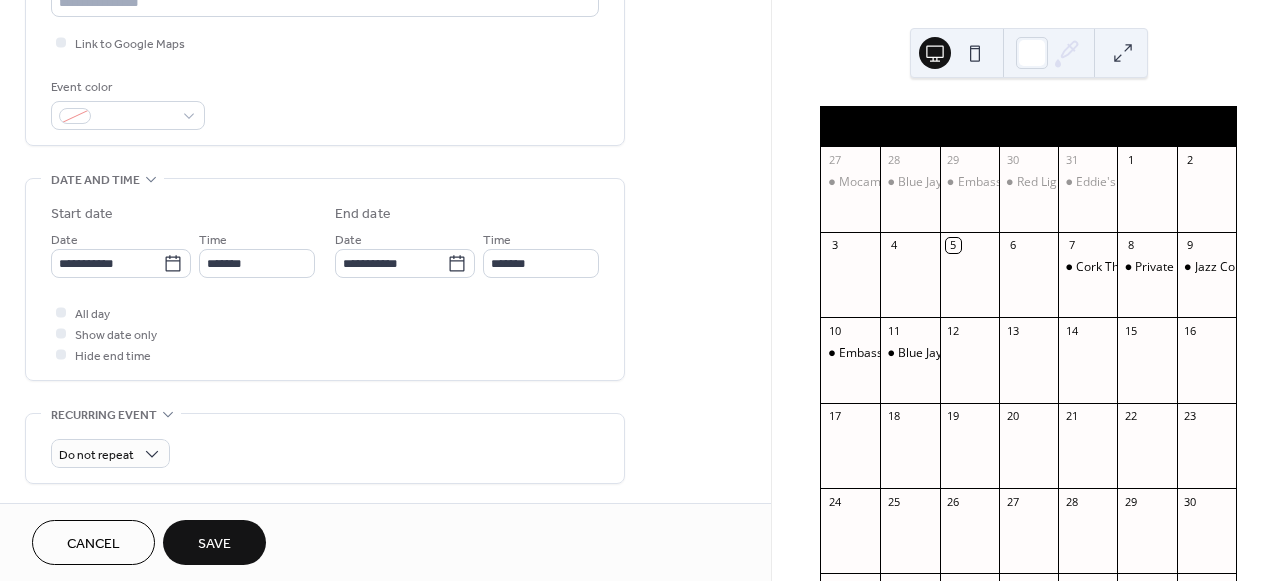 click on "Save" at bounding box center (214, 542) 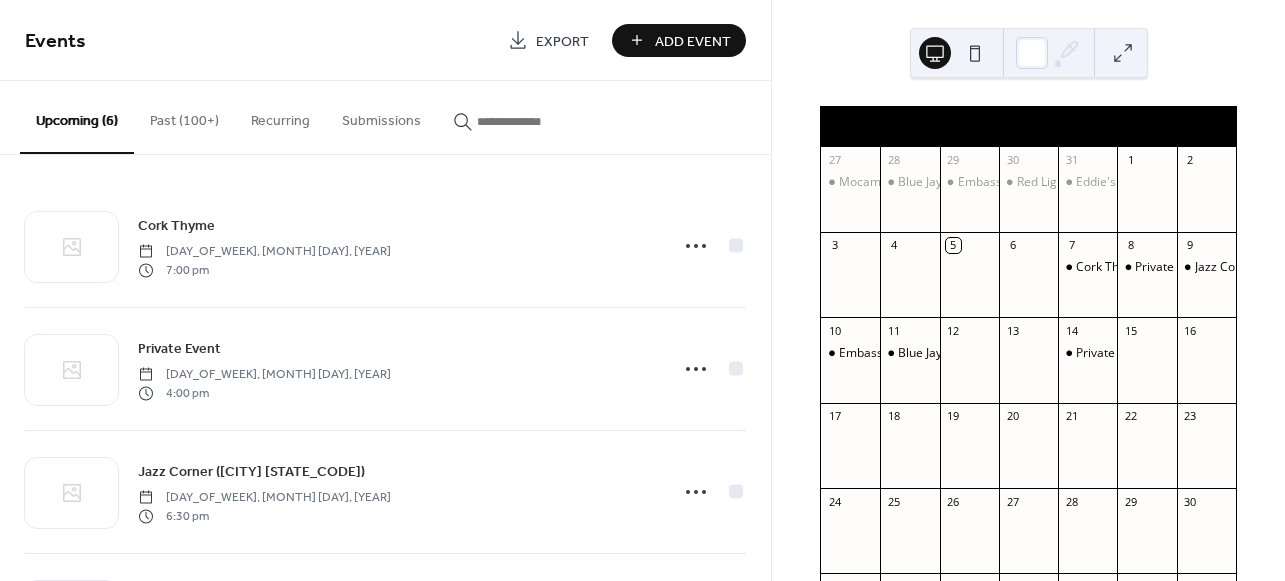 click on "Events Export Add Event" at bounding box center [385, 40] 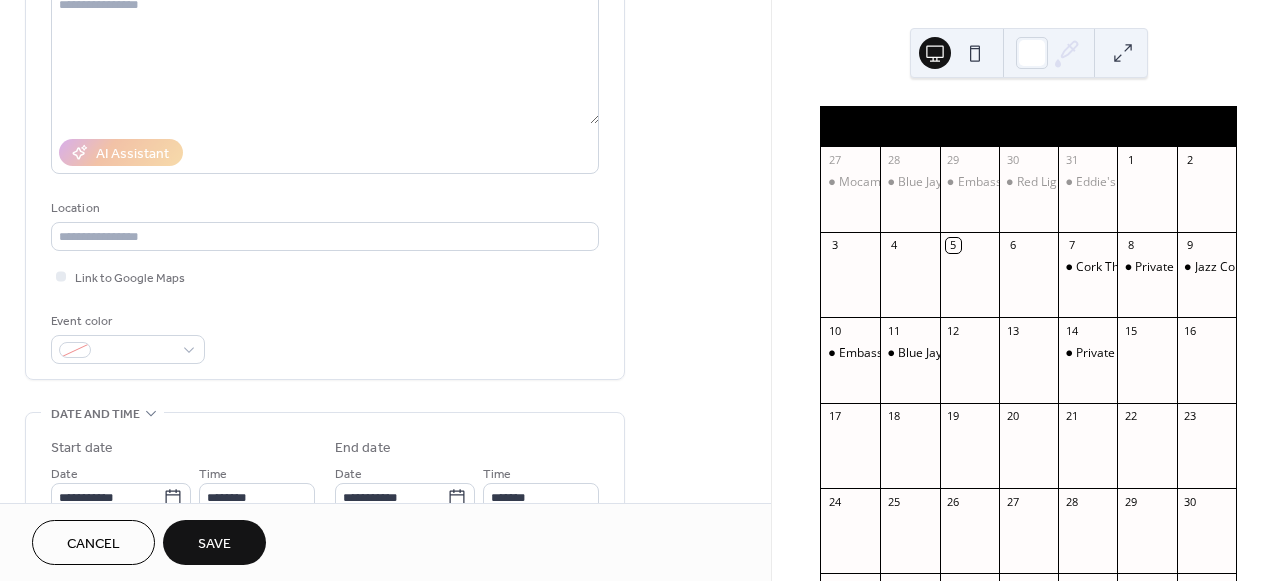 scroll, scrollTop: 290, scrollLeft: 0, axis: vertical 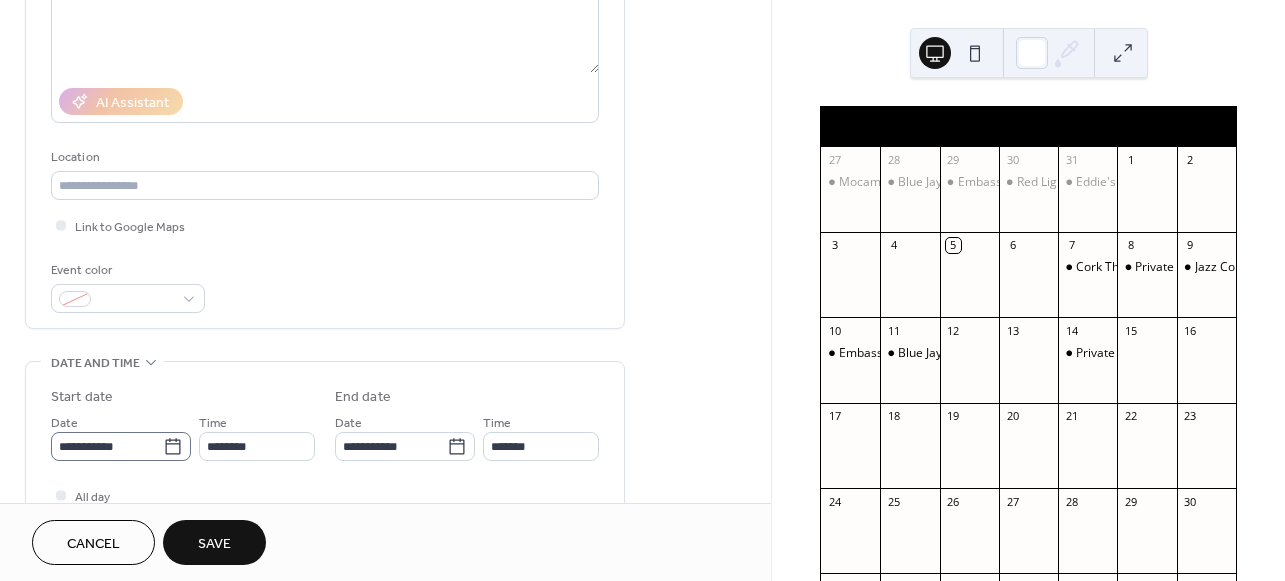 type on "**********" 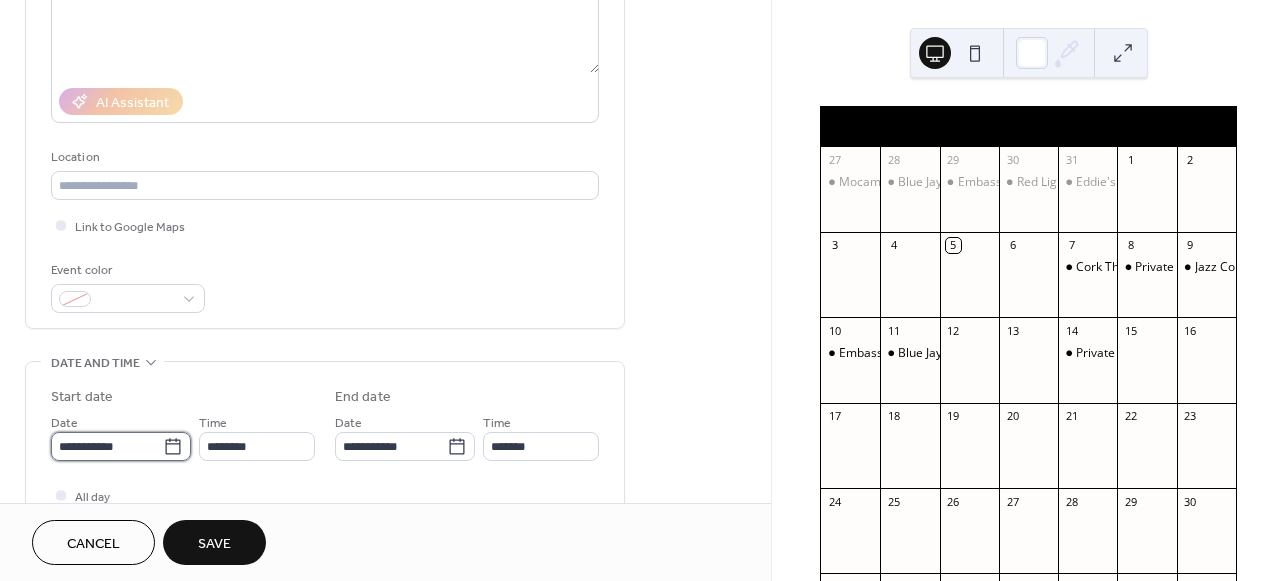 click on "**********" at bounding box center (107, 446) 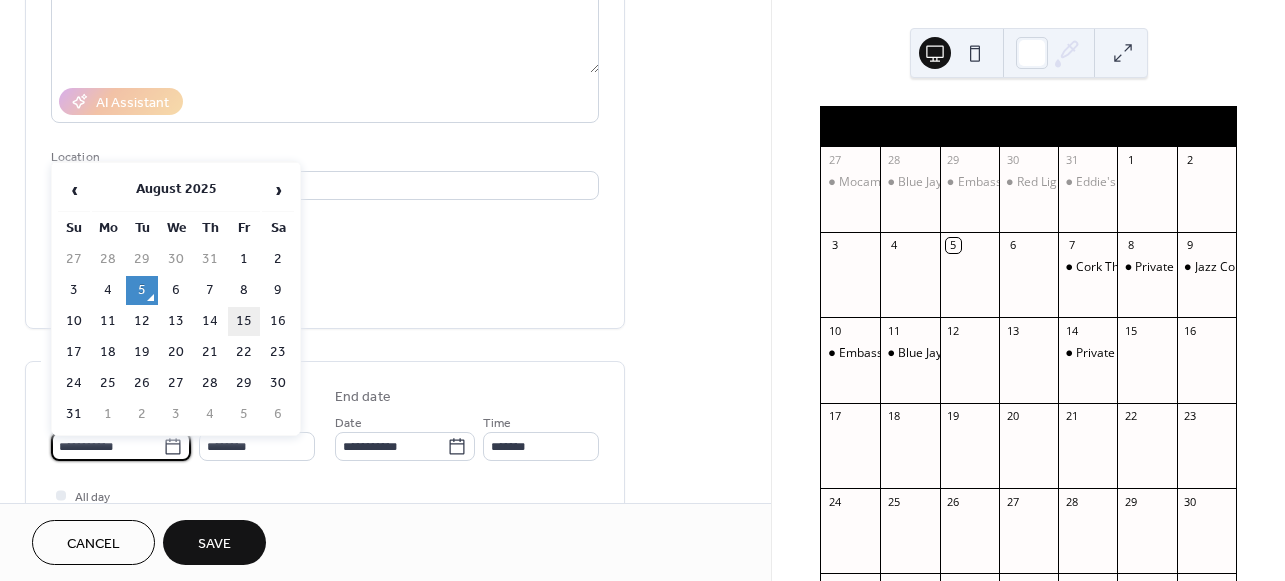 click on "15" at bounding box center [244, 321] 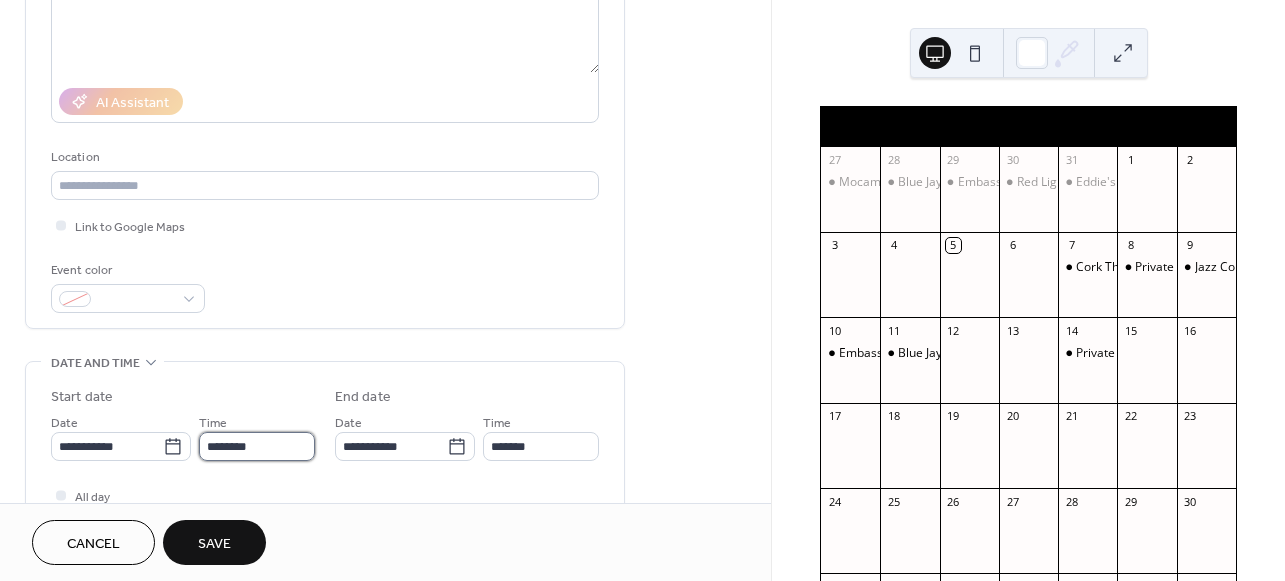 click on "********" at bounding box center [257, 446] 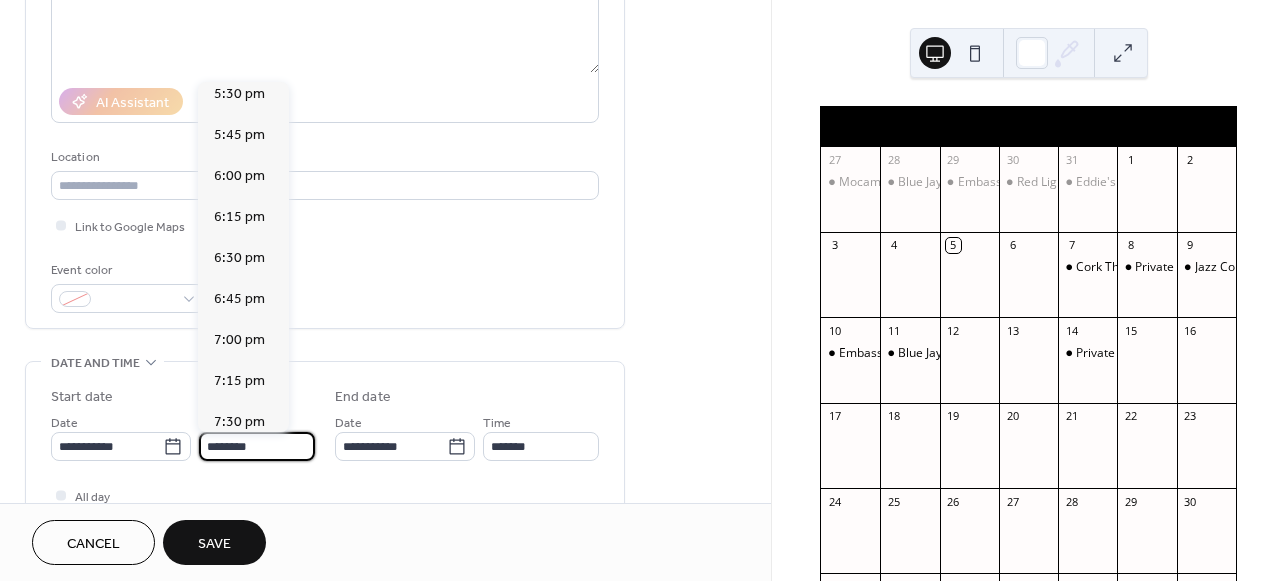 scroll, scrollTop: 2883, scrollLeft: 0, axis: vertical 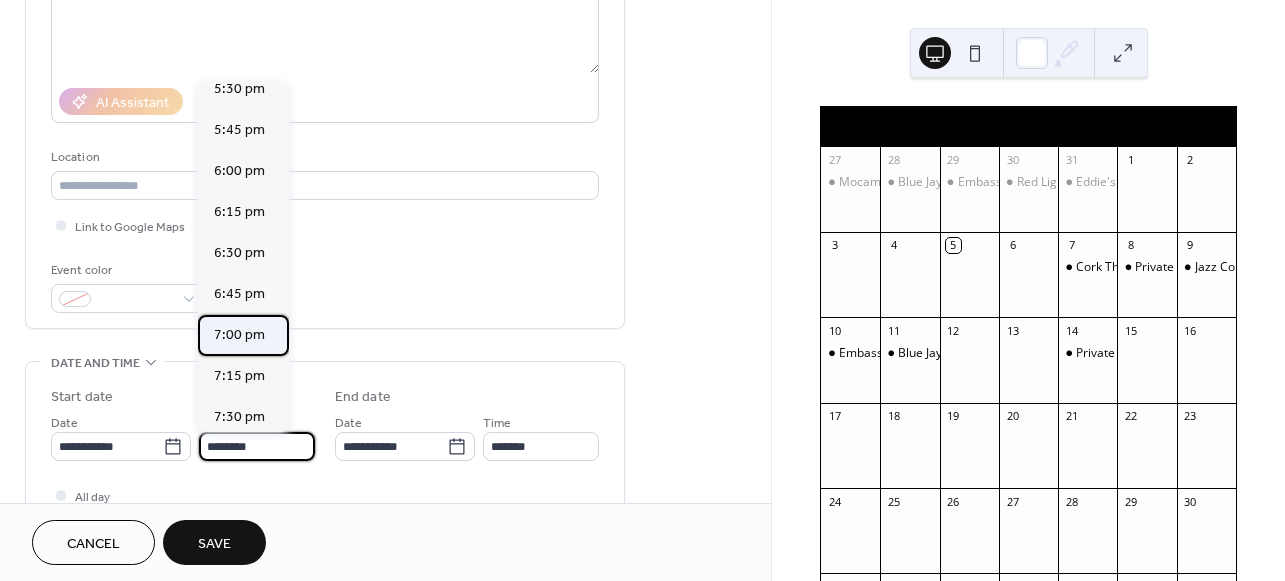 click on "7:00 pm" at bounding box center [239, 335] 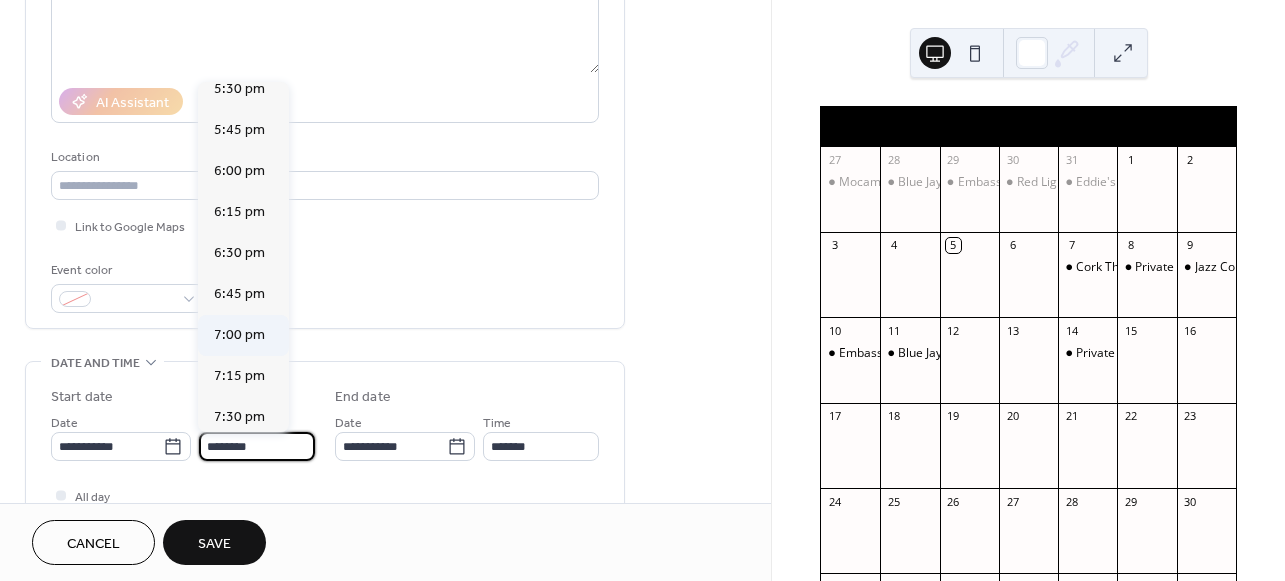 type on "*******" 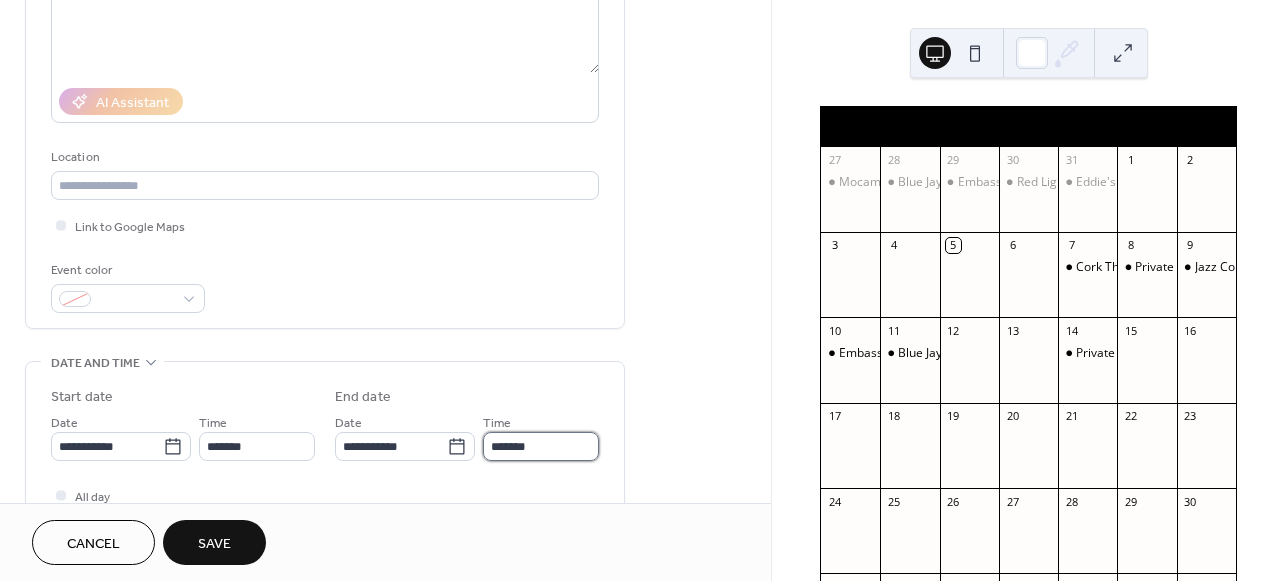 click on "*******" at bounding box center [541, 446] 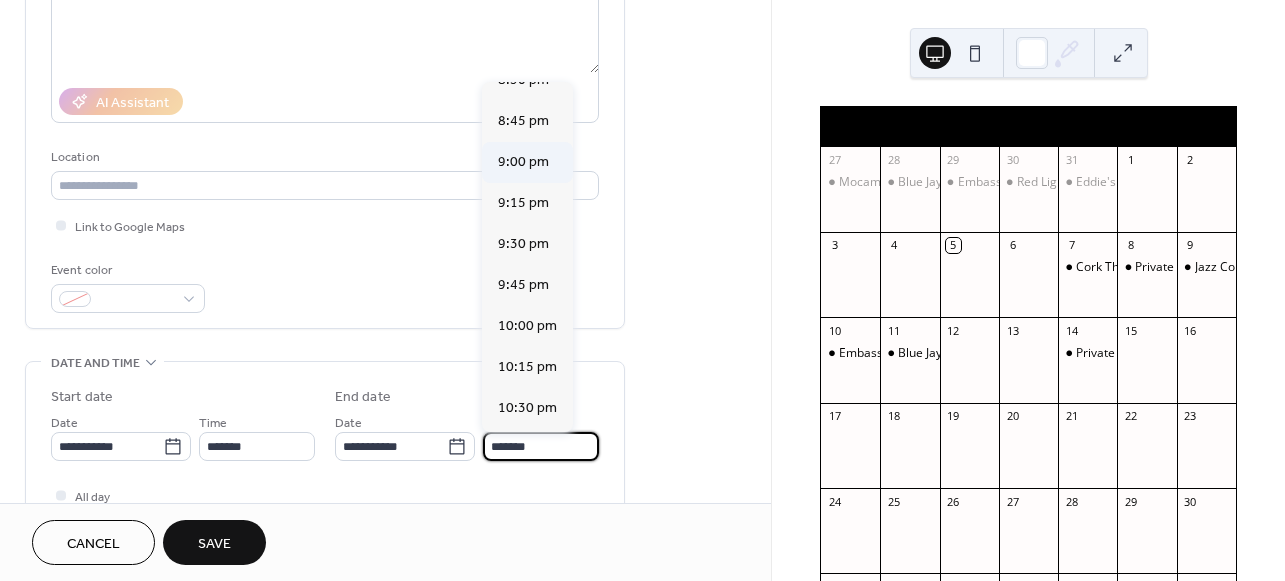 scroll, scrollTop: 250, scrollLeft: 0, axis: vertical 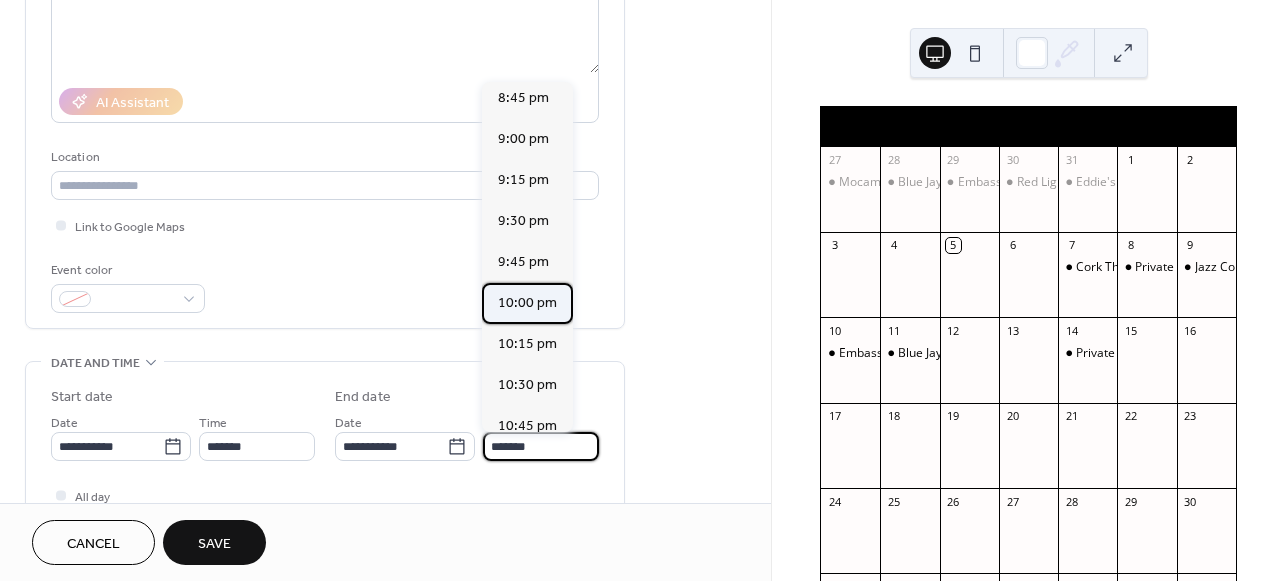 click on "10:00 pm" at bounding box center (527, 303) 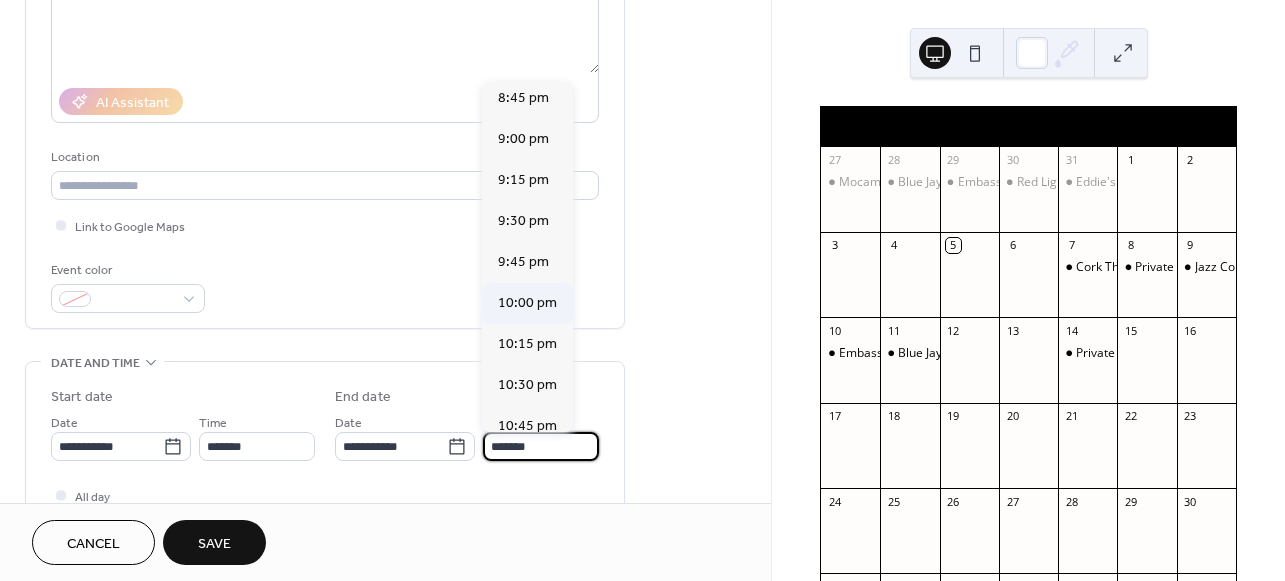 type on "********" 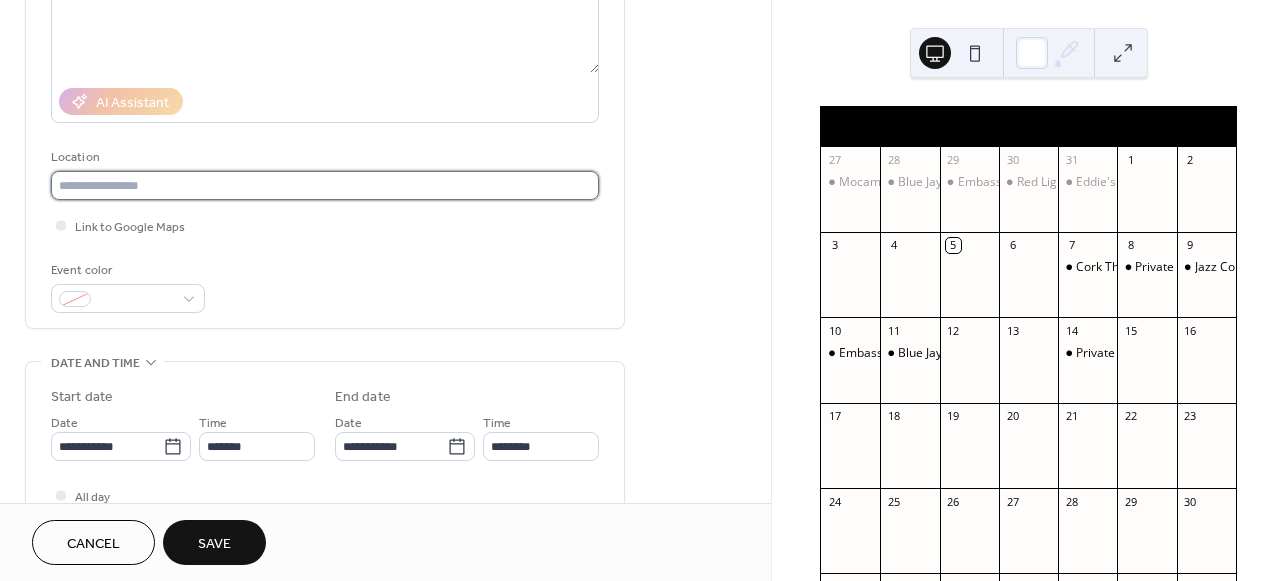 click at bounding box center (325, 185) 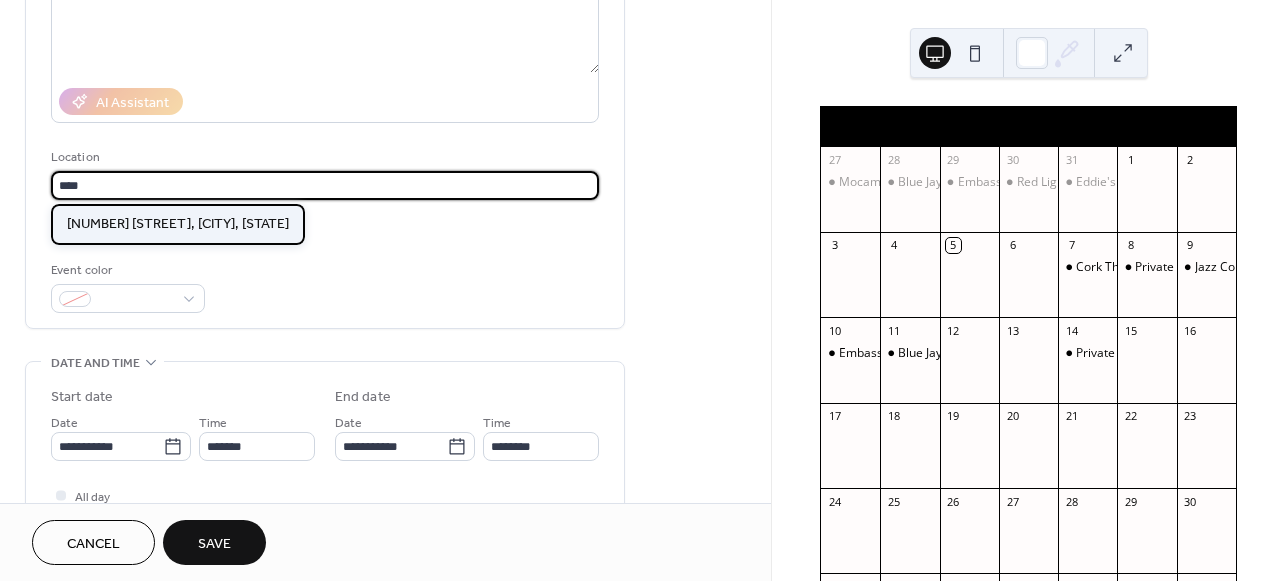 click on "[NUMBER] [STREET], [CITY], [STATE]" at bounding box center (178, 224) 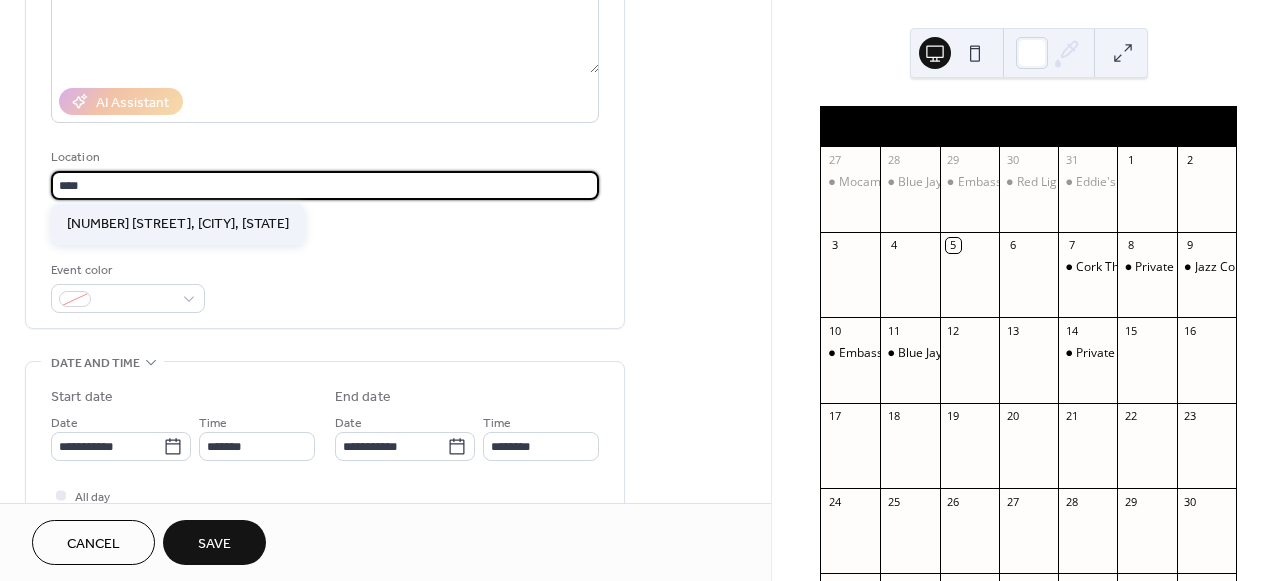 type on "**********" 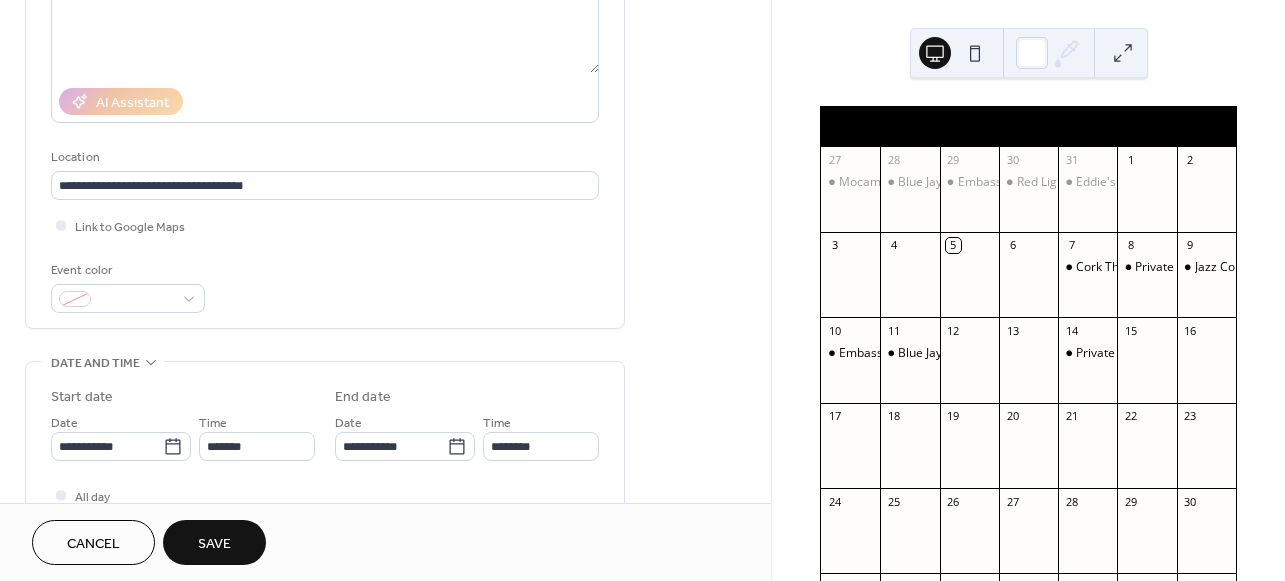 click on "Save" at bounding box center (214, 544) 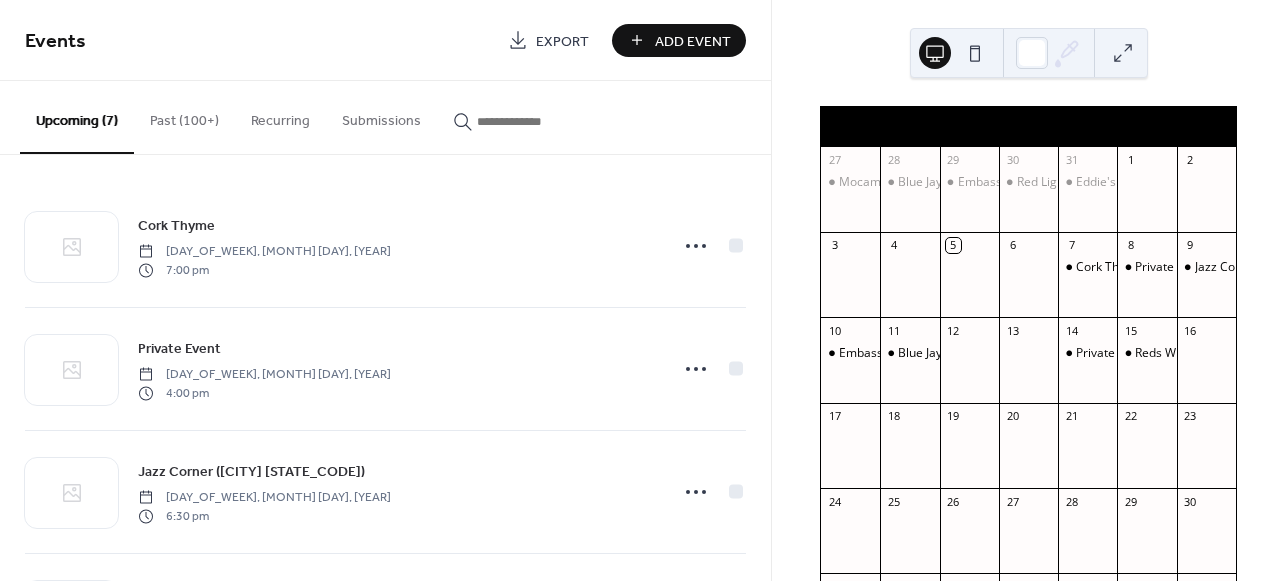 click on "Add Event" at bounding box center (679, 40) 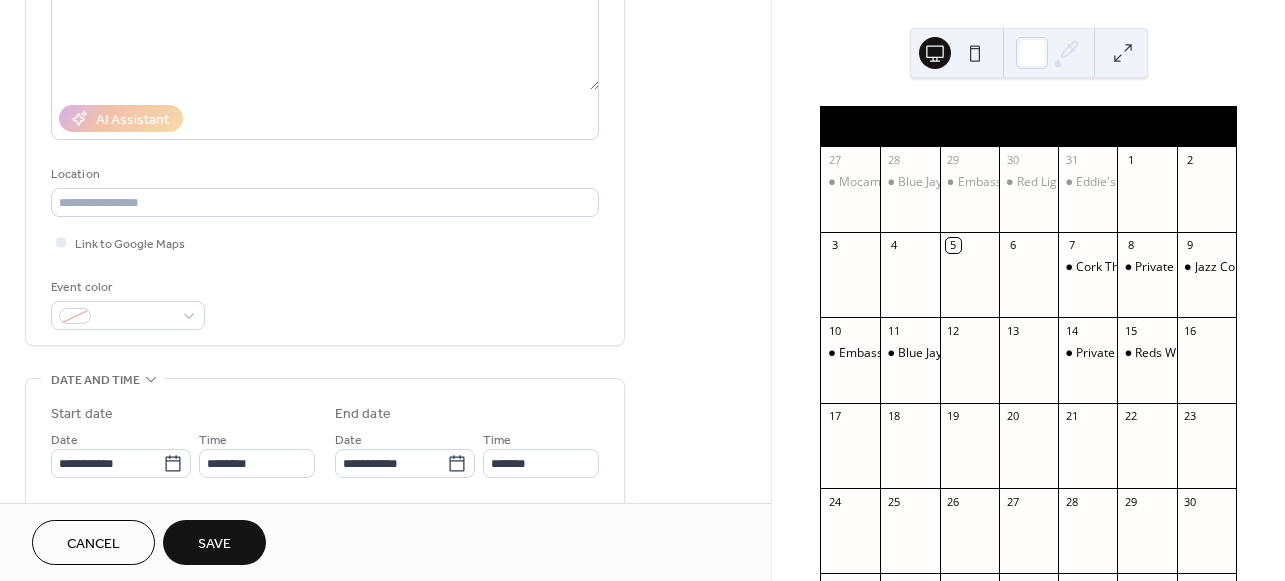 scroll, scrollTop: 289, scrollLeft: 0, axis: vertical 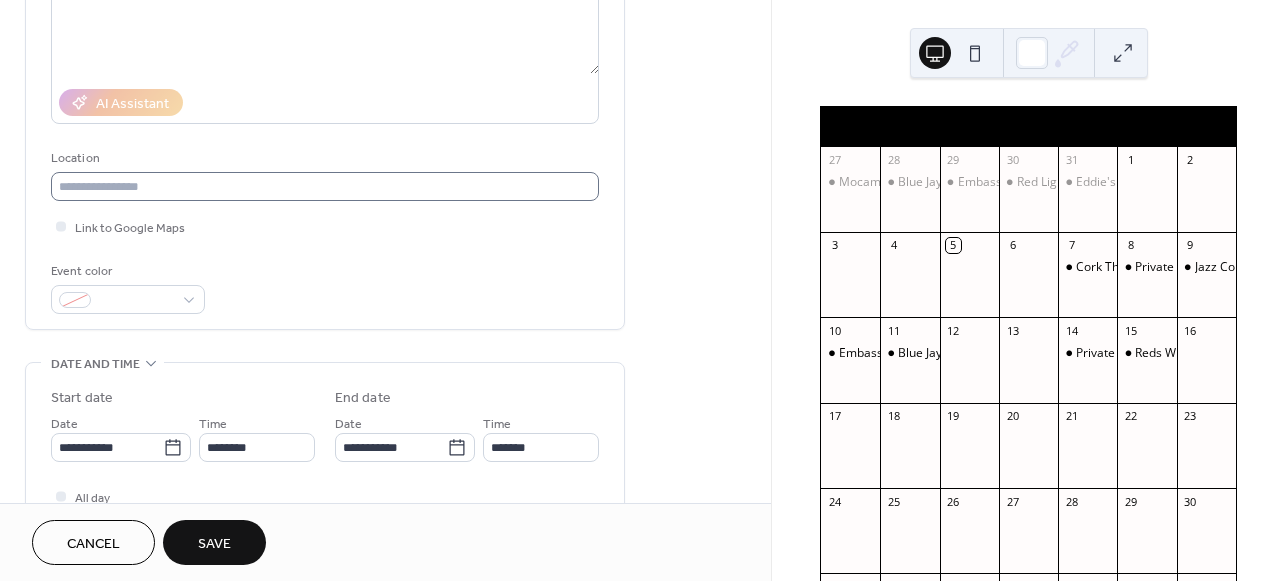 type on "**********" 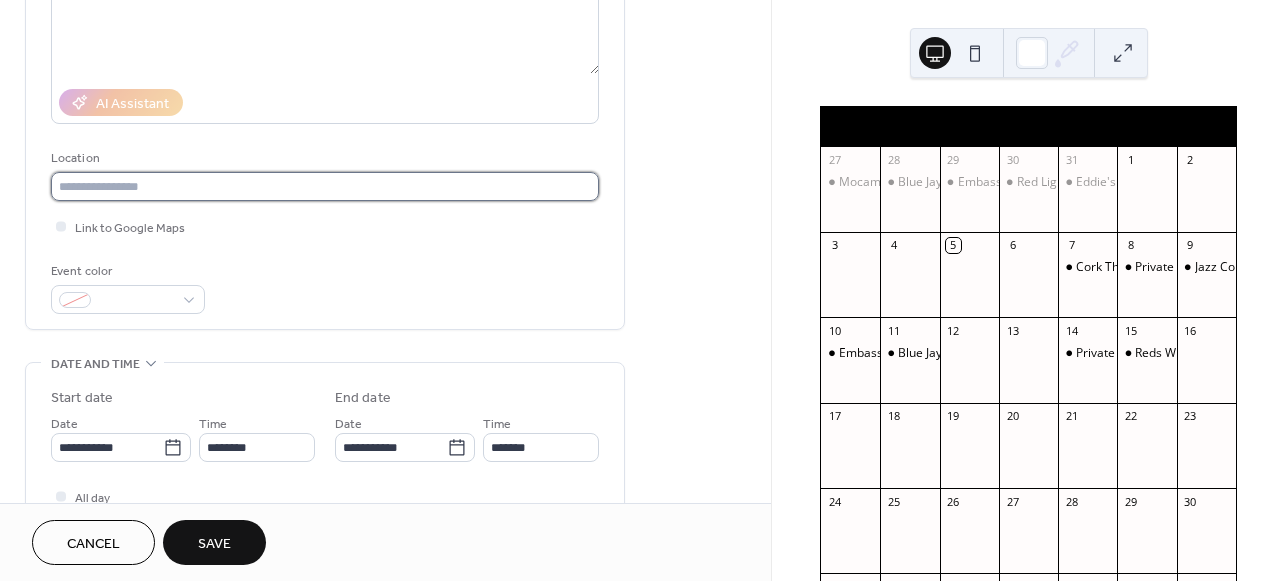 click at bounding box center [325, 186] 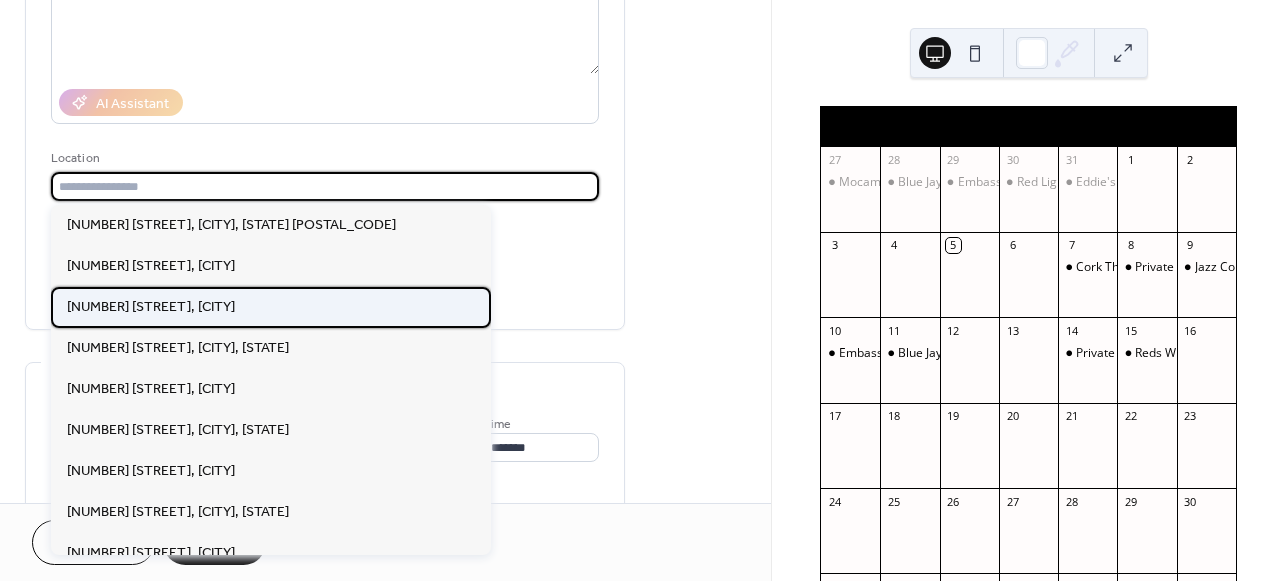 click on "[NUMBER] [STREET], [CITY]" at bounding box center [271, 307] 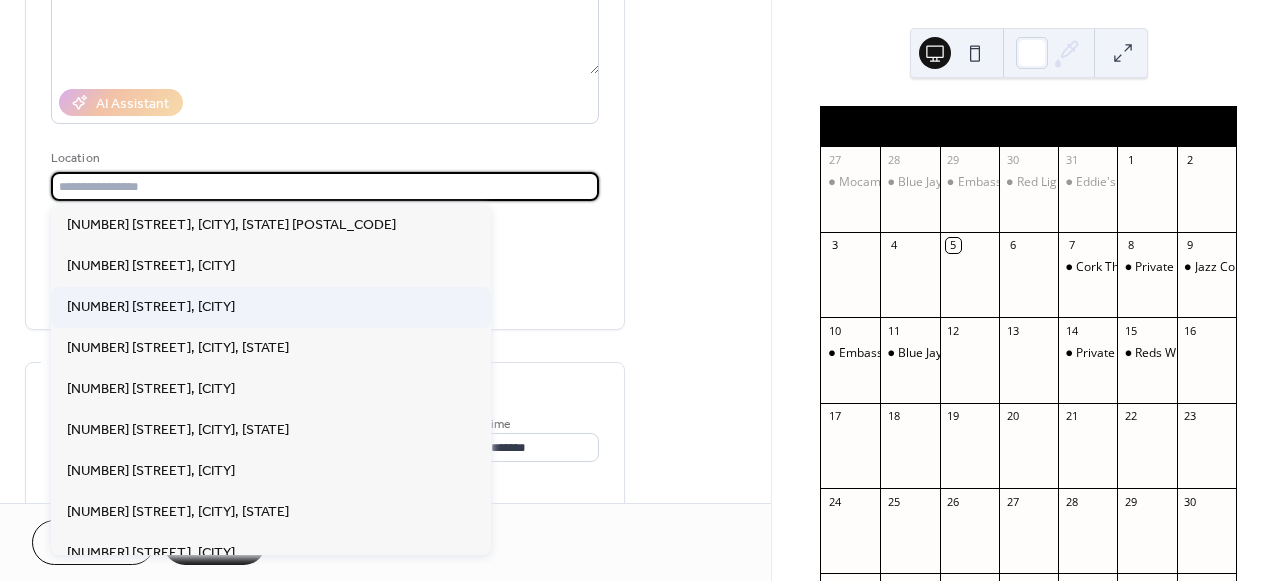 type on "**********" 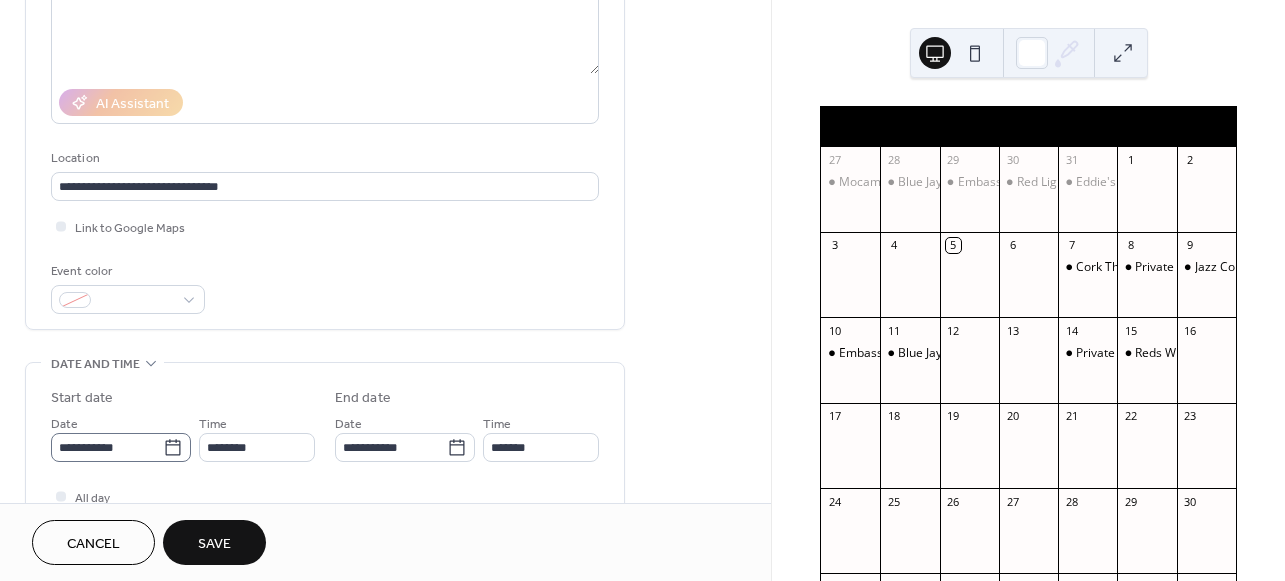 click 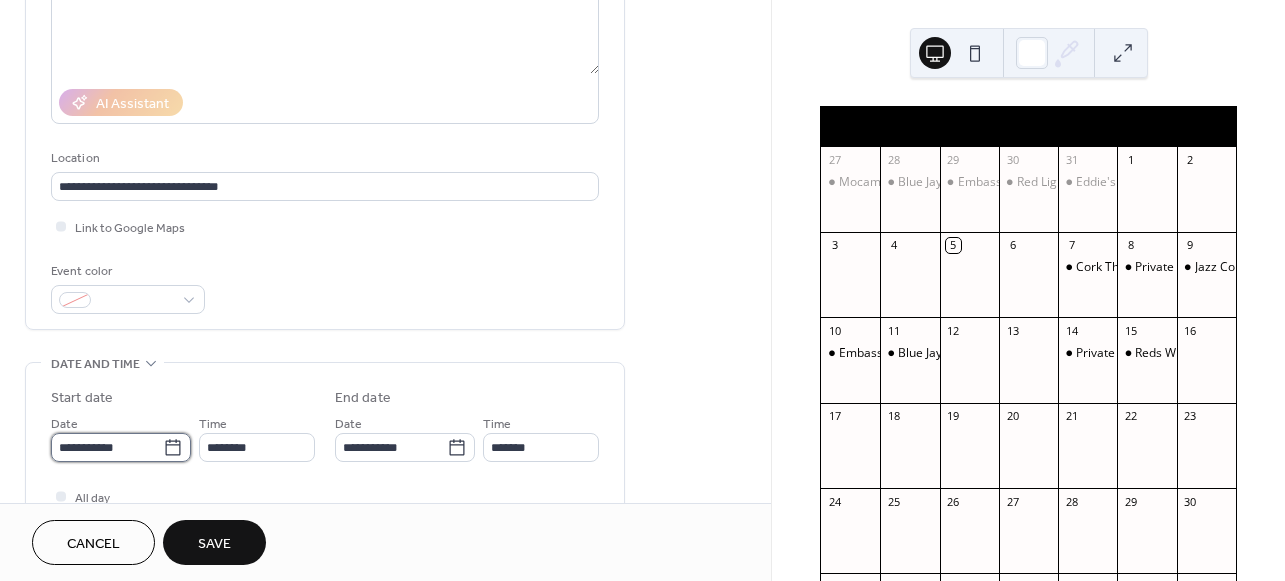 click on "**********" at bounding box center (107, 447) 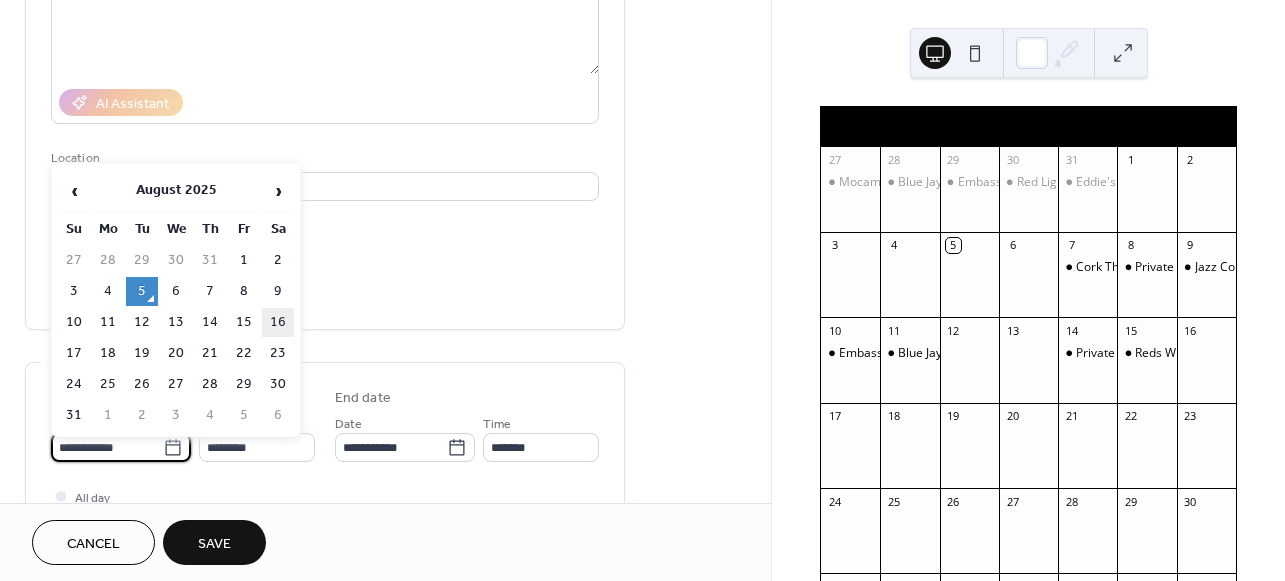 click on "16" at bounding box center [278, 322] 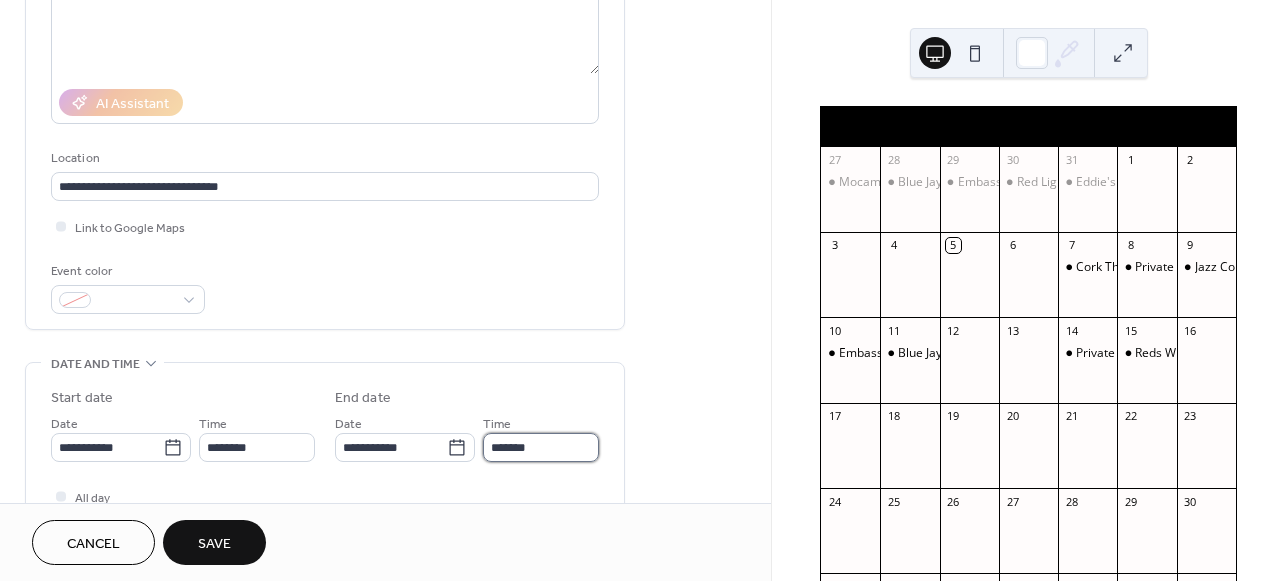 click on "*******" at bounding box center [541, 447] 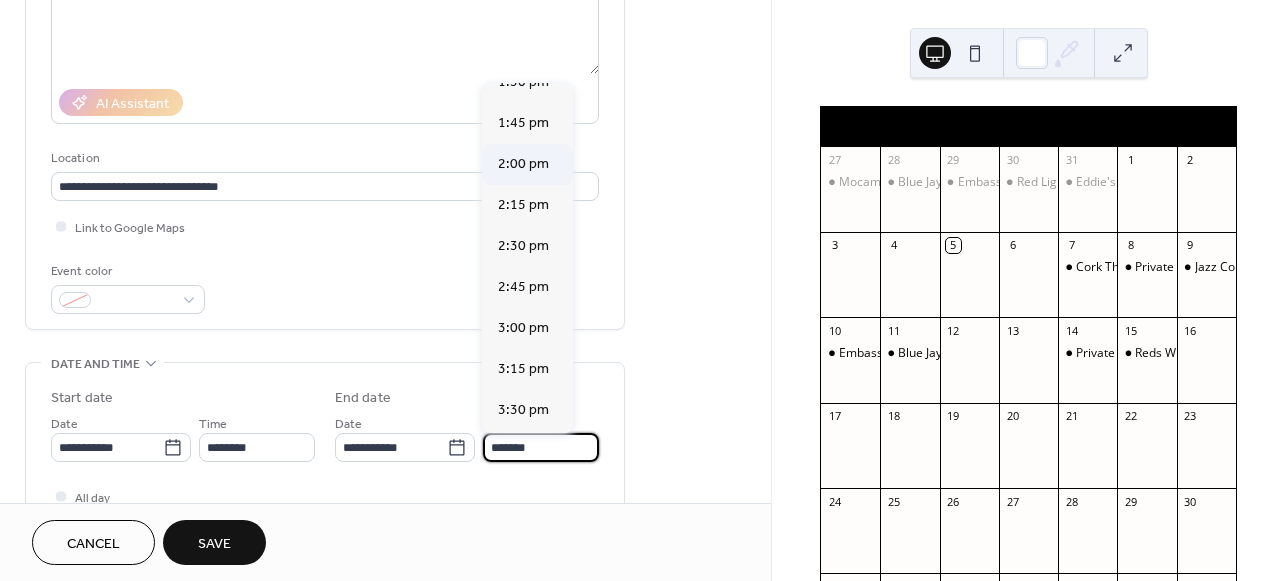 scroll, scrollTop: 225, scrollLeft: 0, axis: vertical 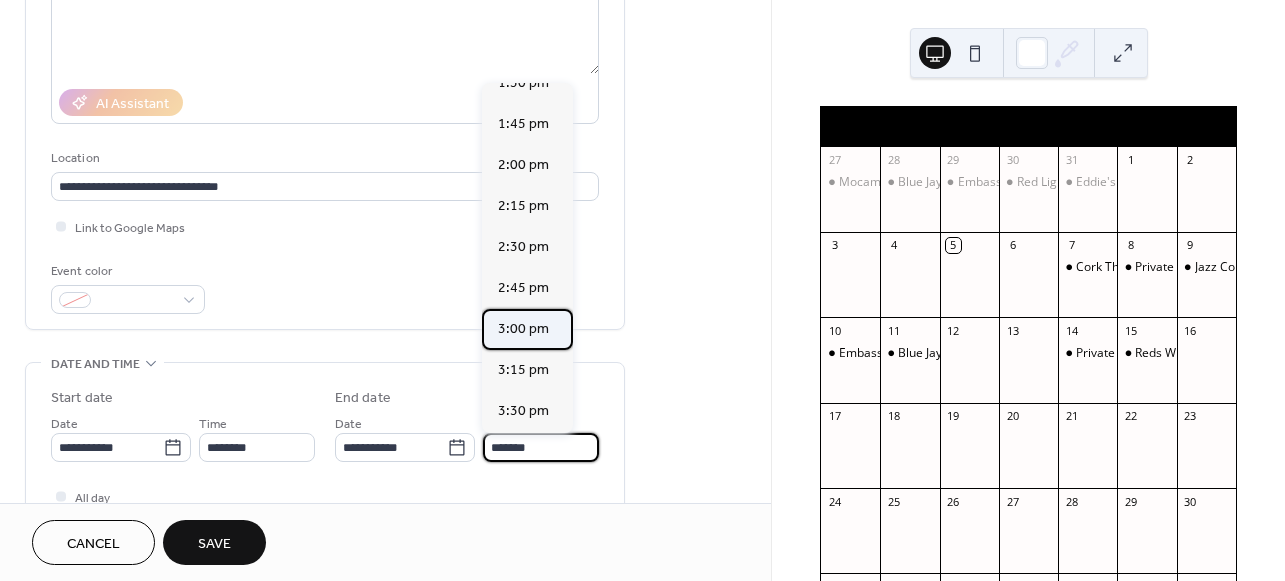 click on "3:00 pm" at bounding box center [523, 329] 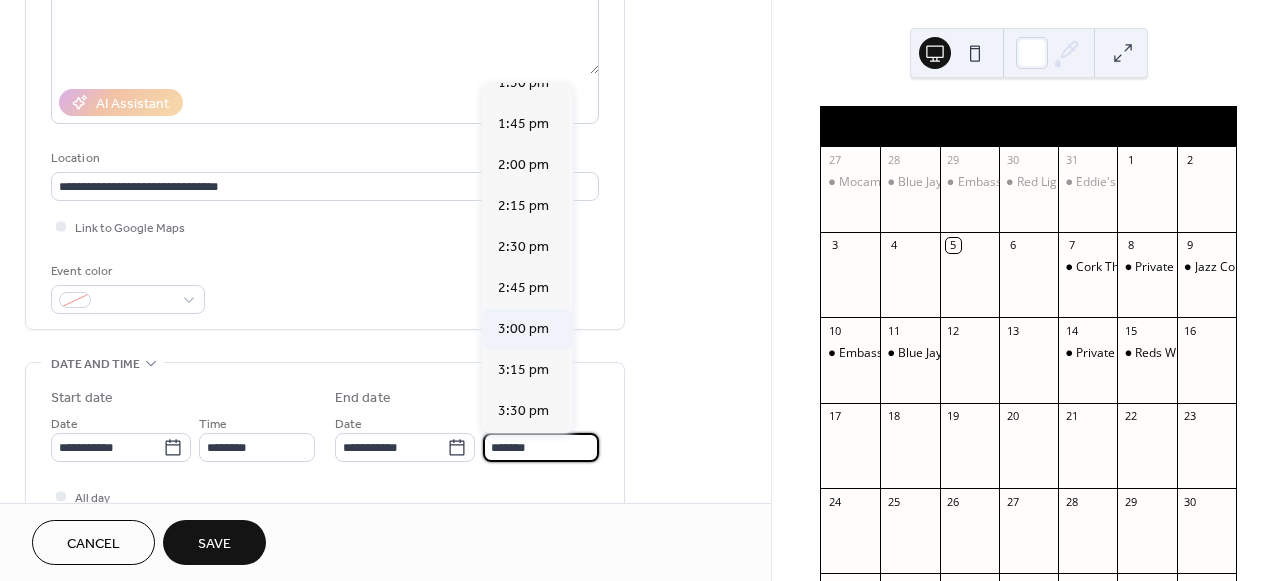 type on "*******" 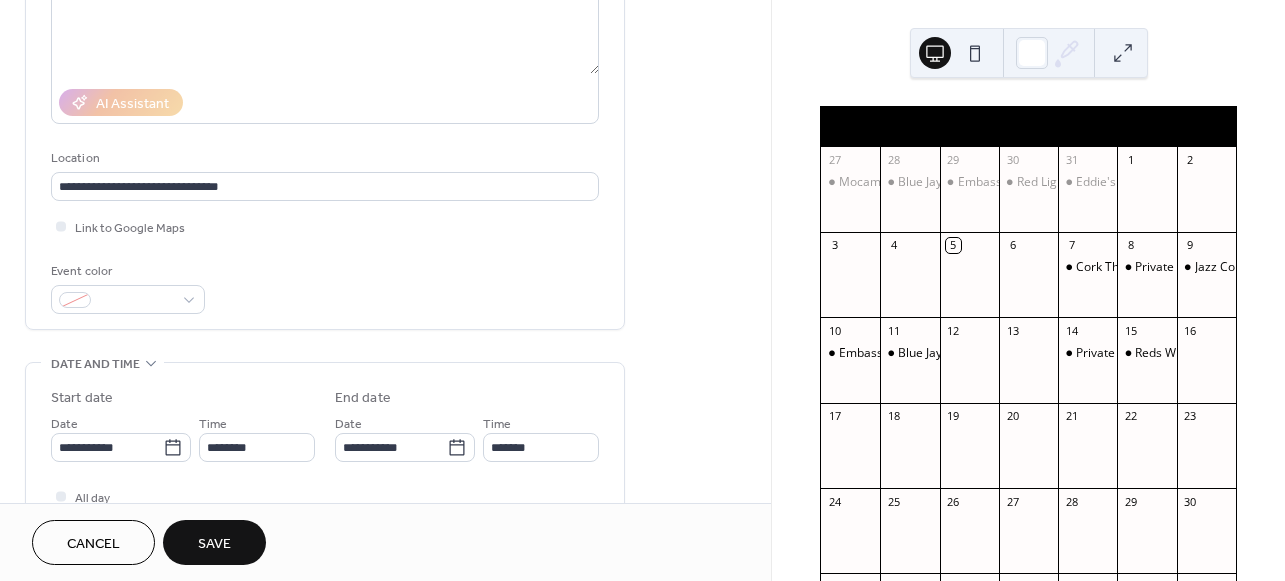 click on "Save" at bounding box center [214, 542] 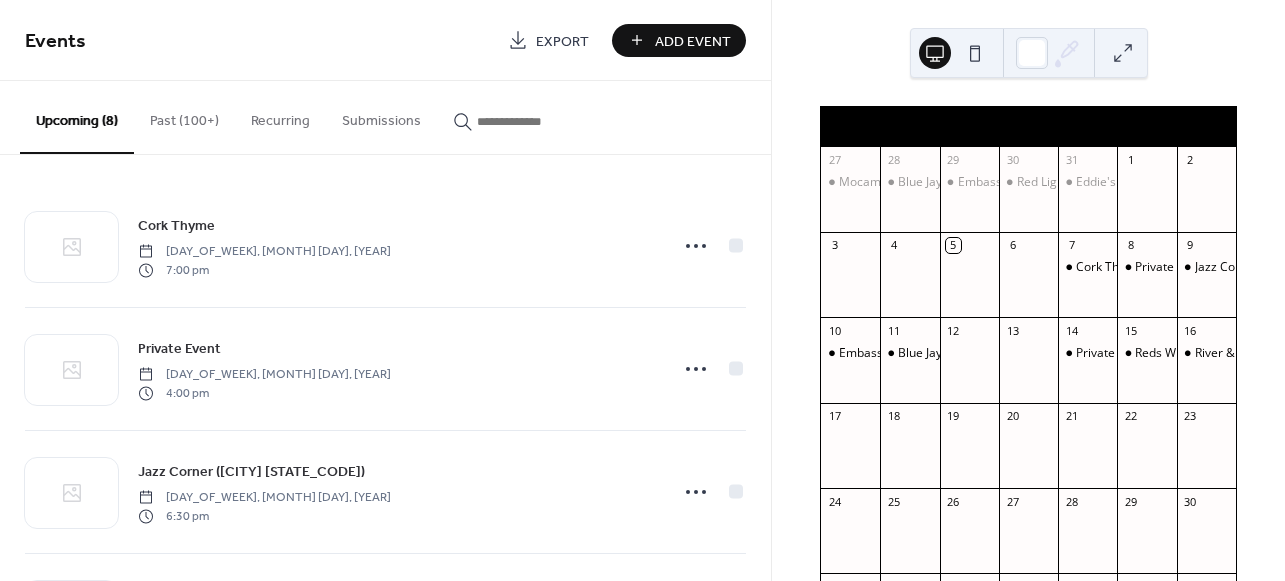 click on "Add Event" at bounding box center [679, 40] 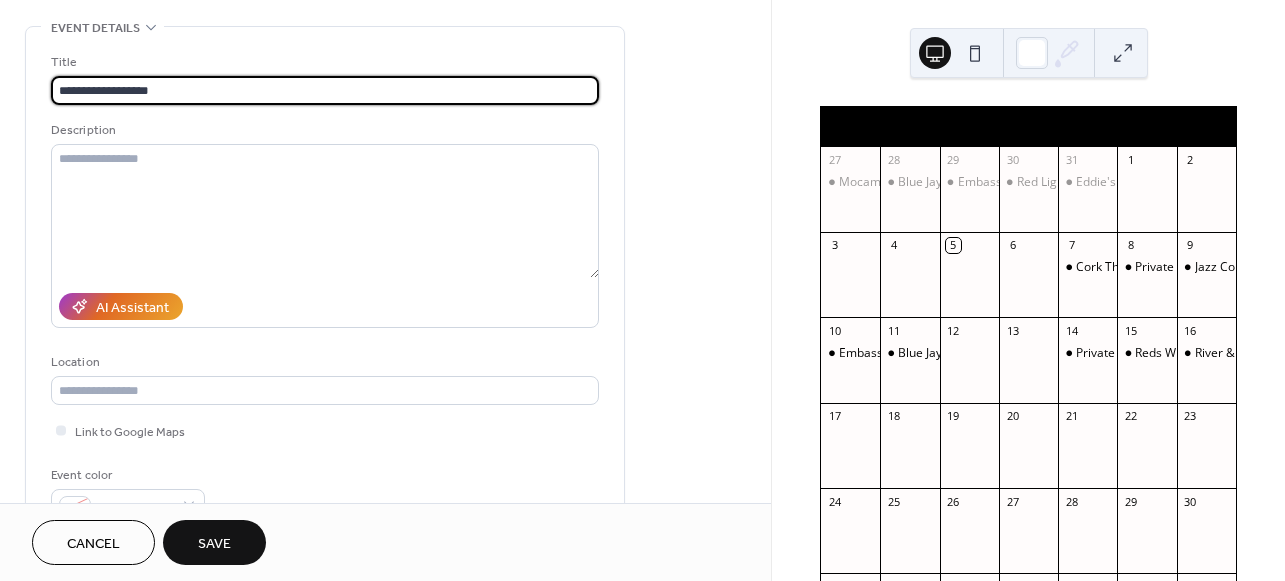 scroll, scrollTop: 115, scrollLeft: 0, axis: vertical 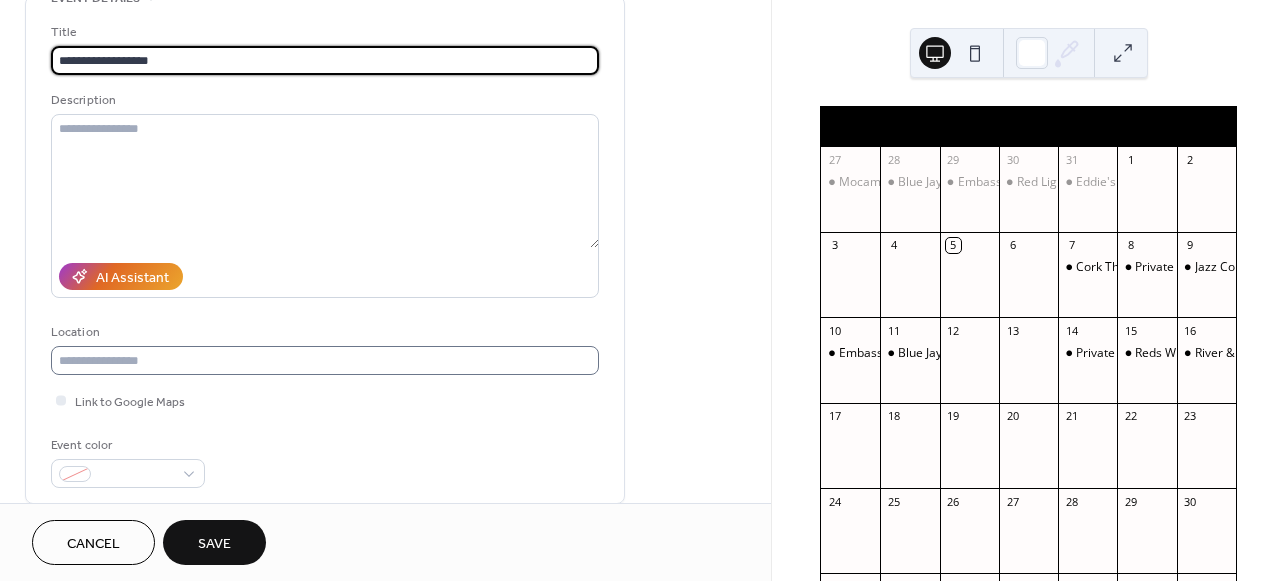 type on "**********" 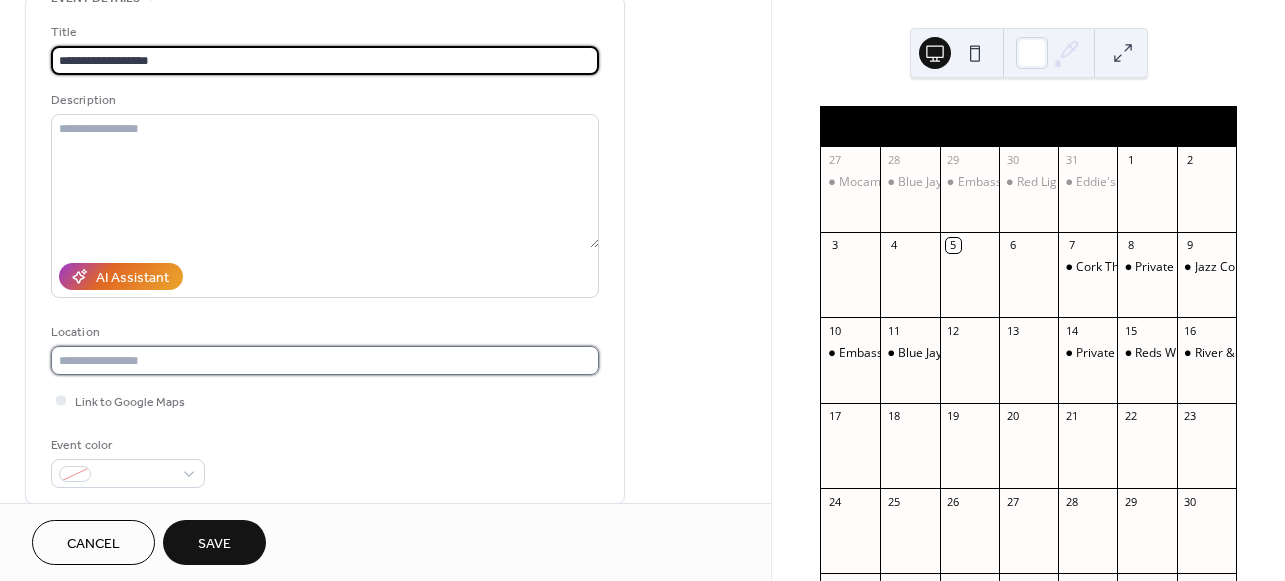 click at bounding box center (325, 360) 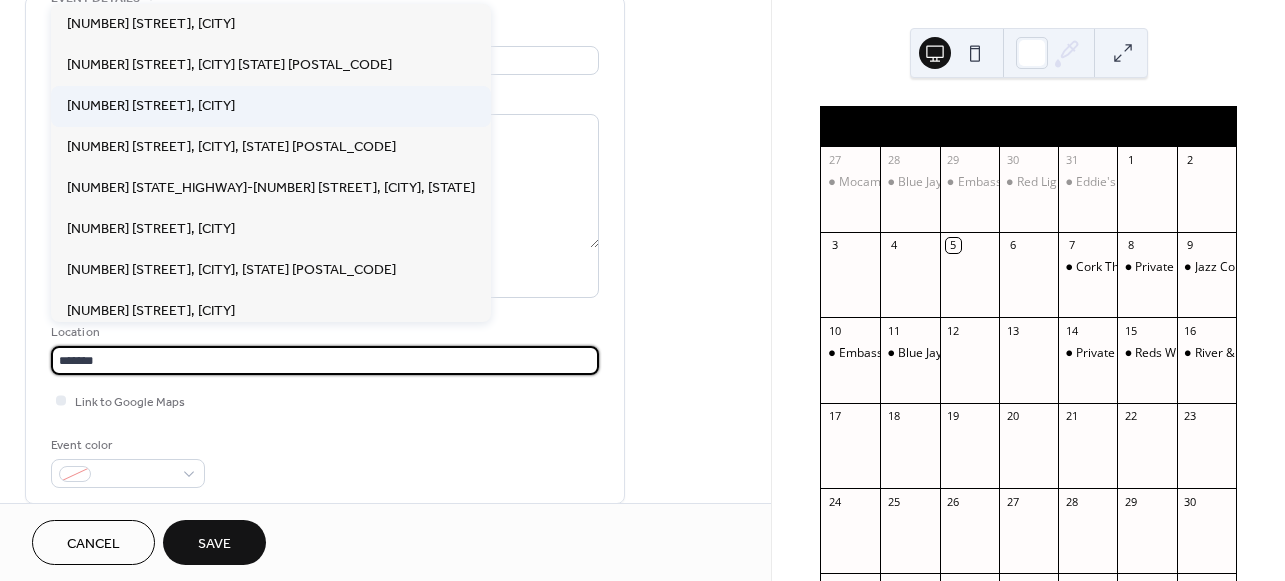 scroll, scrollTop: 127, scrollLeft: 0, axis: vertical 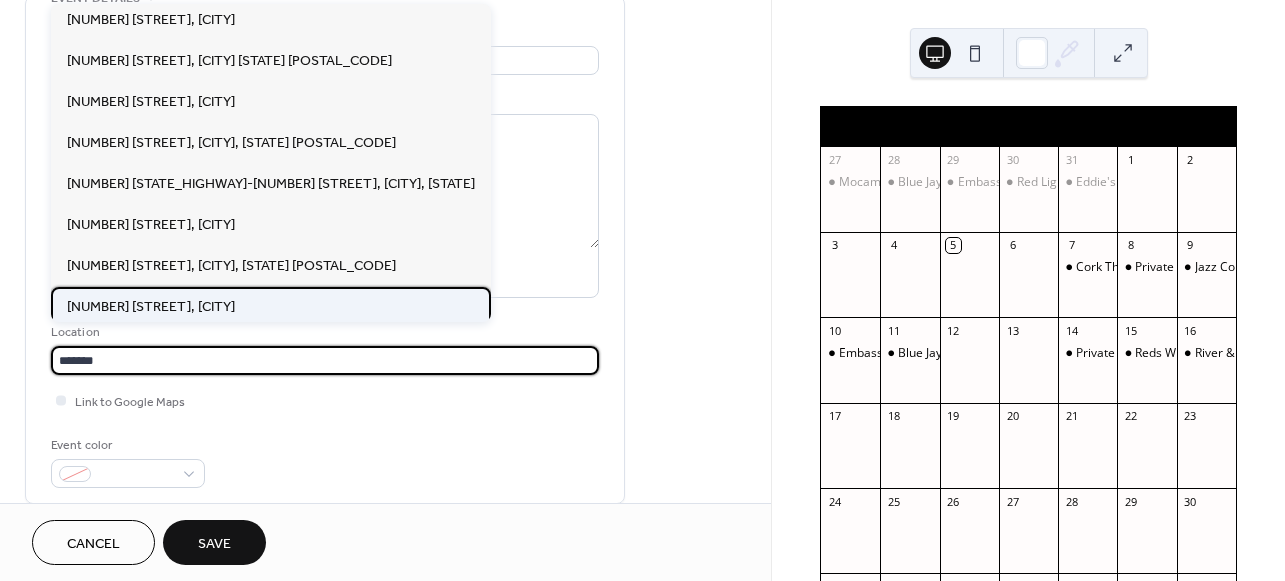 click on "[NUMBER] [STREET], [CITY]" at bounding box center (151, 307) 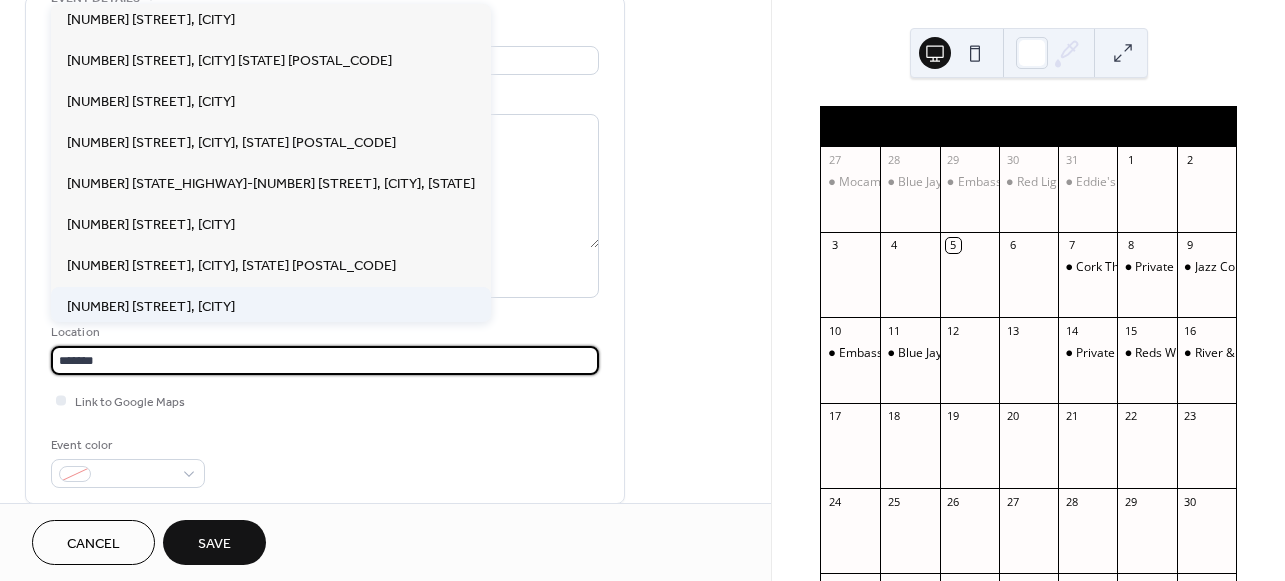 type on "**********" 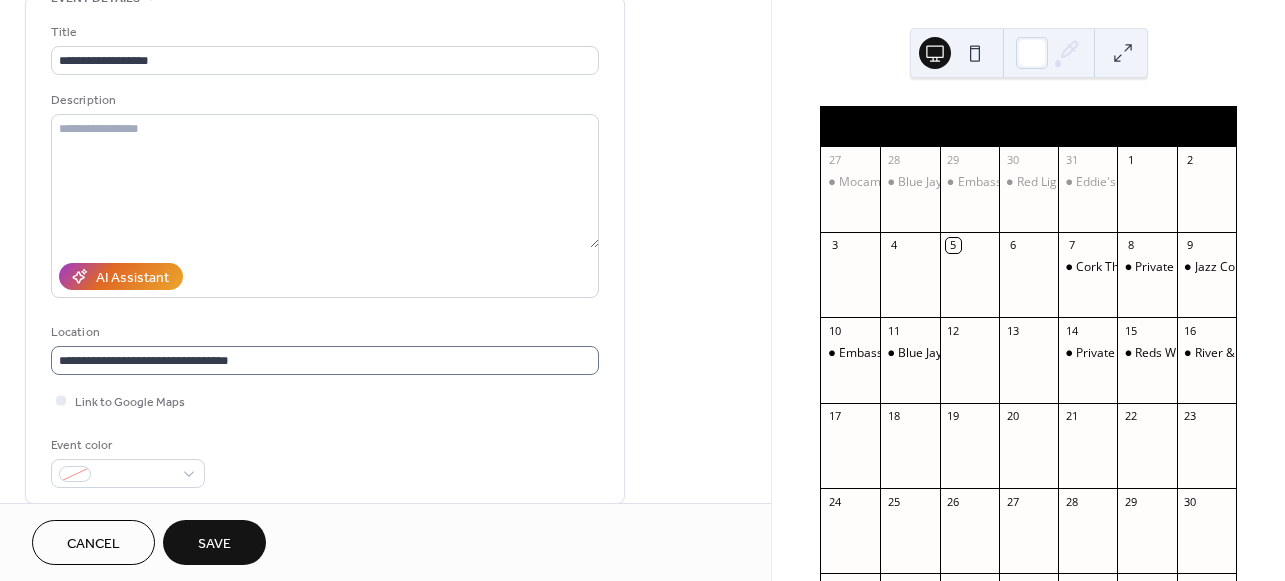 scroll, scrollTop: 0, scrollLeft: 0, axis: both 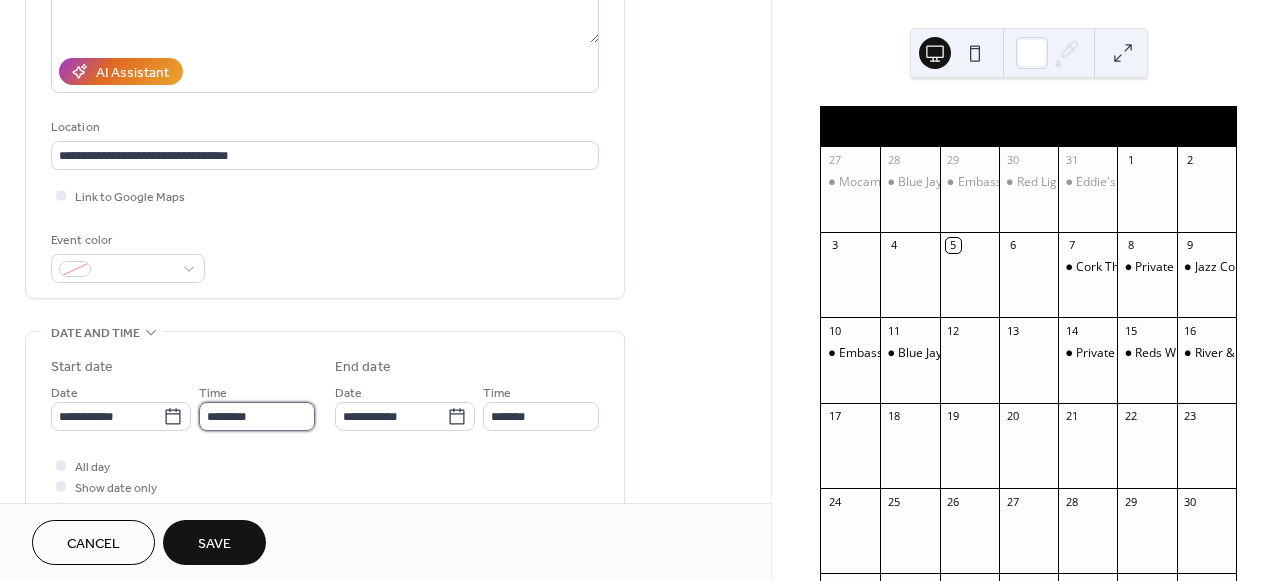 click on "********" at bounding box center [257, 416] 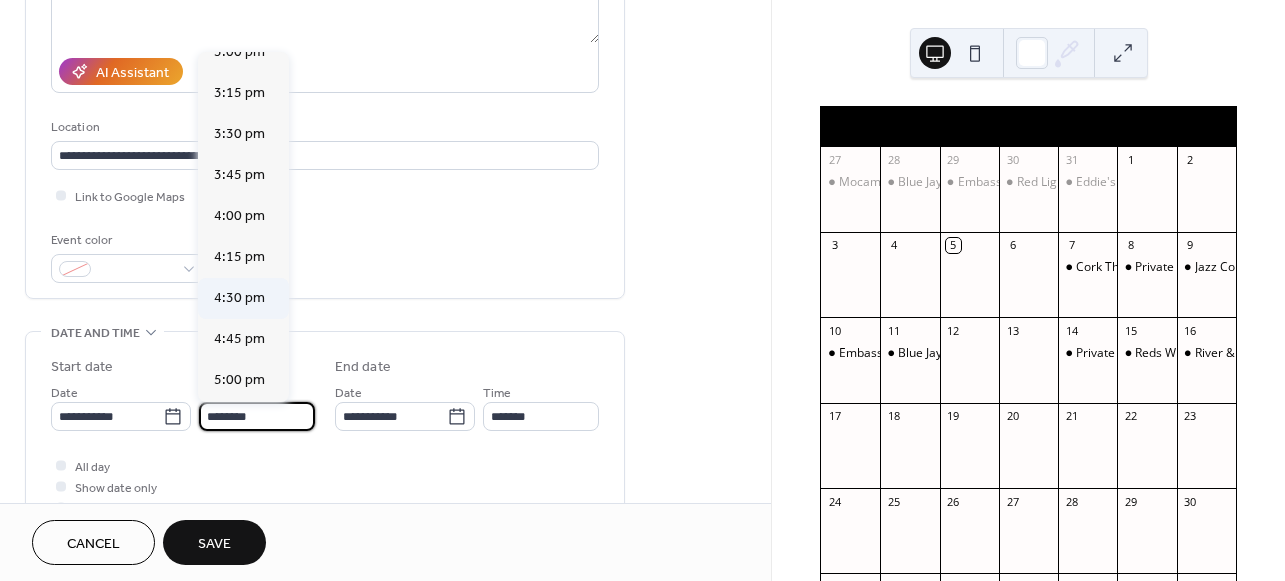 scroll, scrollTop: 2479, scrollLeft: 0, axis: vertical 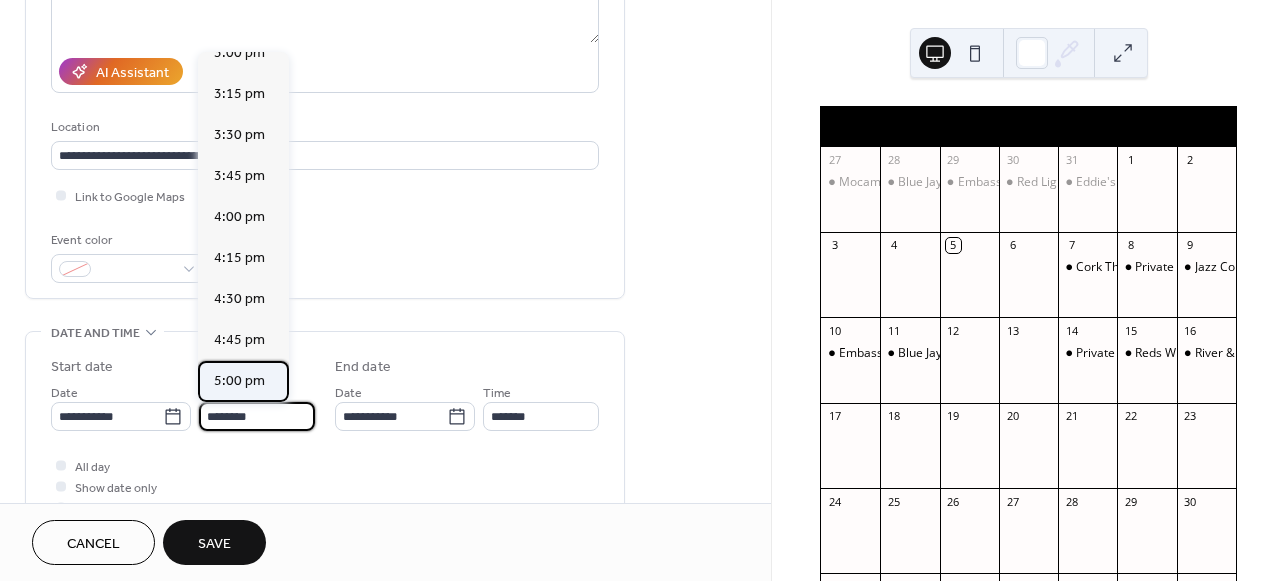 click on "5:00 pm" at bounding box center [239, 381] 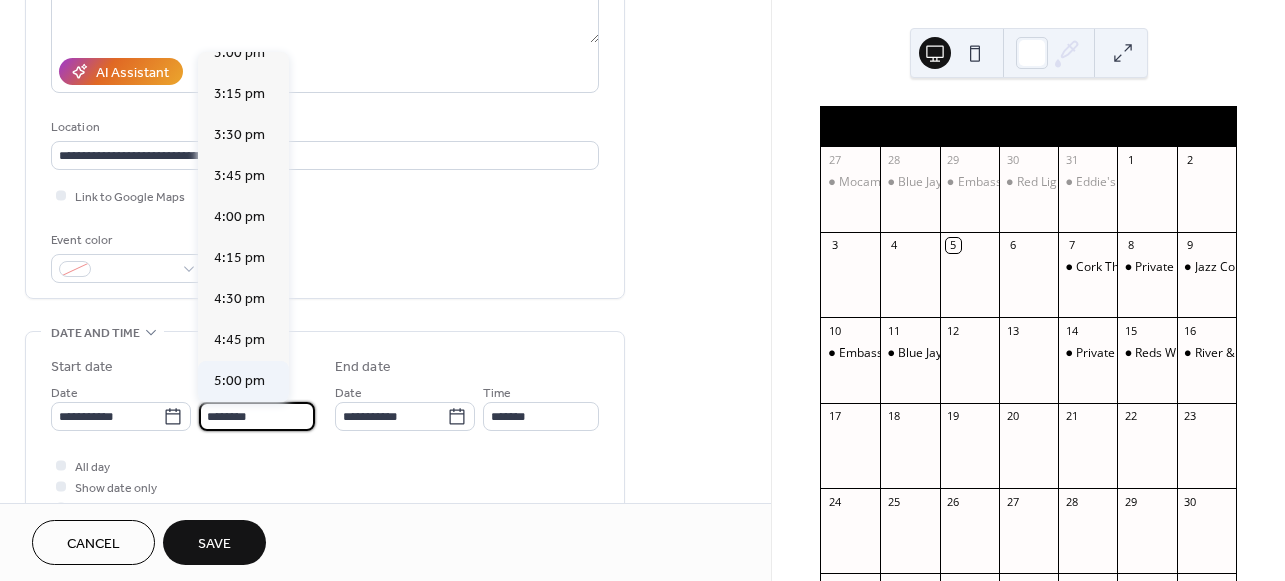 type on "*******" 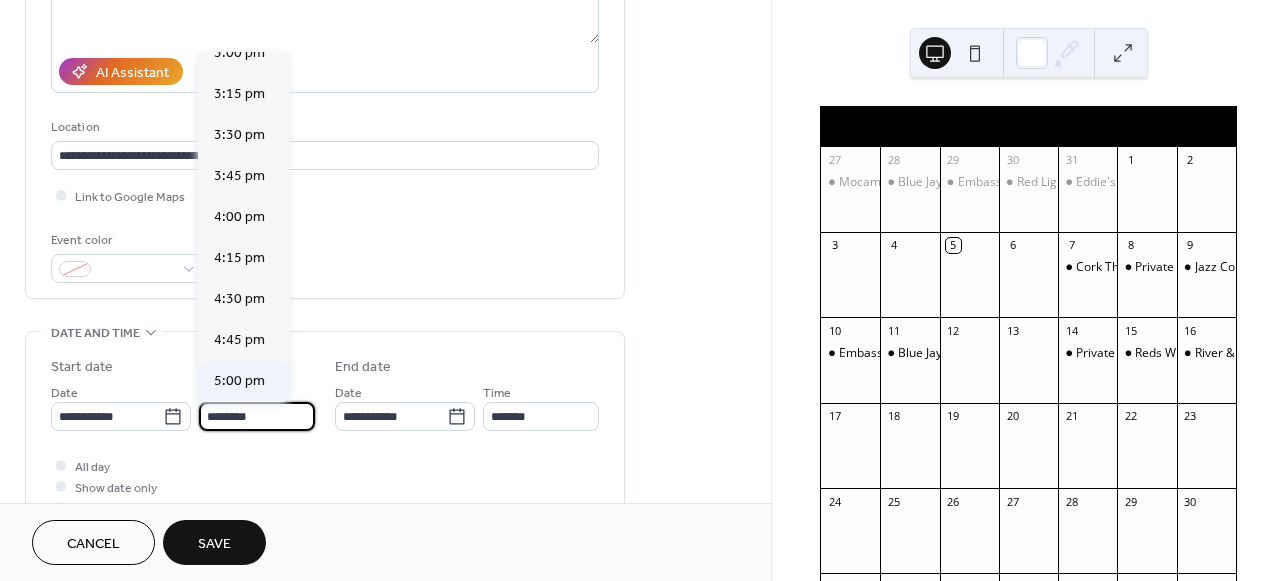 type on "*******" 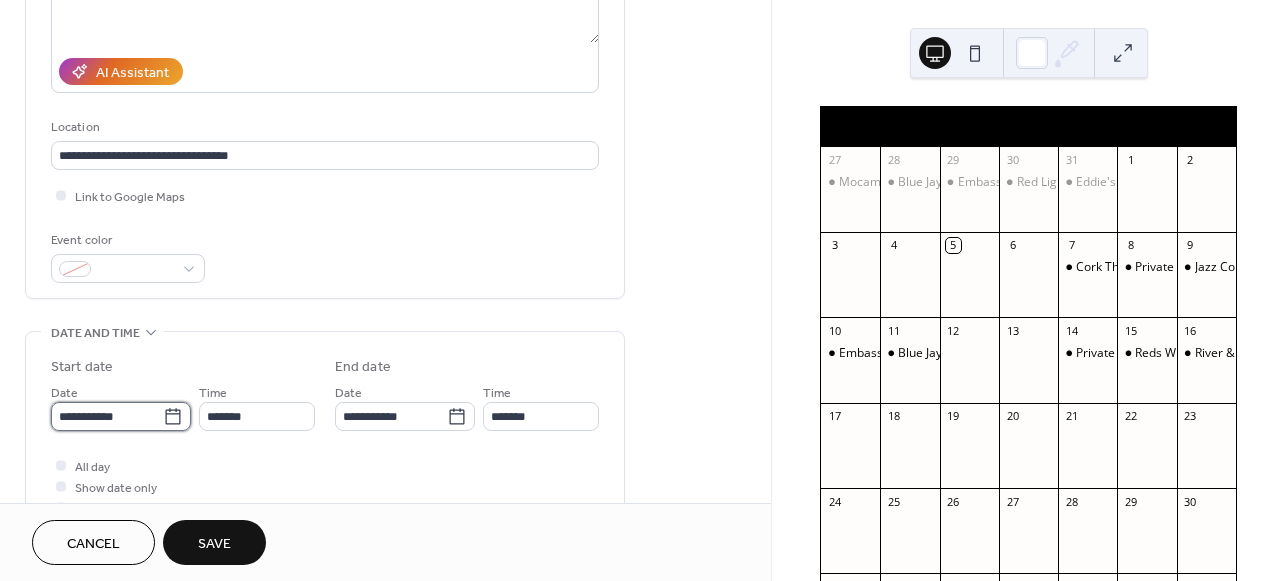 click on "**********" at bounding box center [107, 416] 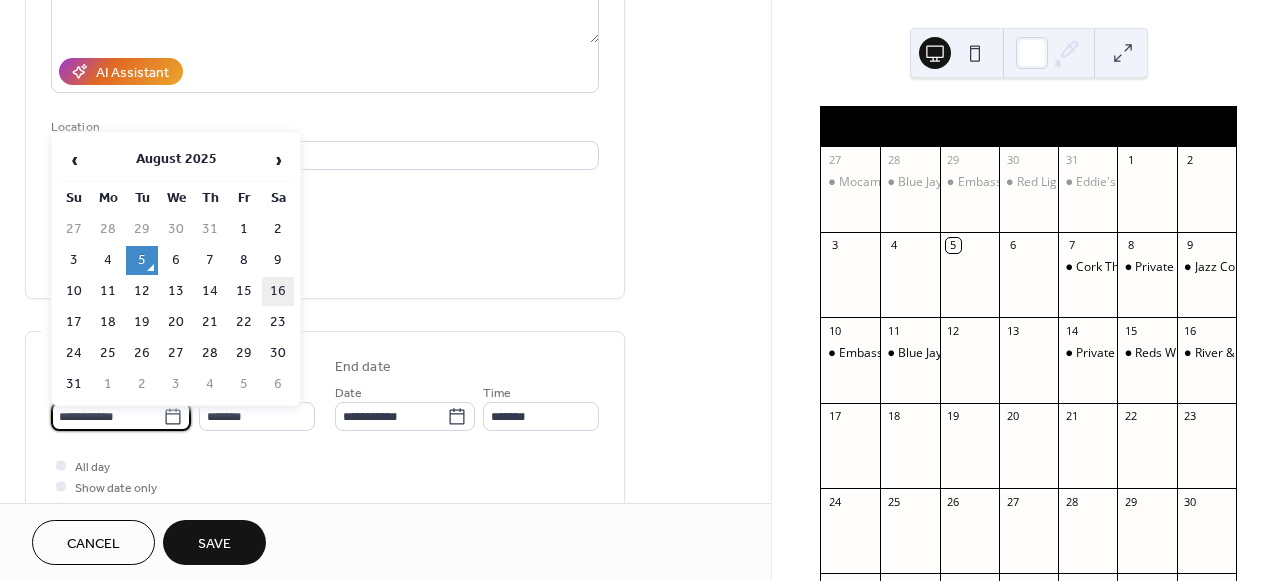 click on "16" at bounding box center [278, 291] 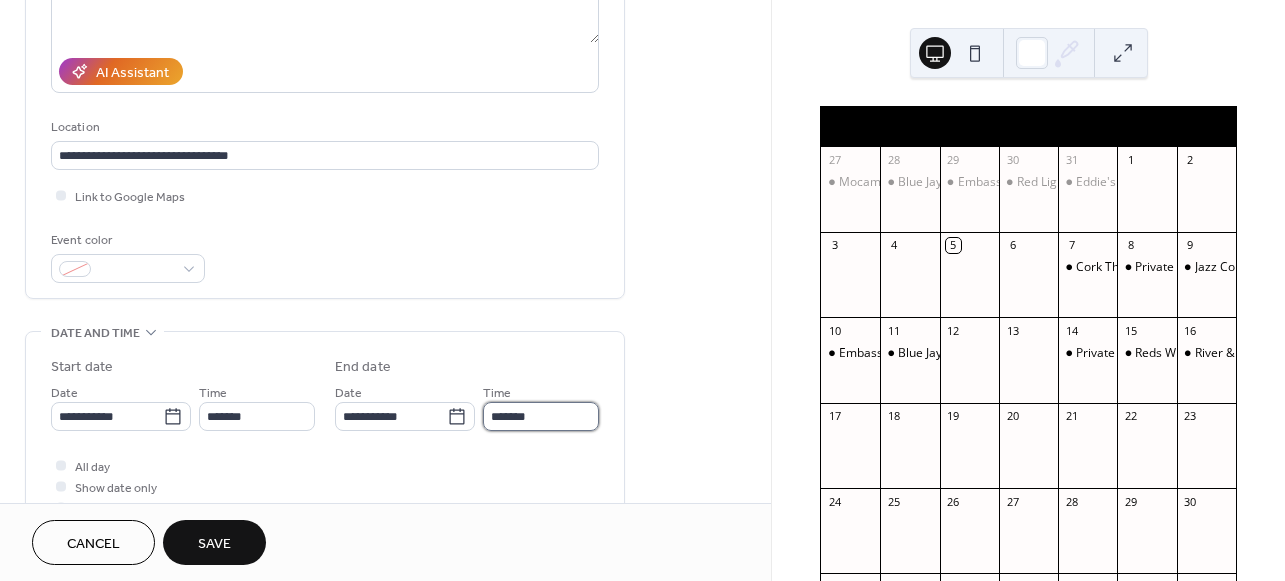 click on "*******" at bounding box center [541, 416] 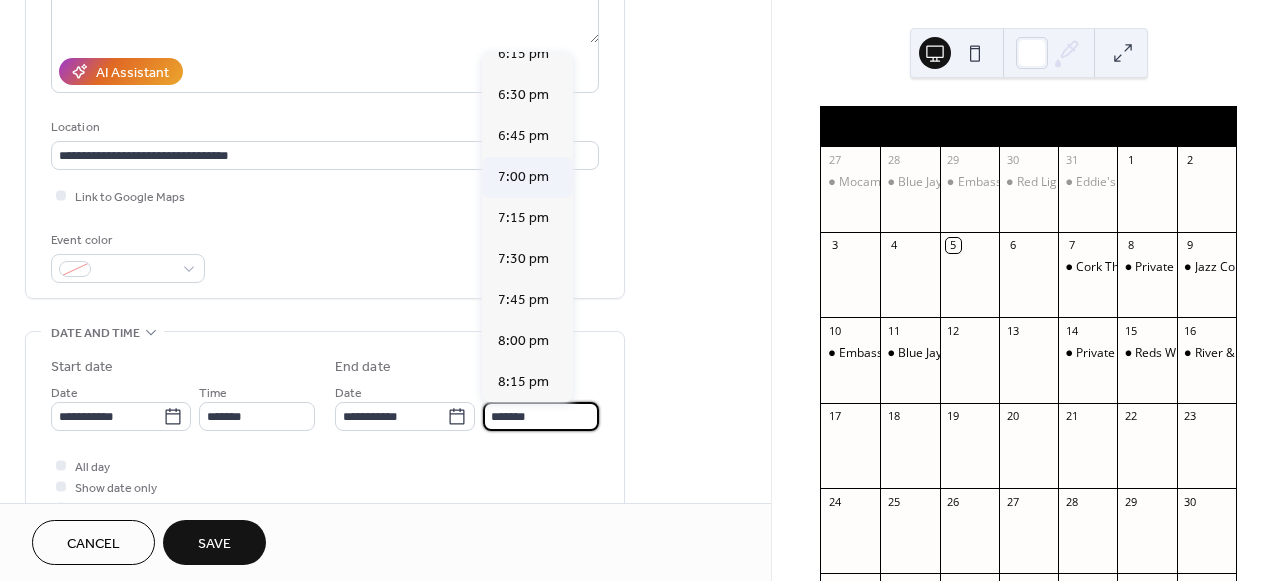 scroll, scrollTop: 195, scrollLeft: 0, axis: vertical 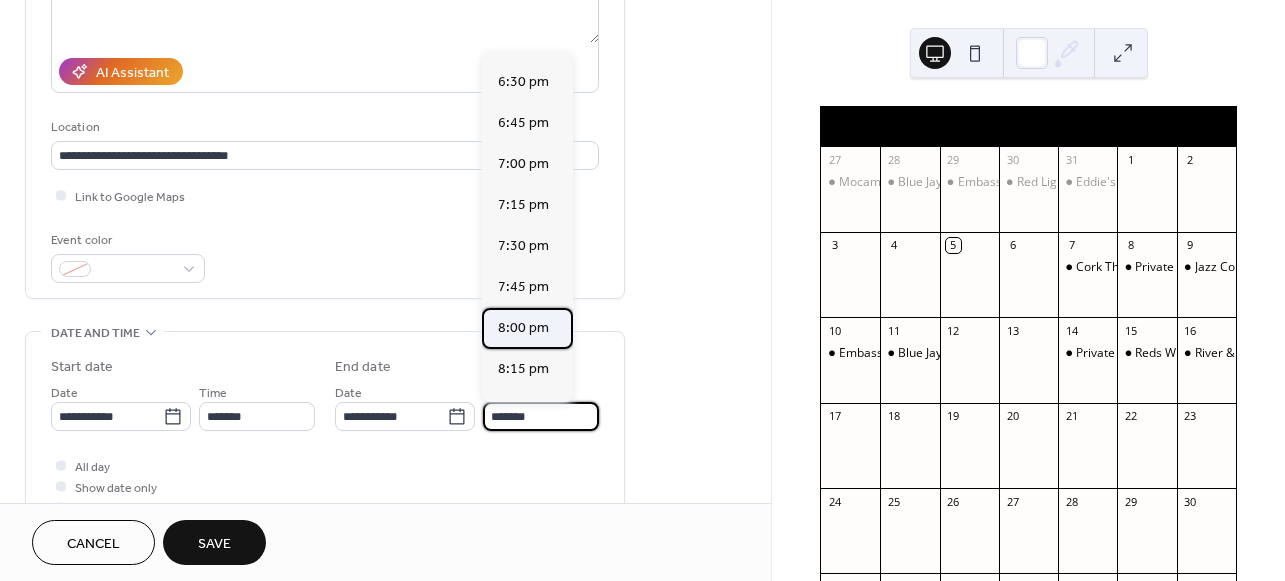 click on "8:00 pm" at bounding box center (527, 328) 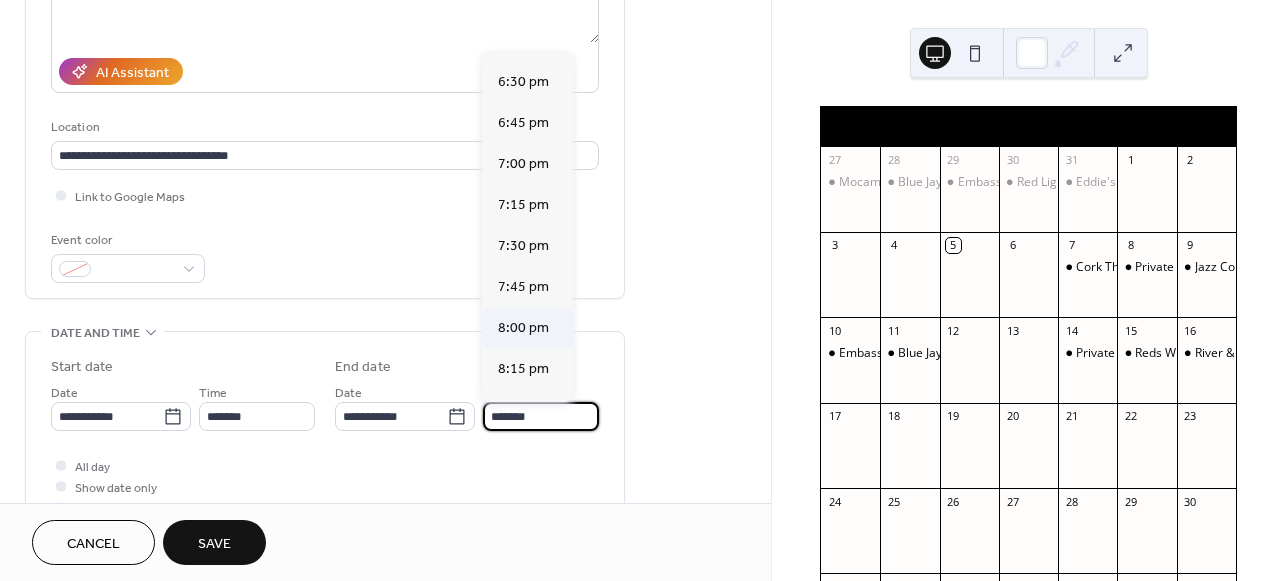 type on "*******" 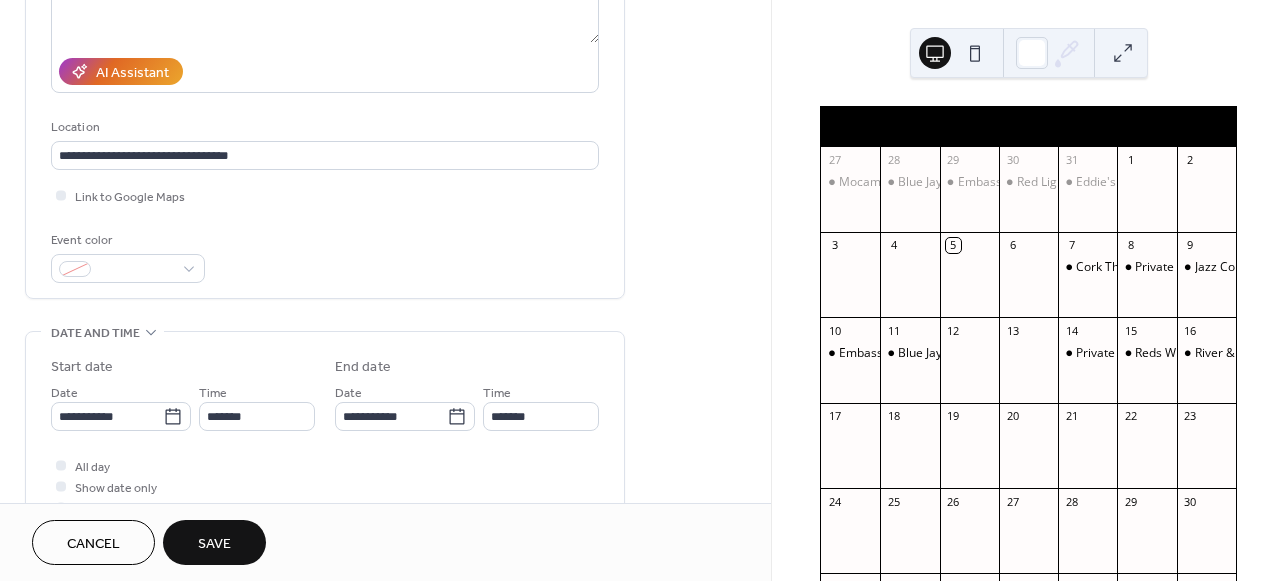 click on "Save" at bounding box center (214, 542) 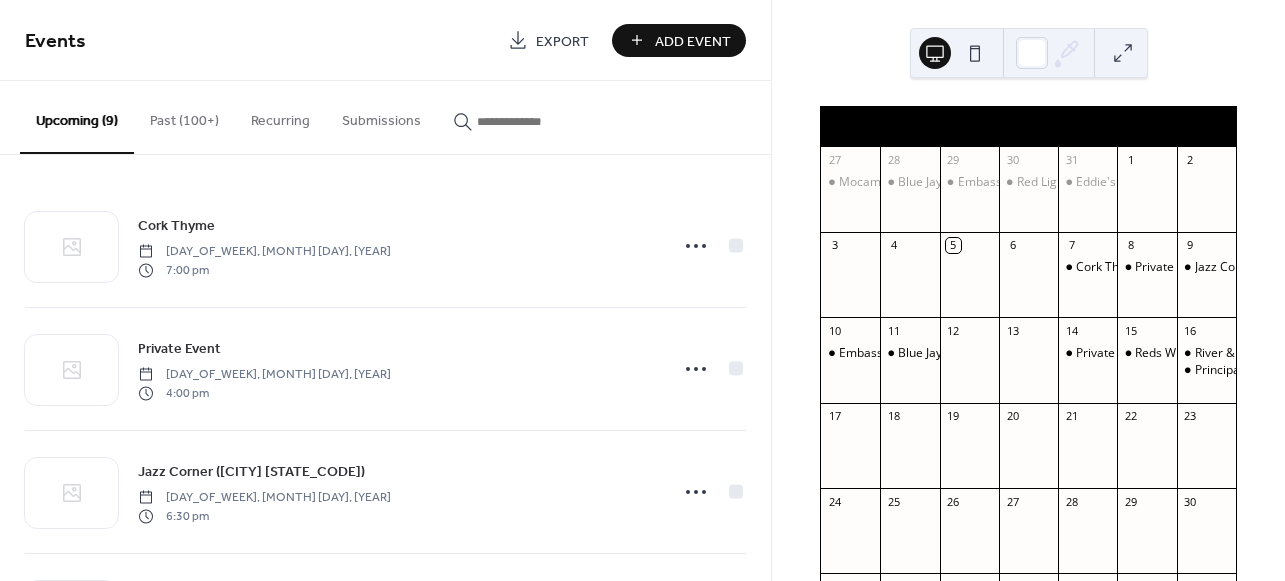 click on "Events Export Add Event" at bounding box center (385, 40) 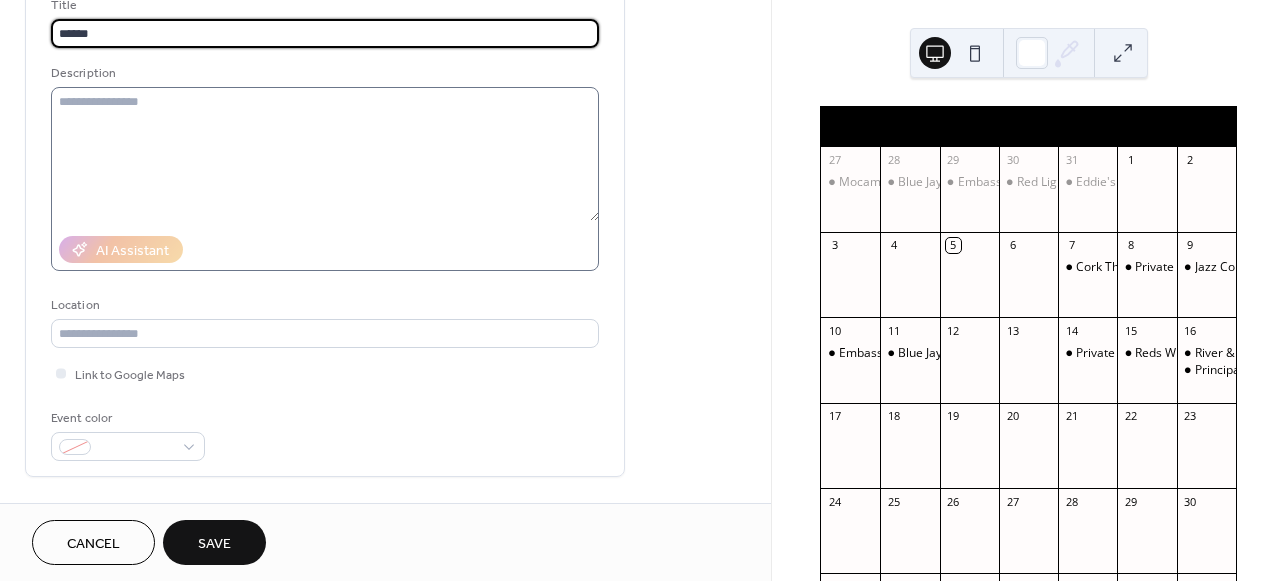 scroll, scrollTop: 166, scrollLeft: 0, axis: vertical 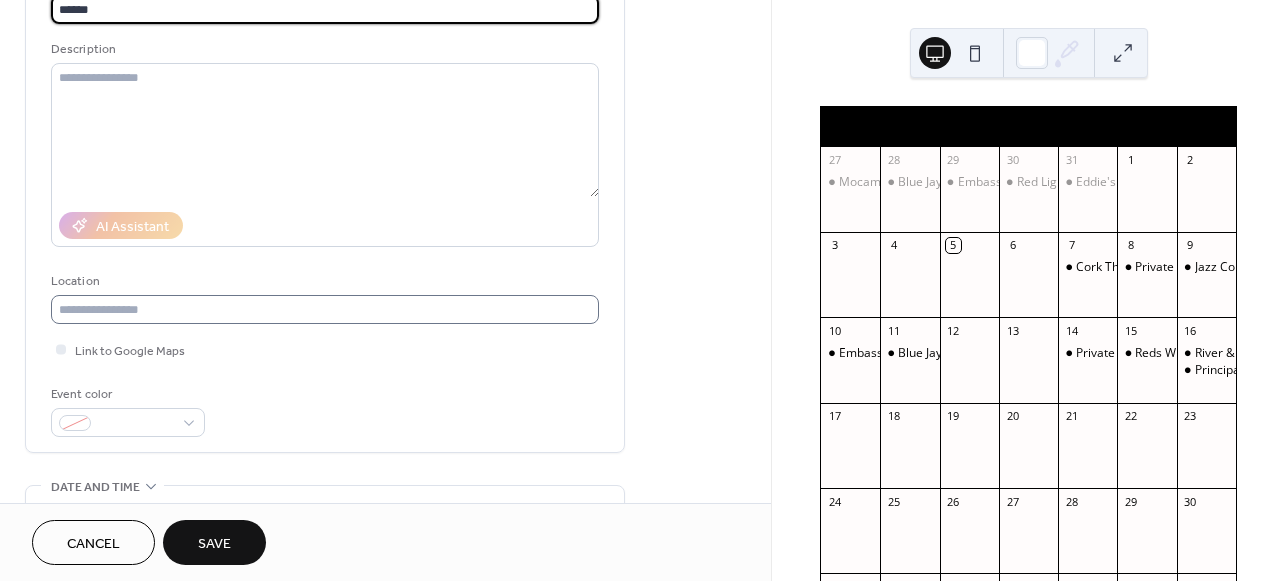 type on "******" 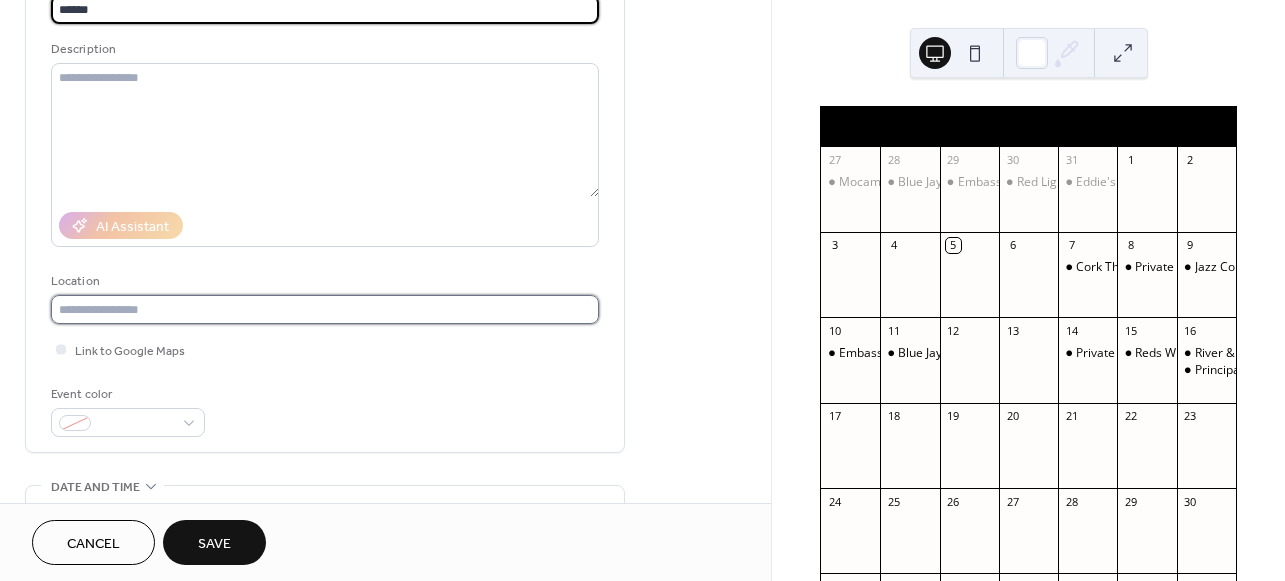click at bounding box center (325, 309) 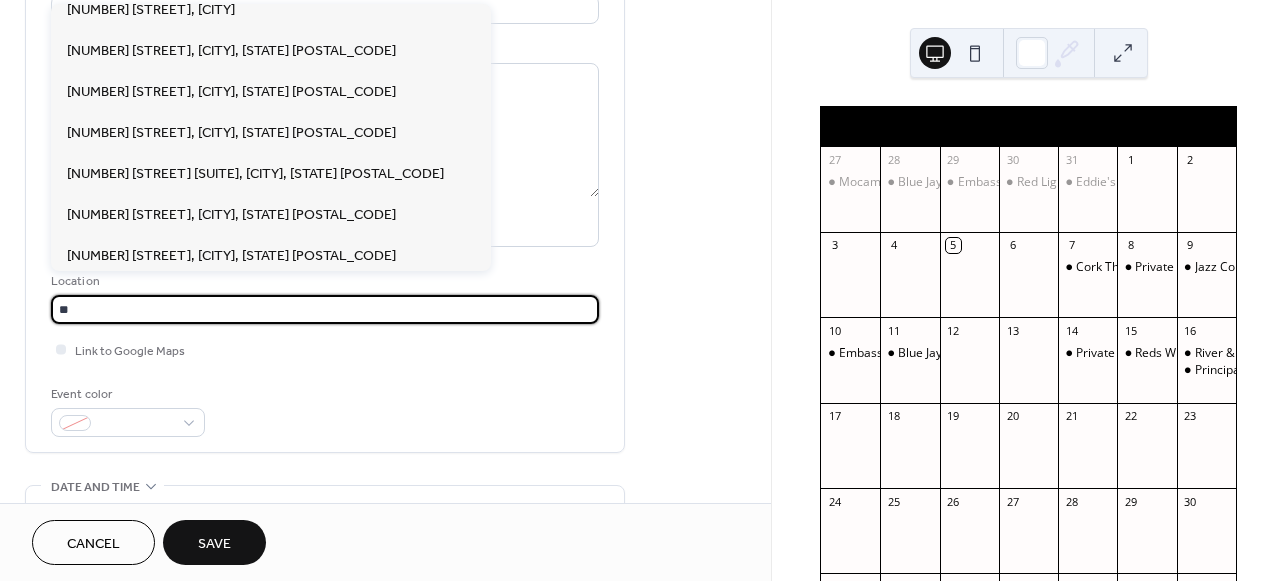 scroll, scrollTop: 178, scrollLeft: 0, axis: vertical 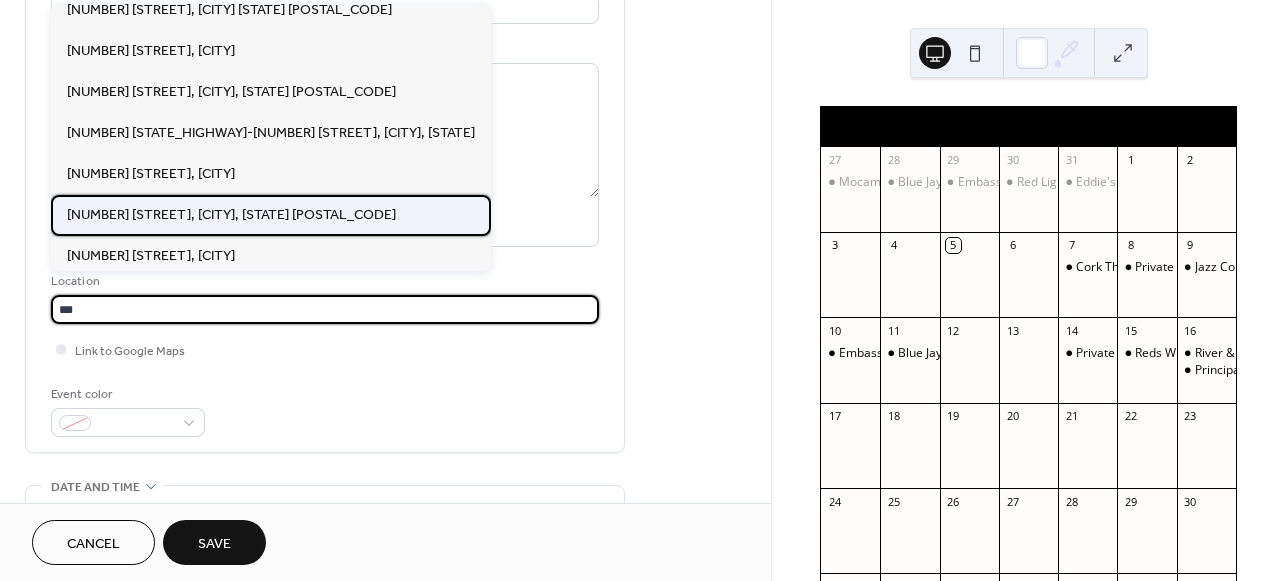 click on "[NUMBER] [STREET], [CITY], [STATE] [POSTAL_CODE]" at bounding box center [271, 215] 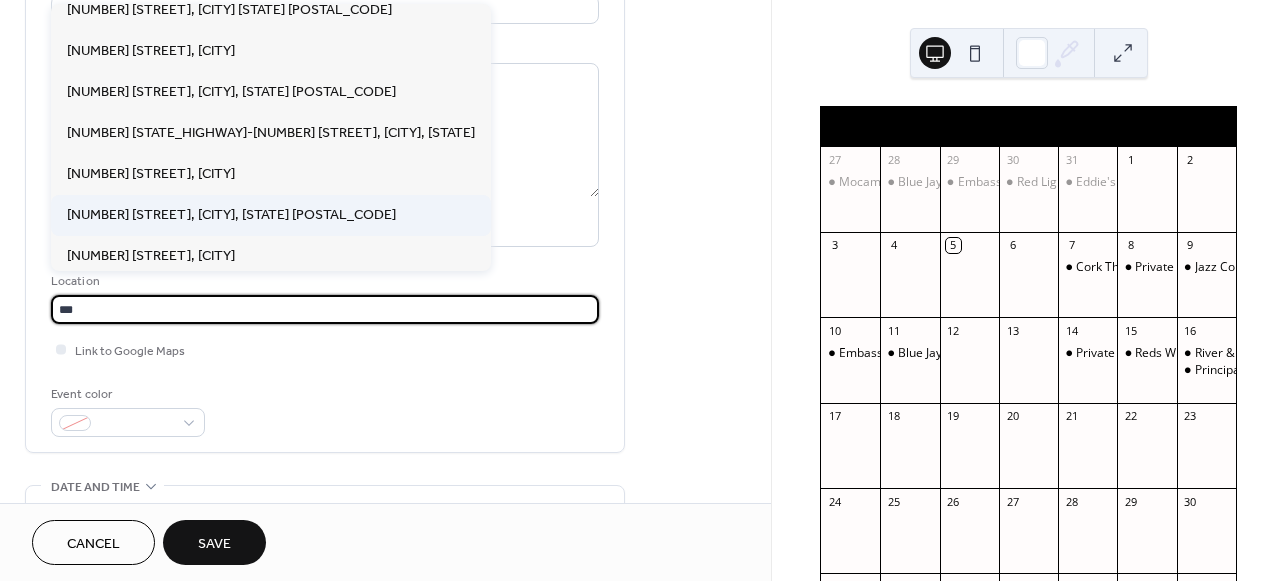 type on "**********" 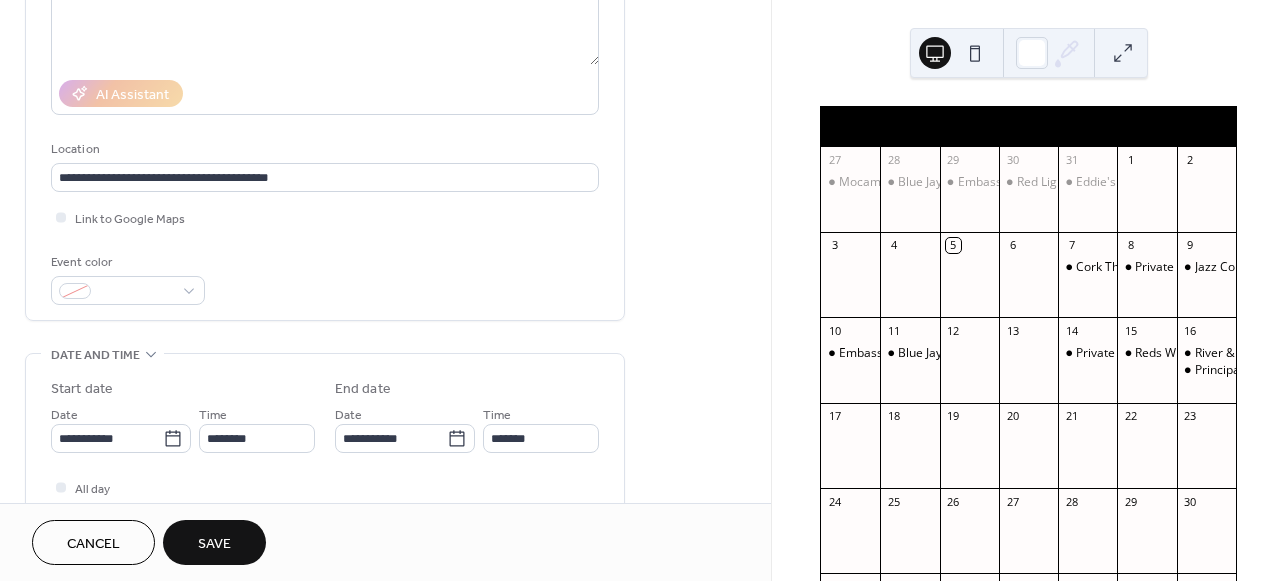 scroll, scrollTop: 310, scrollLeft: 0, axis: vertical 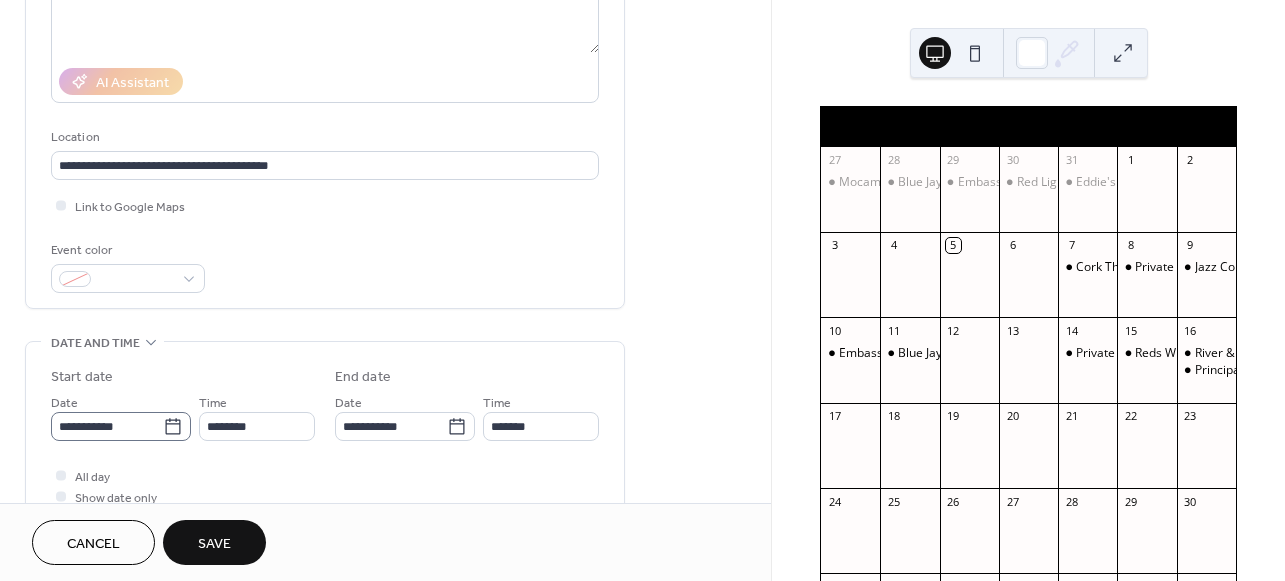 click 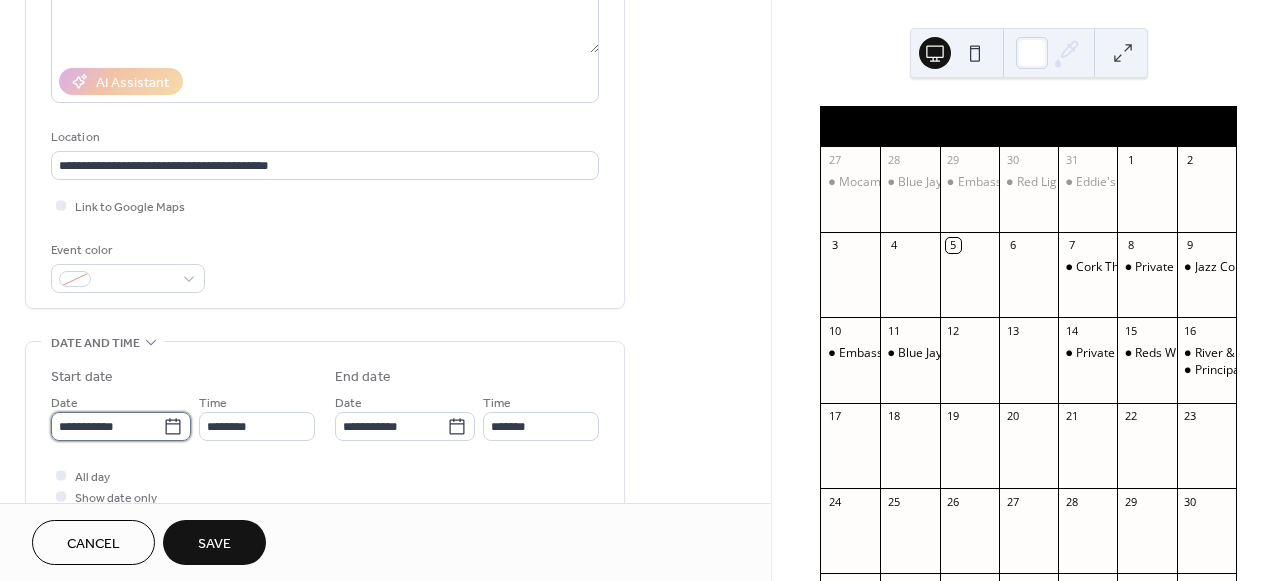 click on "**********" at bounding box center (107, 426) 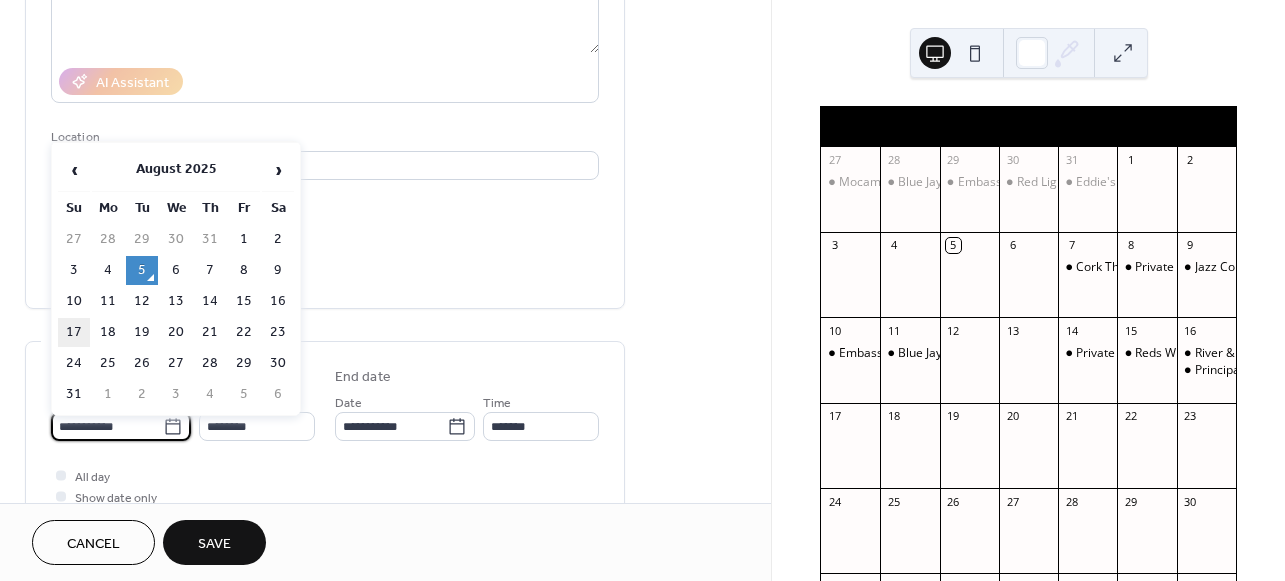click on "17" at bounding box center (74, 332) 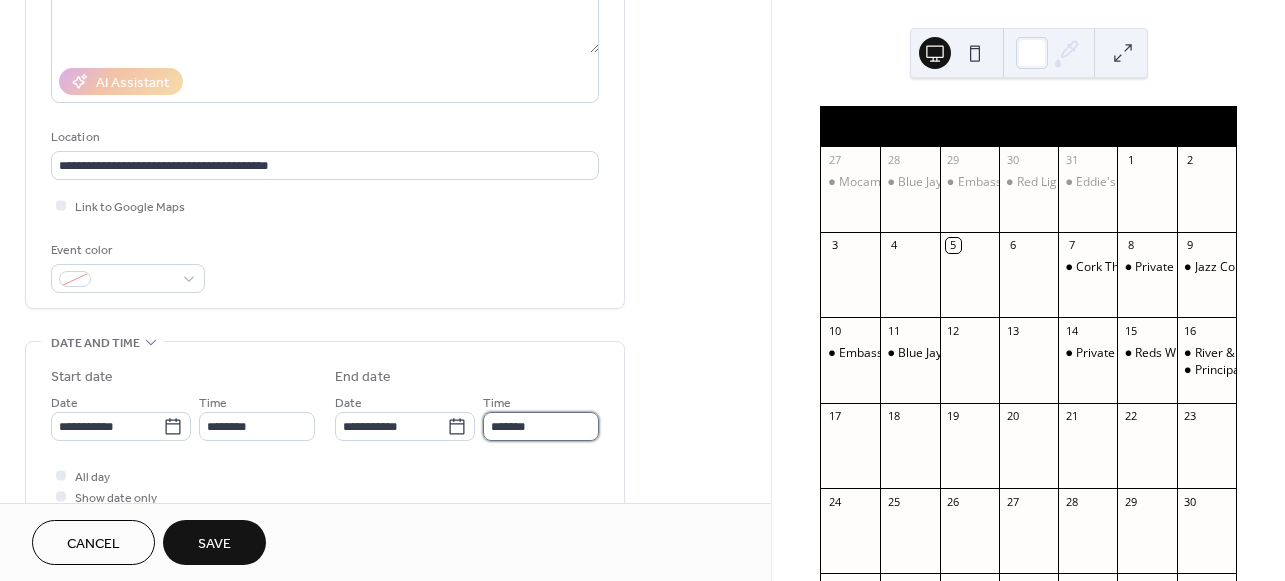 click on "*******" at bounding box center [541, 426] 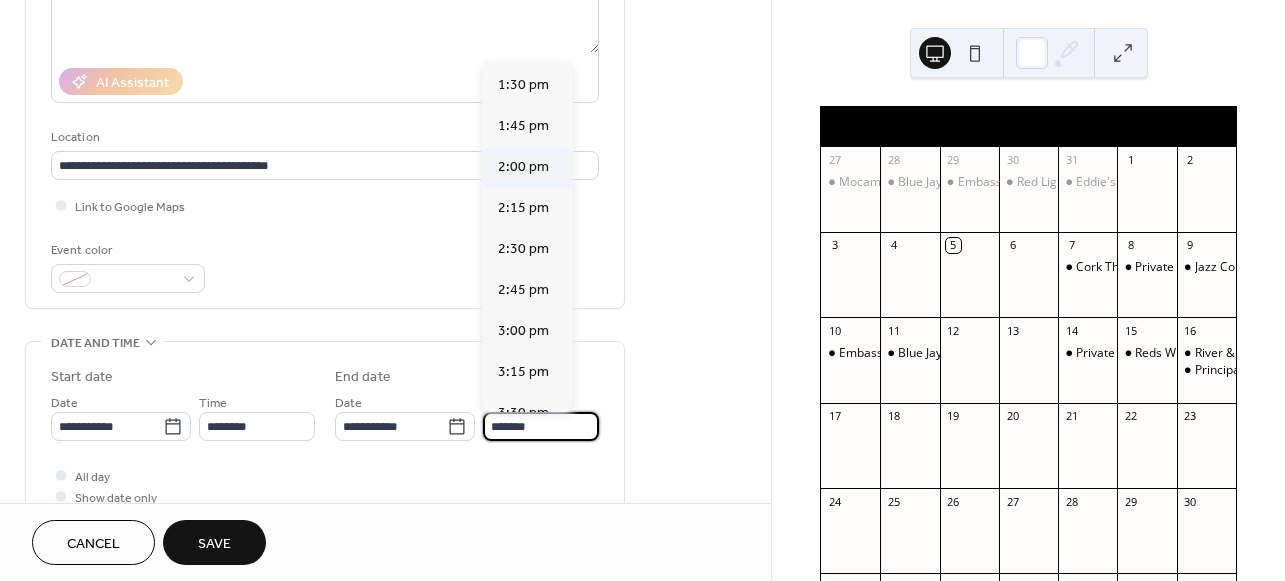 scroll, scrollTop: 210, scrollLeft: 0, axis: vertical 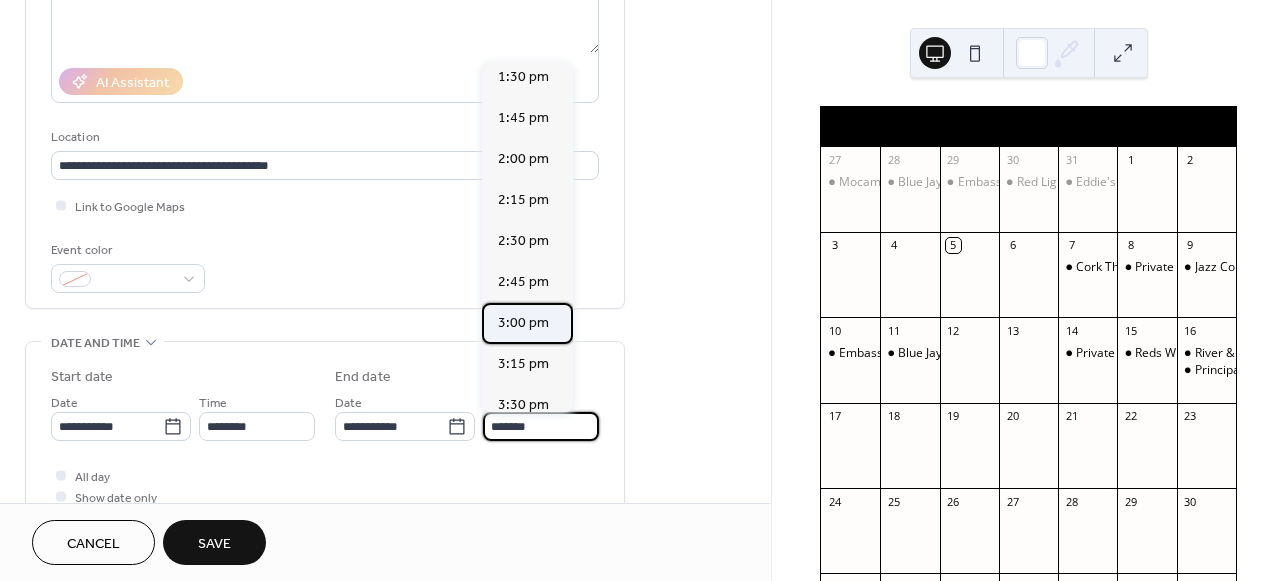 click on "3:00 pm" at bounding box center (523, 323) 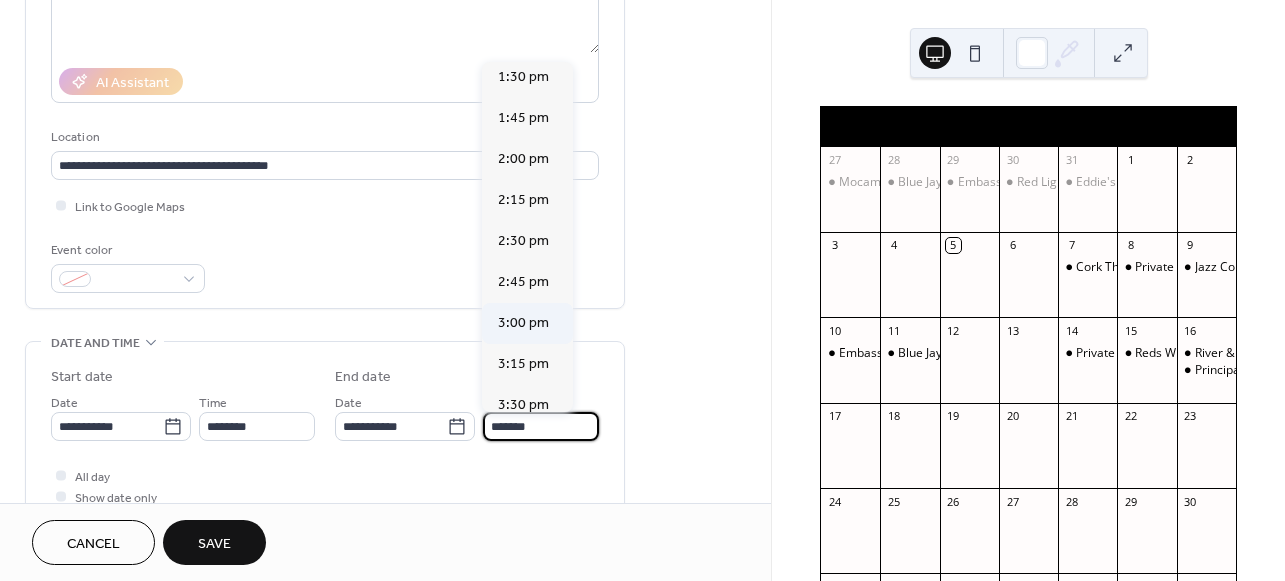 type on "*******" 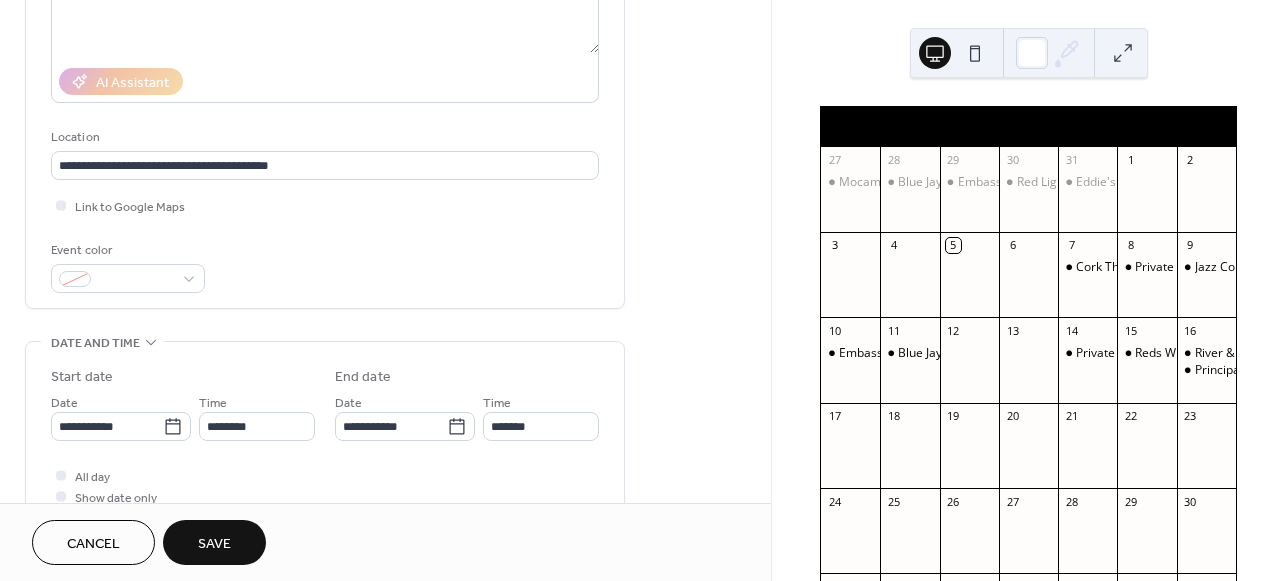 click on "Save" at bounding box center [214, 542] 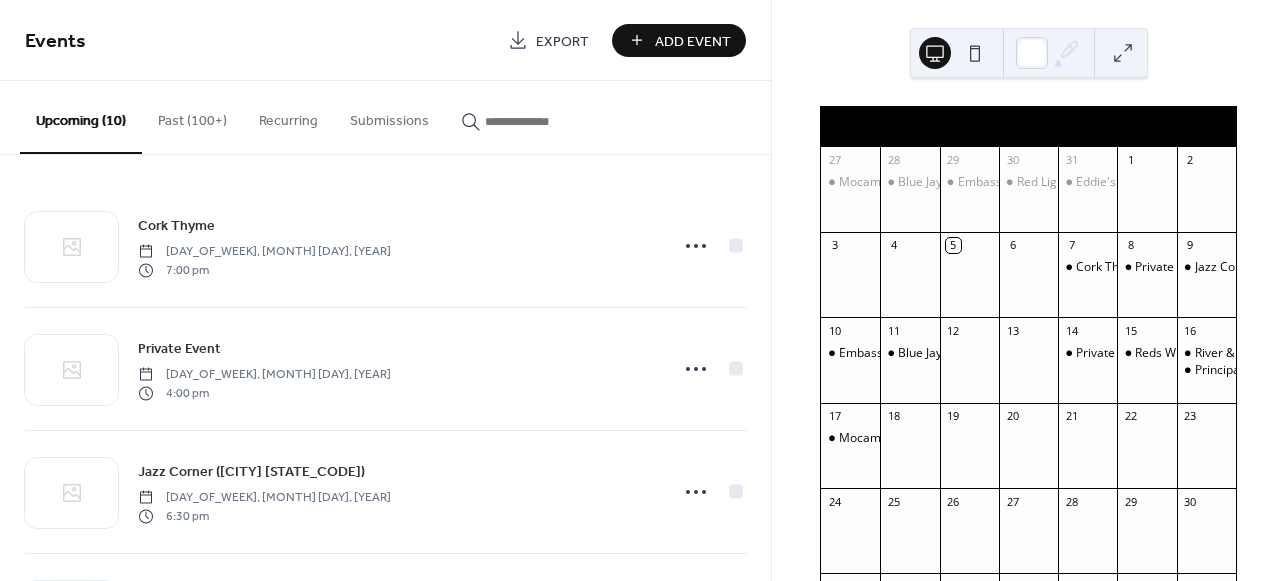 click on "Add Event" at bounding box center (679, 40) 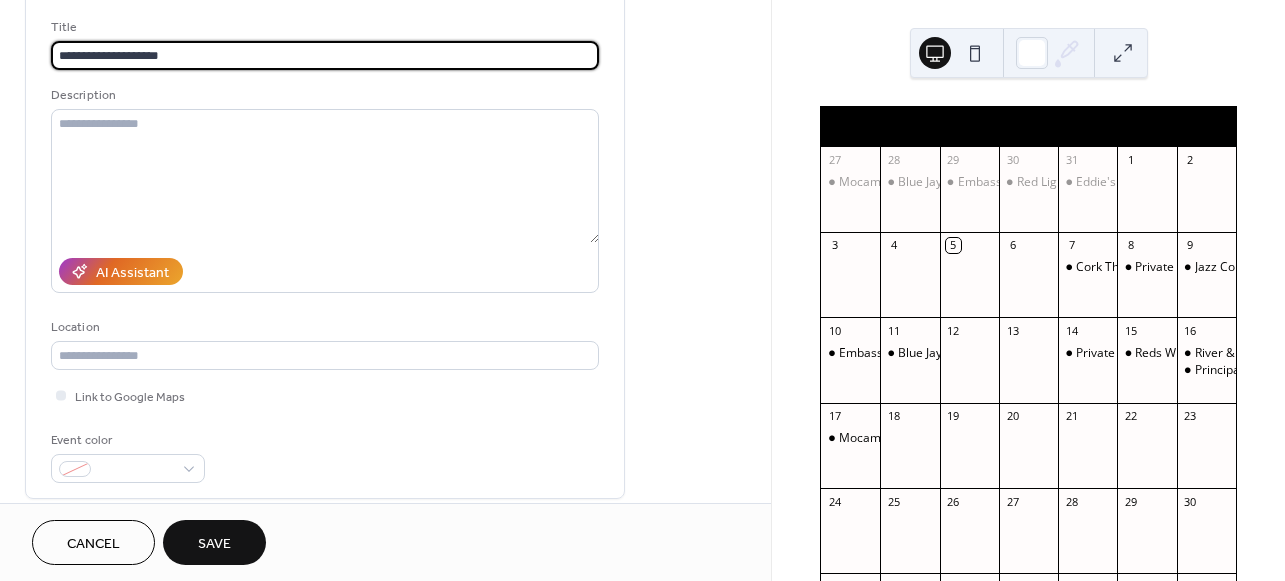 scroll, scrollTop: 125, scrollLeft: 0, axis: vertical 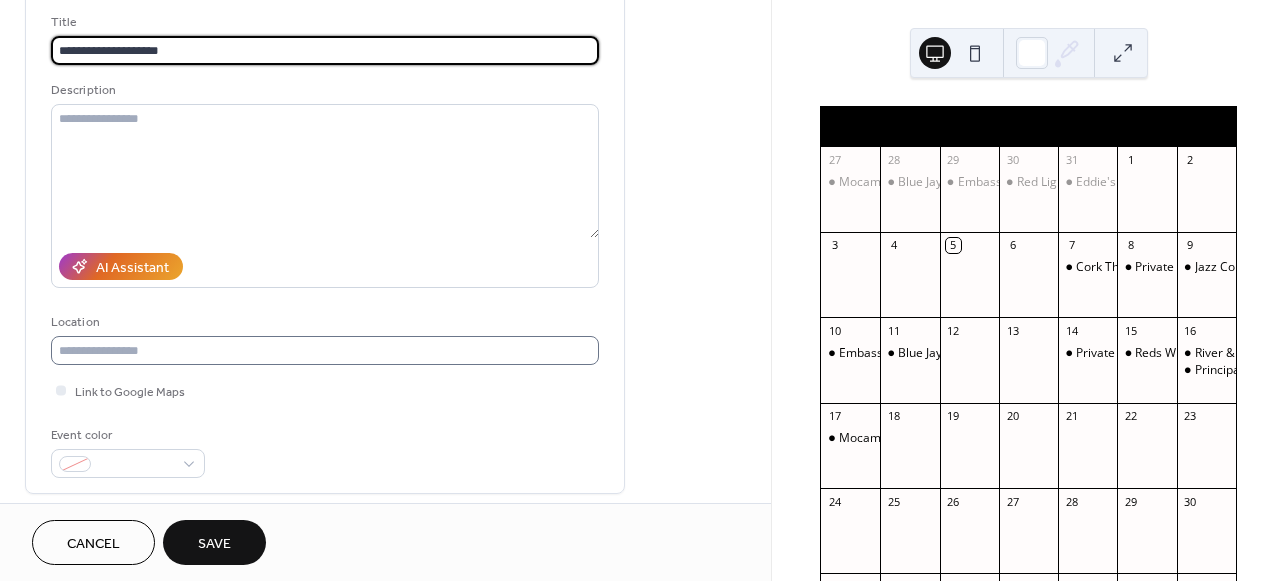 type on "**********" 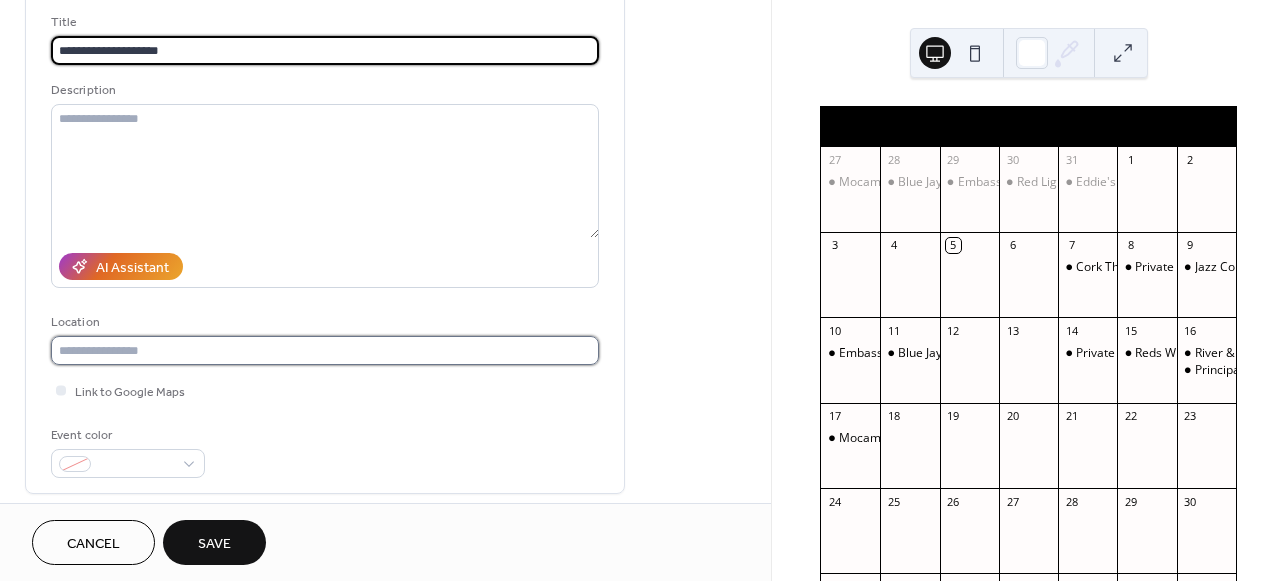 click at bounding box center (325, 350) 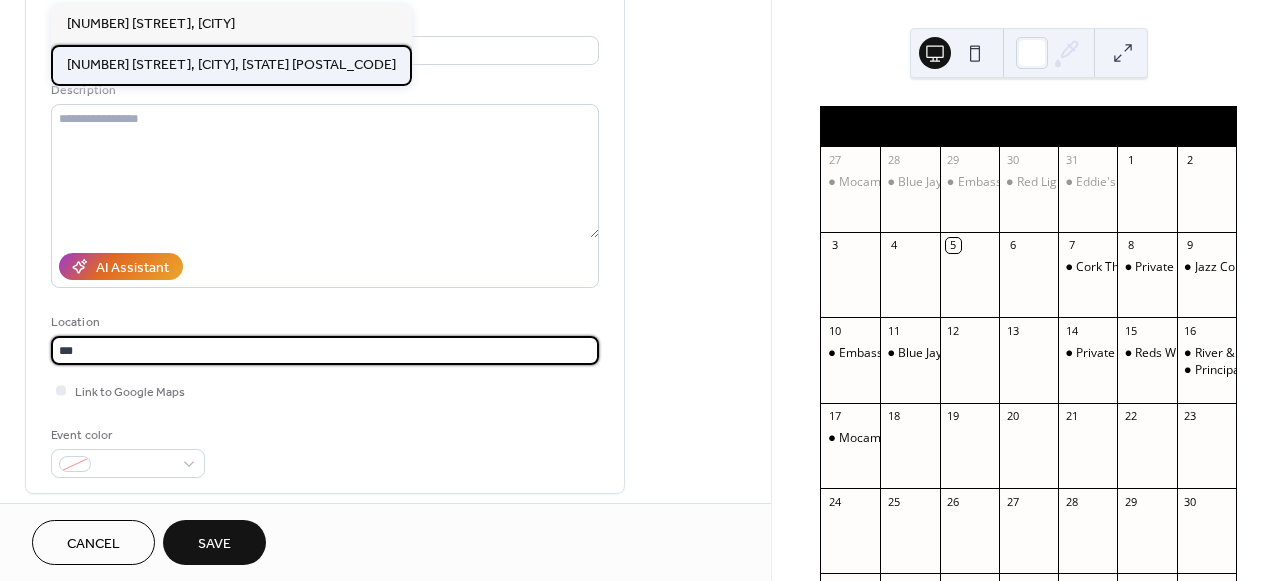 click on "[NUMBER] [STREET], [CITY], [STATE] [POSTAL_CODE]" at bounding box center (231, 65) 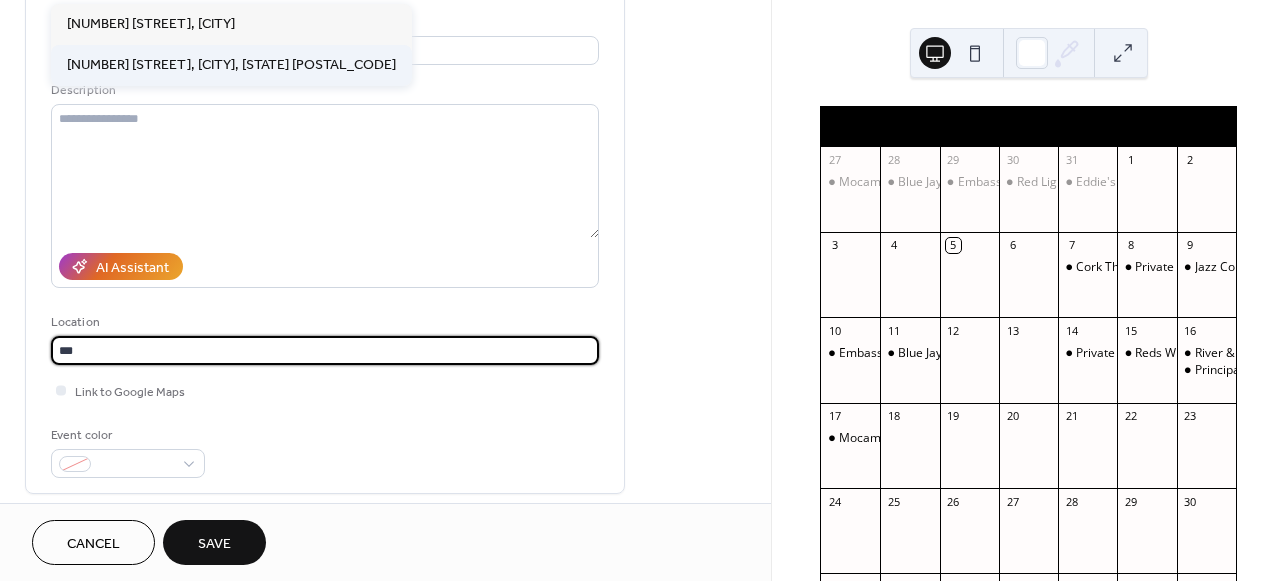 type on "**********" 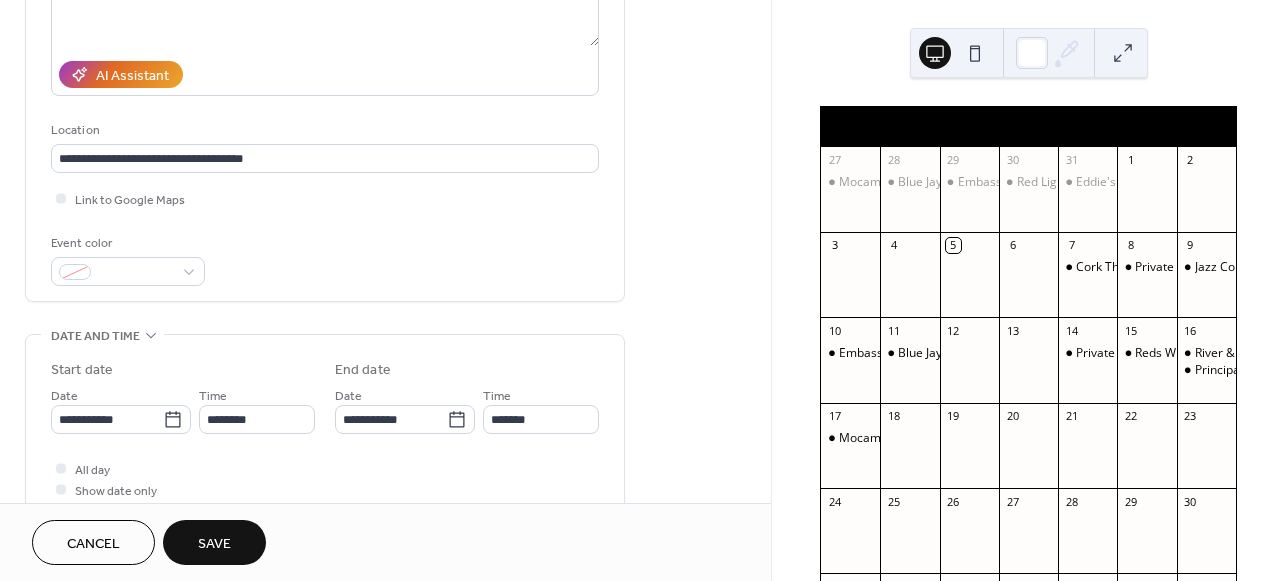 scroll, scrollTop: 322, scrollLeft: 0, axis: vertical 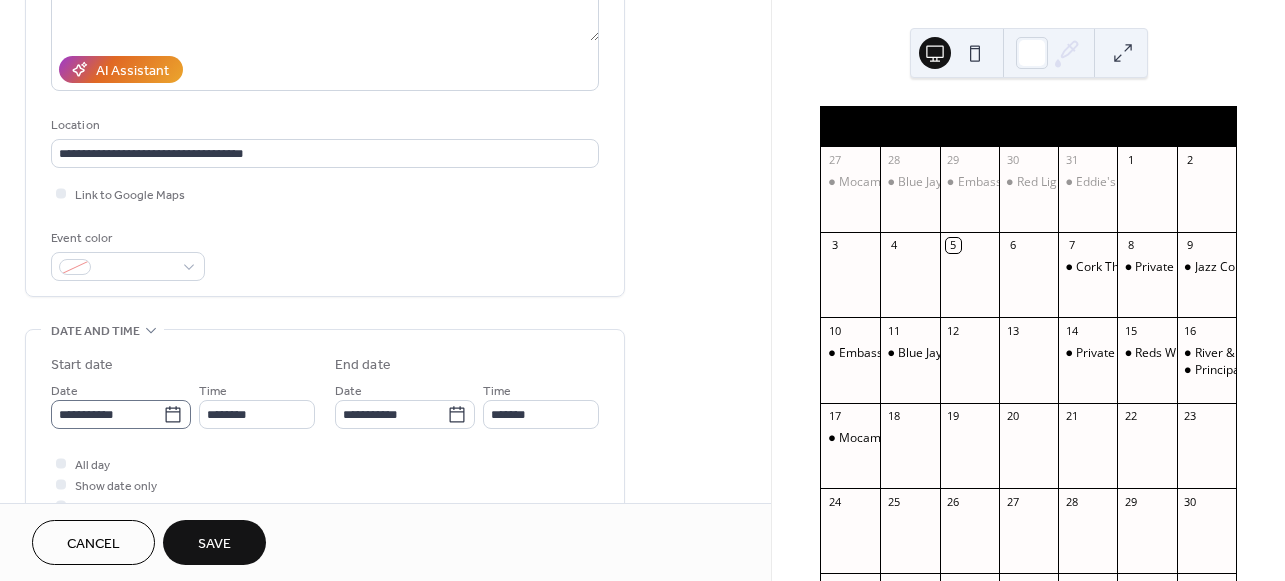 click on "**********" at bounding box center [121, 414] 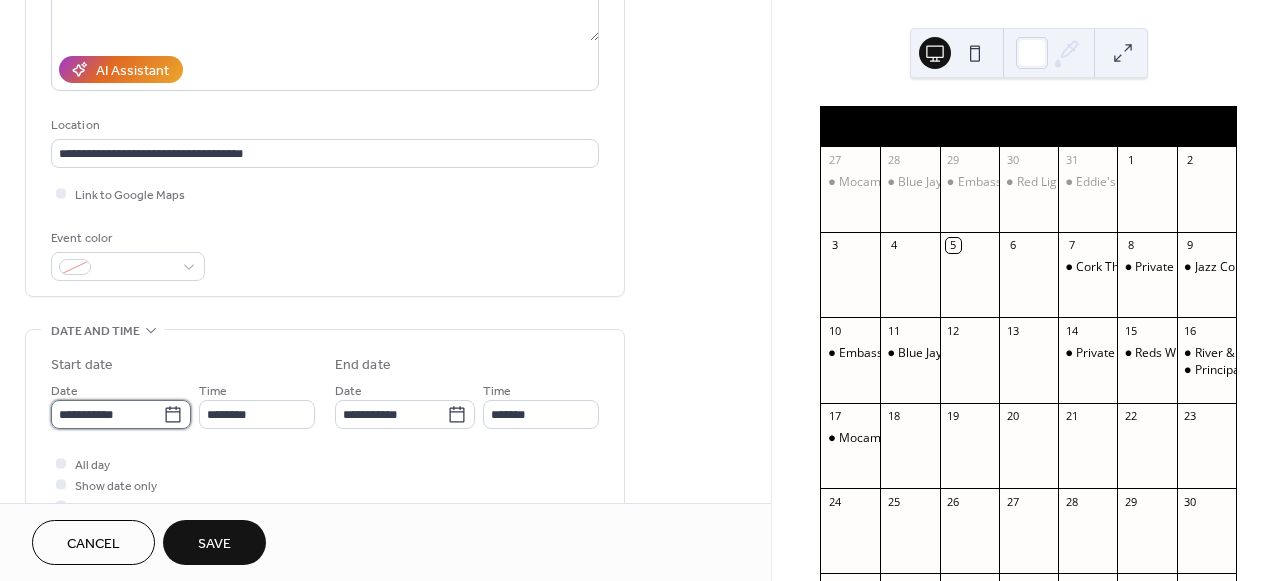 click on "**********" at bounding box center [107, 414] 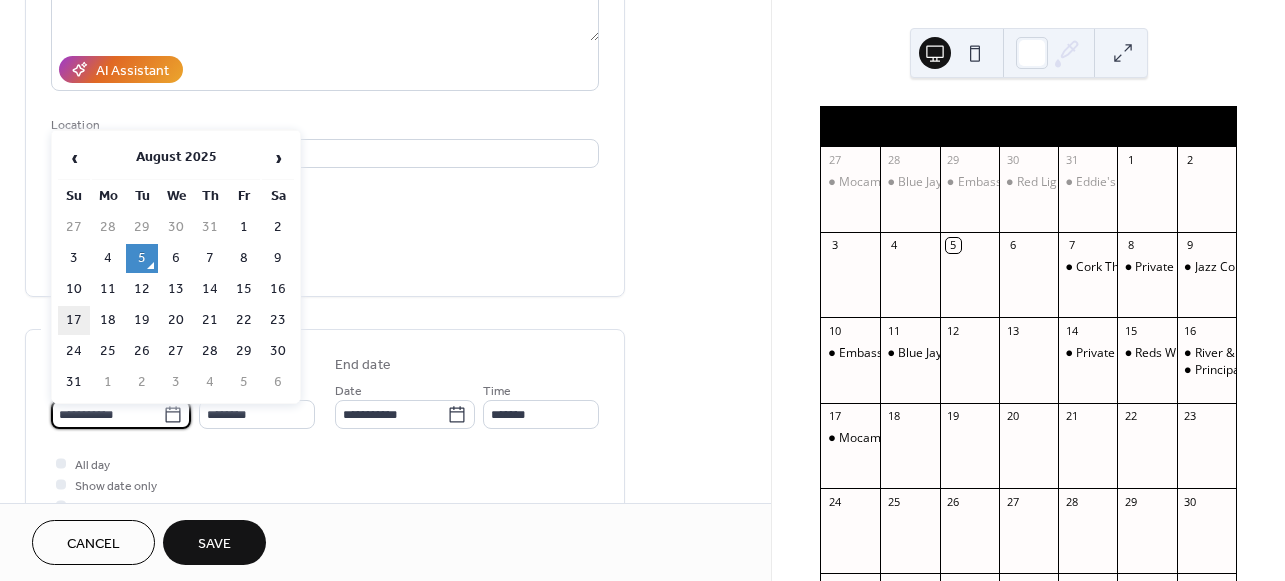 click on "17" at bounding box center (74, 320) 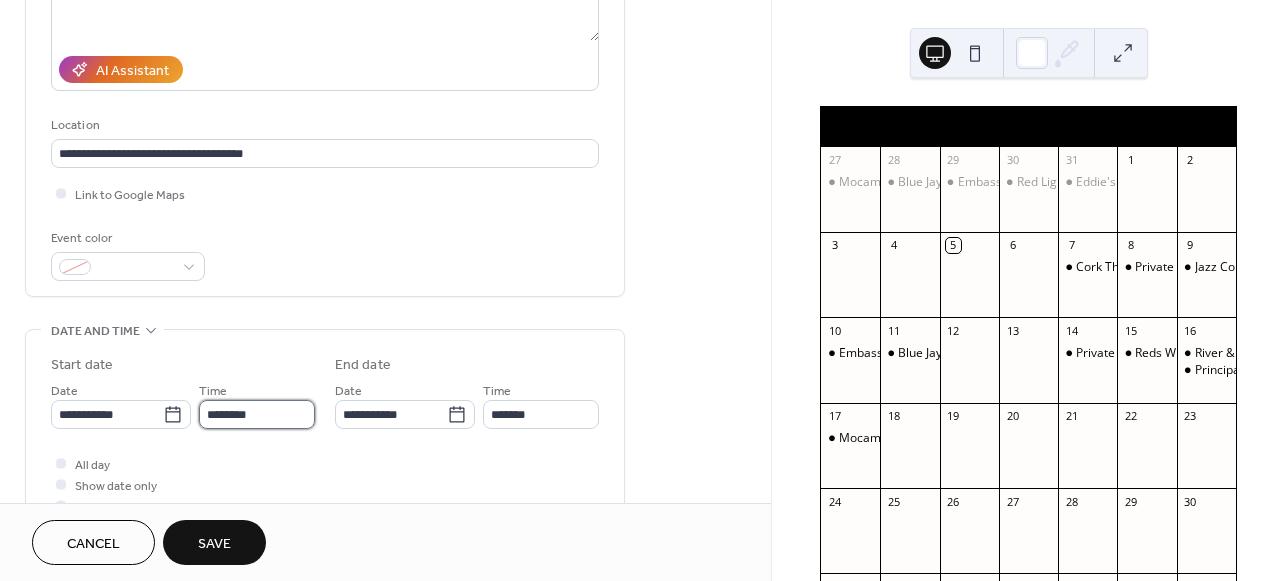 click on "********" at bounding box center (257, 414) 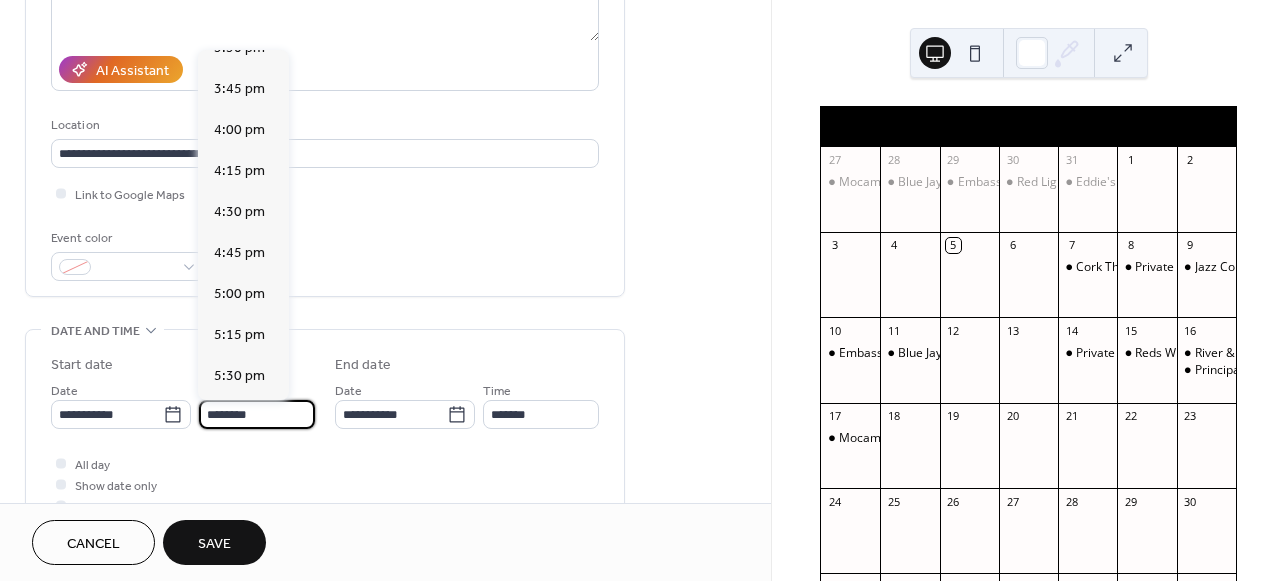 scroll, scrollTop: 2567, scrollLeft: 0, axis: vertical 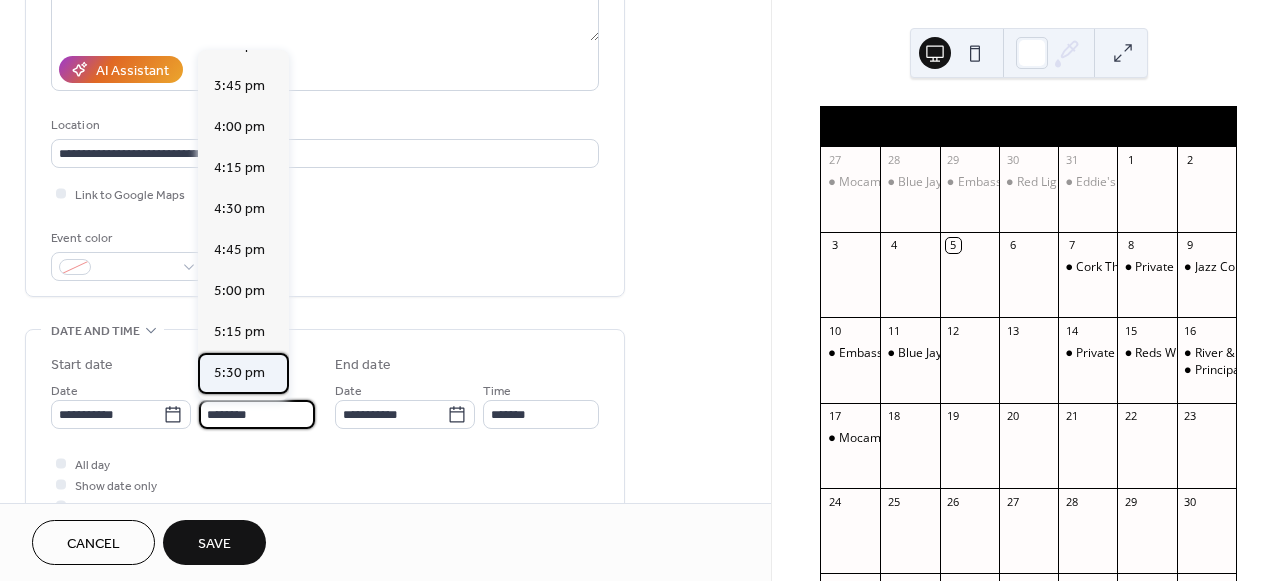 click on "5:30 pm" at bounding box center (243, 373) 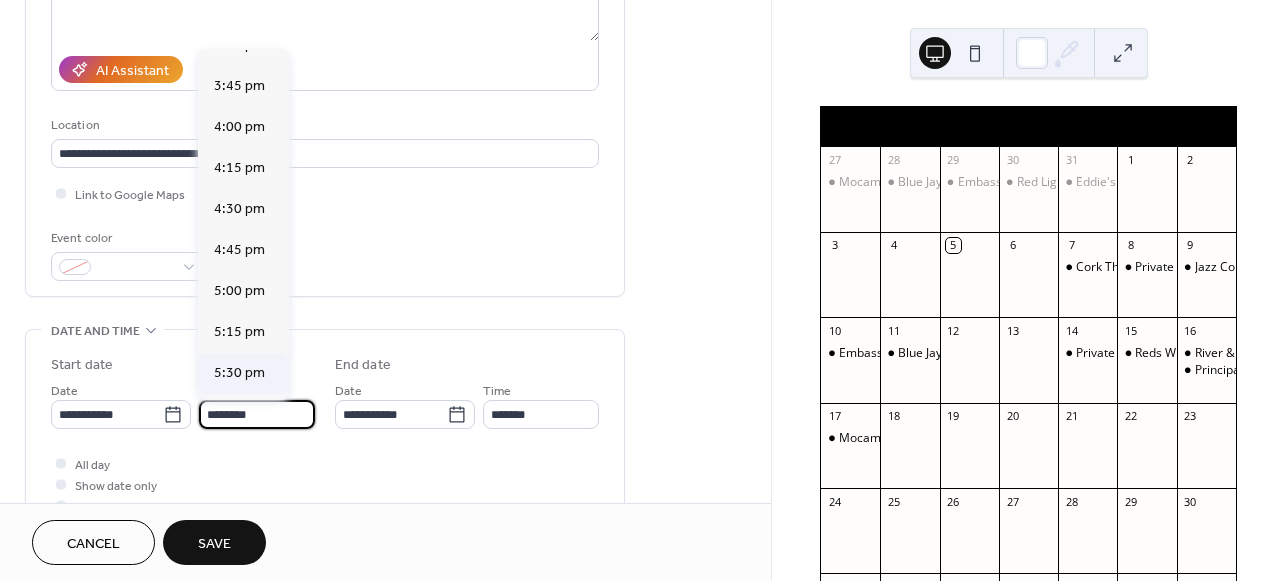 type on "*******" 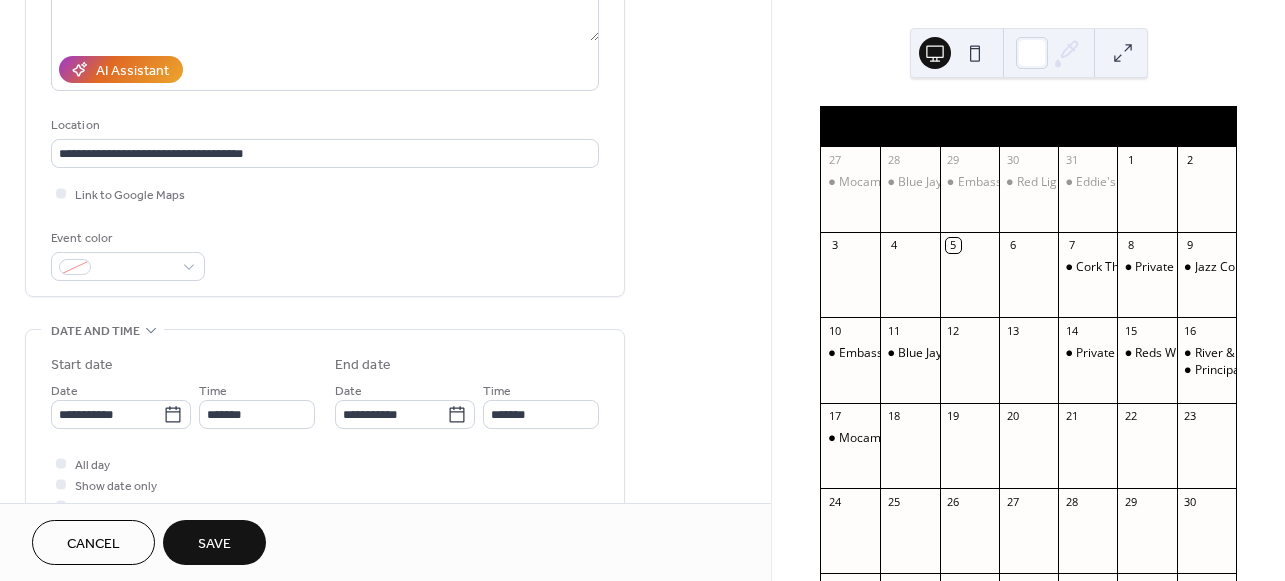 click on "**********" at bounding box center (325, 435) 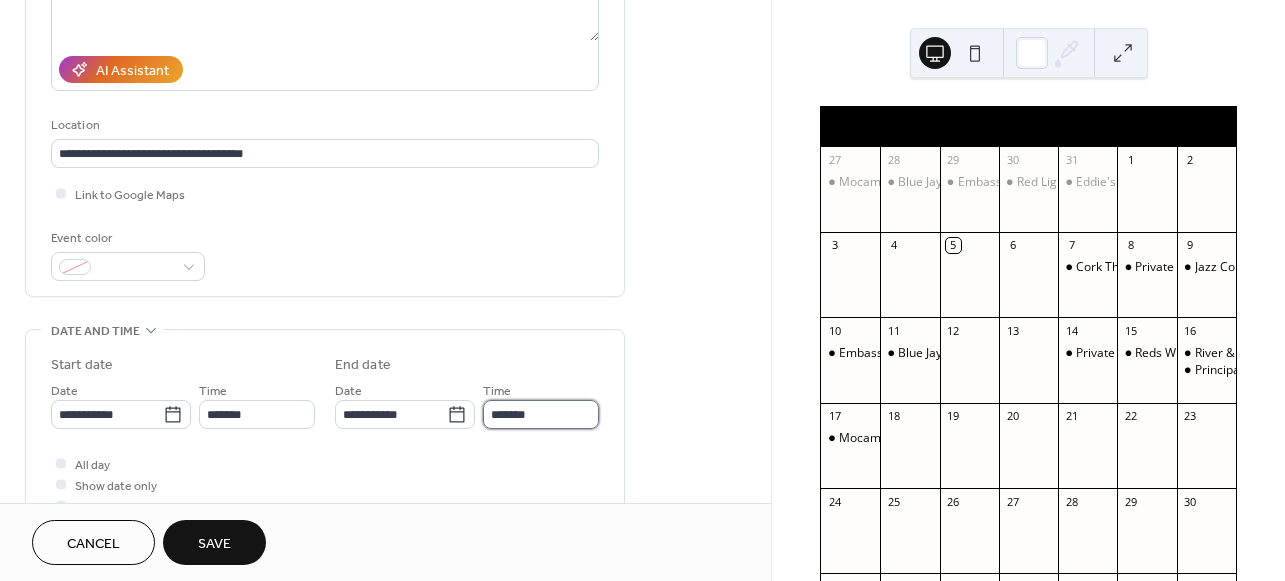 click on "*******" at bounding box center [541, 414] 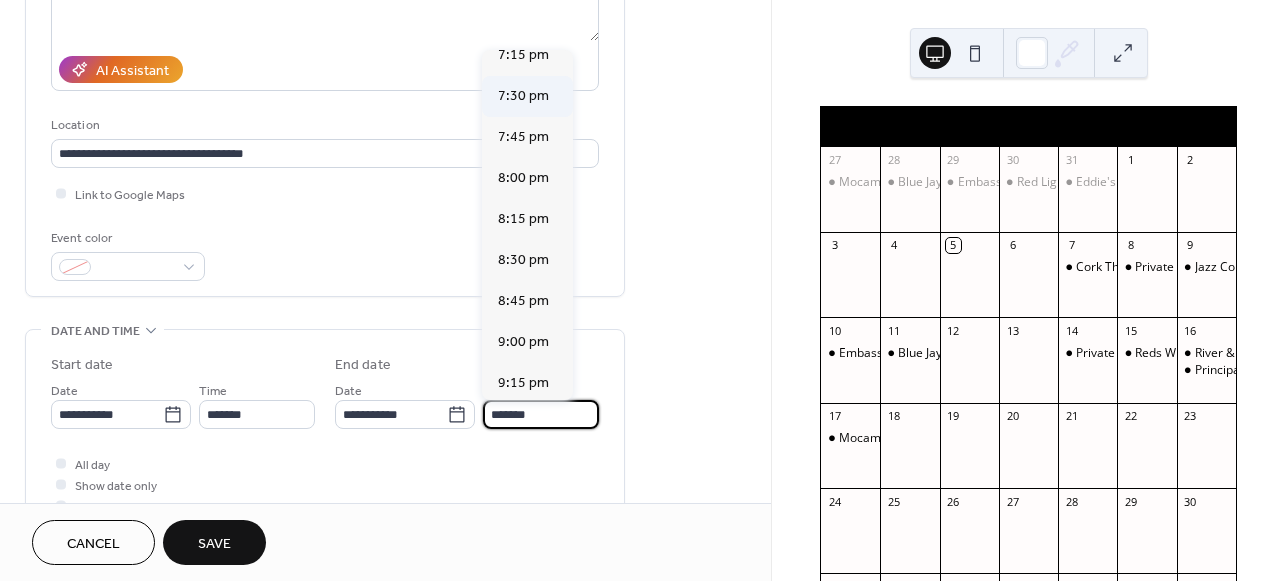 scroll, scrollTop: 266, scrollLeft: 0, axis: vertical 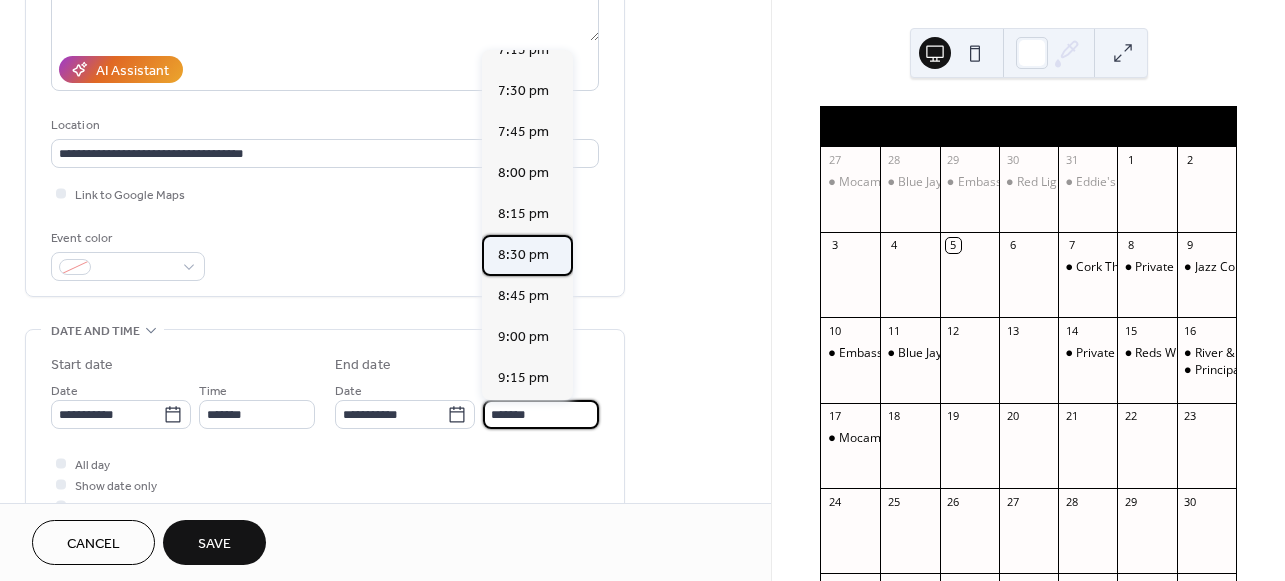 click on "8:30 pm" at bounding box center (523, 255) 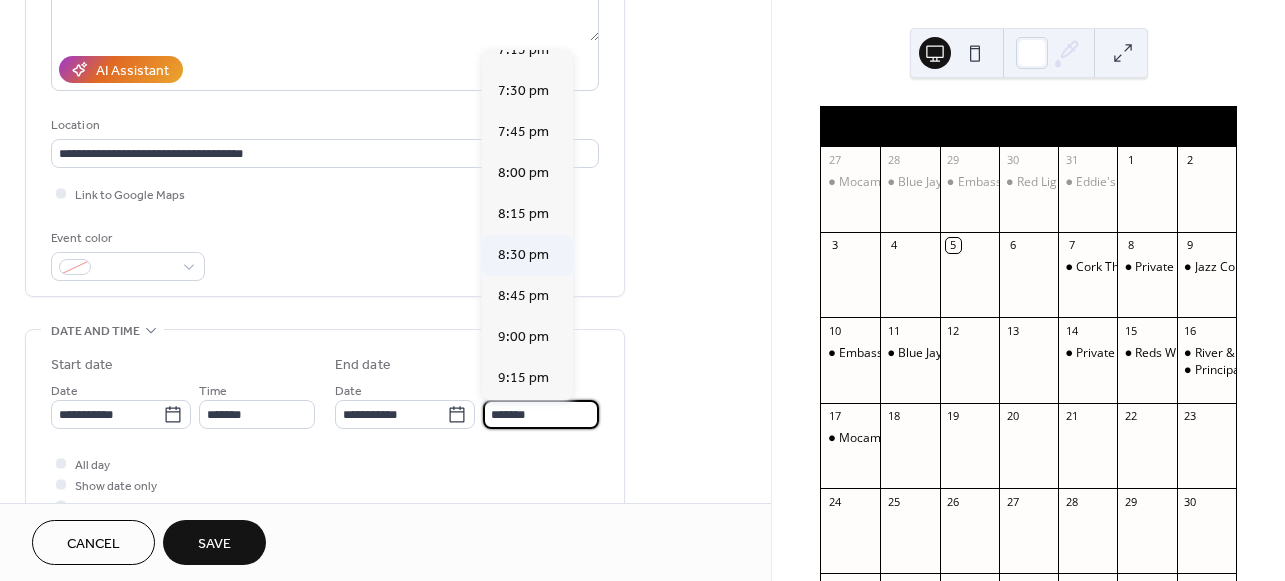 type on "*******" 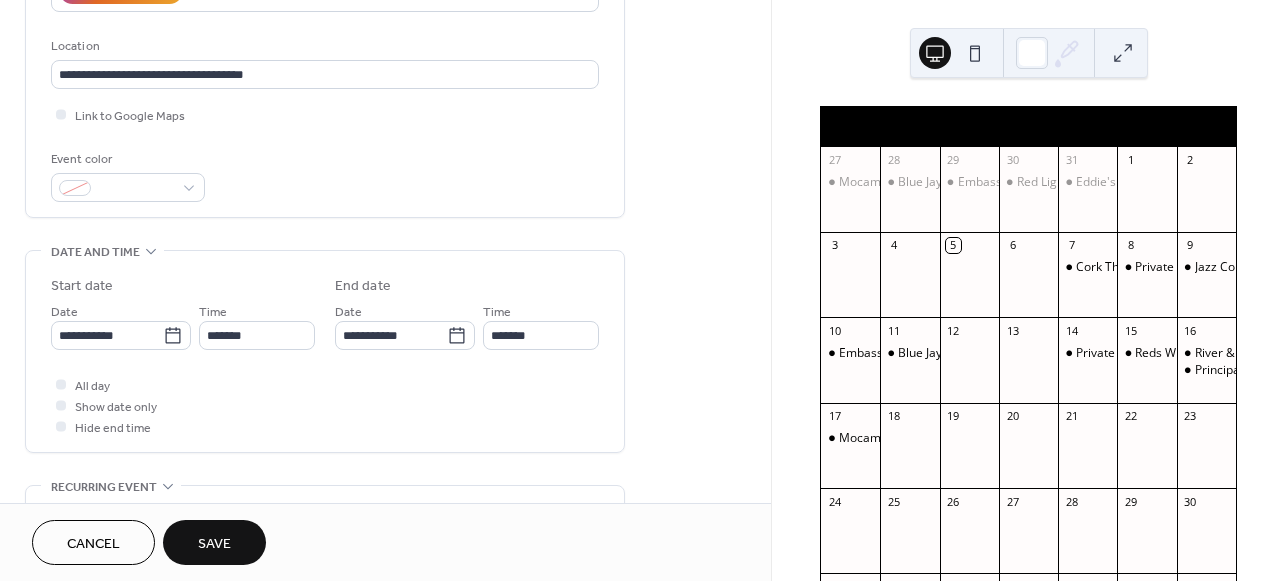 scroll, scrollTop: 407, scrollLeft: 0, axis: vertical 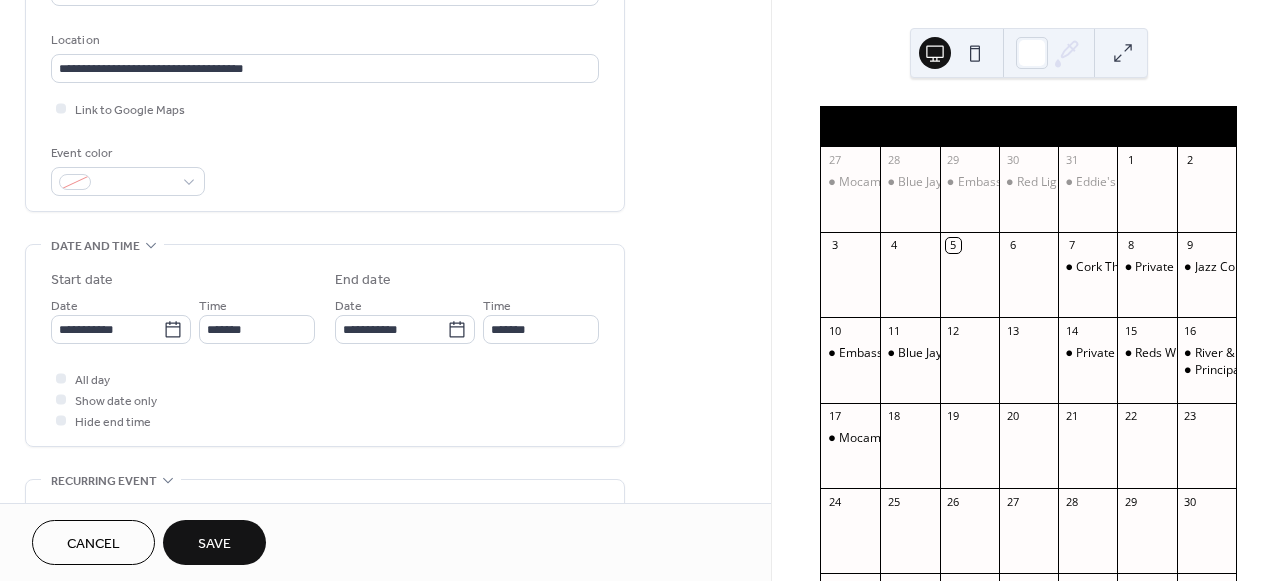 click on "Save" at bounding box center [214, 544] 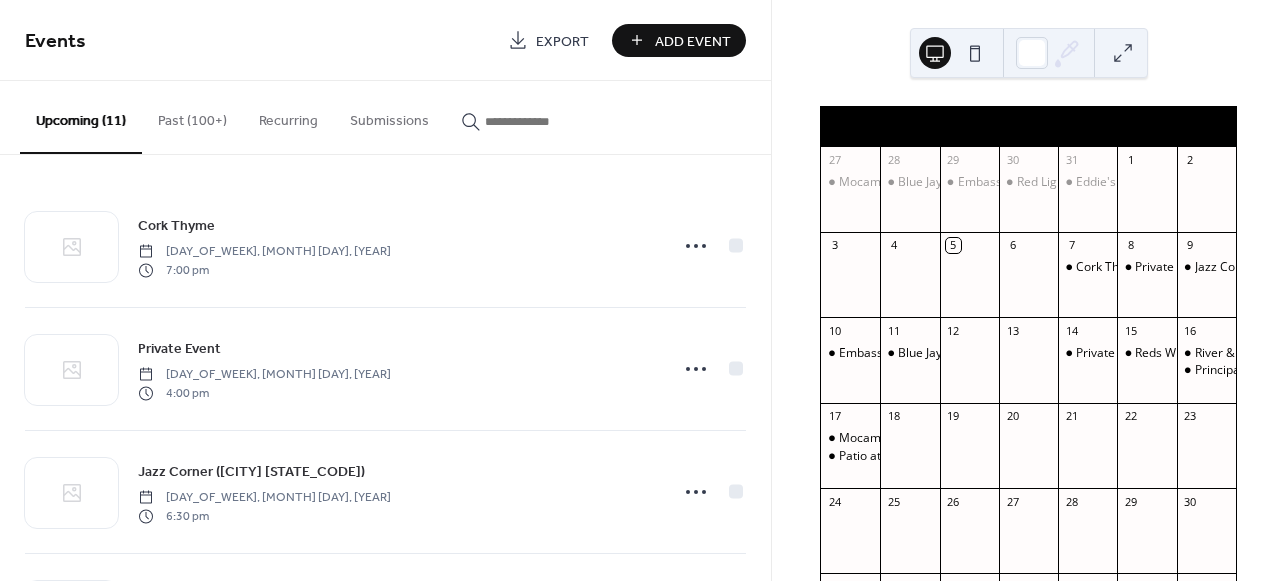 click on "Add Event" at bounding box center [679, 40] 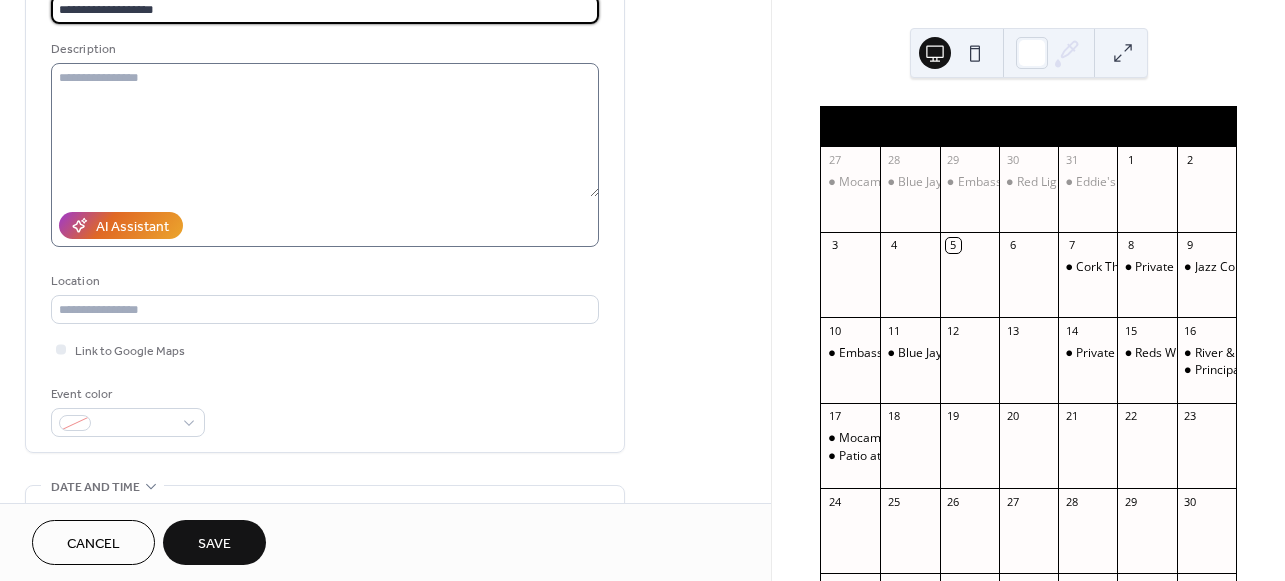 scroll, scrollTop: 167, scrollLeft: 0, axis: vertical 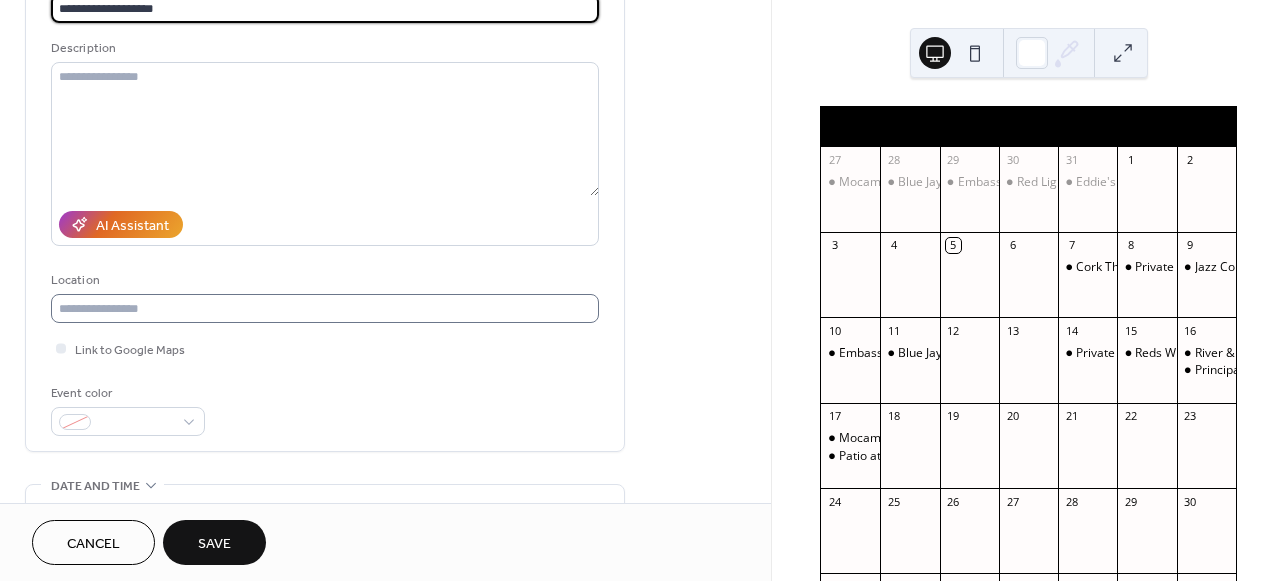 type on "**********" 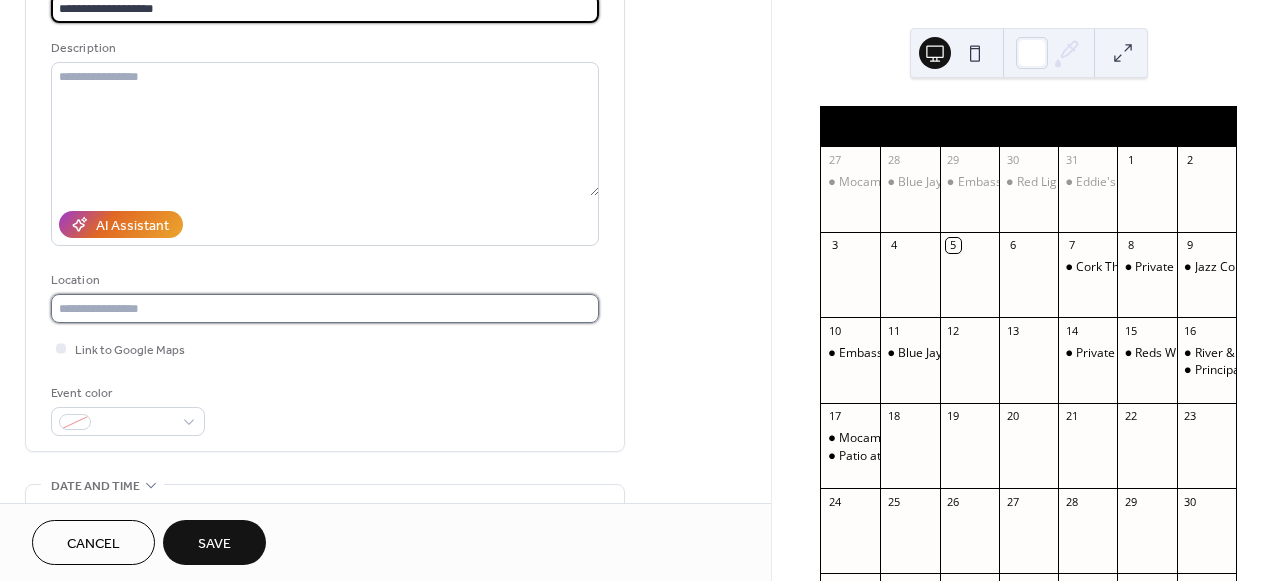 click at bounding box center [325, 308] 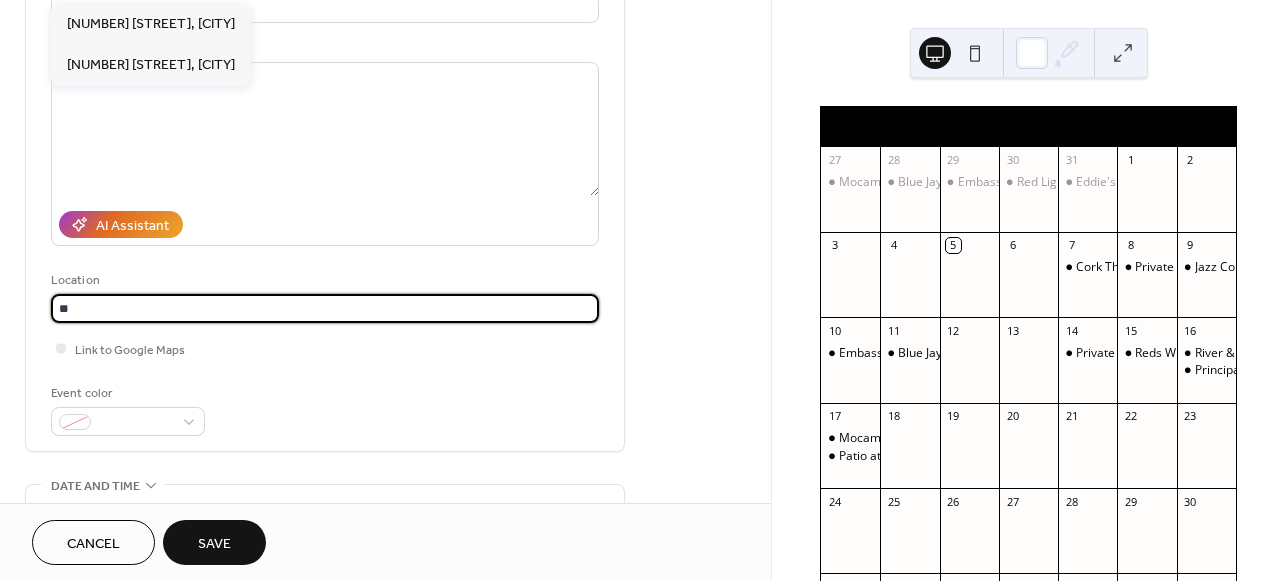 type on "*" 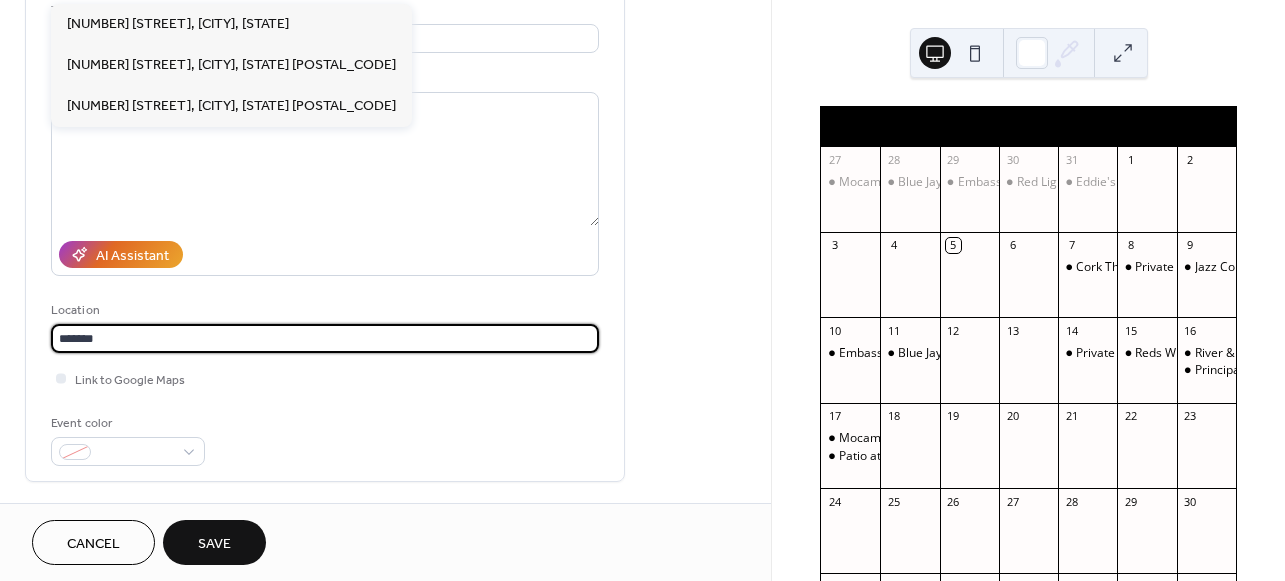 scroll, scrollTop: 138, scrollLeft: 0, axis: vertical 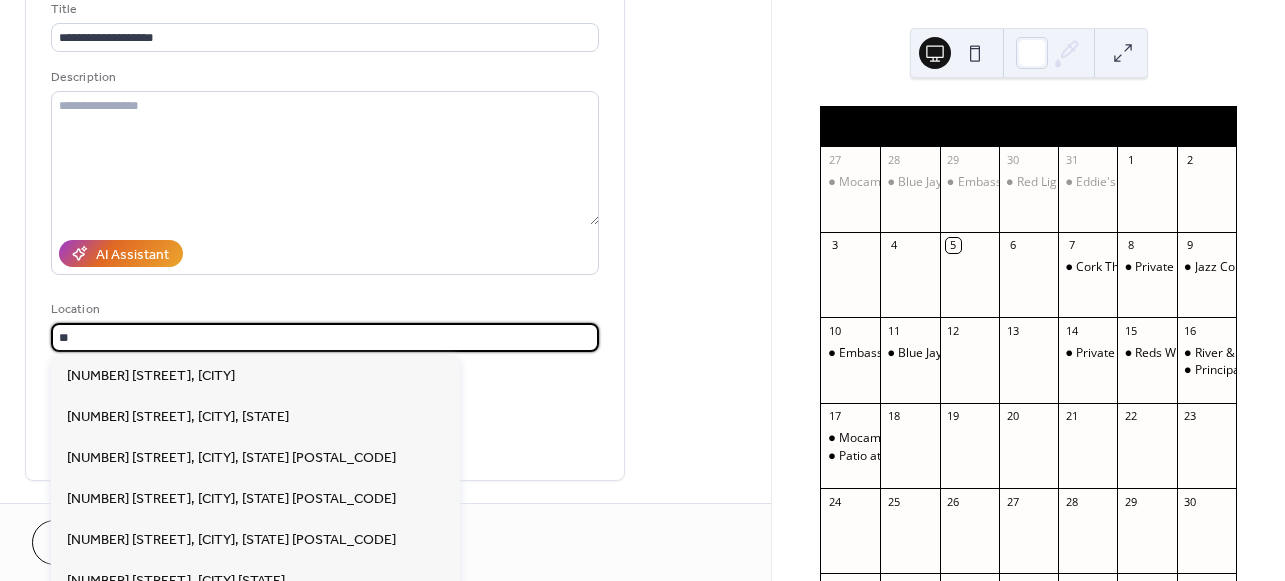 type on "*" 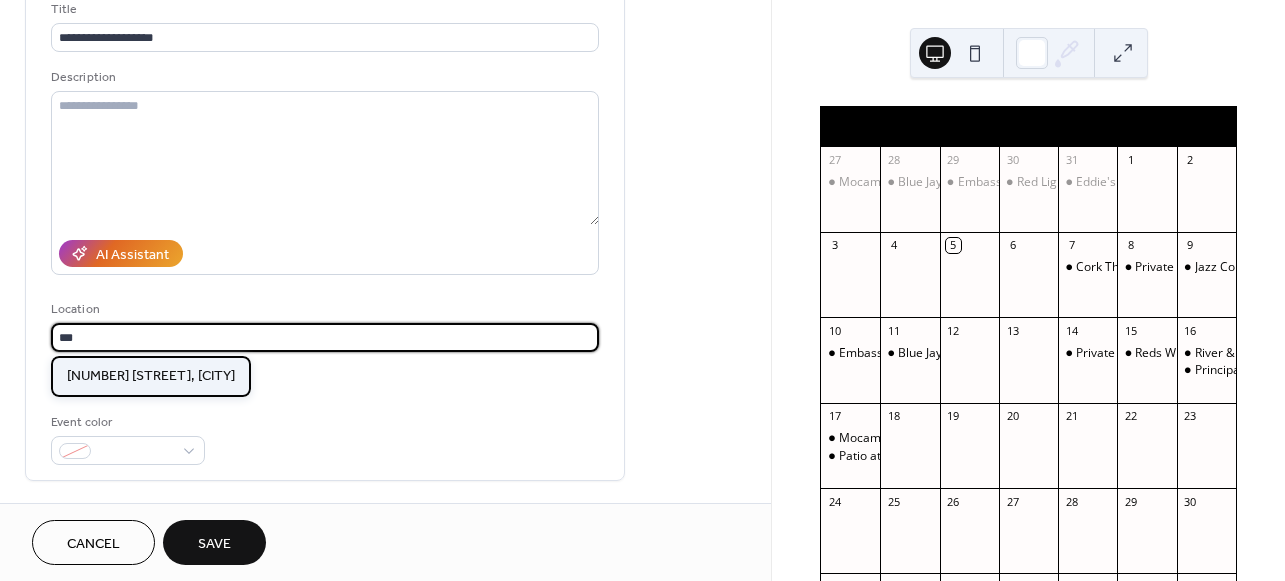 click on "[NUMBER] [STREET], [CITY]" at bounding box center [151, 376] 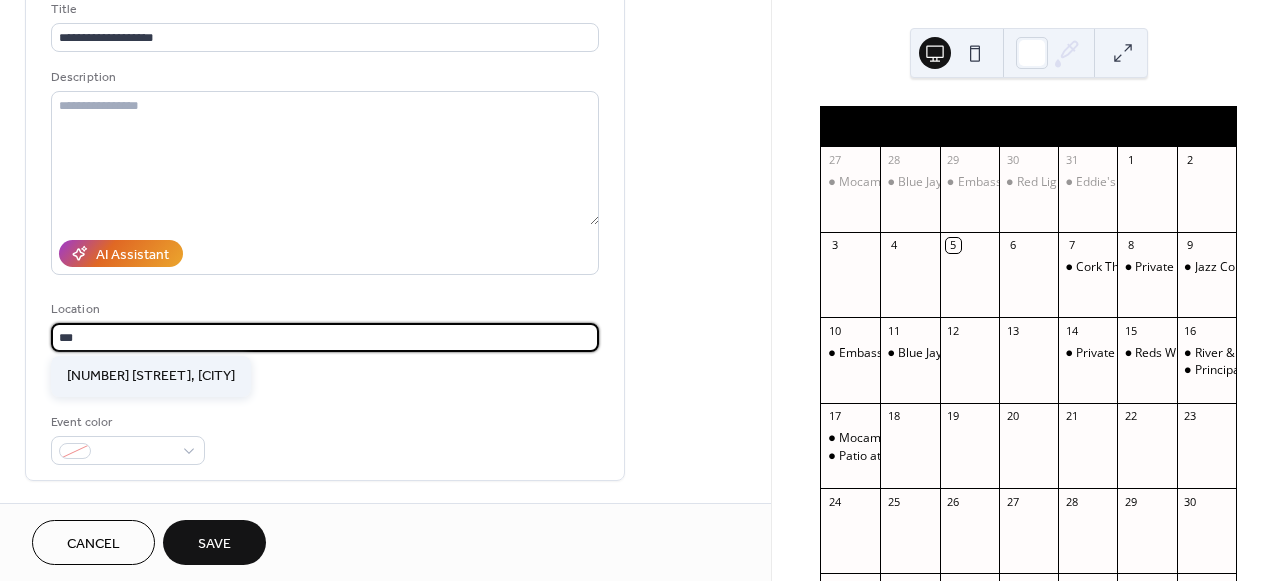 type on "**********" 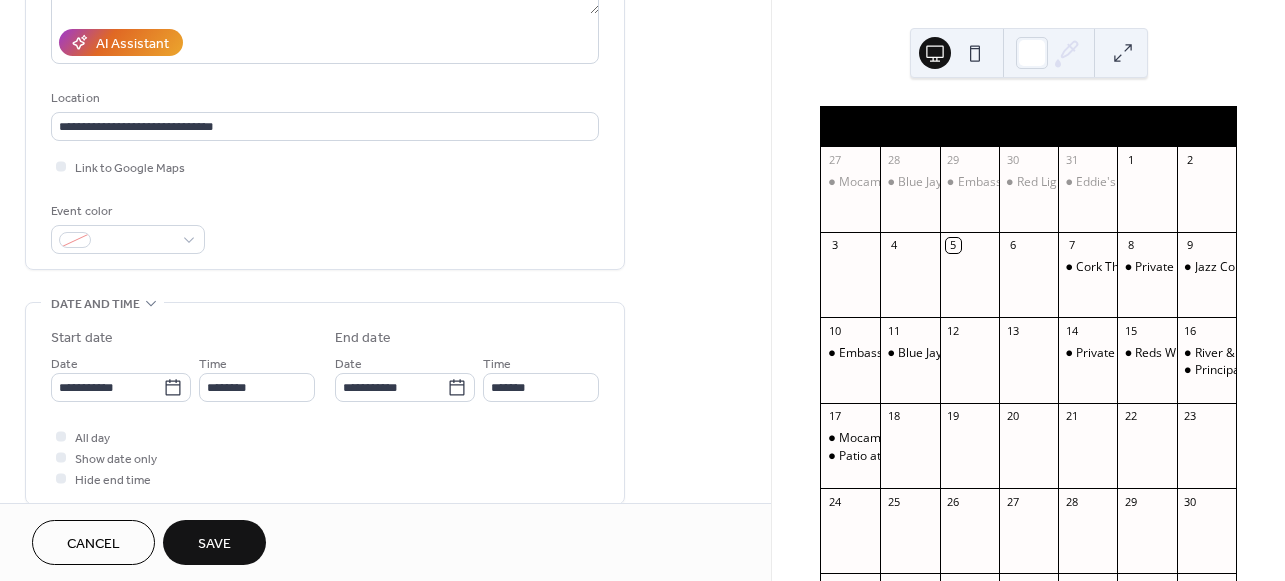 scroll, scrollTop: 357, scrollLeft: 0, axis: vertical 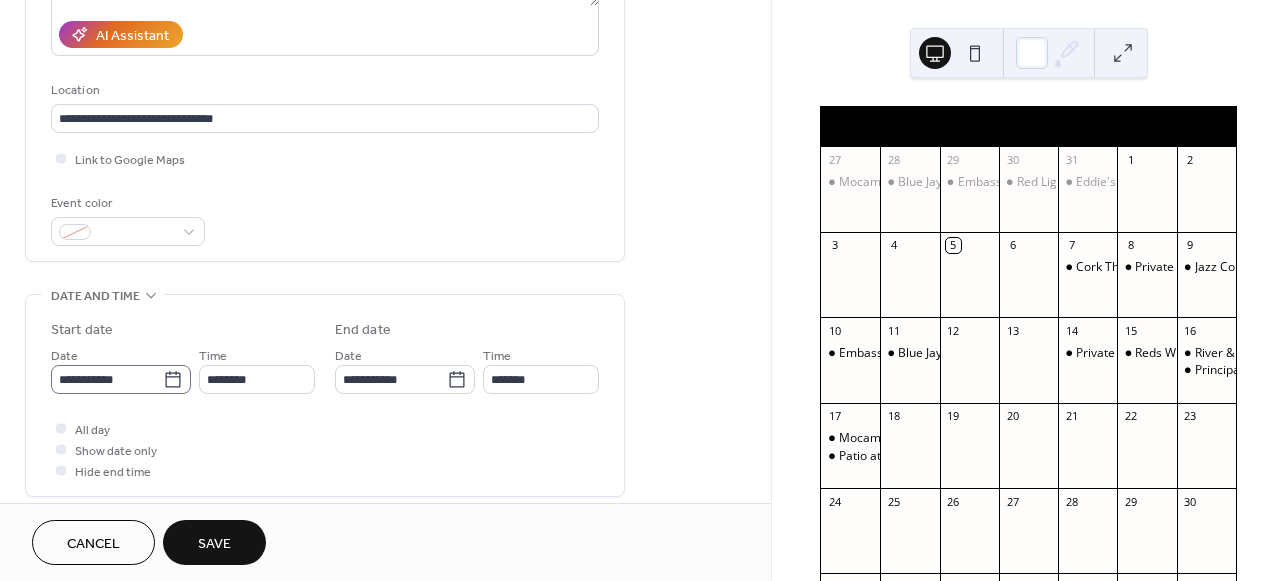 click 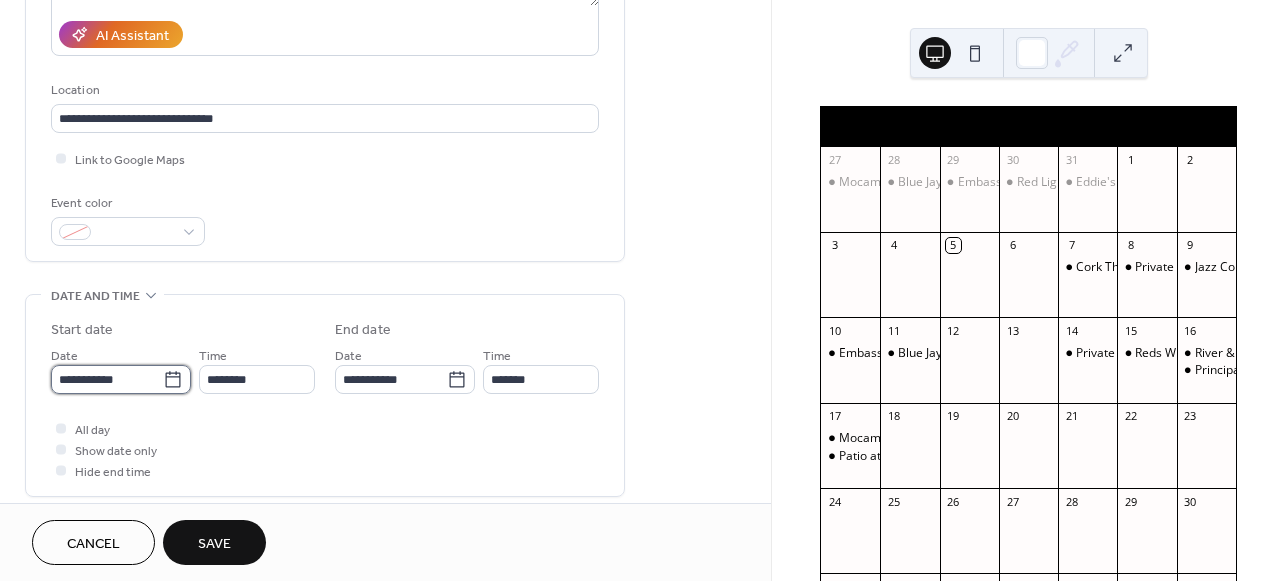 click on "**********" at bounding box center (107, 379) 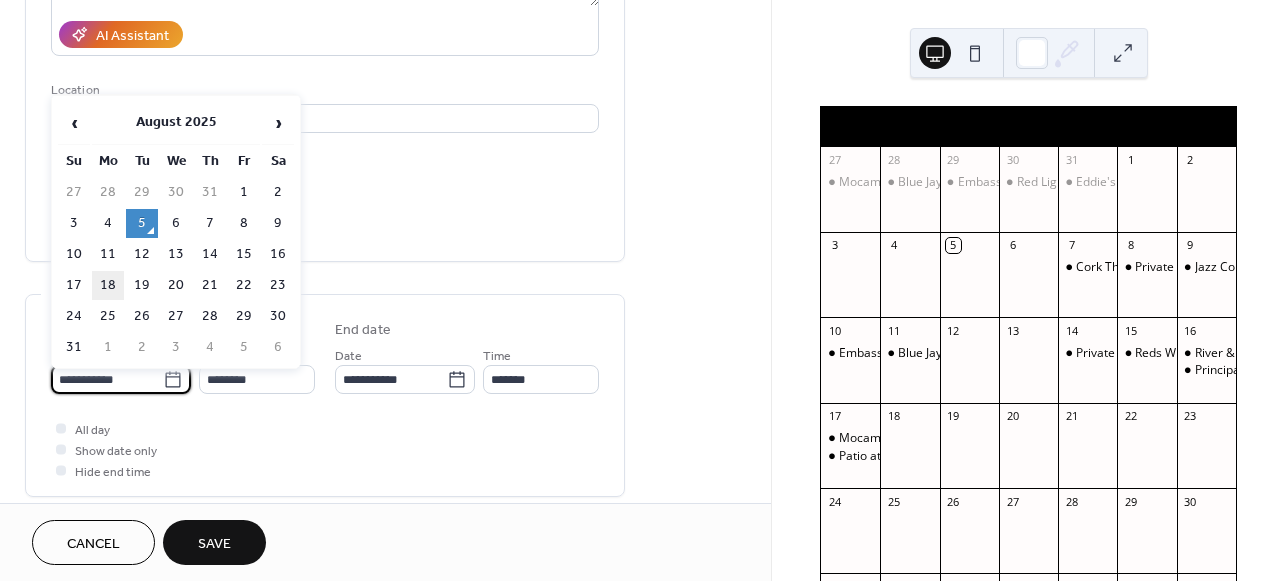 click on "18" at bounding box center [108, 285] 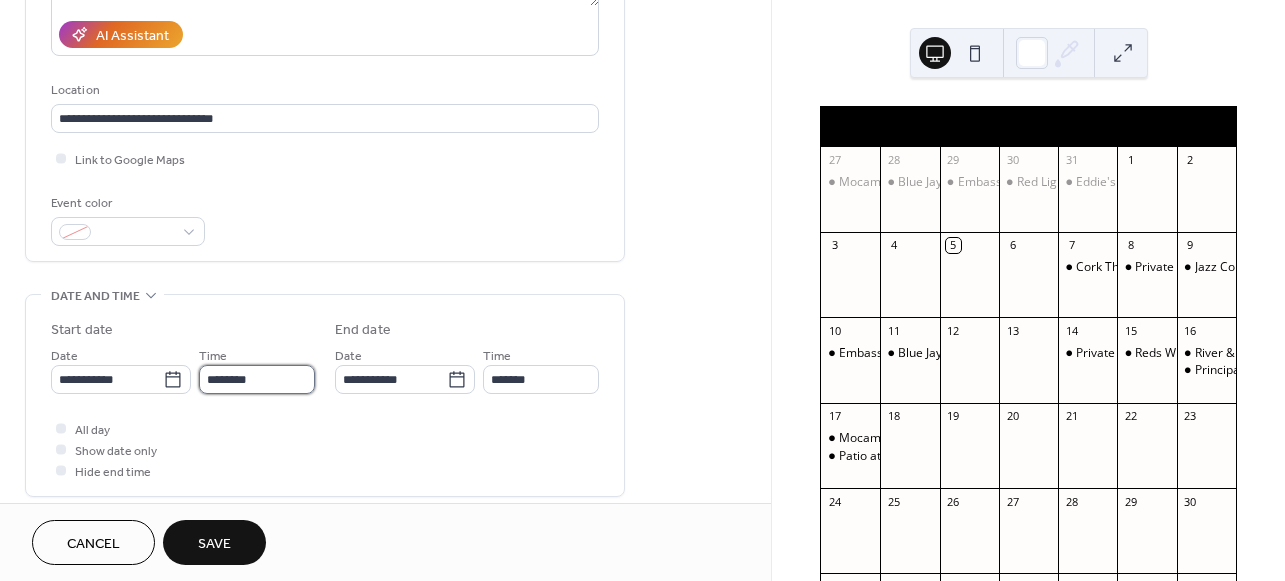 click on "********" at bounding box center [257, 379] 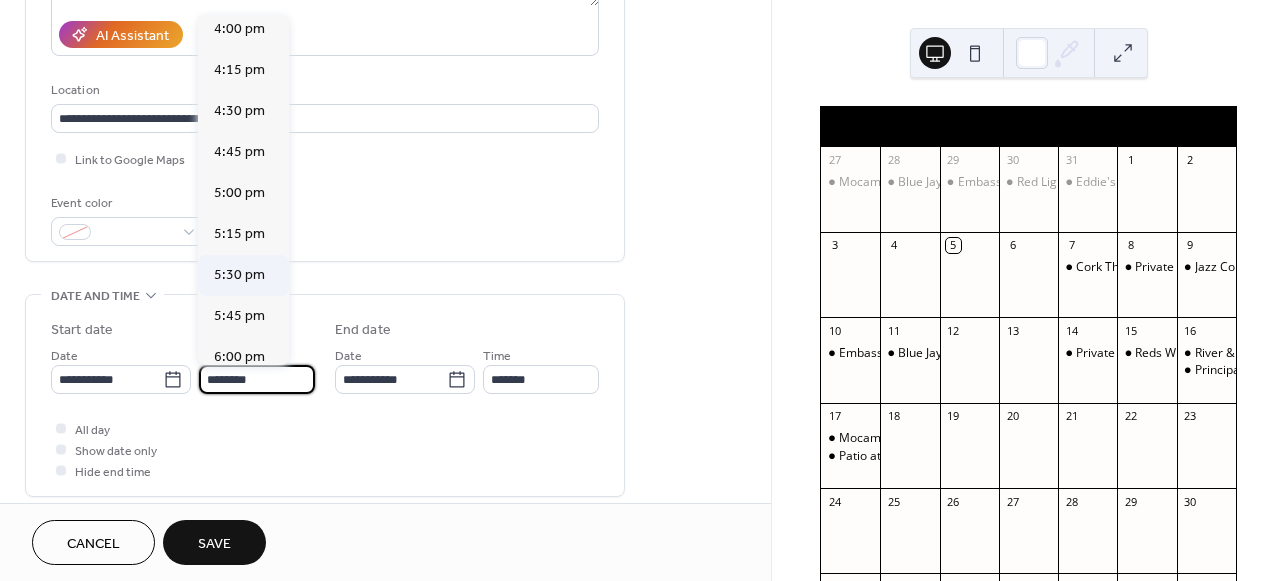scroll, scrollTop: 2643, scrollLeft: 0, axis: vertical 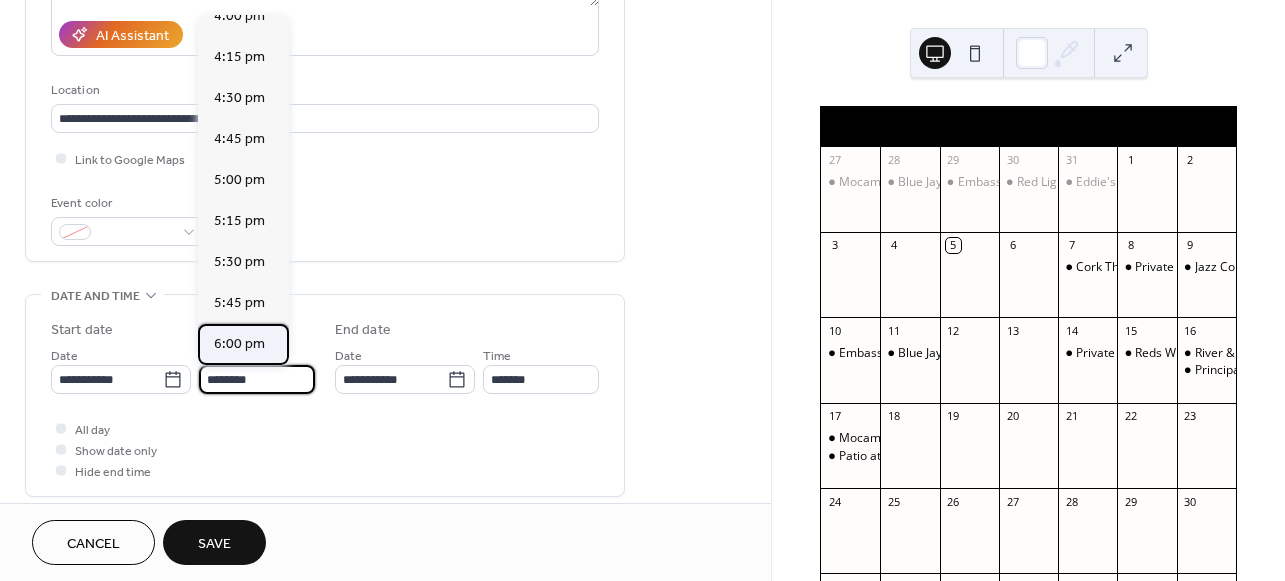click on "6:00 pm" at bounding box center (239, 344) 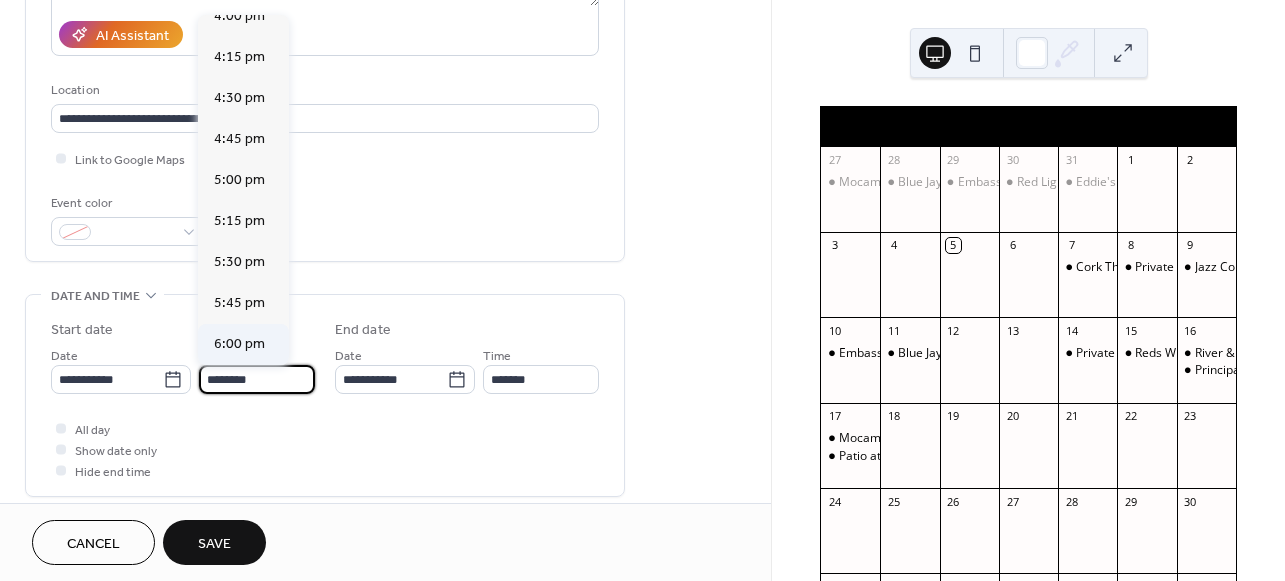 type on "*******" 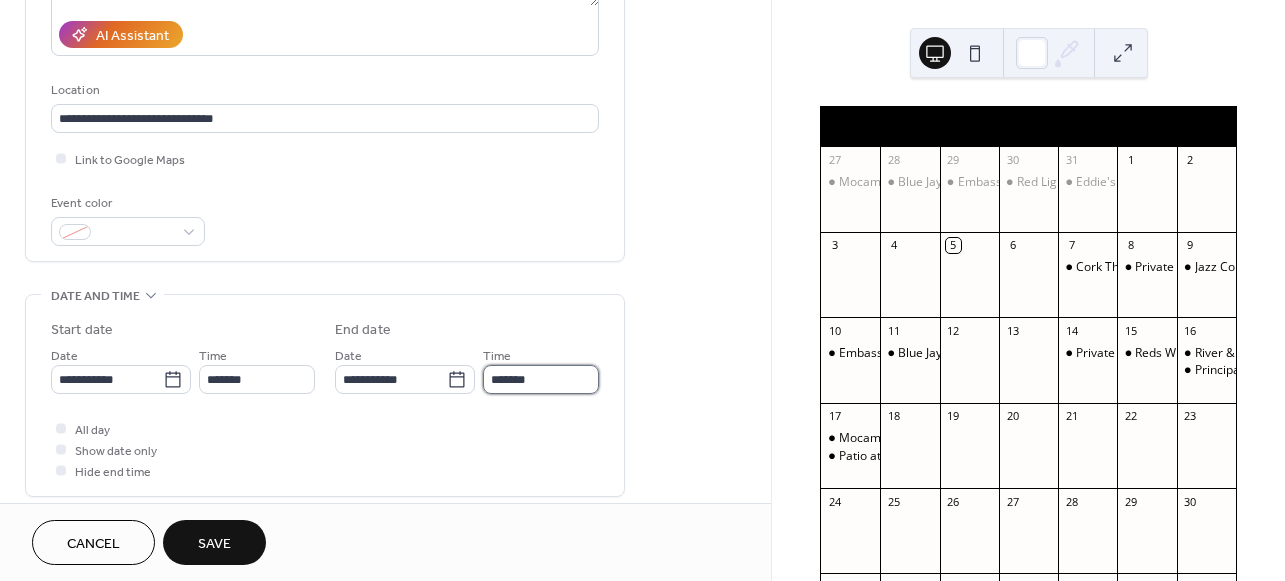 click on "*******" at bounding box center [541, 379] 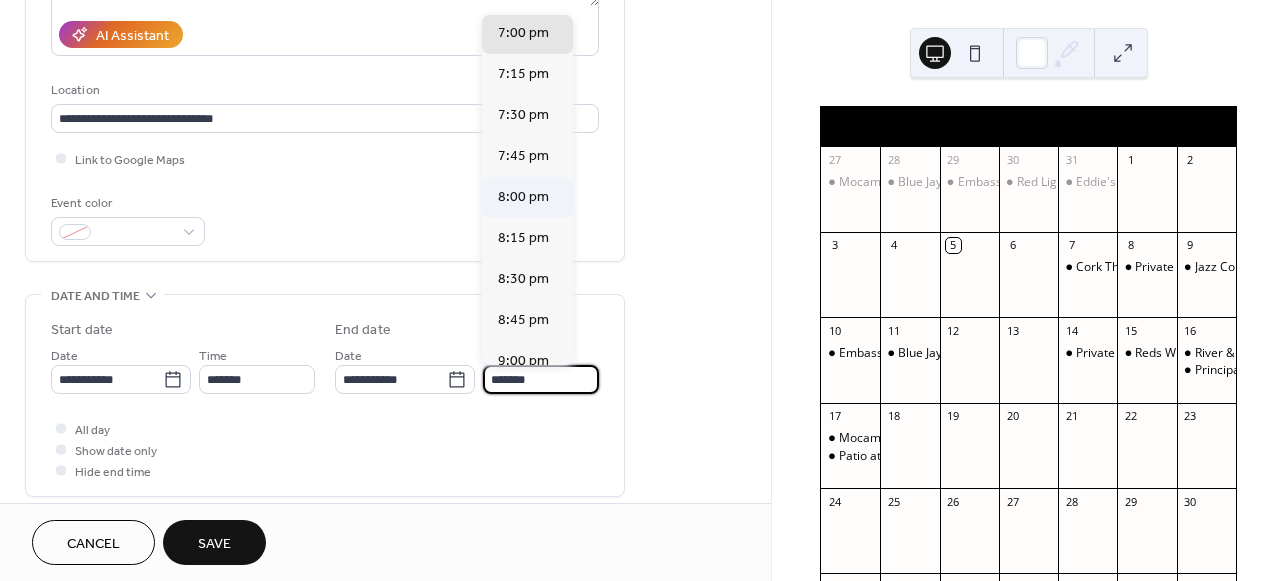 scroll, scrollTop: 143, scrollLeft: 0, axis: vertical 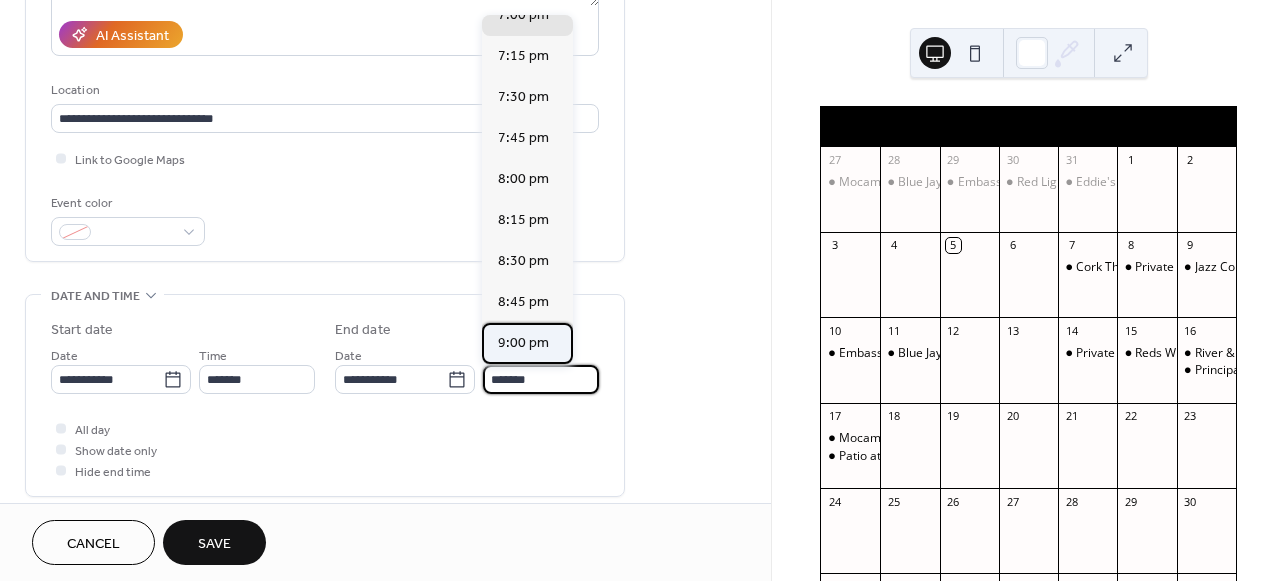 click on "9:00 pm" at bounding box center (523, 343) 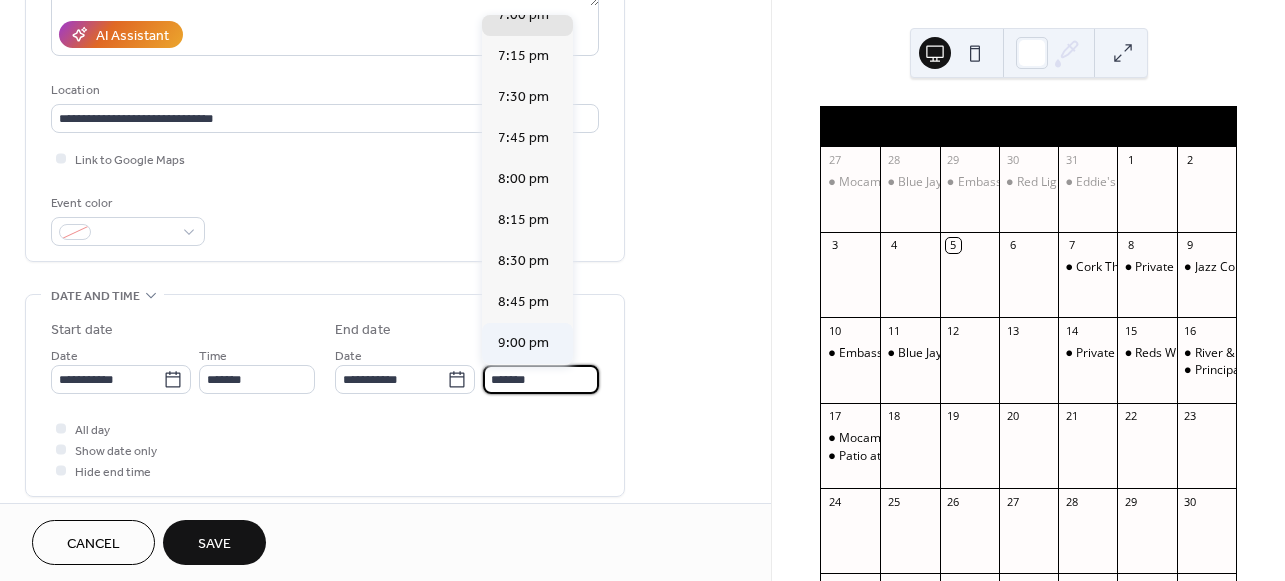 type on "*******" 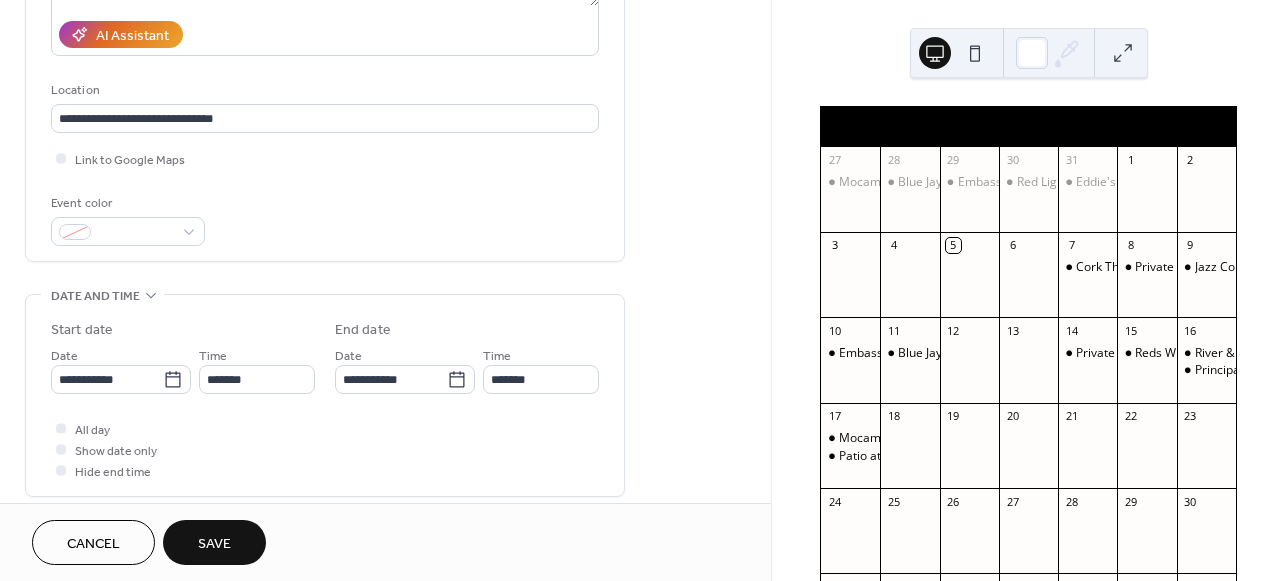click on "Save" at bounding box center [214, 544] 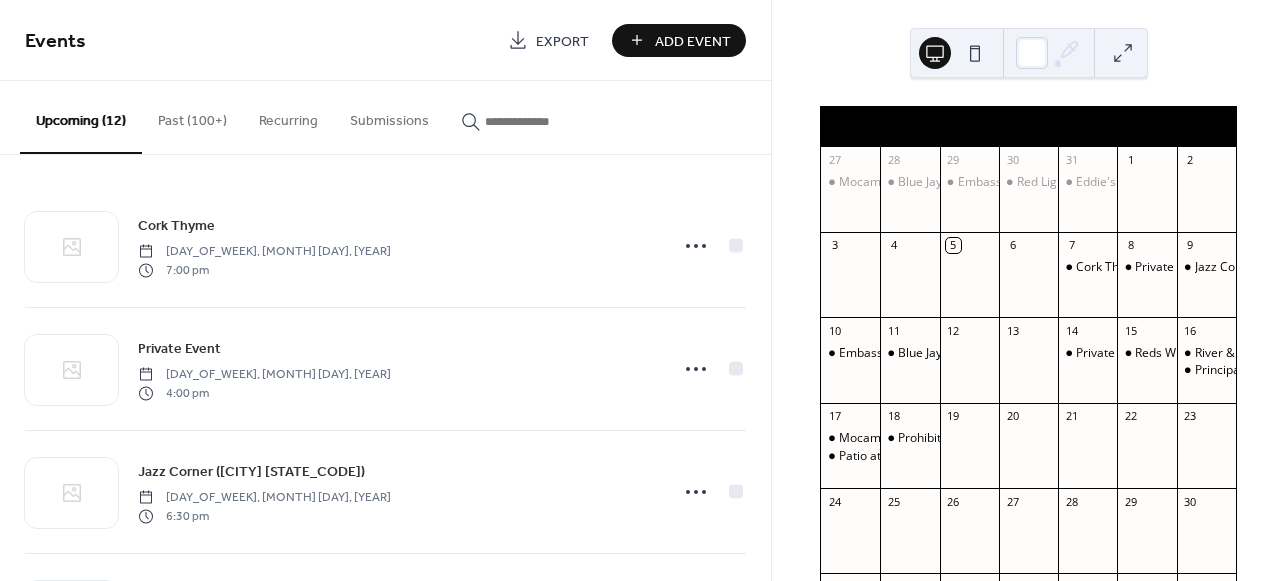 click on "Add Event" at bounding box center [693, 41] 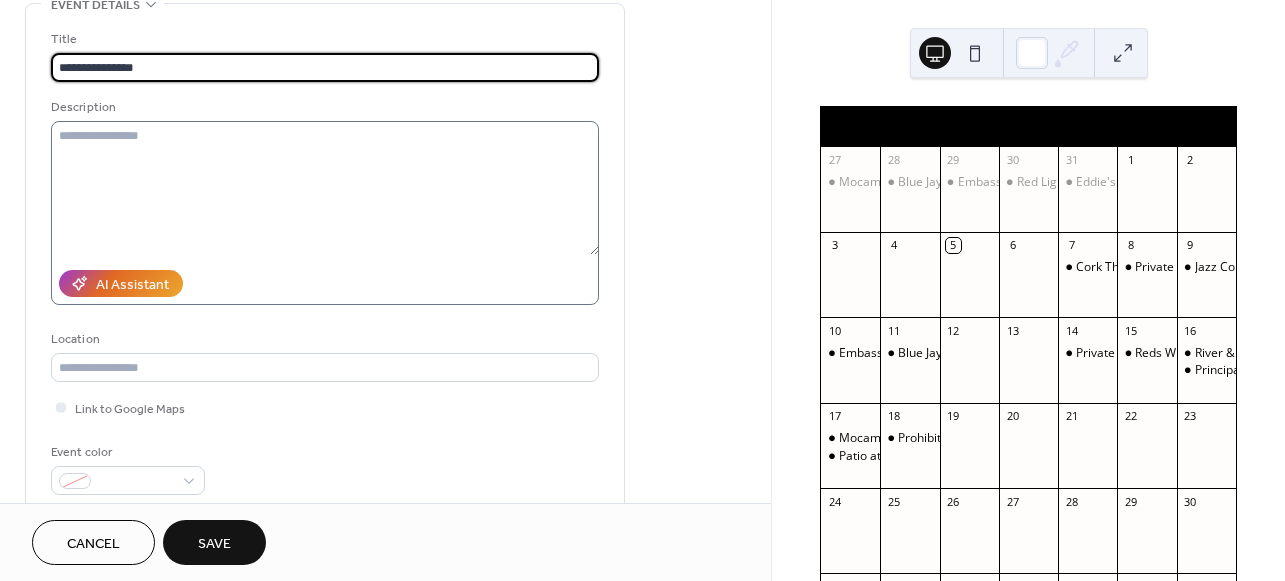 scroll, scrollTop: 125, scrollLeft: 0, axis: vertical 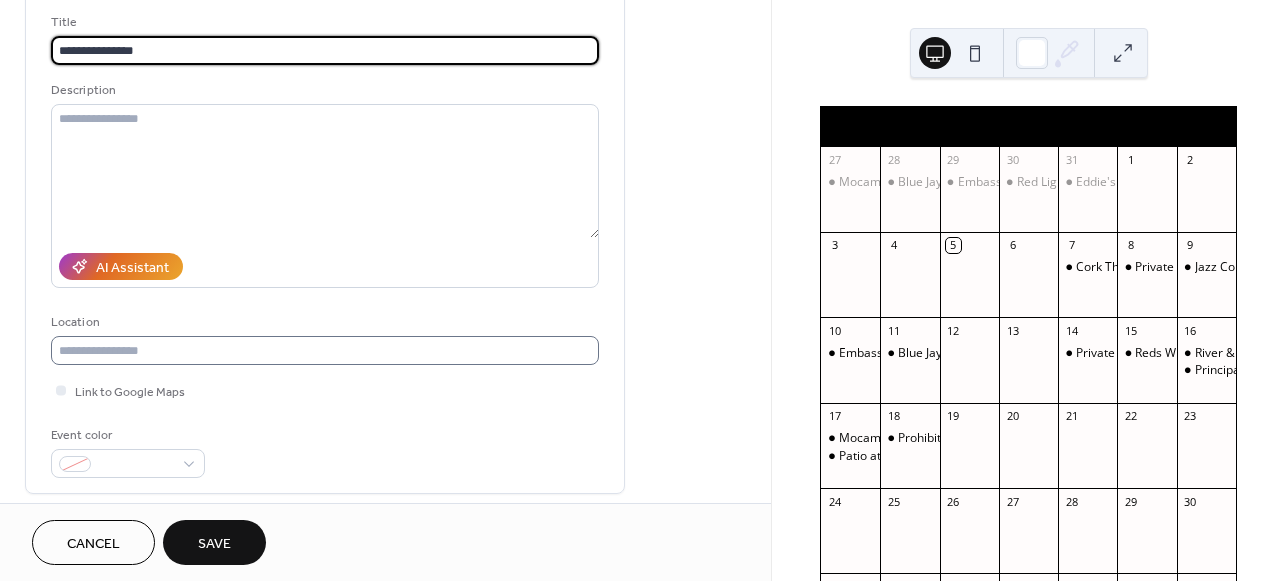 type on "**********" 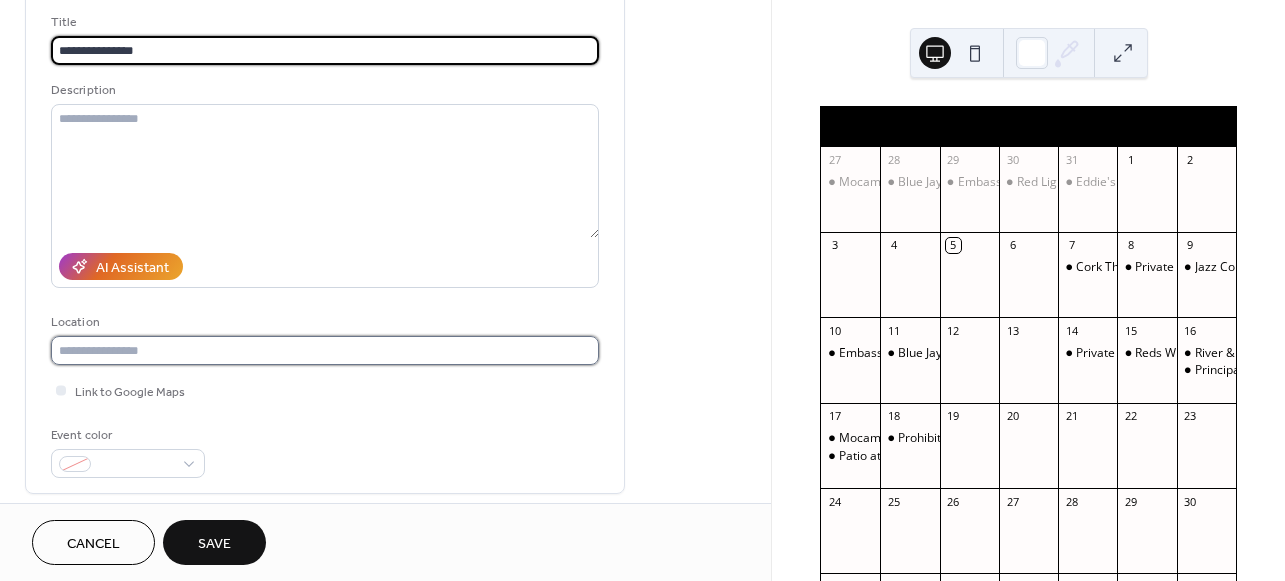 click at bounding box center (325, 350) 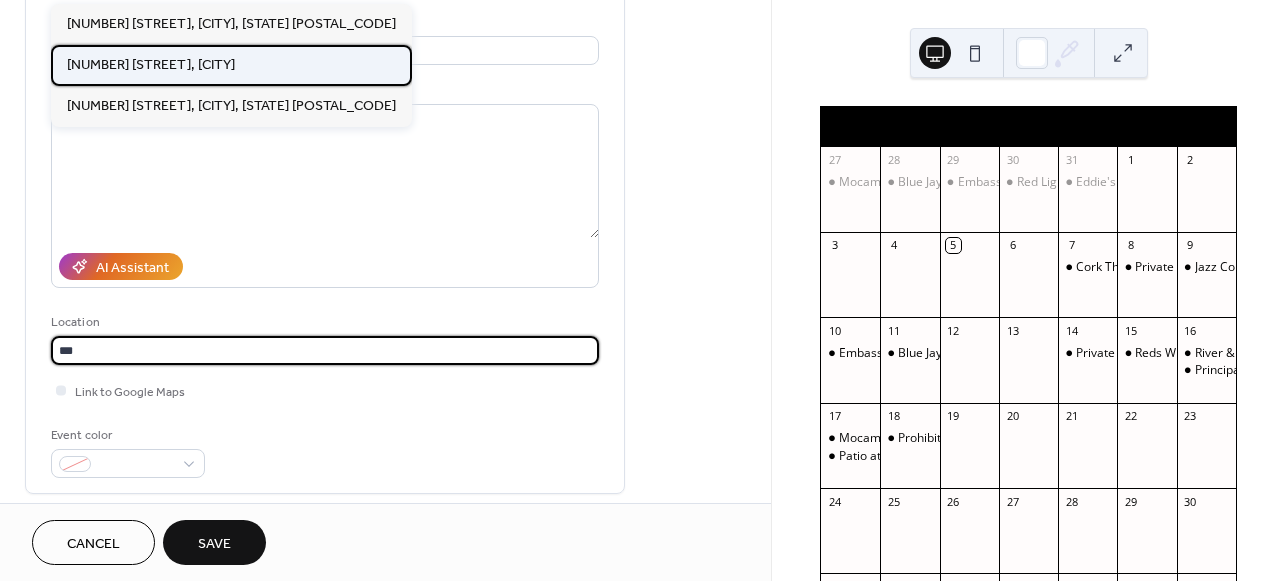click on "[NUMBER] [STREET], [CITY]" at bounding box center [151, 65] 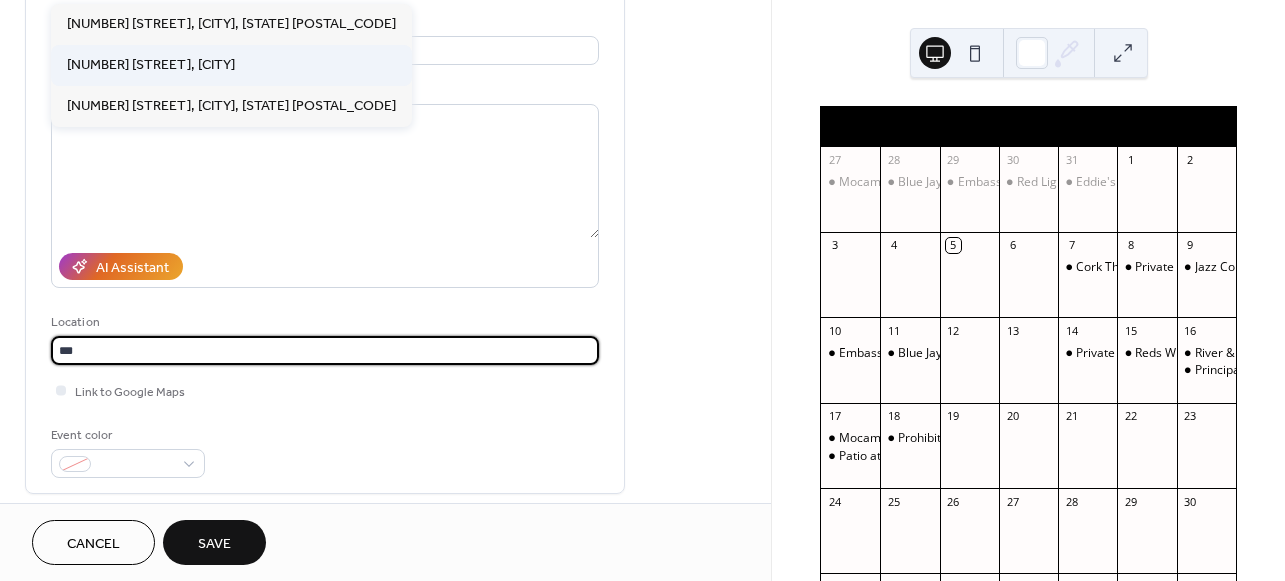 type on "**********" 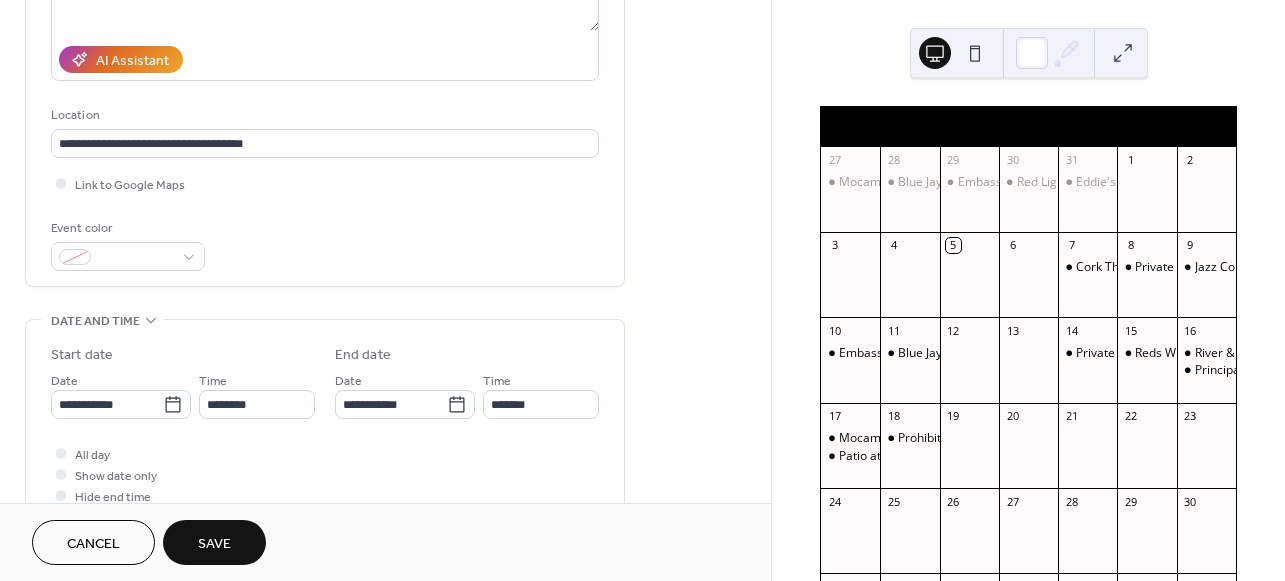 scroll, scrollTop: 373, scrollLeft: 0, axis: vertical 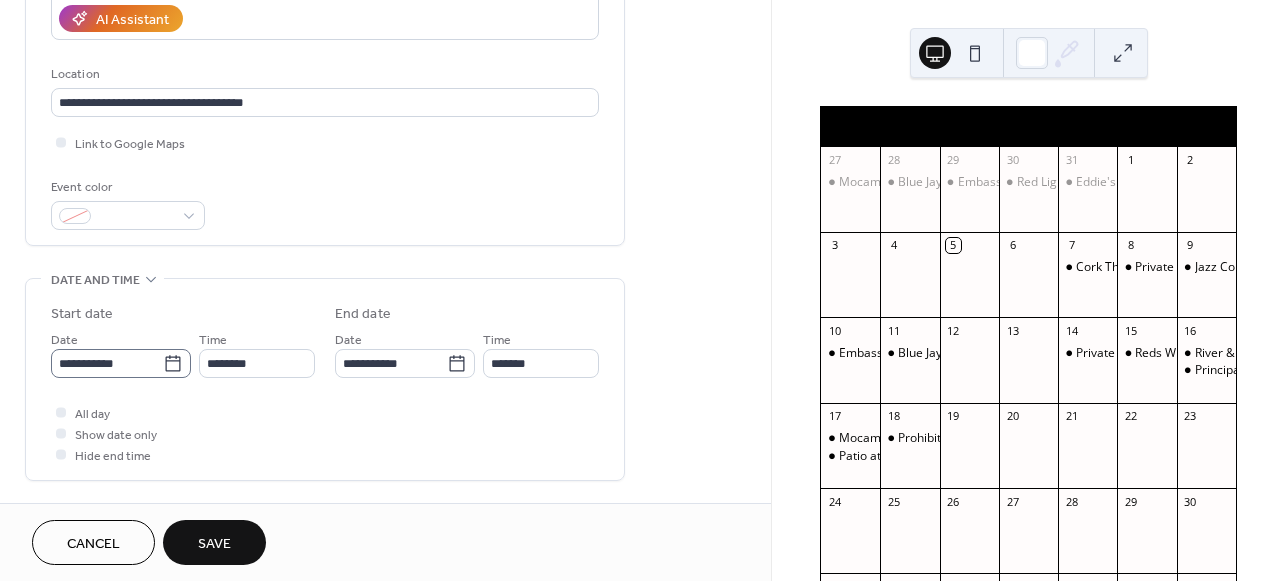 click 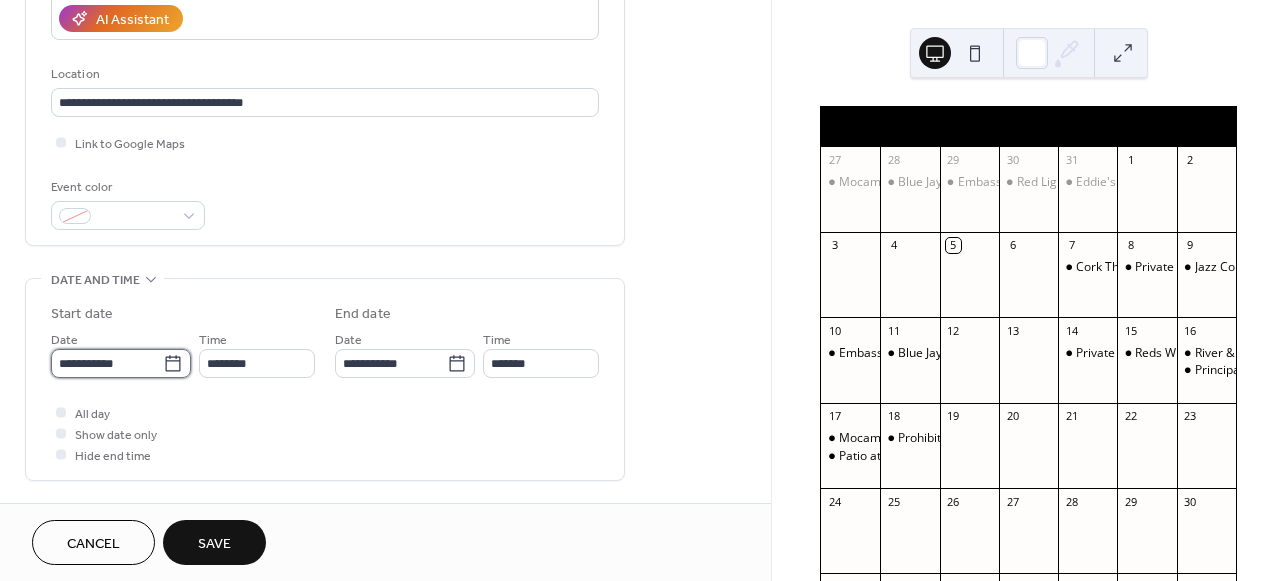 click on "**********" at bounding box center [107, 363] 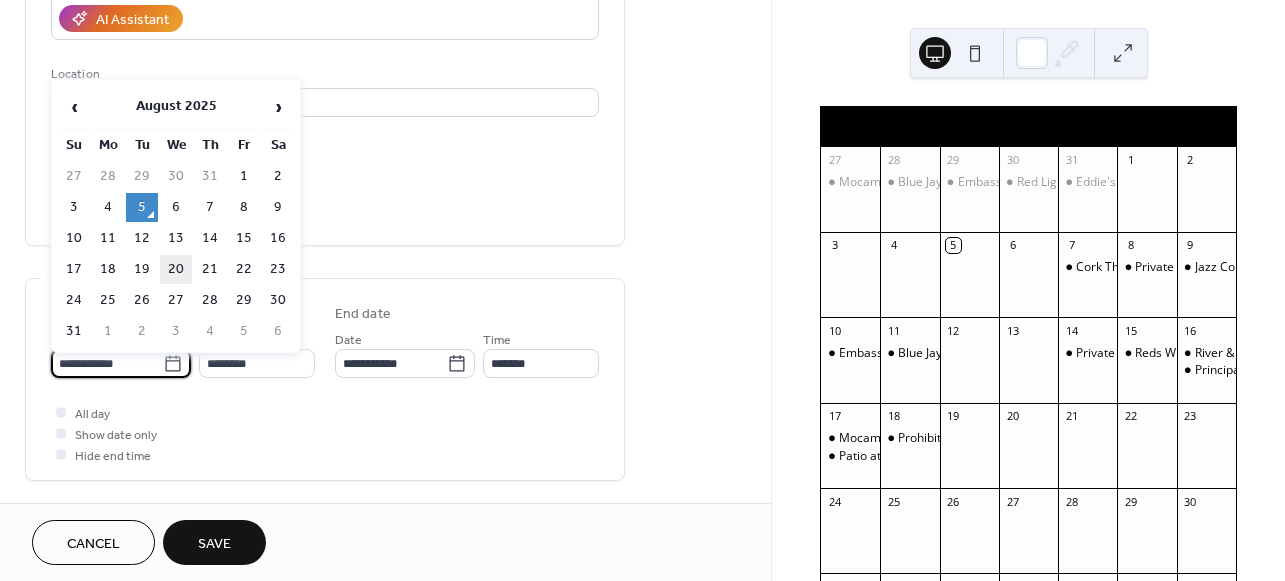 click on "20" at bounding box center (176, 269) 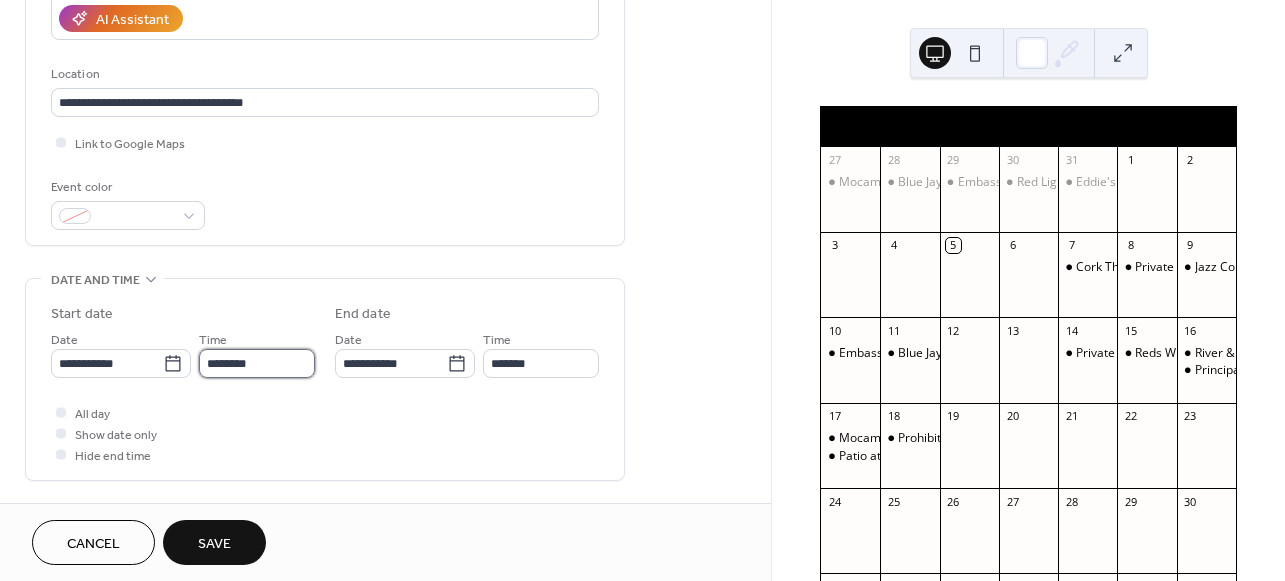click on "********" at bounding box center (257, 363) 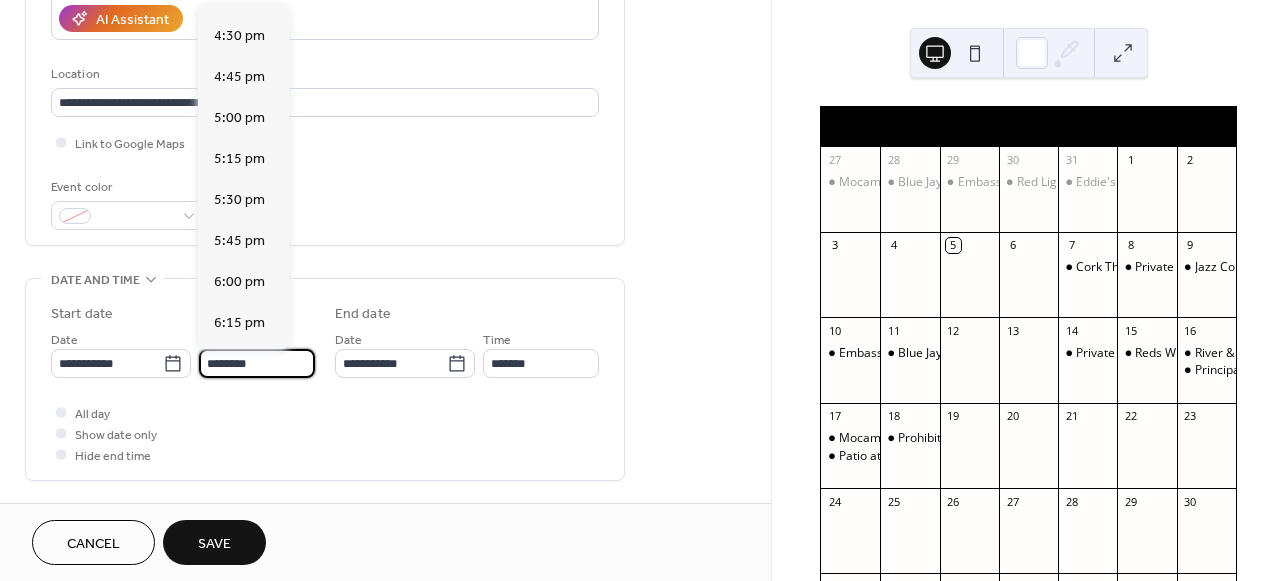 scroll, scrollTop: 2692, scrollLeft: 0, axis: vertical 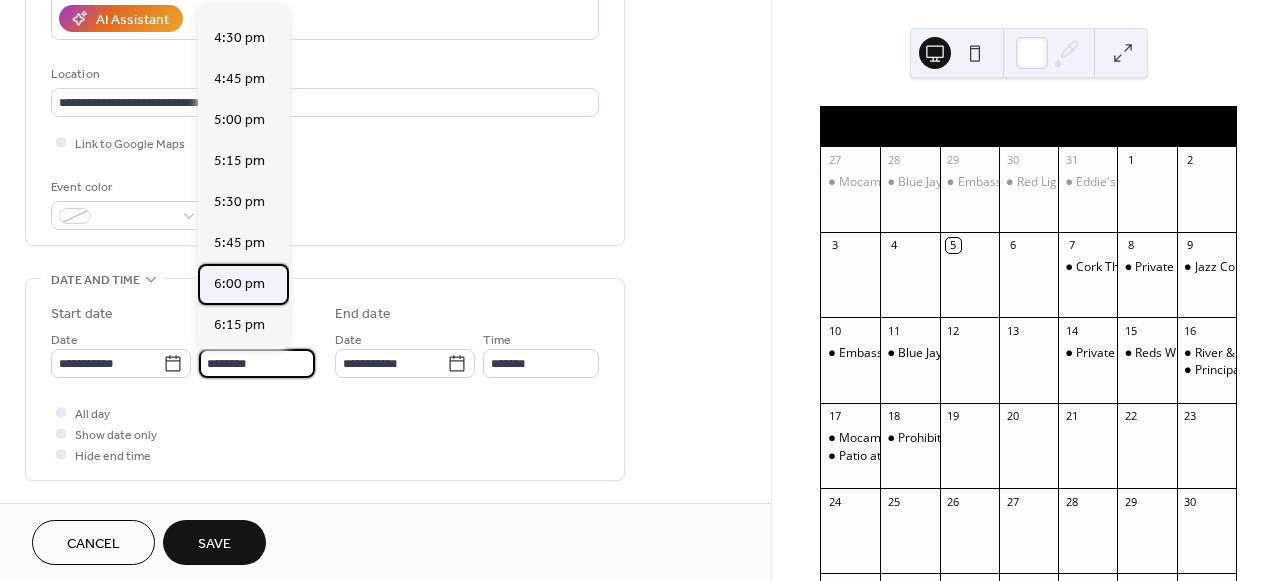 click on "6:00 pm" at bounding box center [239, 284] 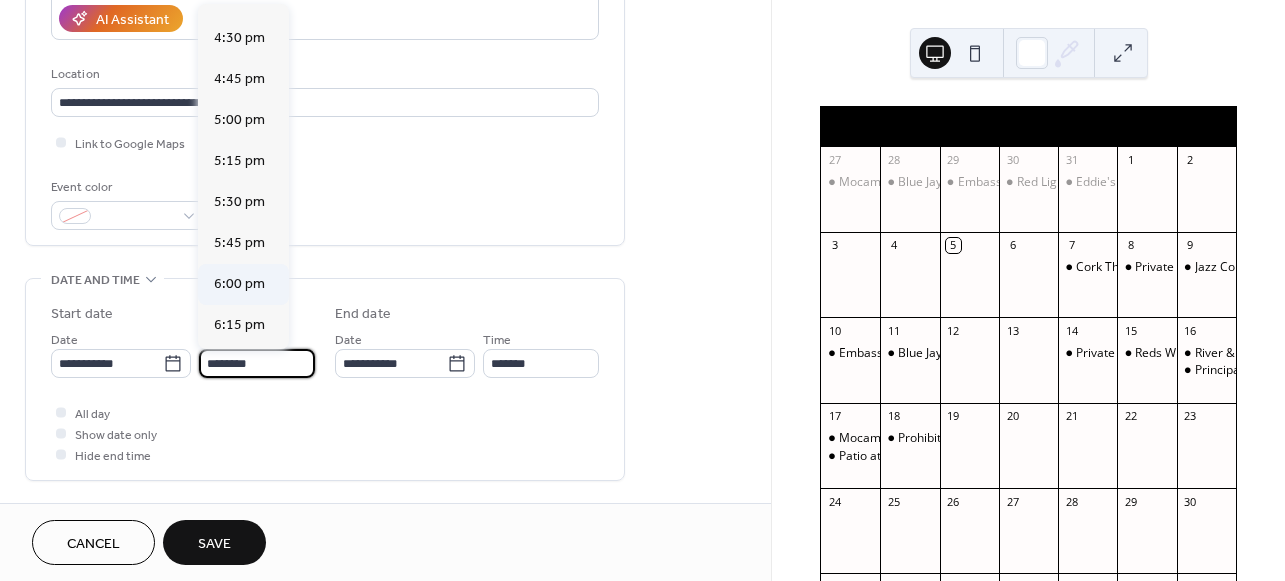 type on "*******" 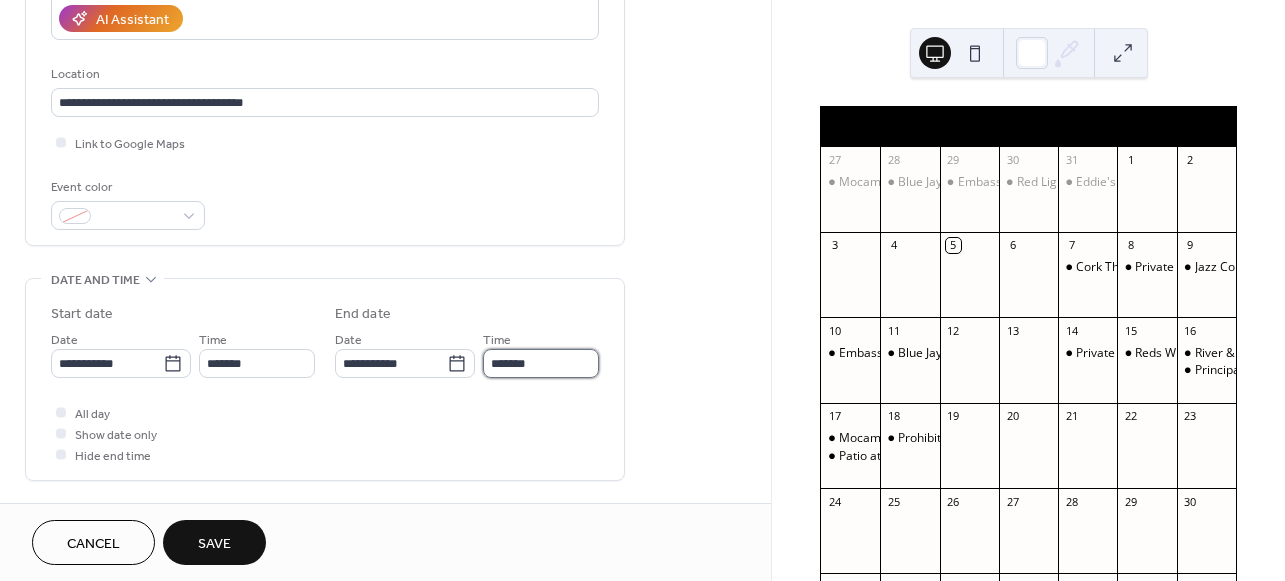 click on "*******" at bounding box center [541, 363] 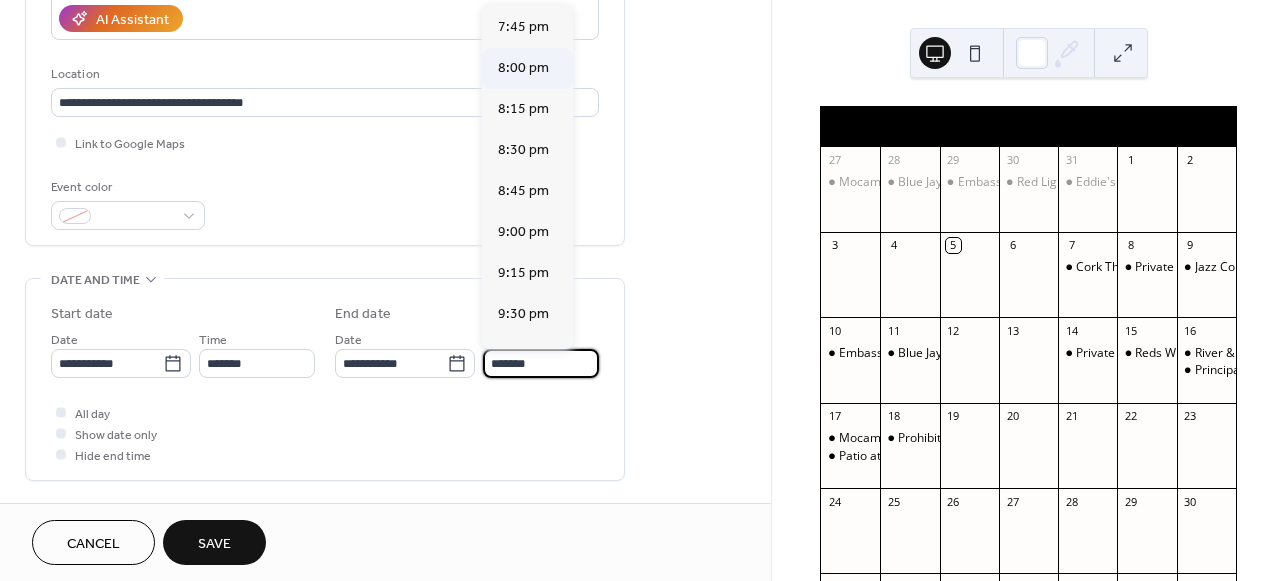 scroll, scrollTop: 240, scrollLeft: 0, axis: vertical 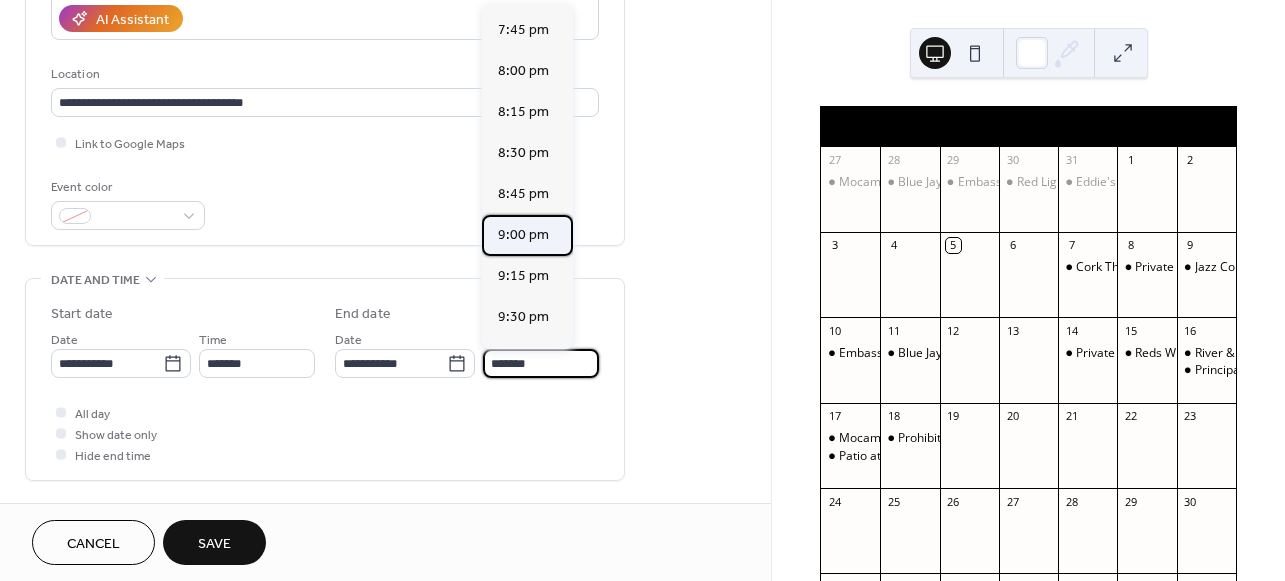 click on "9:00 pm" at bounding box center (523, 235) 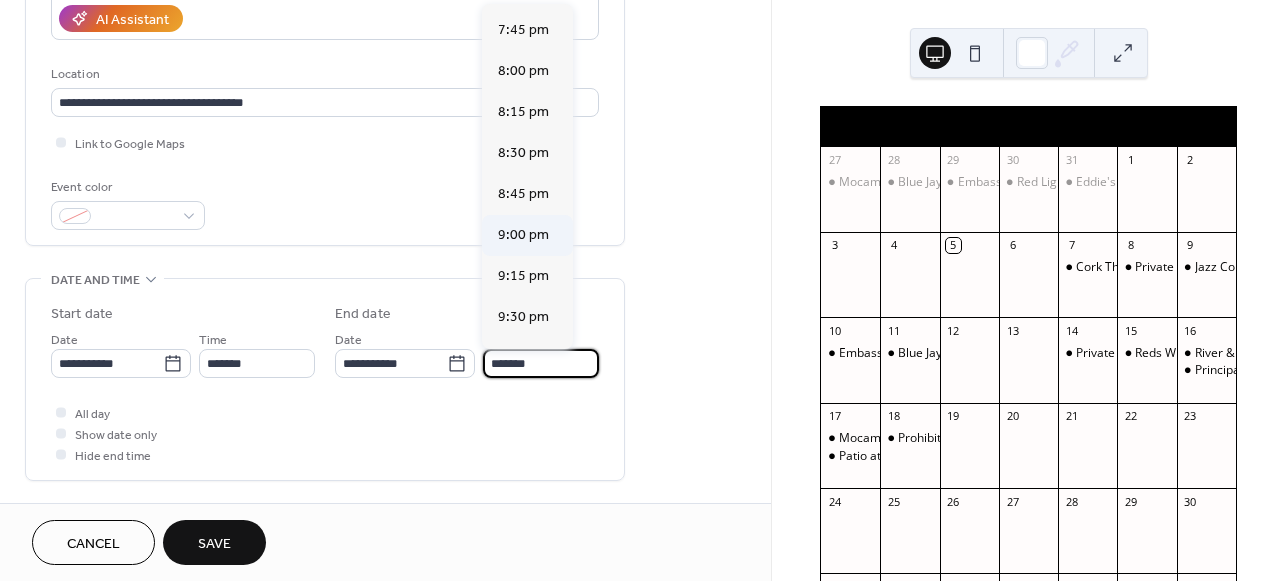 type on "*******" 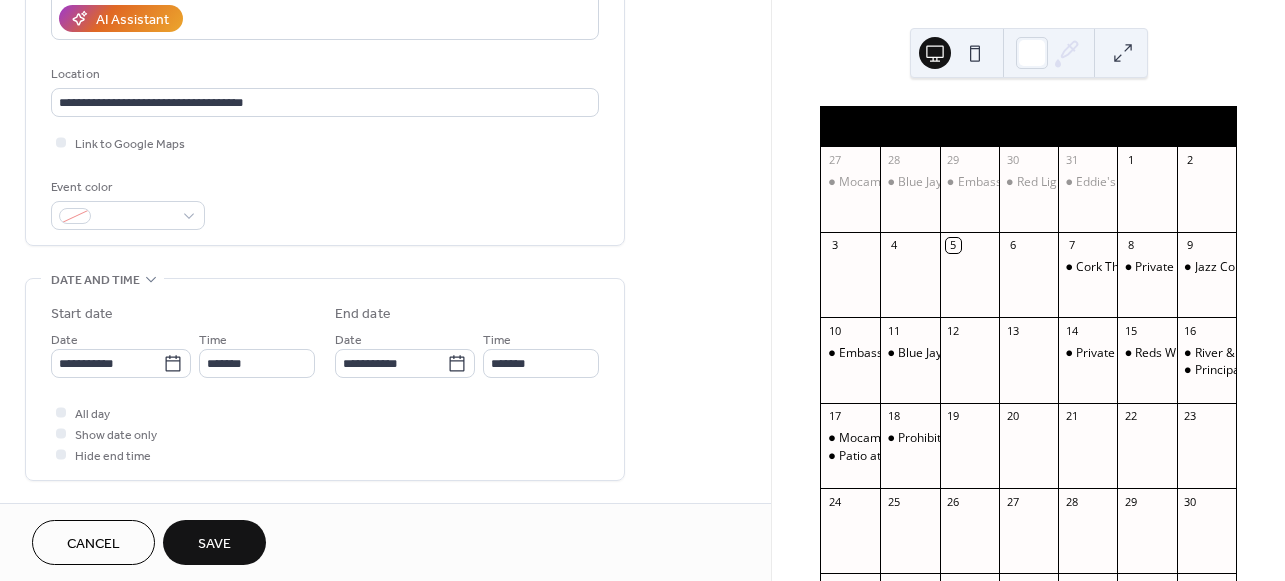 click on "Save" at bounding box center (214, 544) 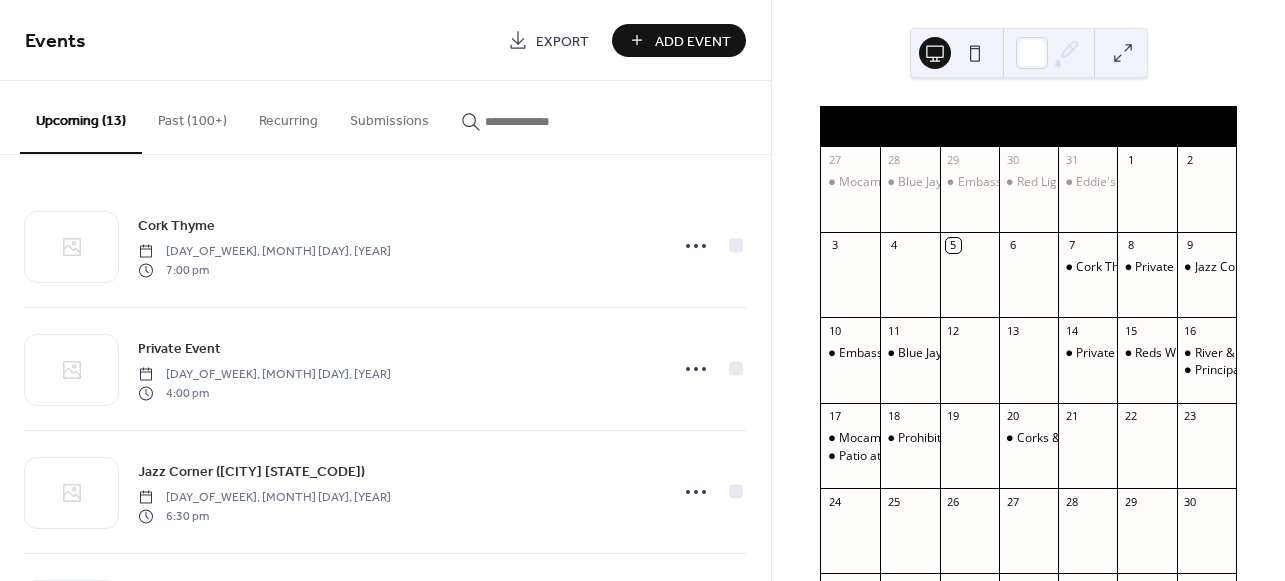 click on "Add Event" at bounding box center [693, 41] 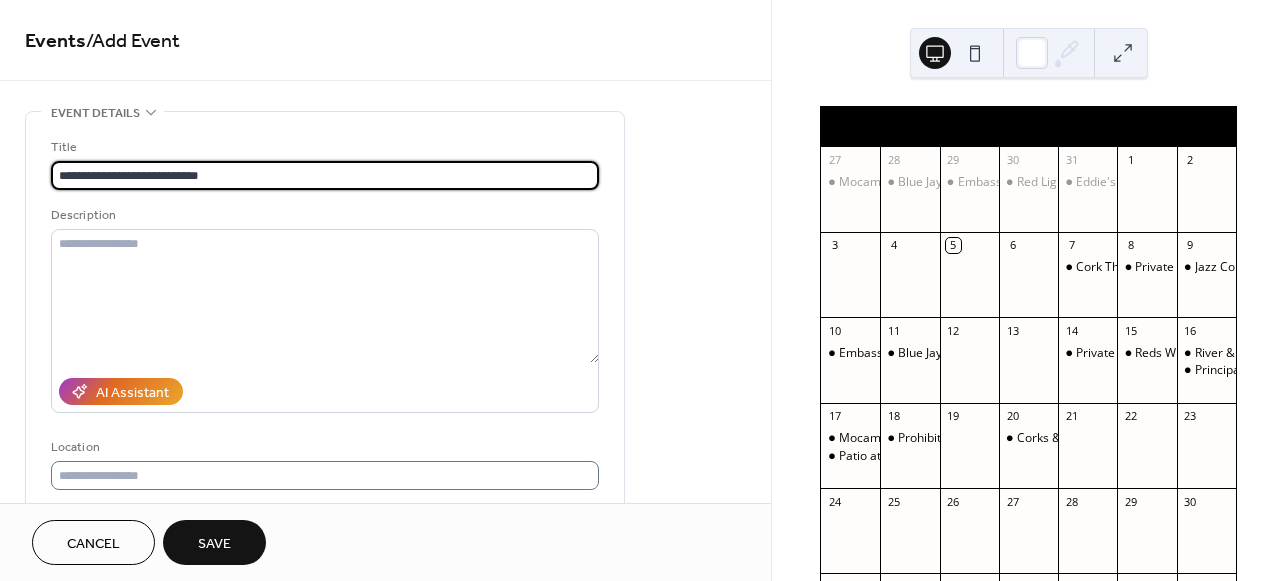 type on "**********" 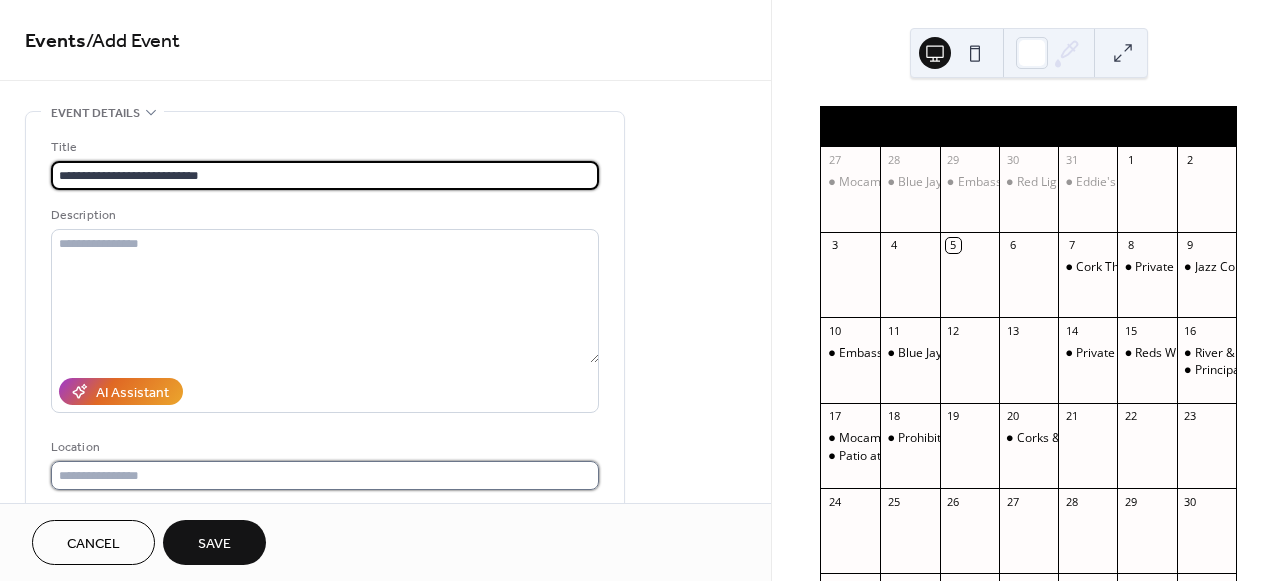 click at bounding box center [325, 475] 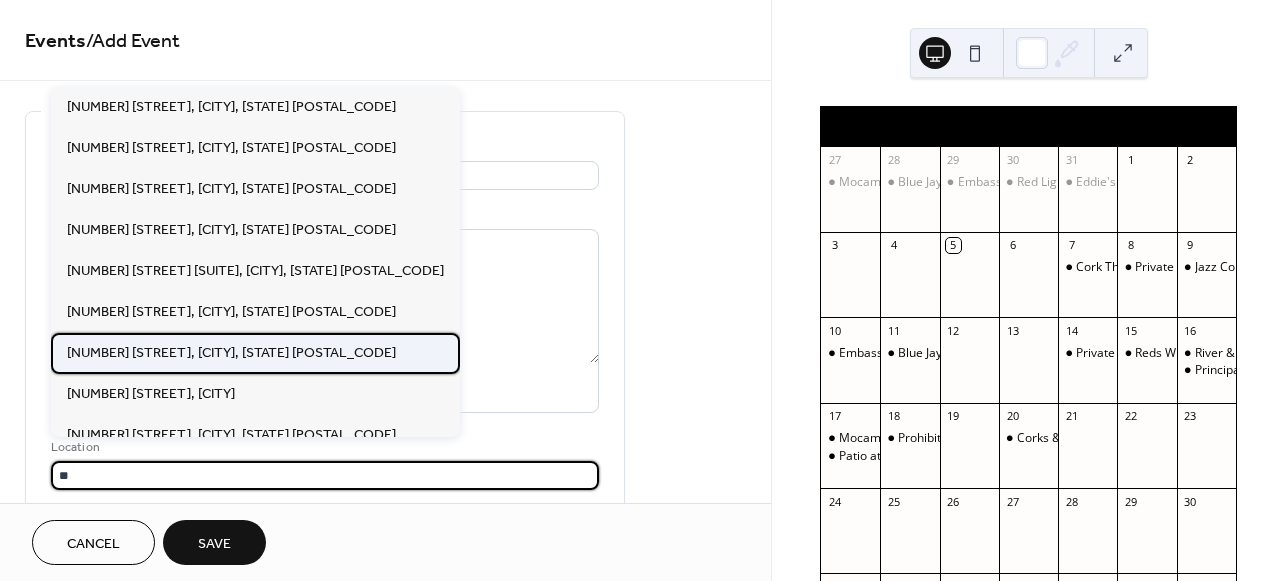 click on "[NUMBER] [STREET], [CITY], [STATE] [POSTAL_CODE]" at bounding box center [255, 353] 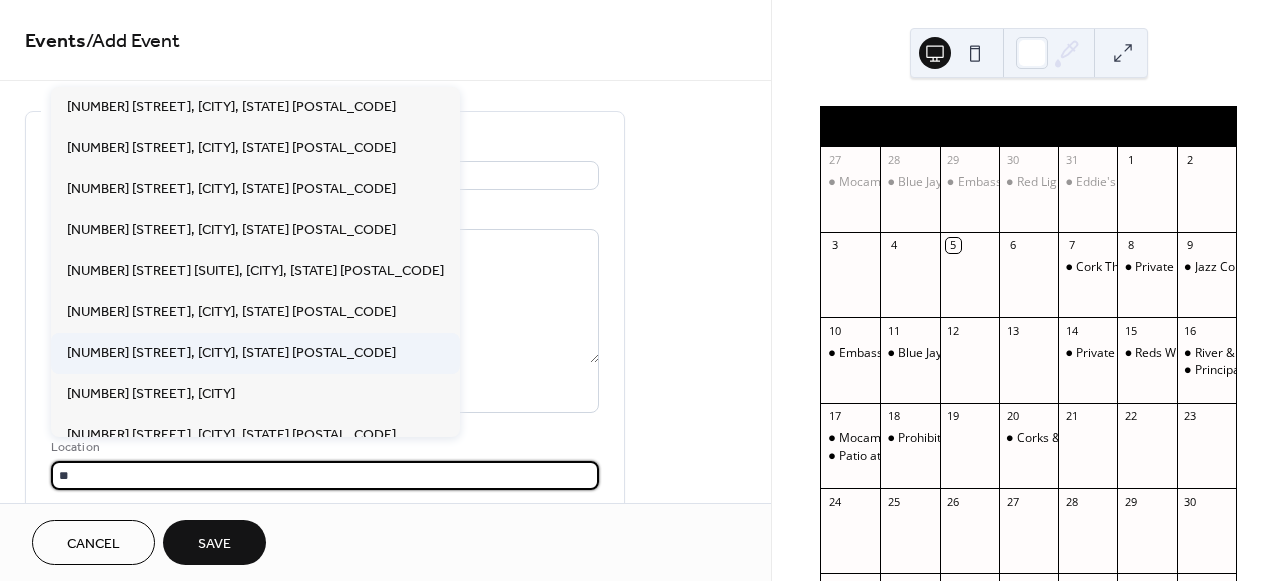 type on "**********" 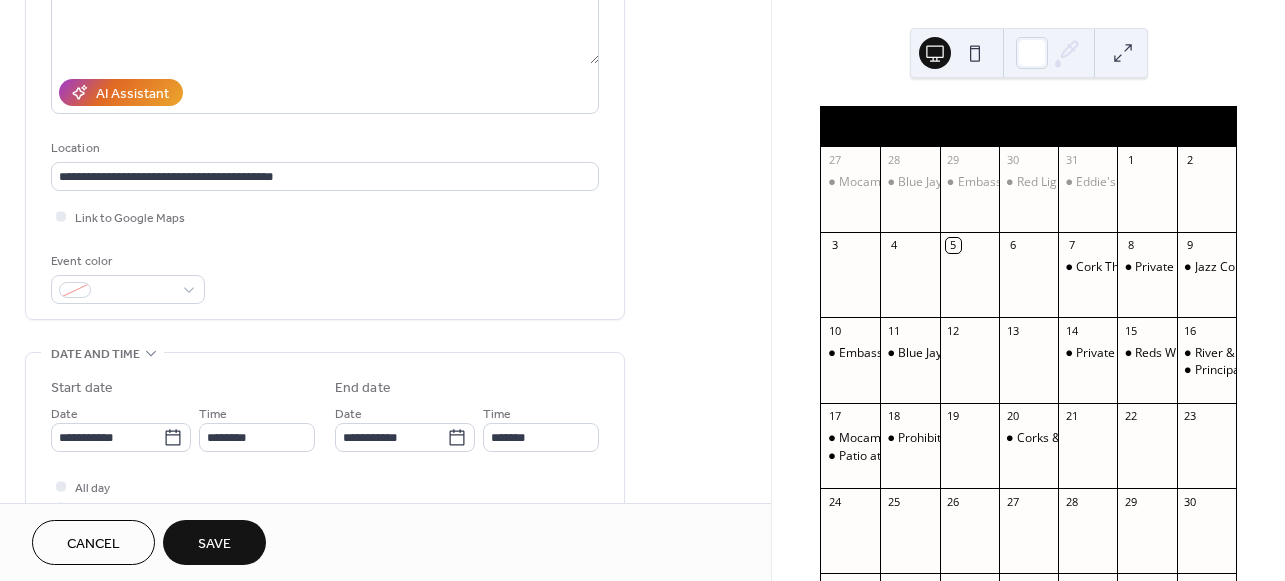 scroll, scrollTop: 296, scrollLeft: 0, axis: vertical 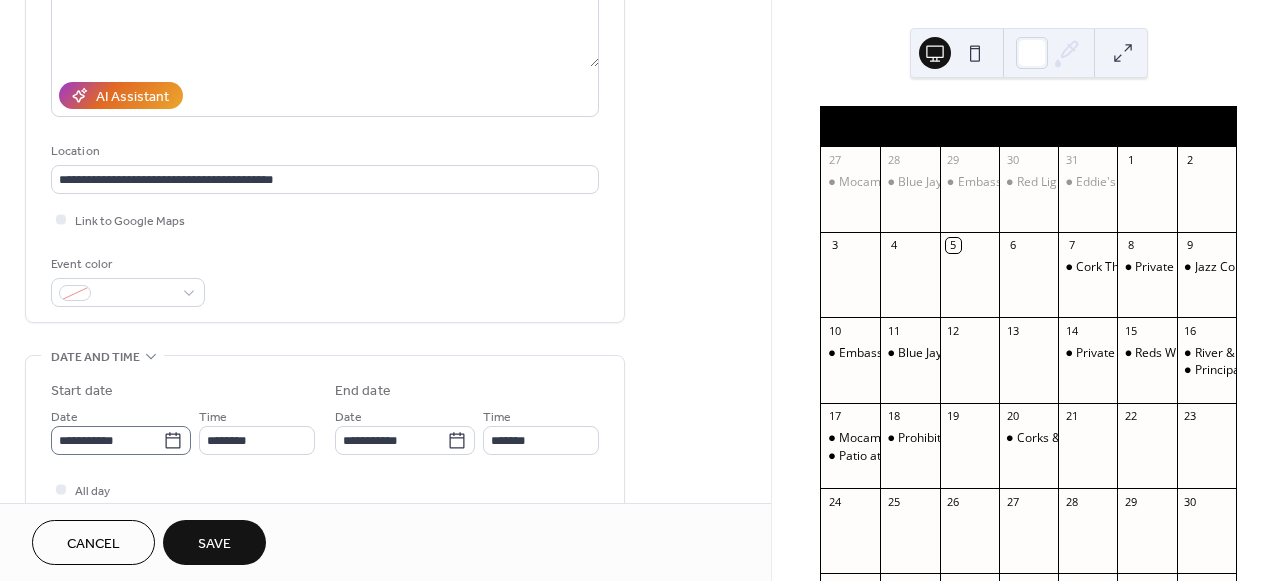 click on "**********" at bounding box center [121, 440] 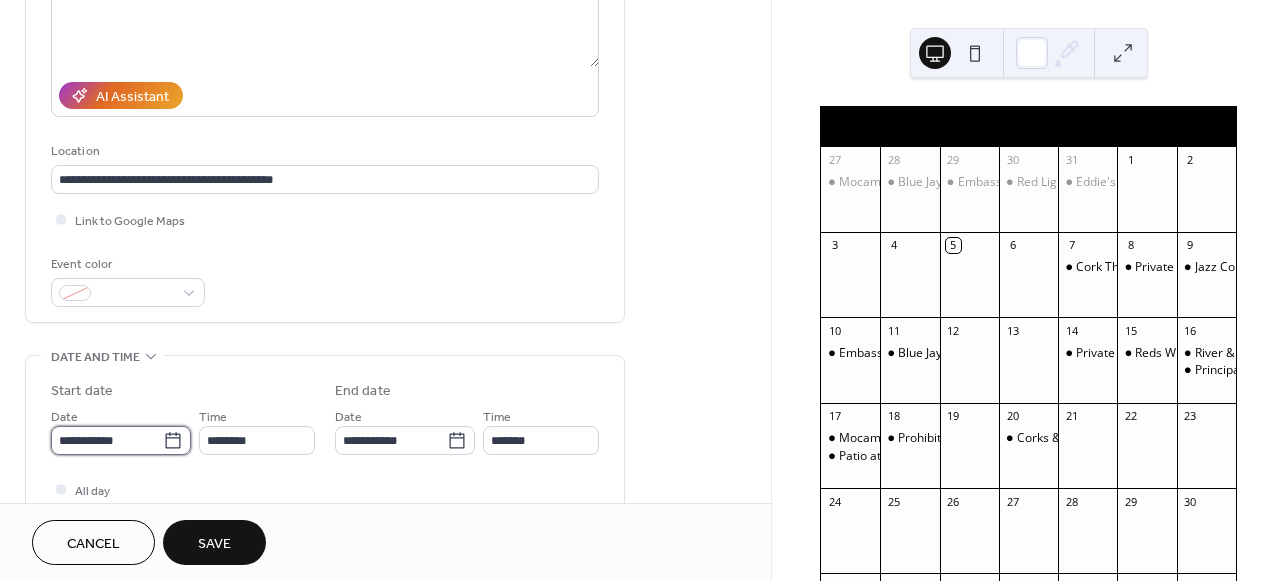 click on "**********" at bounding box center [107, 440] 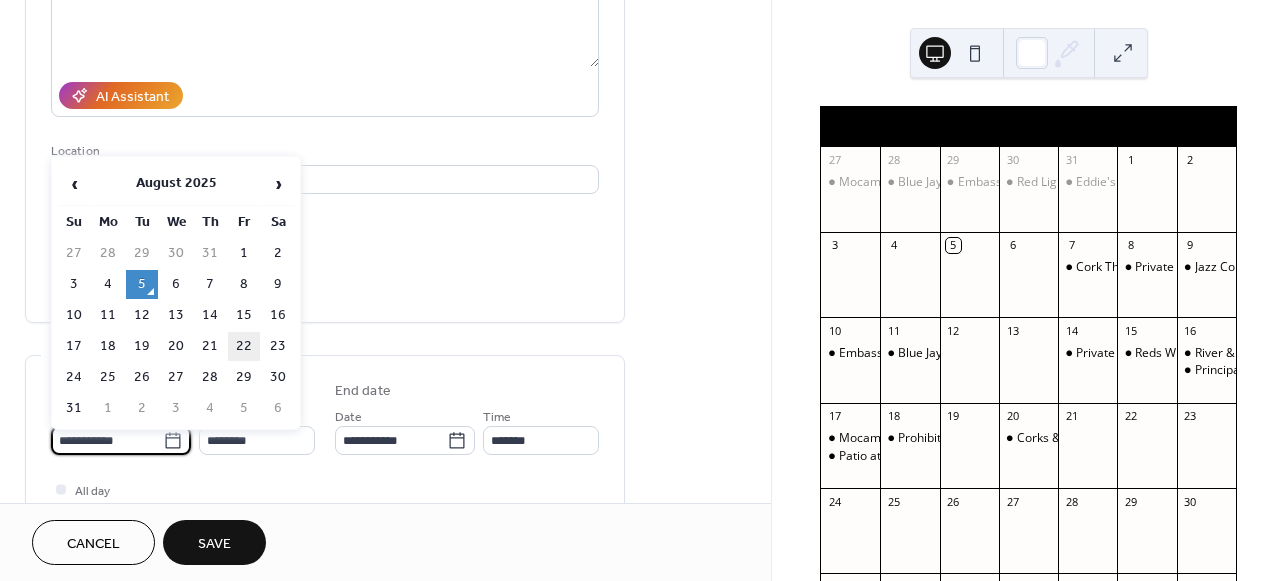 click on "22" at bounding box center (244, 346) 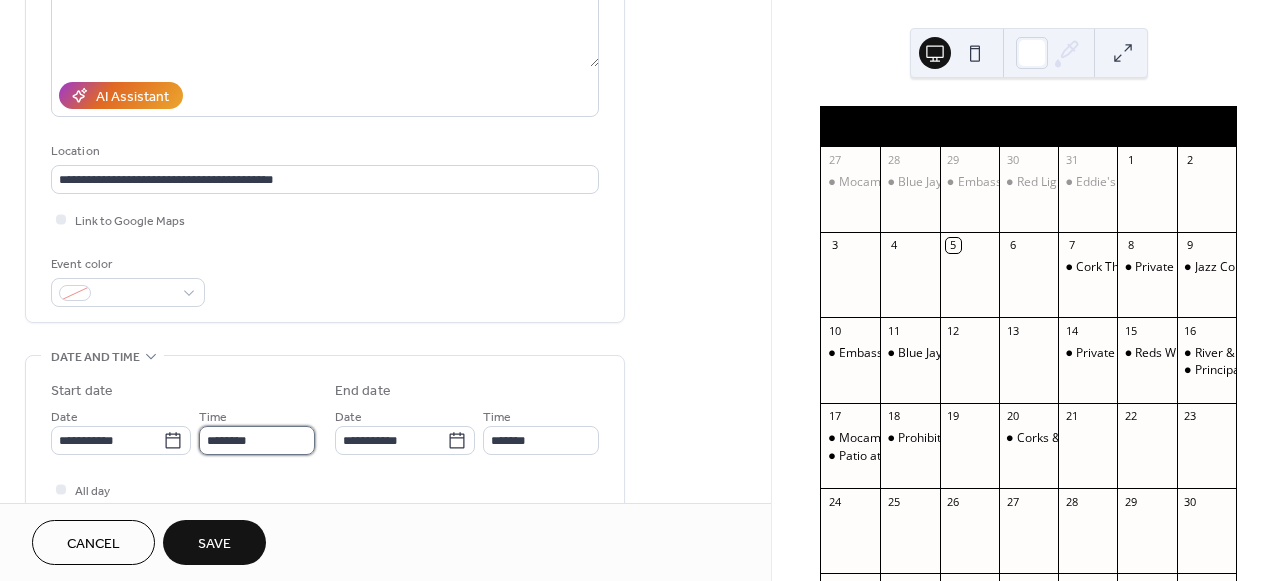 click on "********" at bounding box center [257, 440] 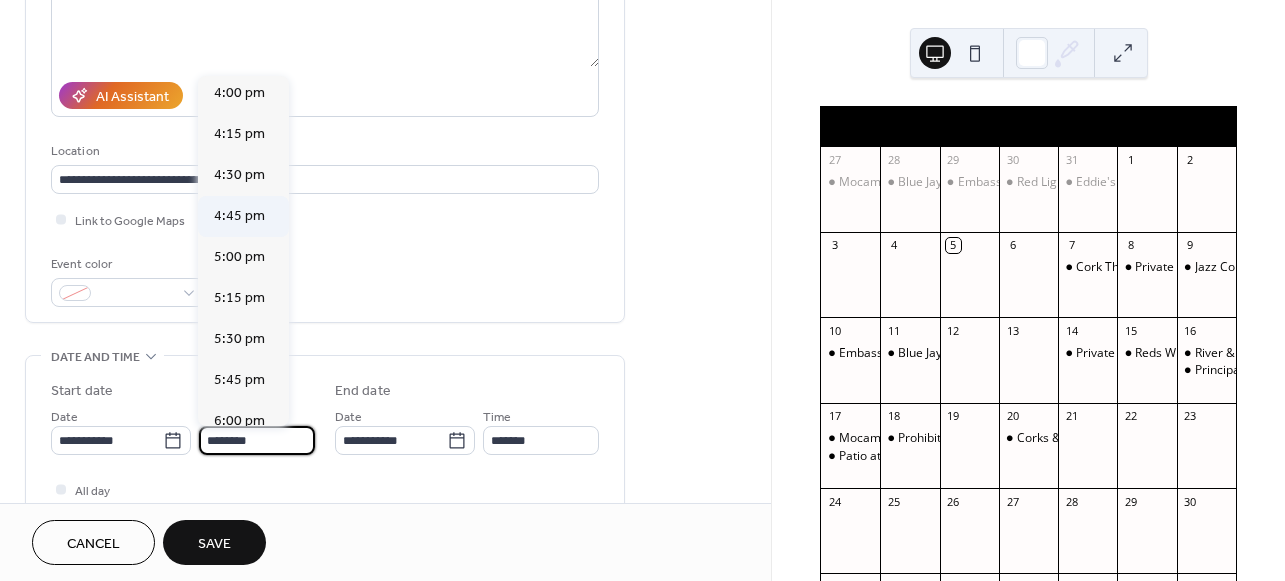 scroll, scrollTop: 2657, scrollLeft: 0, axis: vertical 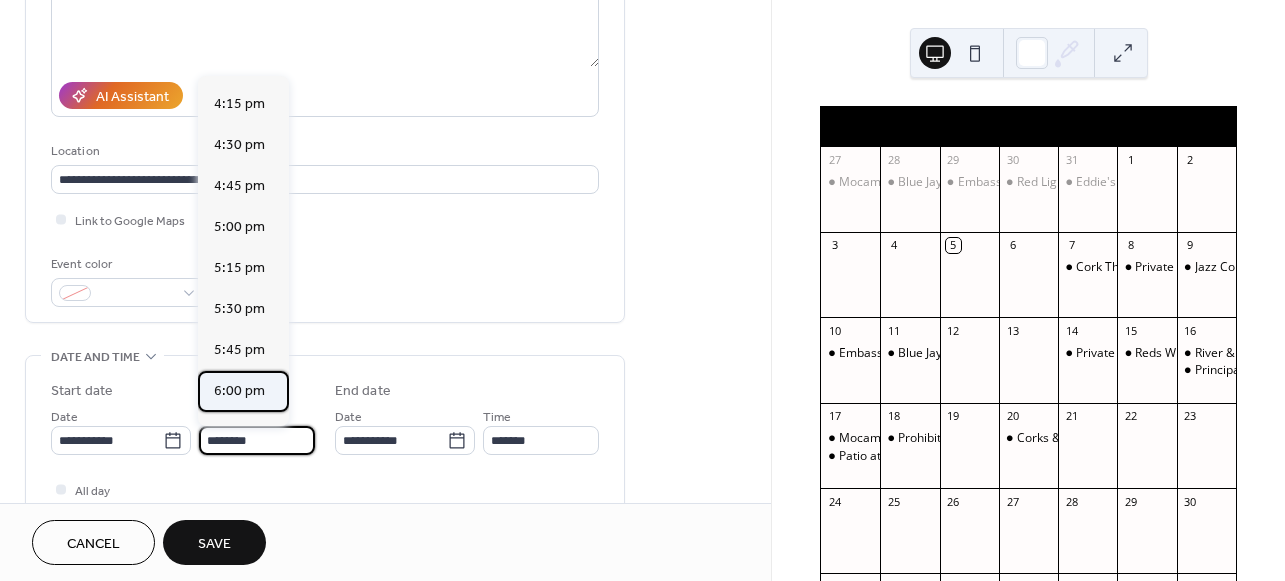 click on "6:00 pm" at bounding box center [239, 391] 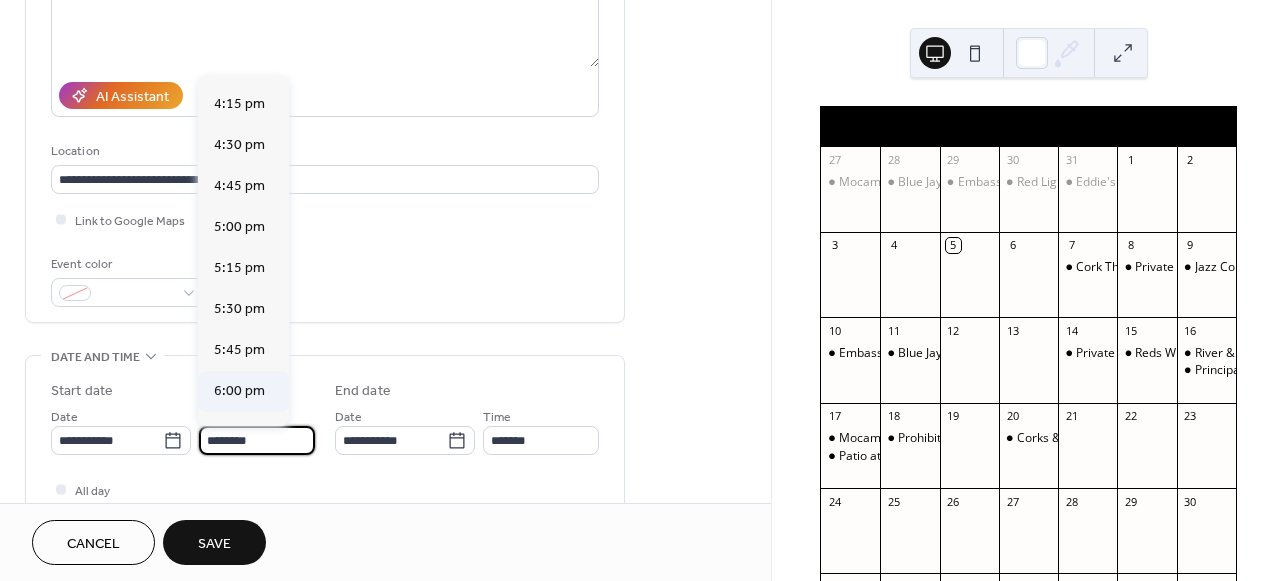 type on "*******" 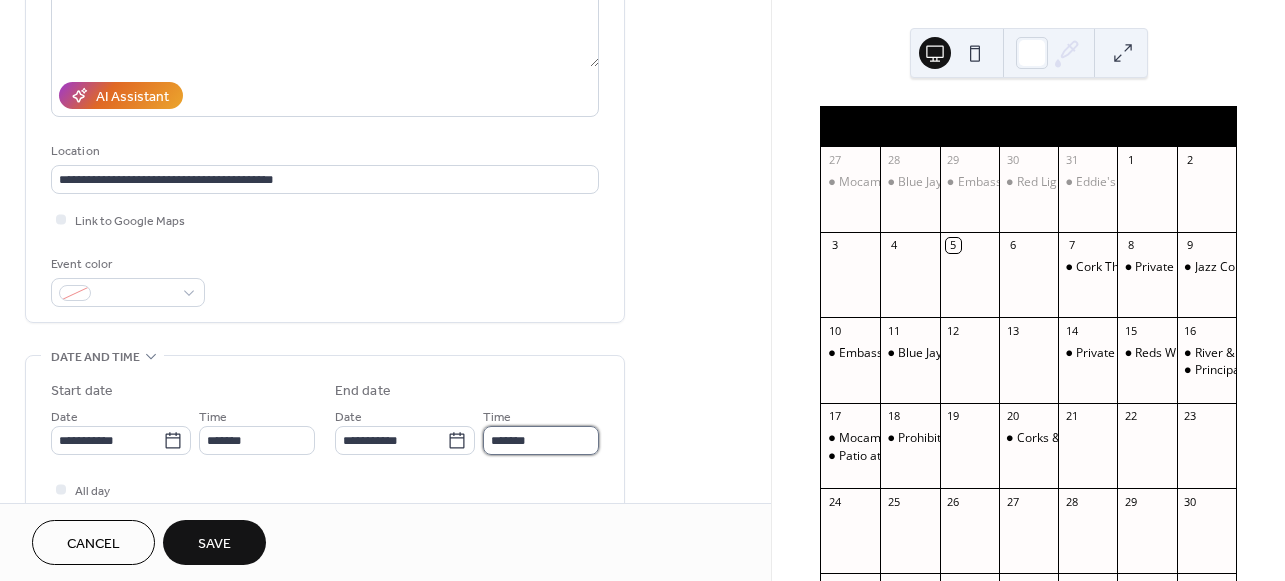 click on "*******" at bounding box center [541, 440] 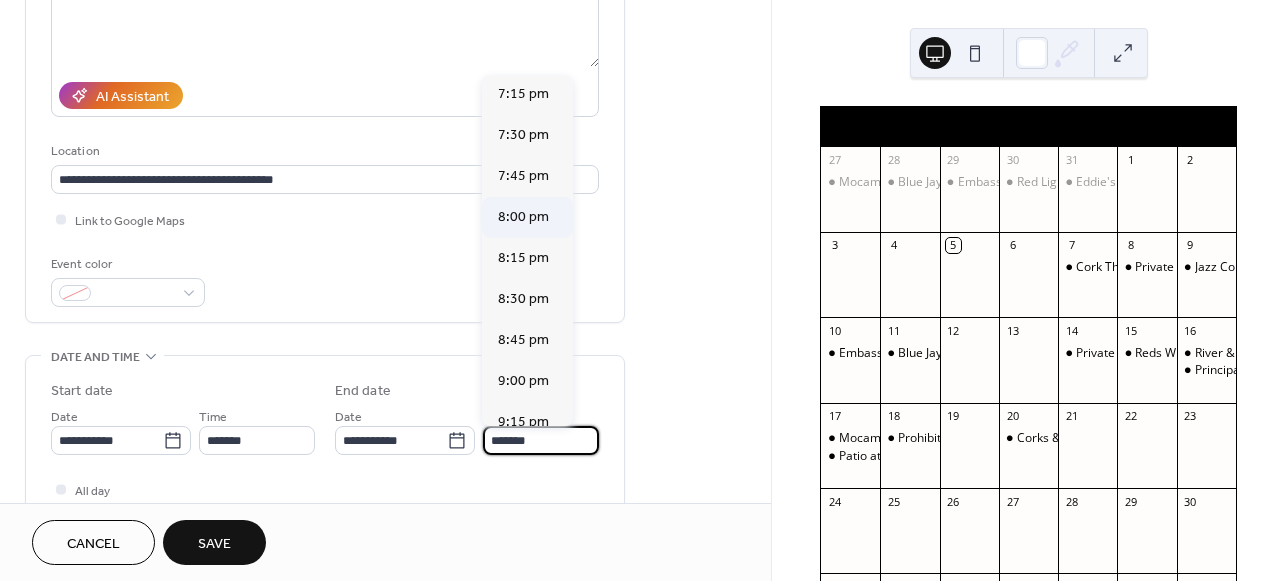 scroll, scrollTop: 238, scrollLeft: 0, axis: vertical 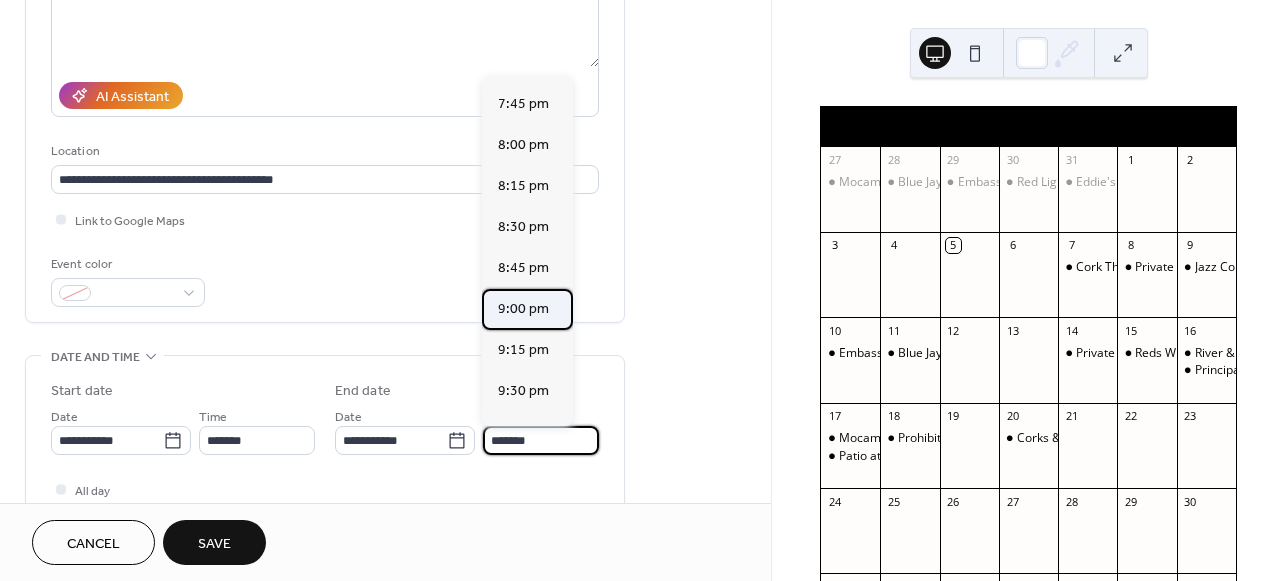 click on "9:00 pm" at bounding box center (527, 309) 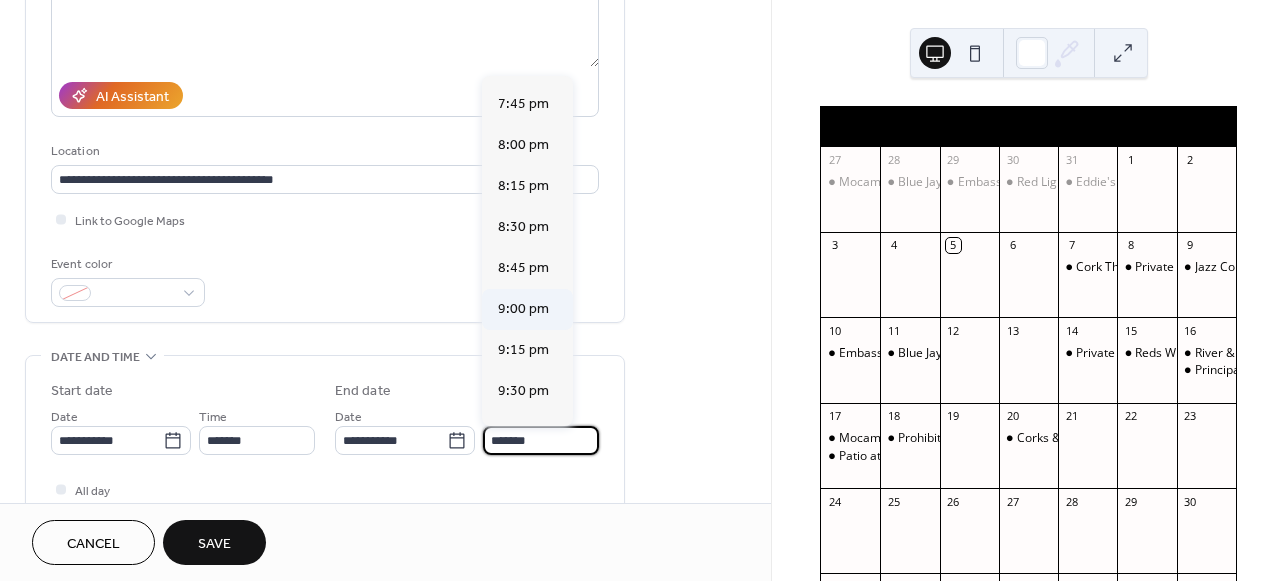 type on "*******" 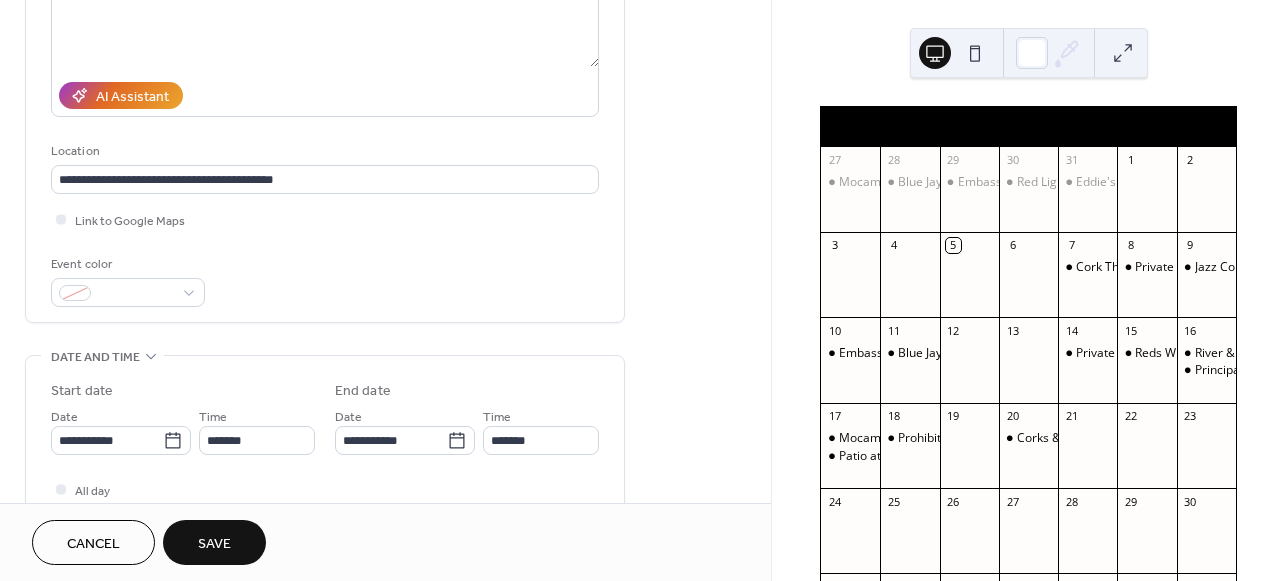 click on "Save" at bounding box center (214, 542) 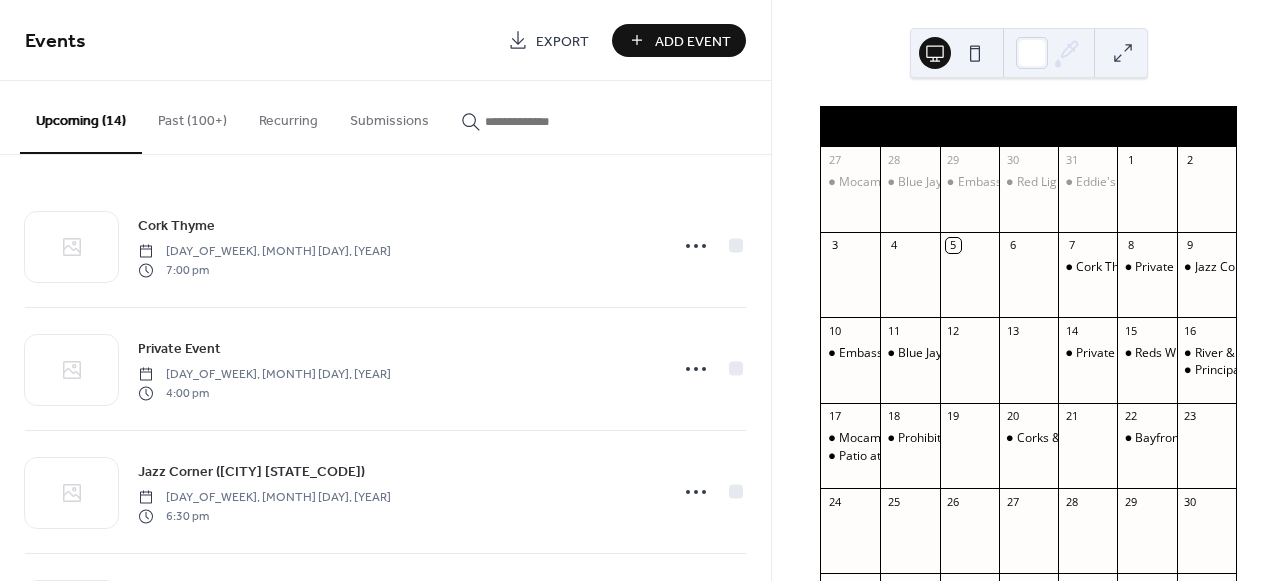 click on "Add Event" at bounding box center [693, 41] 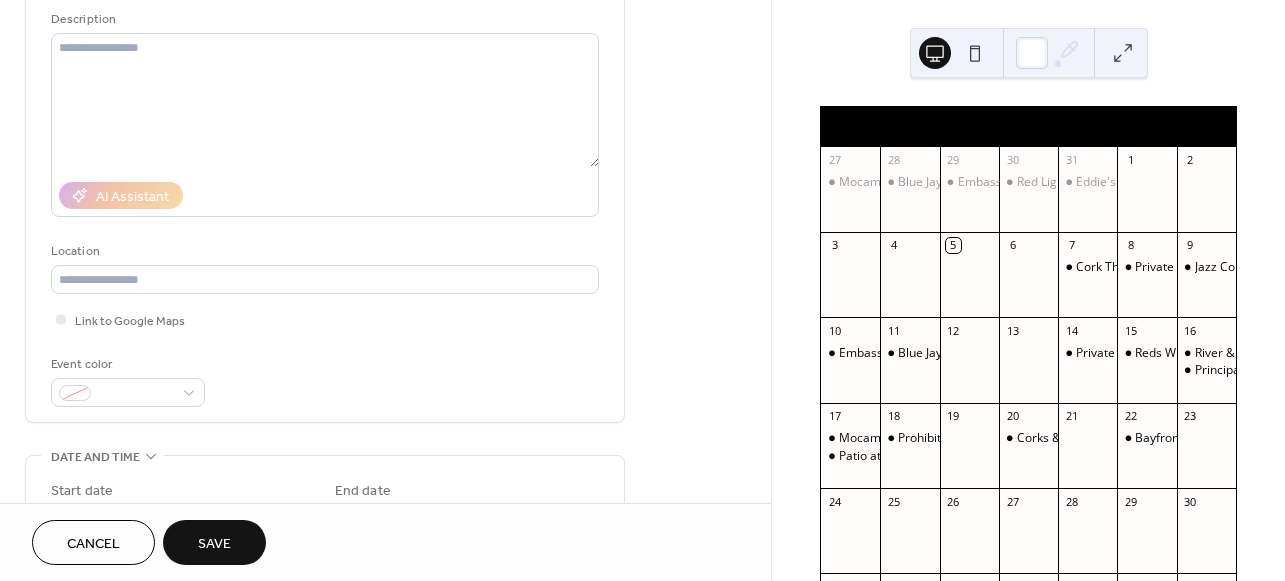 scroll, scrollTop: 202, scrollLeft: 0, axis: vertical 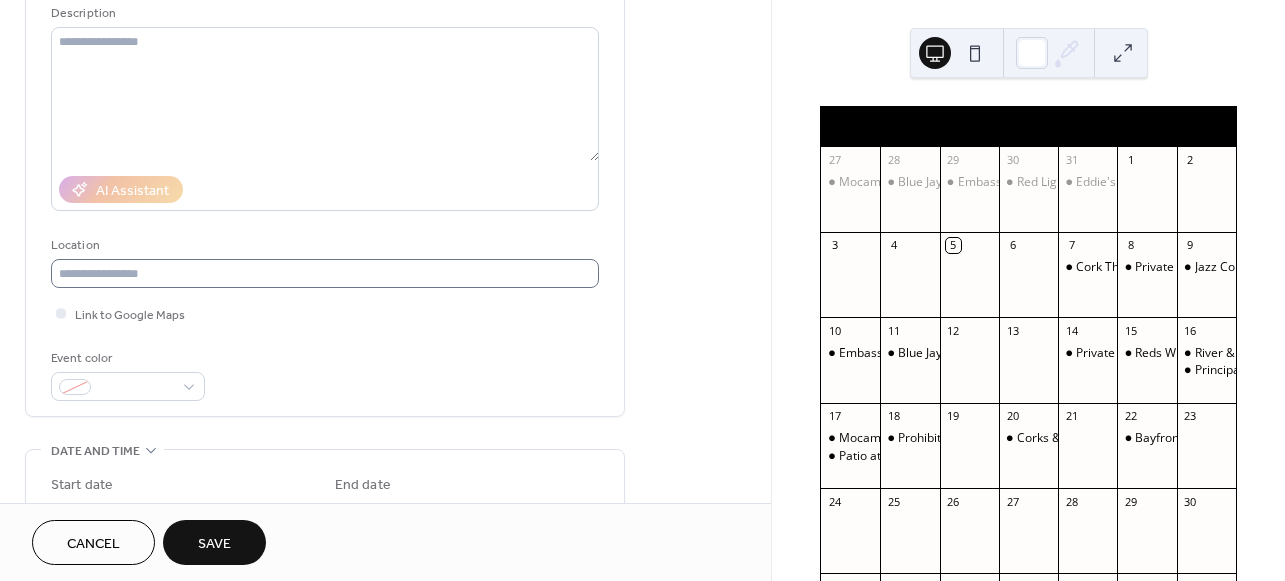 type on "**********" 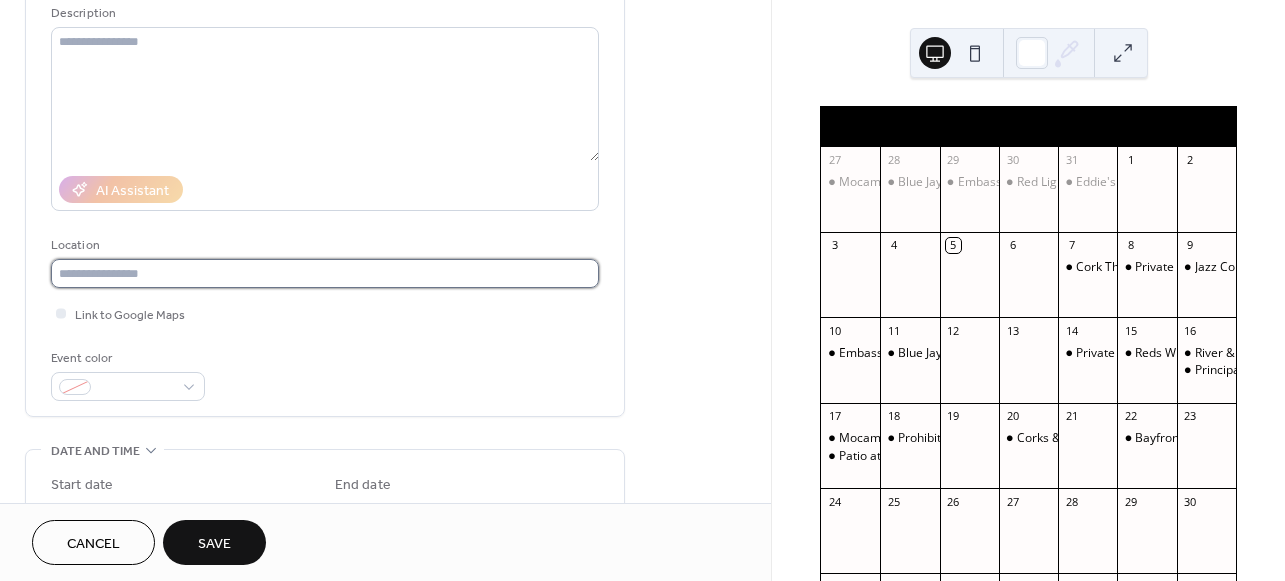 click at bounding box center (325, 273) 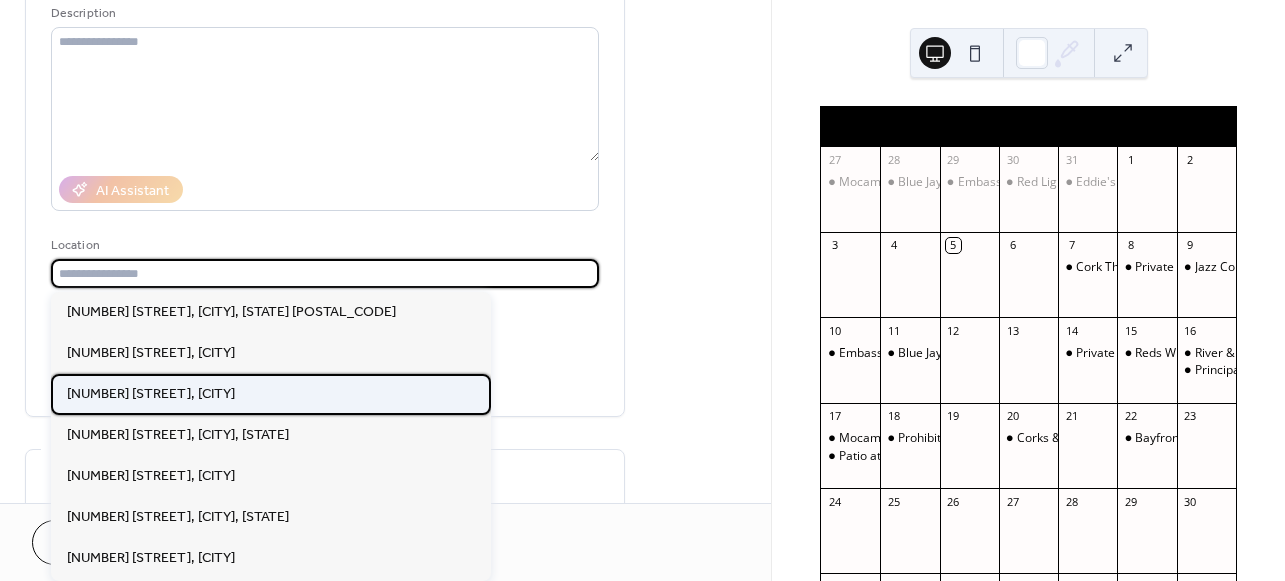 click on "[NUMBER] [STREET], [CITY]" at bounding box center (271, 394) 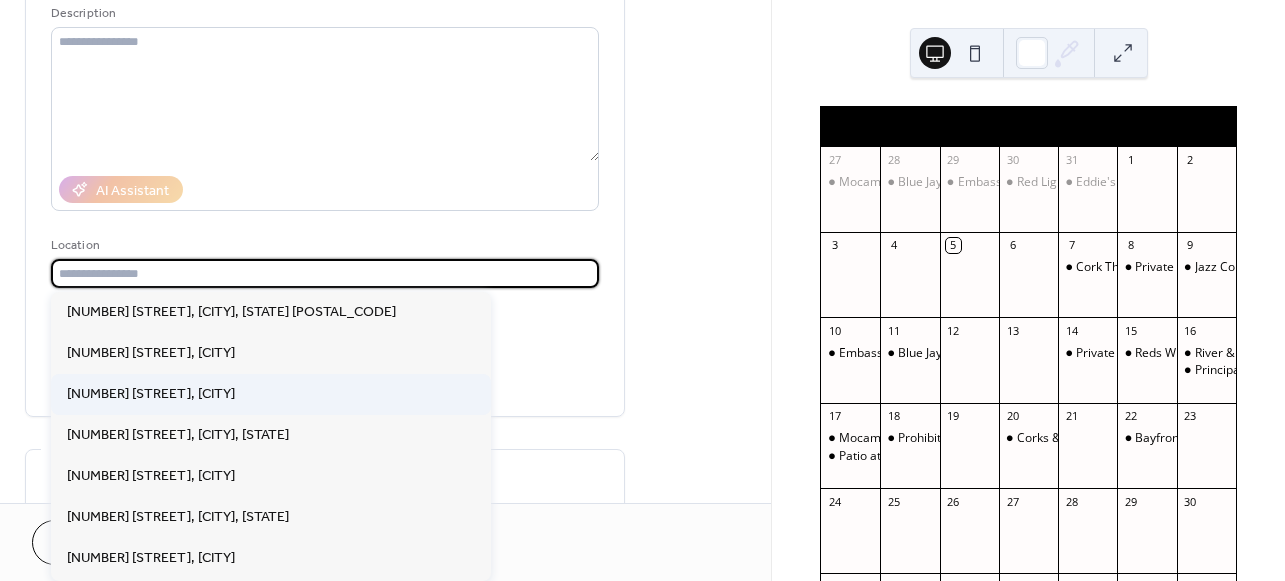 type on "**********" 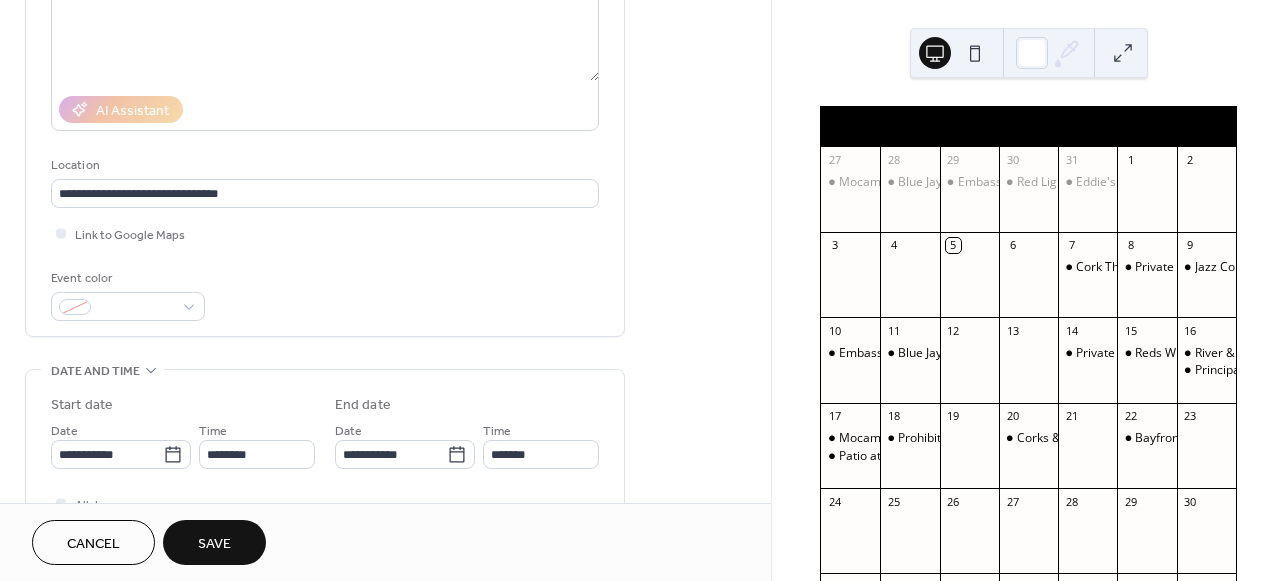 scroll, scrollTop: 304, scrollLeft: 0, axis: vertical 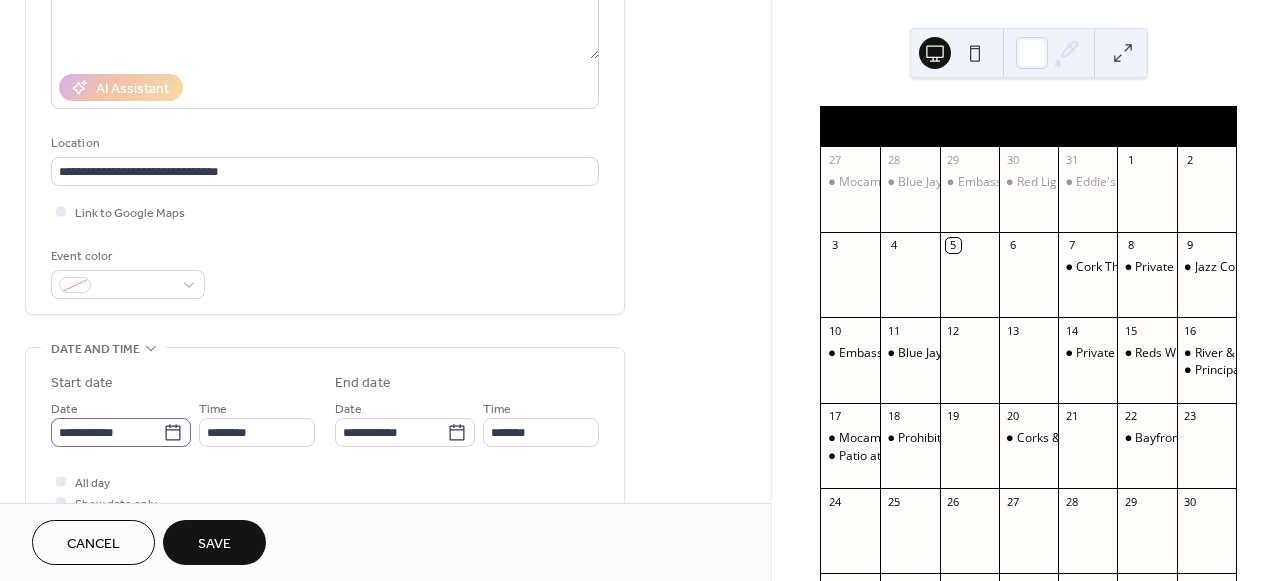 click 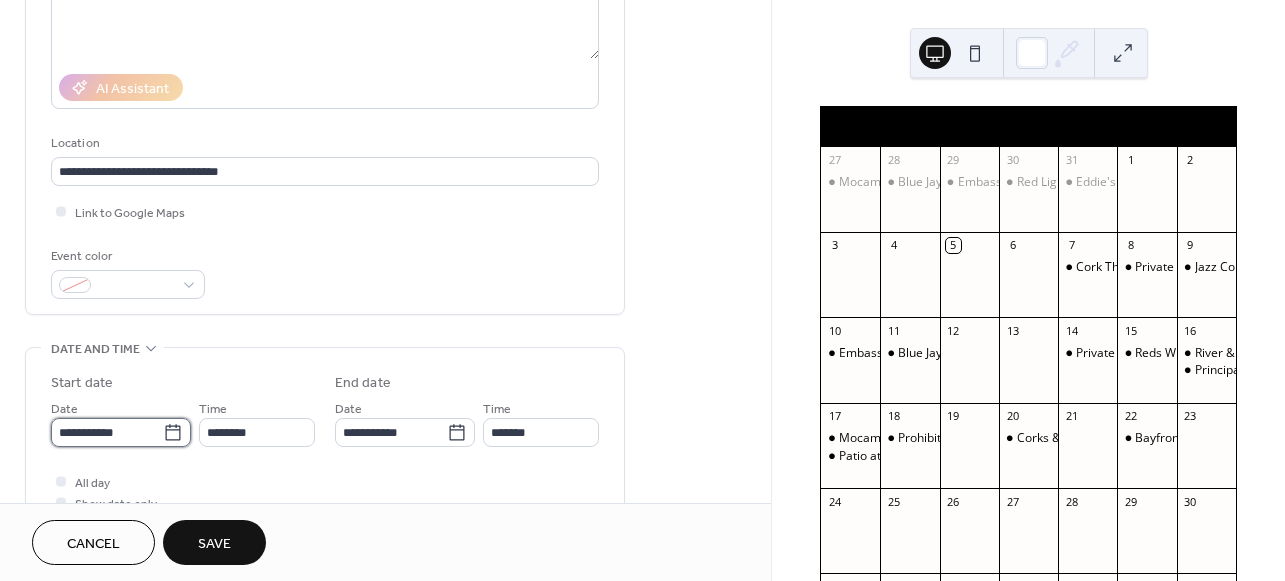 click on "**********" at bounding box center [107, 432] 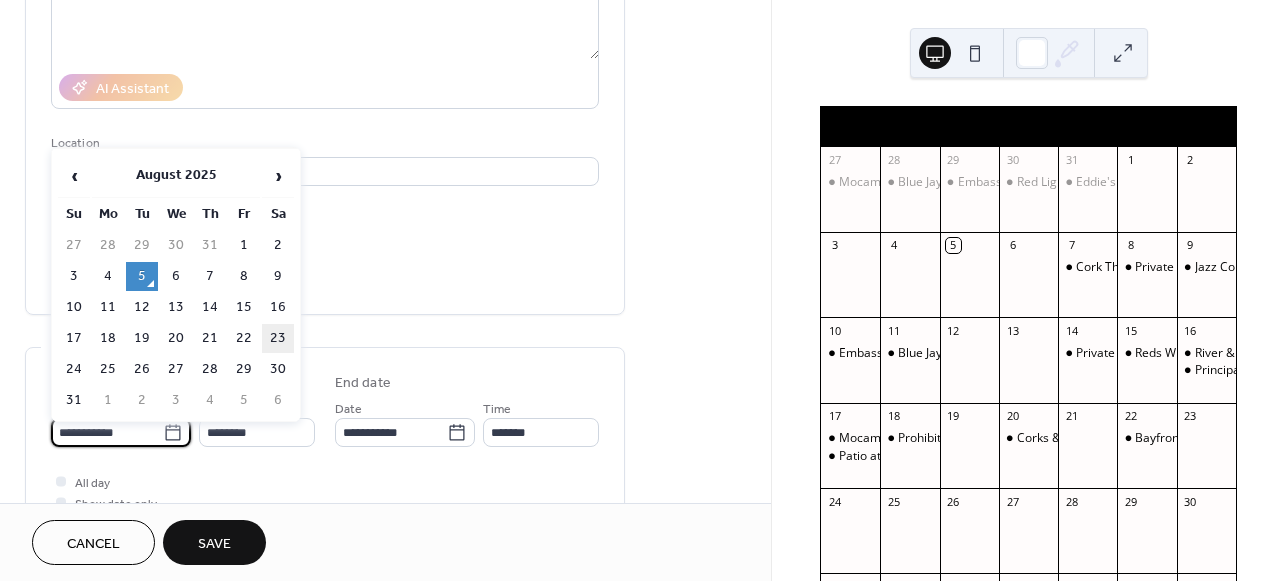 click on "23" at bounding box center (278, 338) 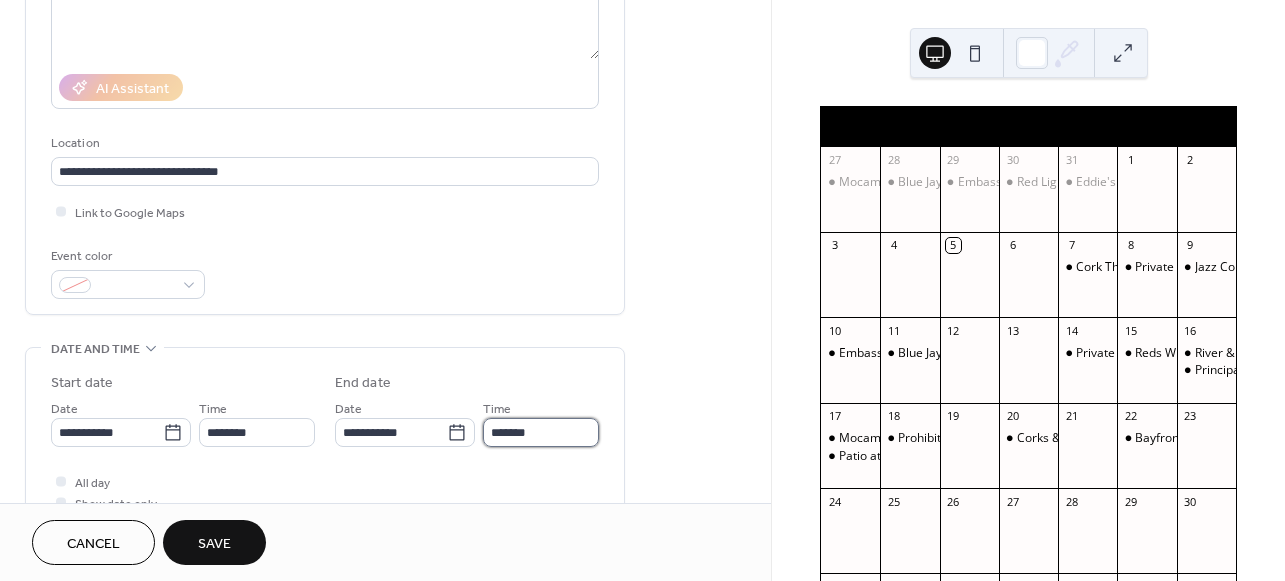 click on "*******" at bounding box center (541, 432) 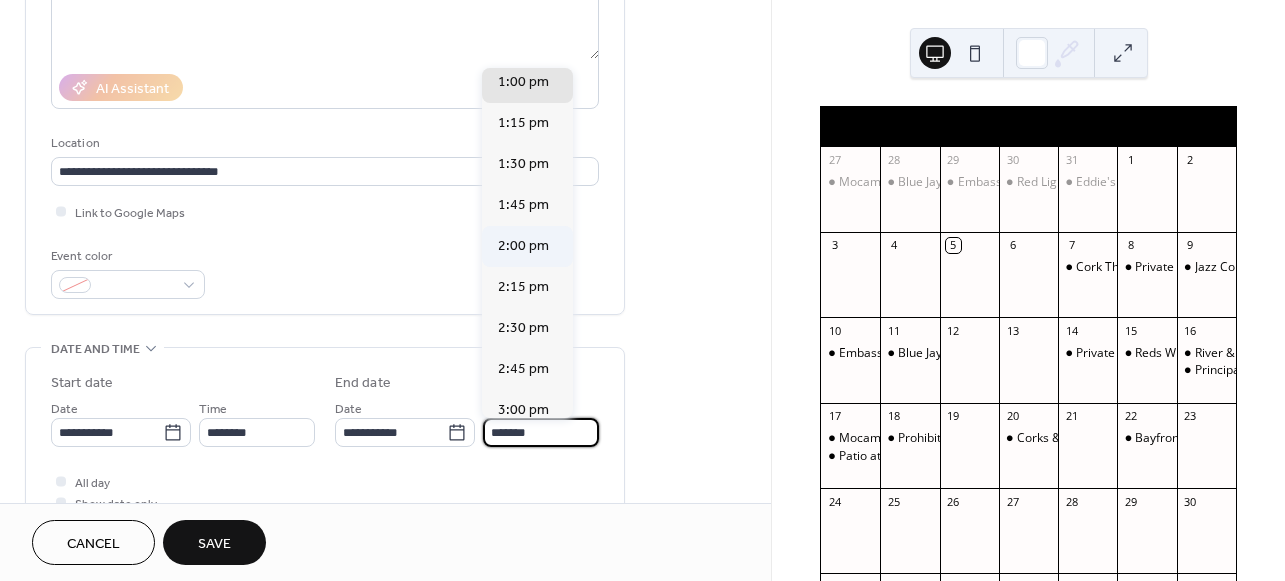 scroll, scrollTop: 151, scrollLeft: 0, axis: vertical 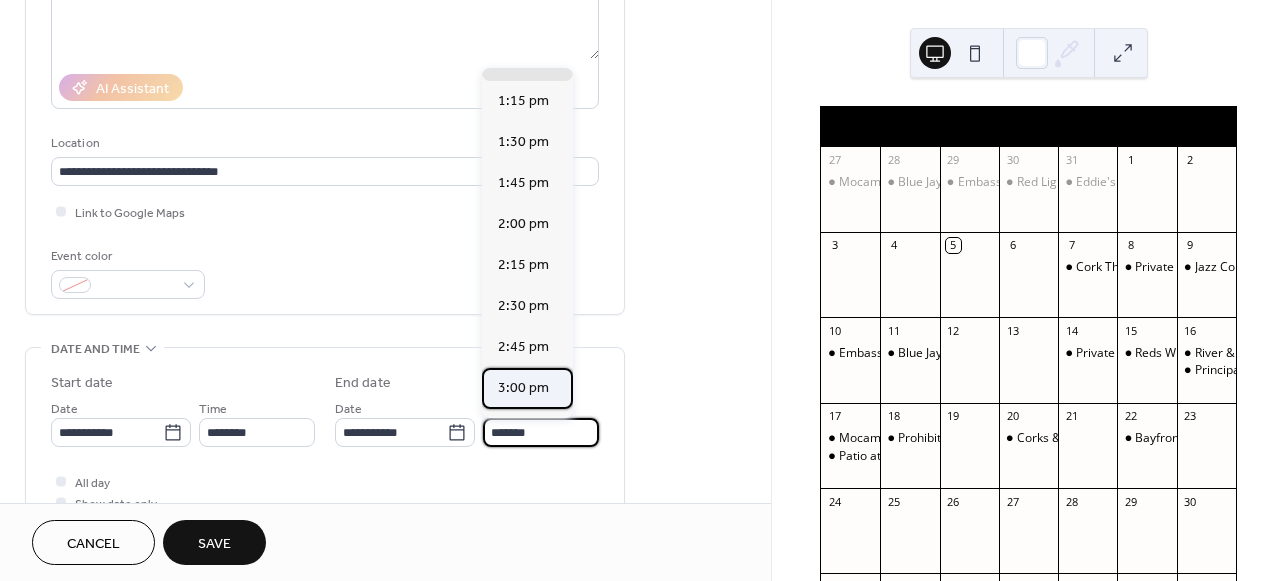 click on "3:00 pm" at bounding box center [523, 388] 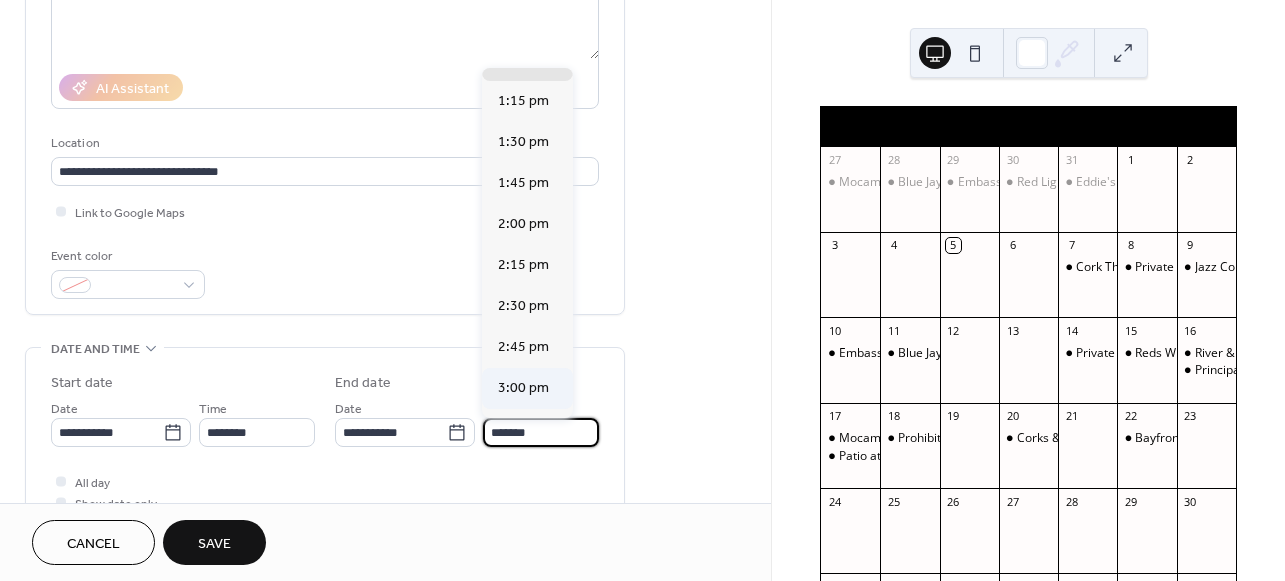 type on "*******" 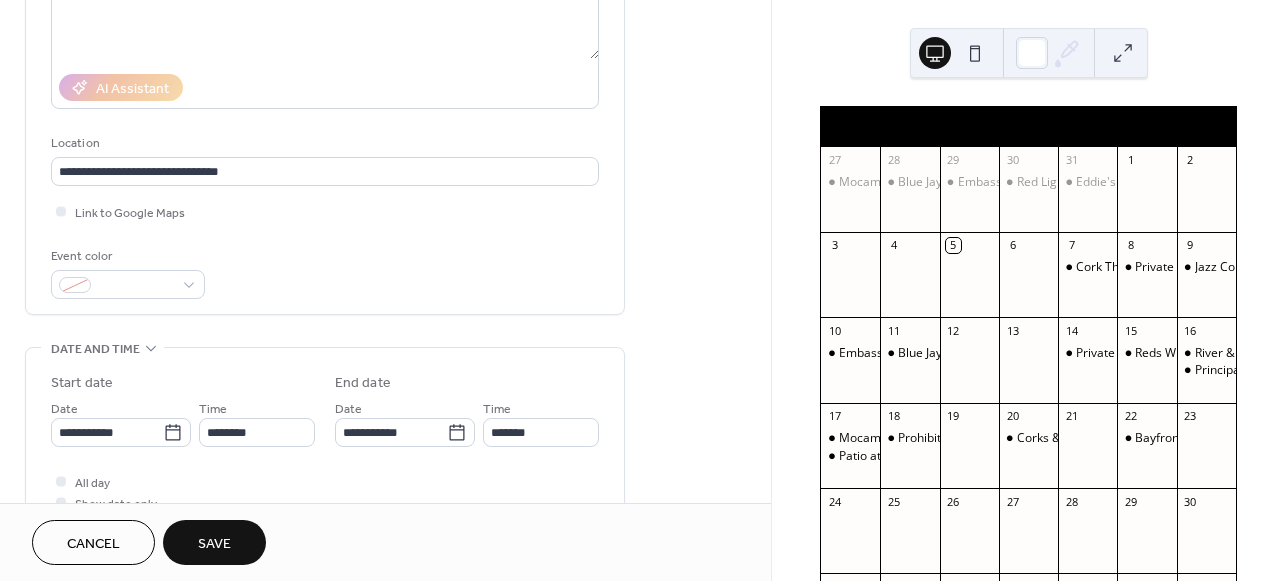 click on "Save" at bounding box center (214, 542) 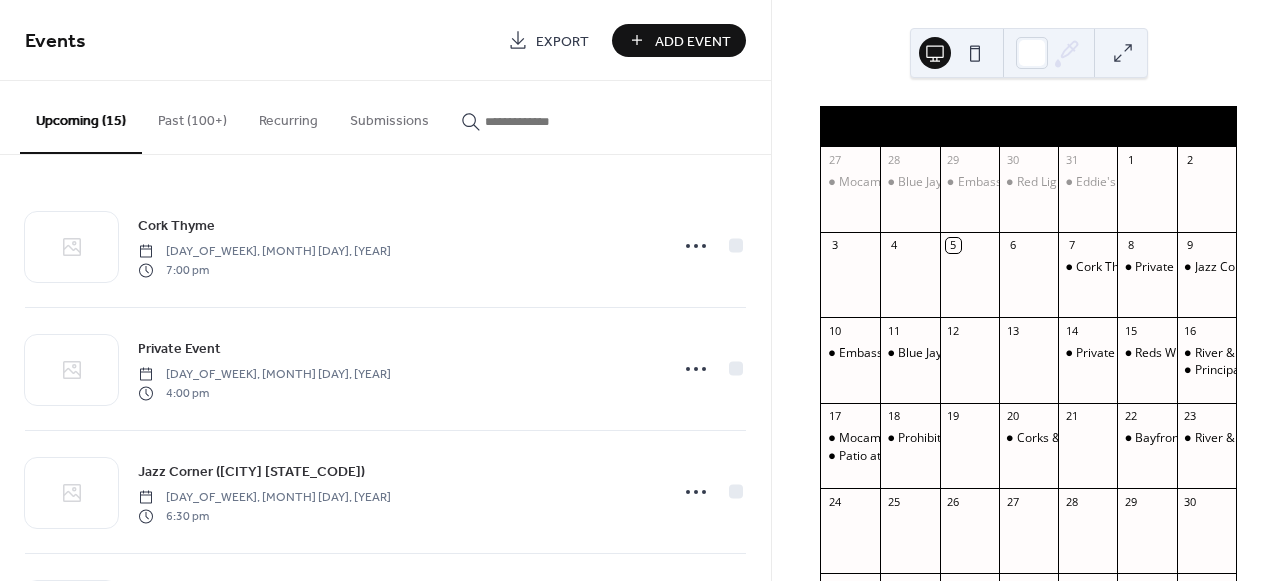 click on "Add Event" at bounding box center (693, 41) 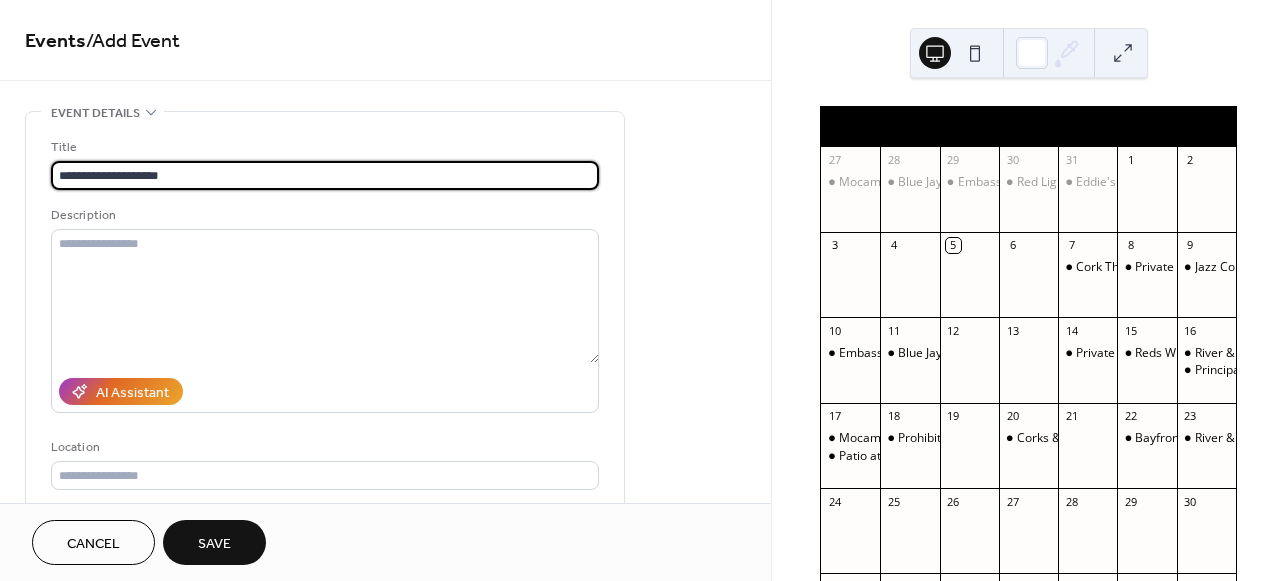 scroll, scrollTop: 1, scrollLeft: 0, axis: vertical 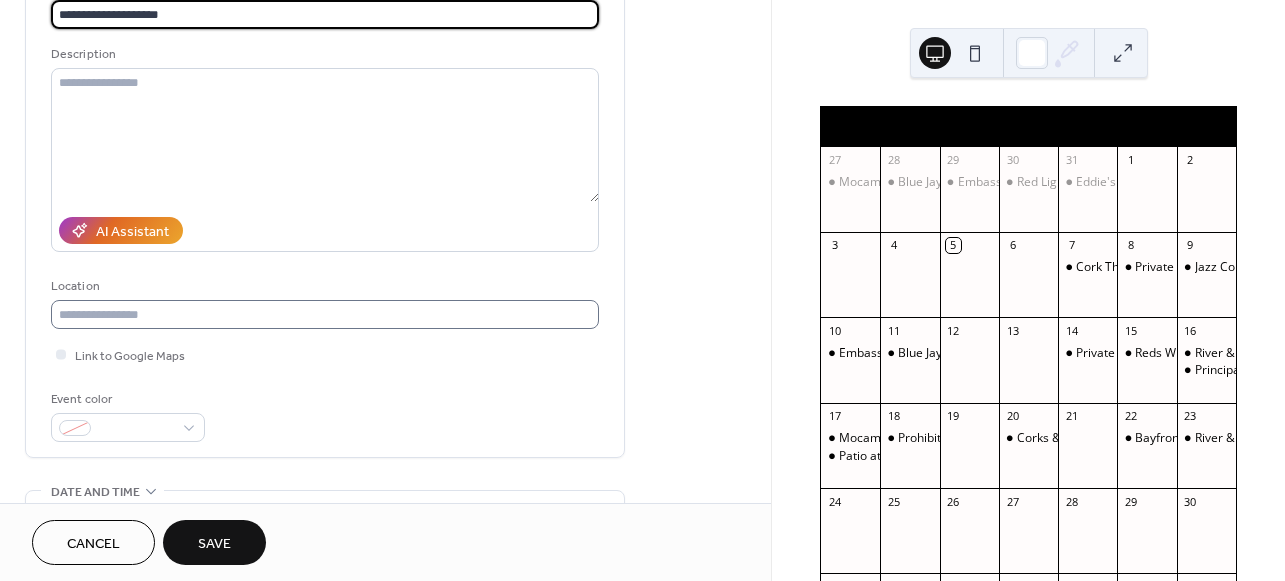 type on "**********" 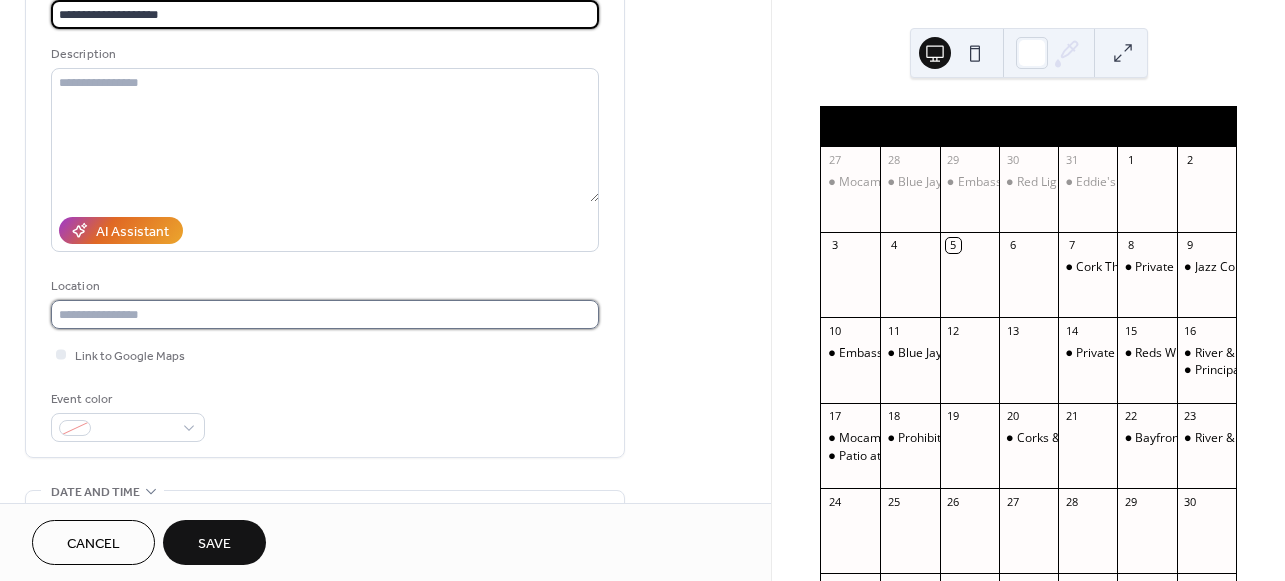 click at bounding box center (325, 314) 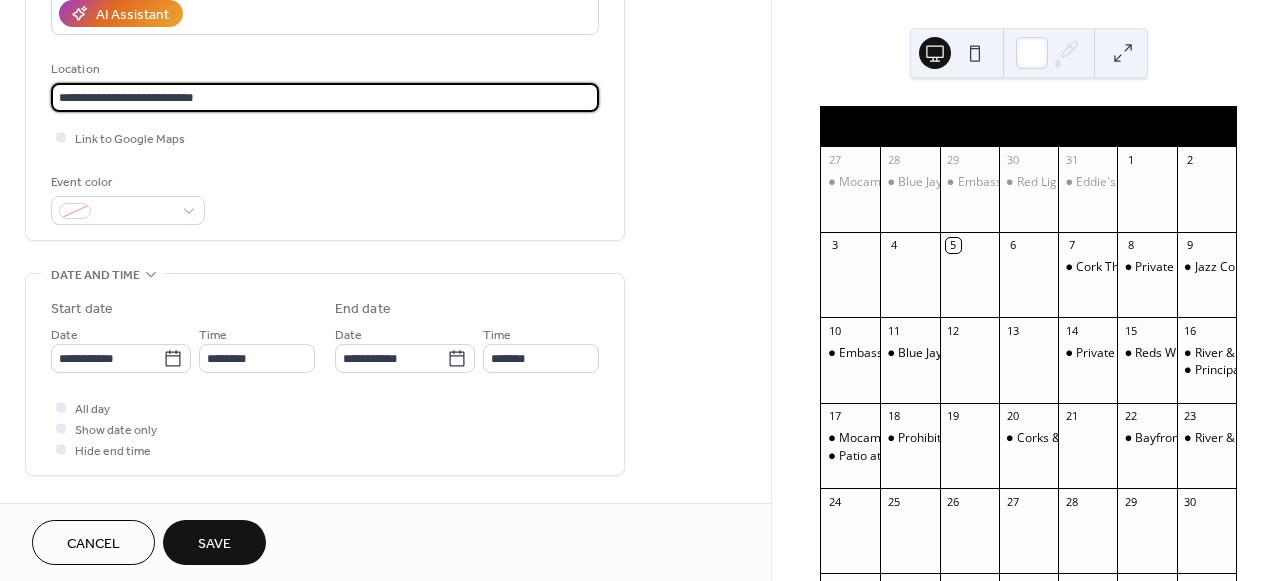 scroll, scrollTop: 410, scrollLeft: 0, axis: vertical 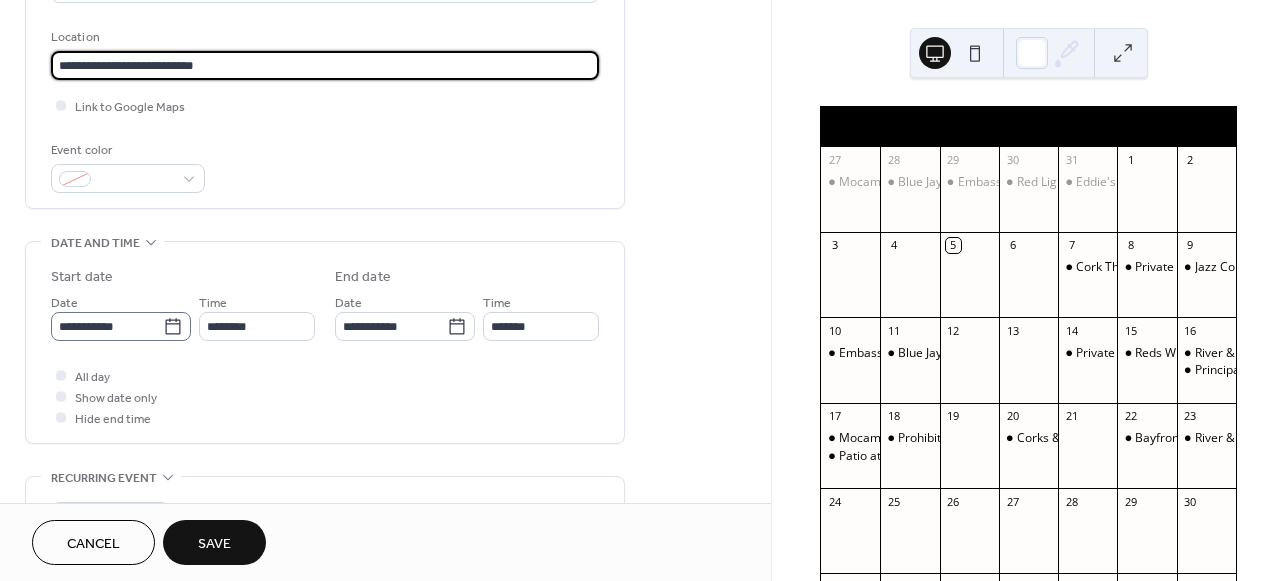 type on "**********" 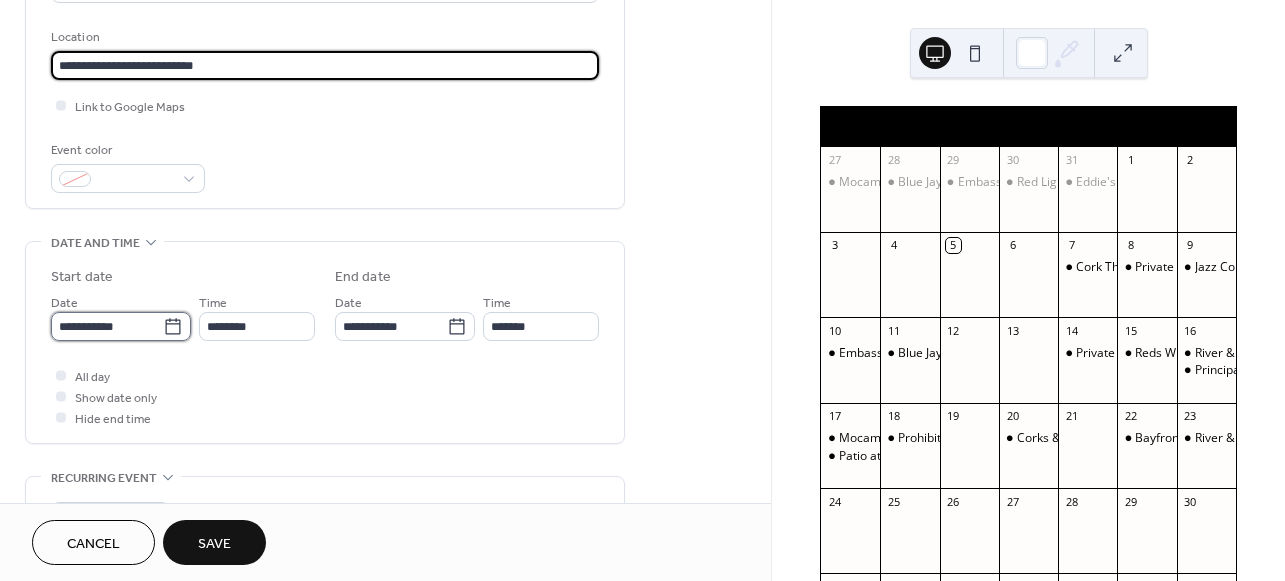 click on "**********" at bounding box center (107, 326) 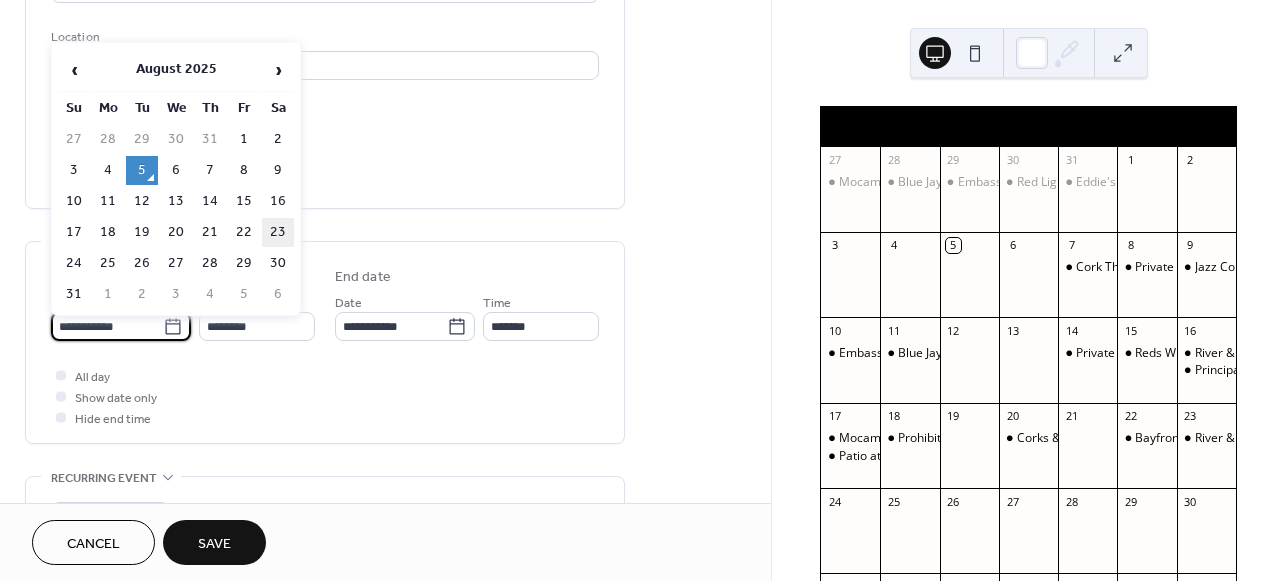 click on "23" at bounding box center [278, 232] 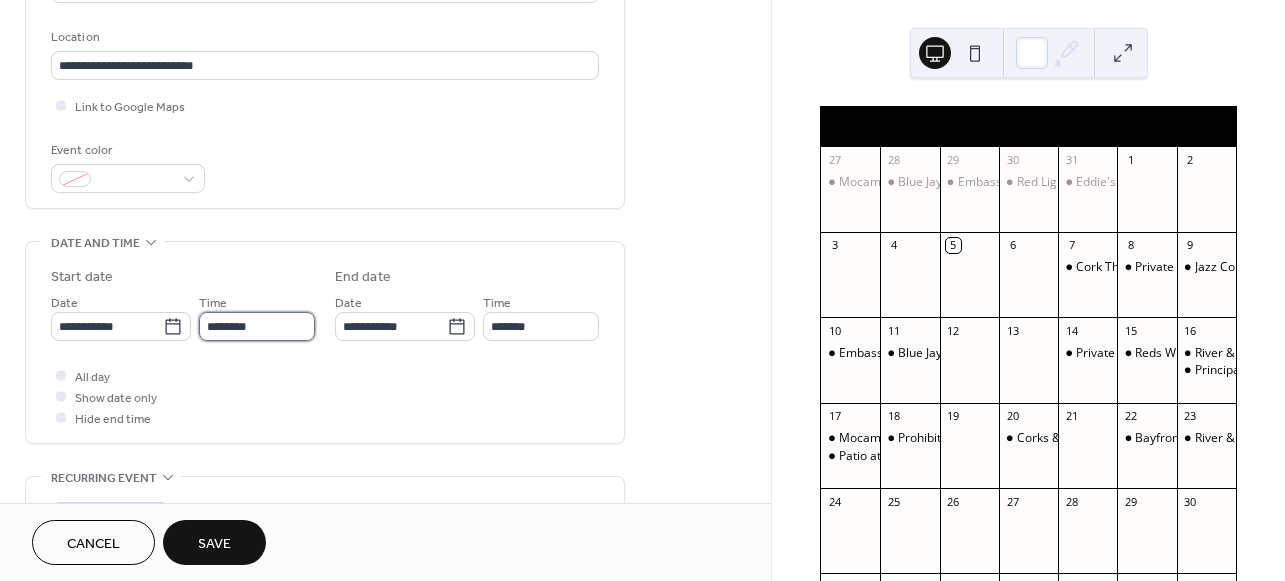 click on "********" at bounding box center [257, 326] 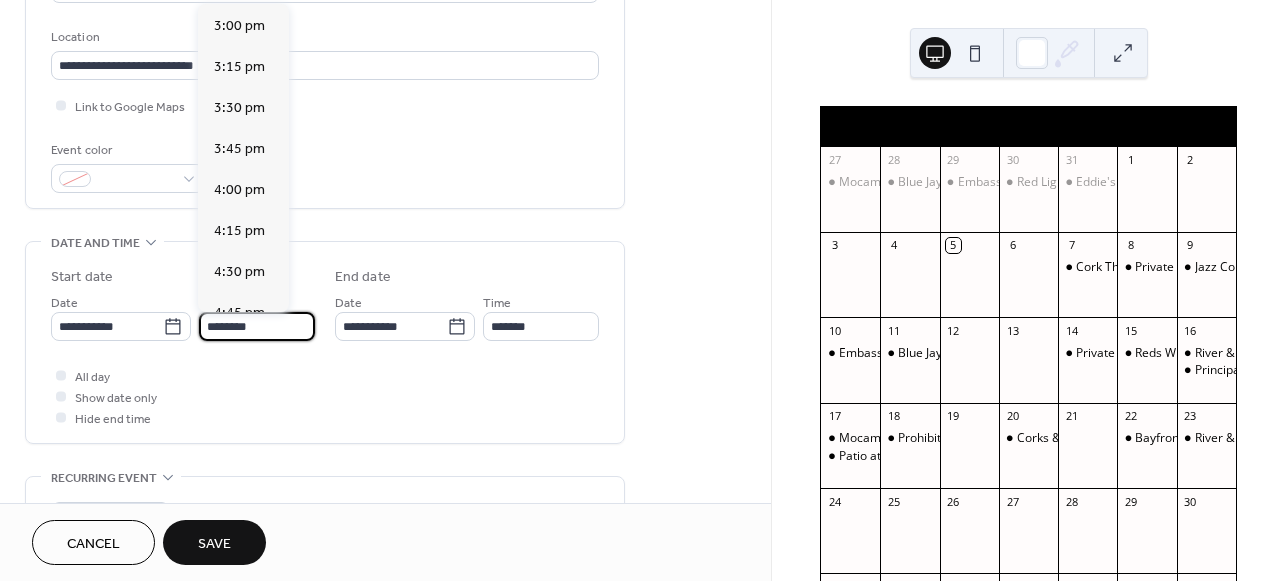 scroll, scrollTop: 2499, scrollLeft: 0, axis: vertical 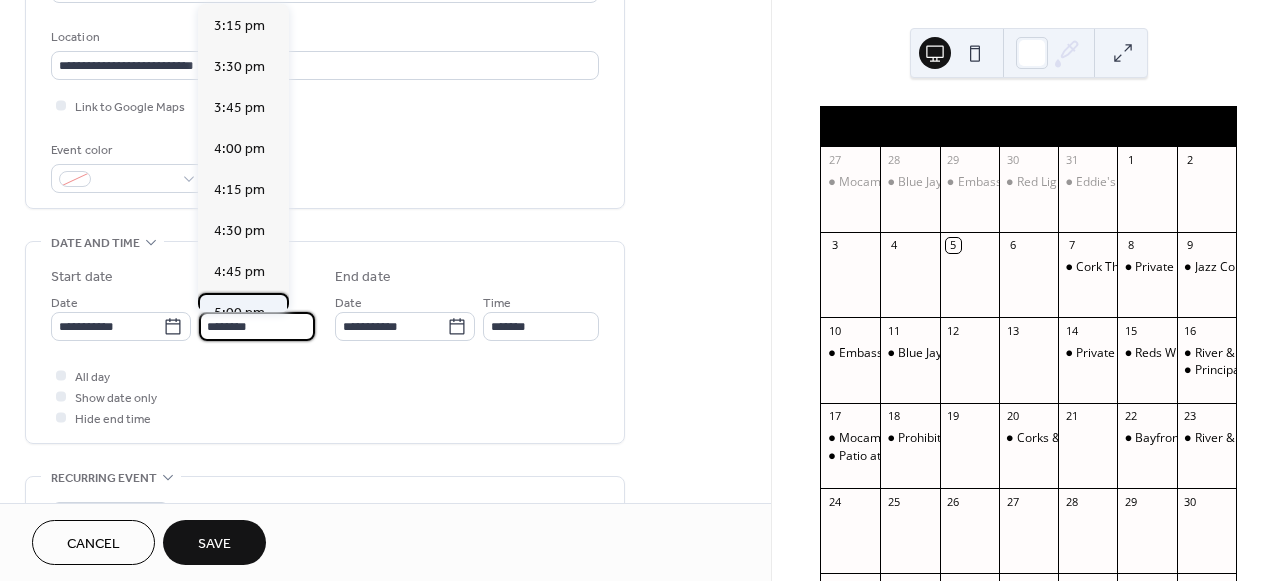 click on "5:00 pm" at bounding box center [239, 313] 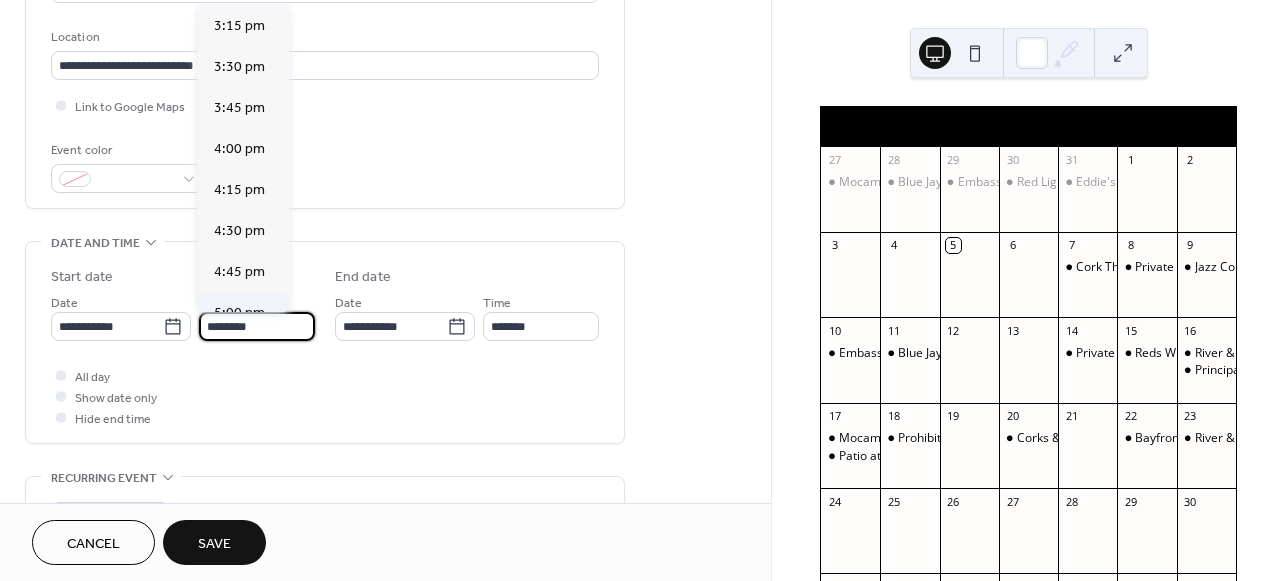 type on "*******" 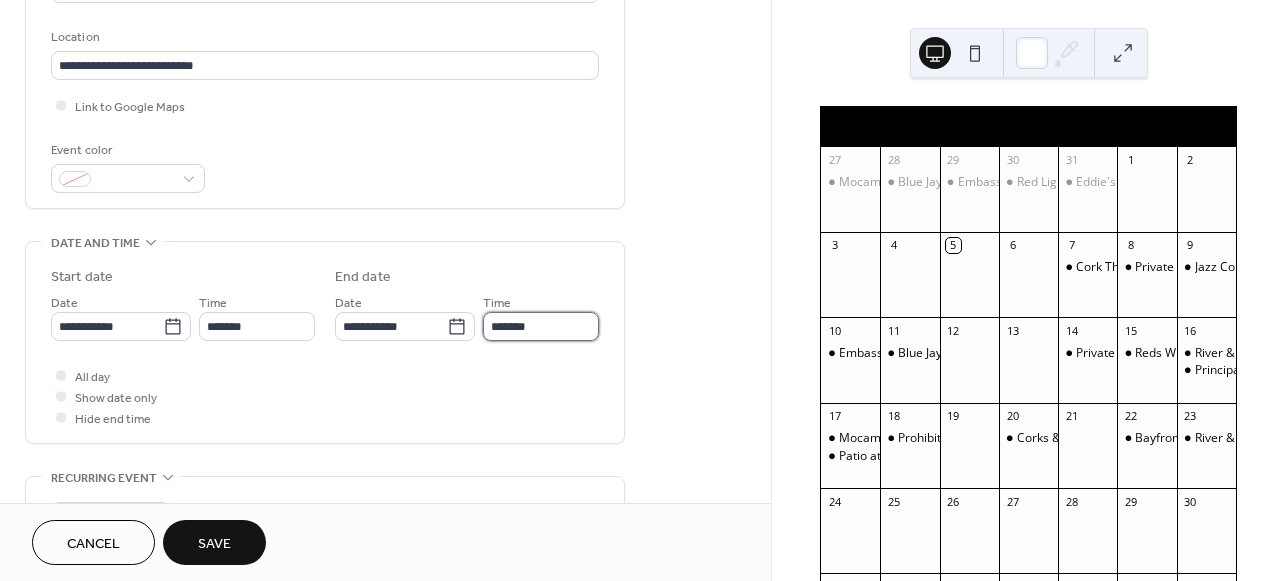 click on "*******" at bounding box center [541, 326] 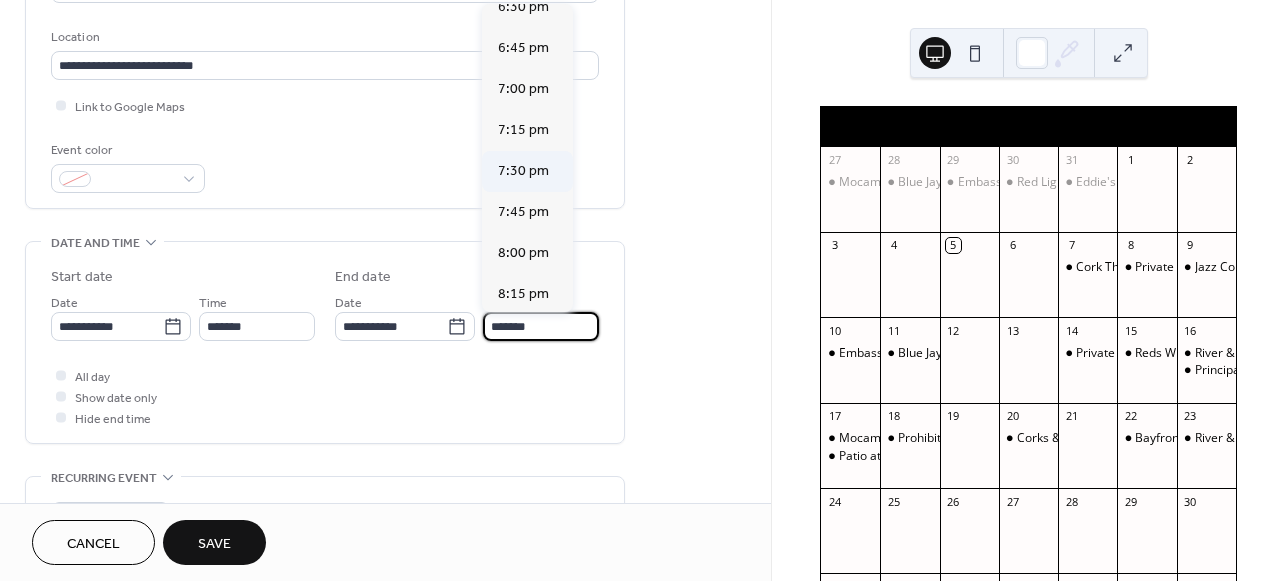 scroll, scrollTop: 221, scrollLeft: 0, axis: vertical 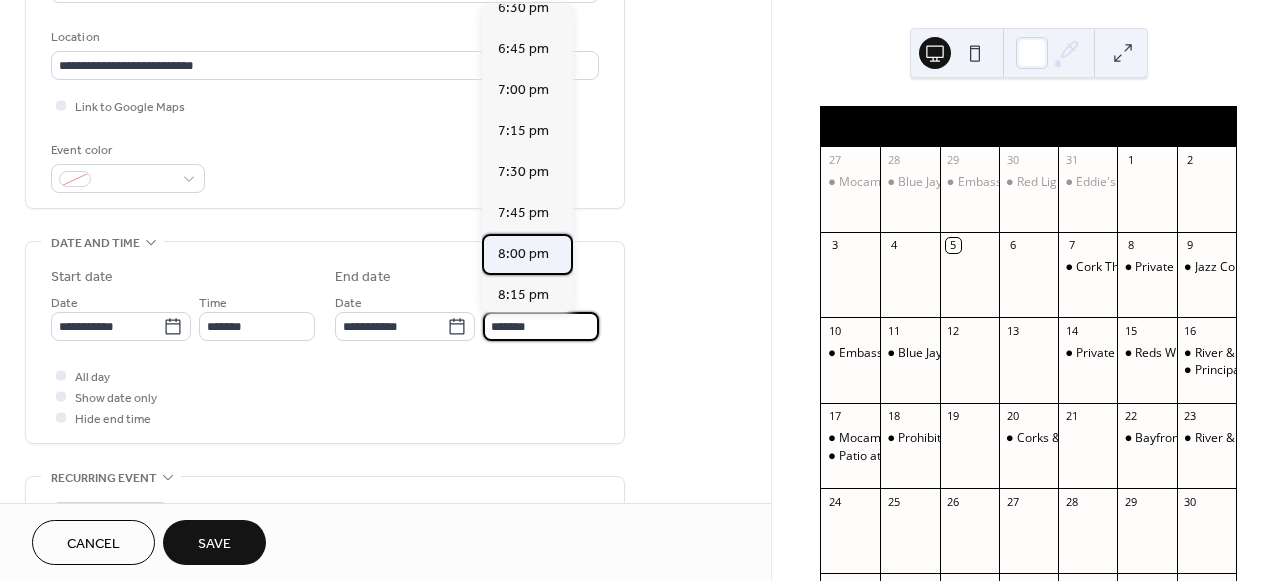 click on "8:00 pm" at bounding box center (523, 254) 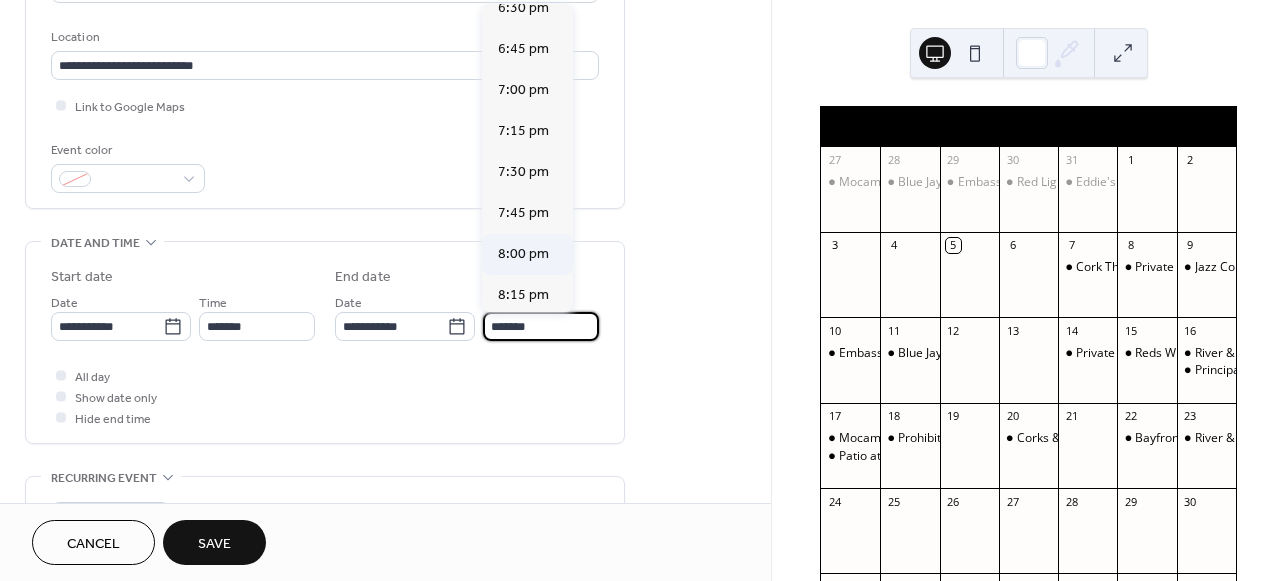 type on "*******" 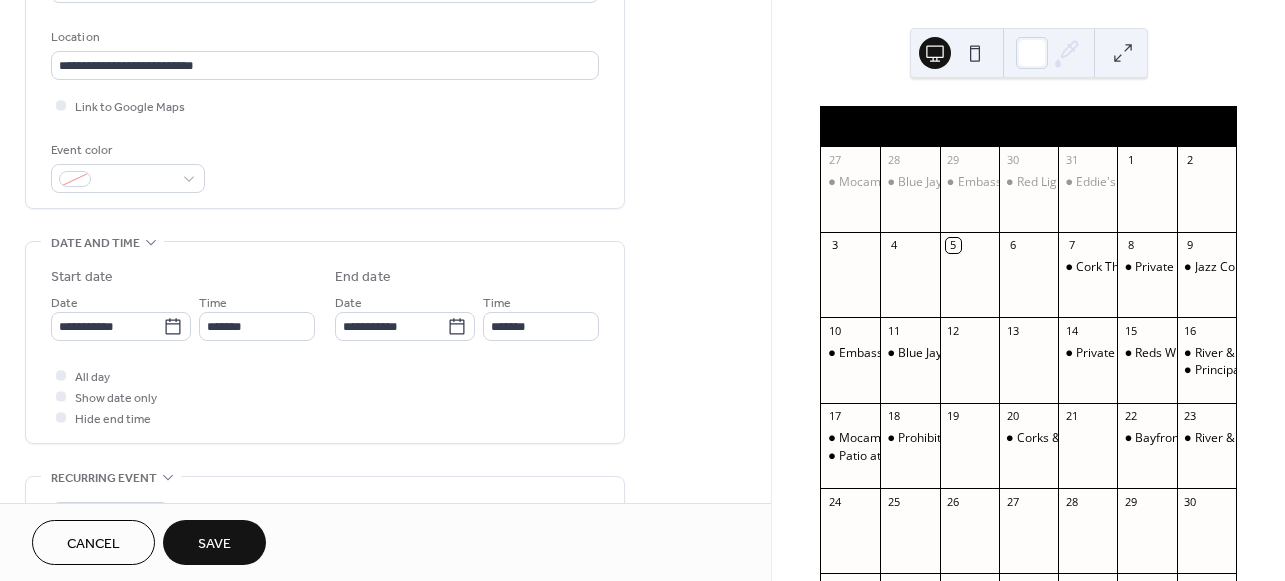 click on "Save" at bounding box center [214, 542] 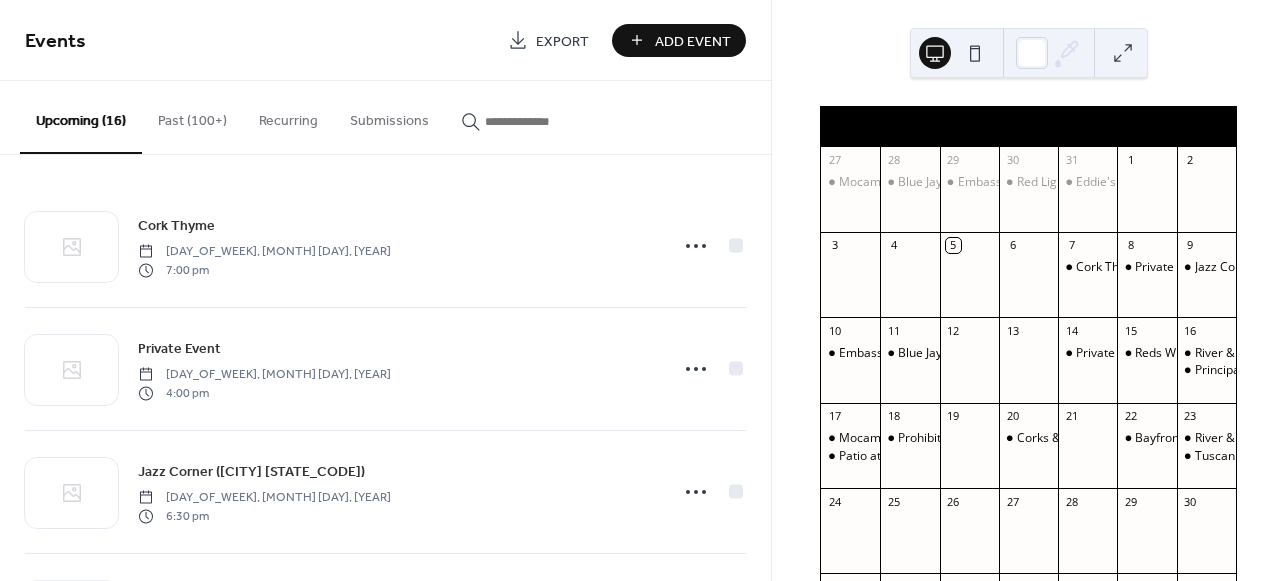 click on "Add Event" at bounding box center (679, 40) 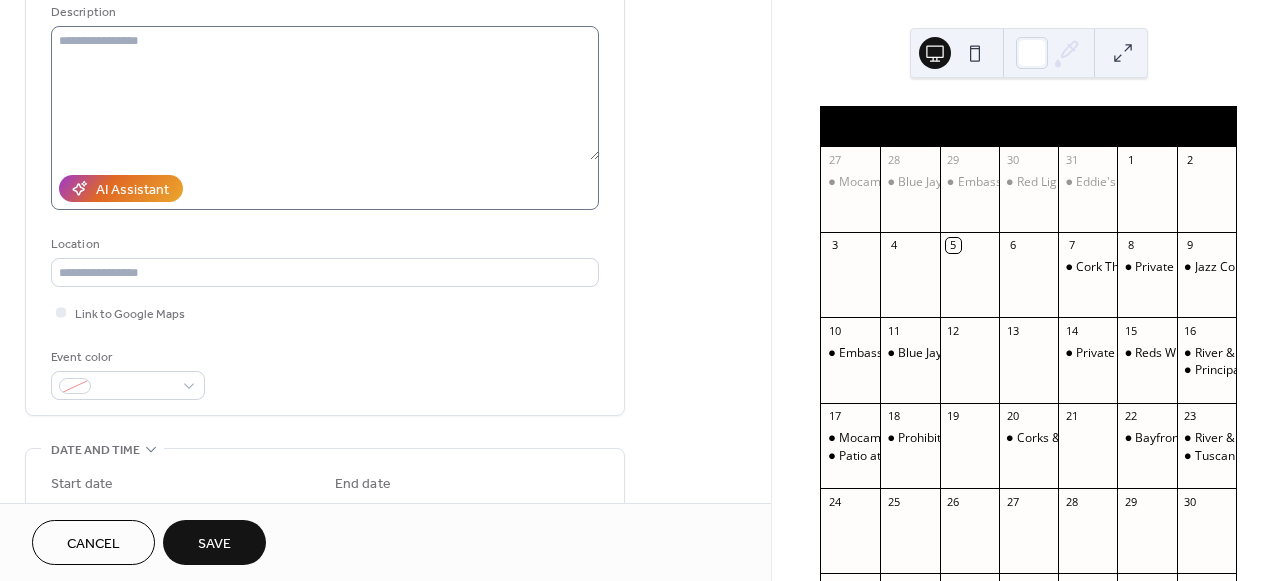 scroll, scrollTop: 214, scrollLeft: 0, axis: vertical 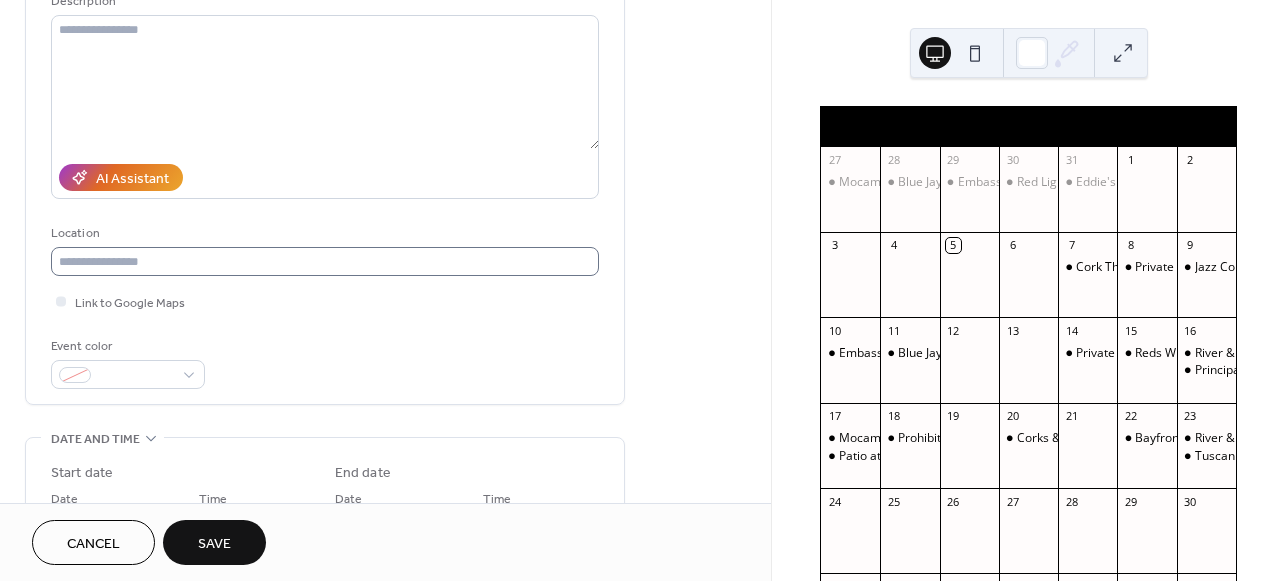 type on "**********" 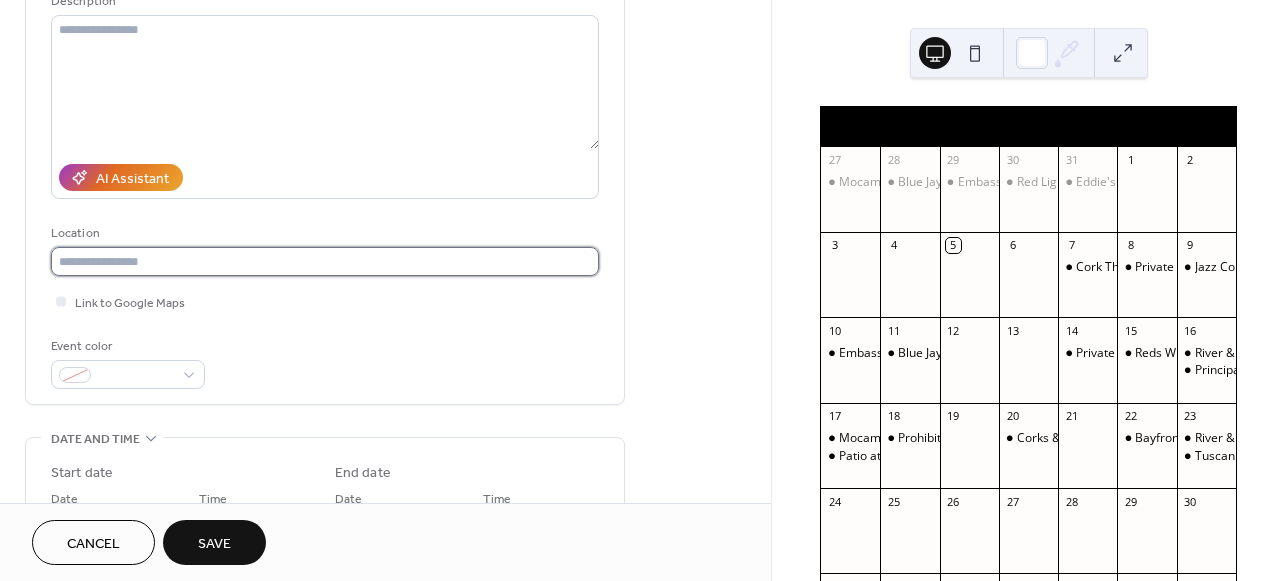 click at bounding box center [325, 261] 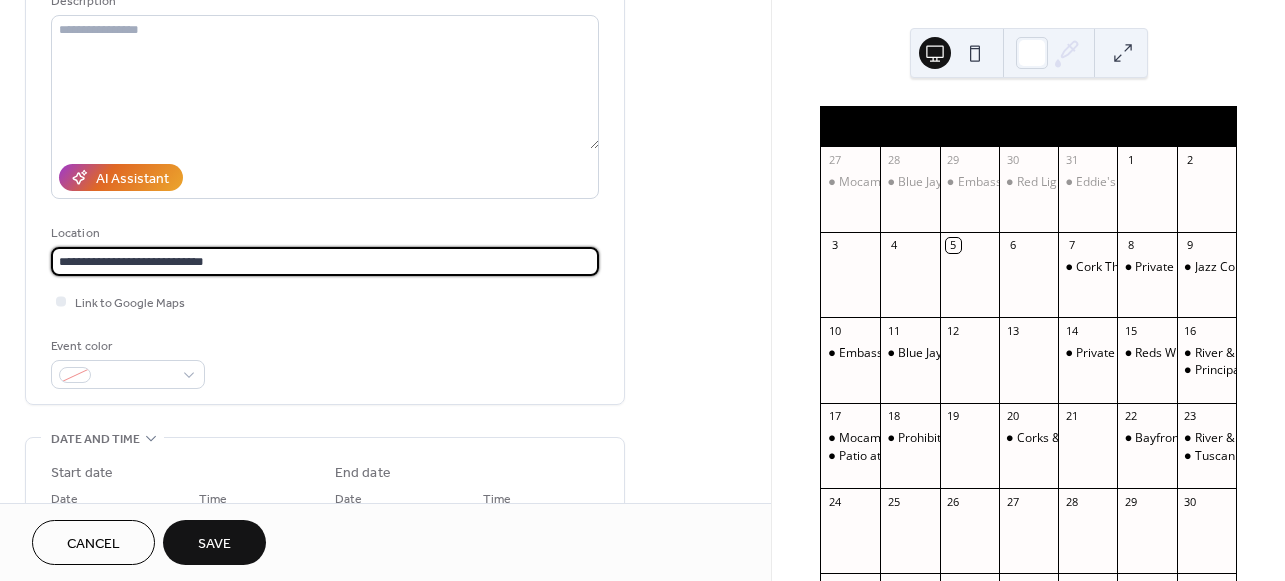 type on "**********" 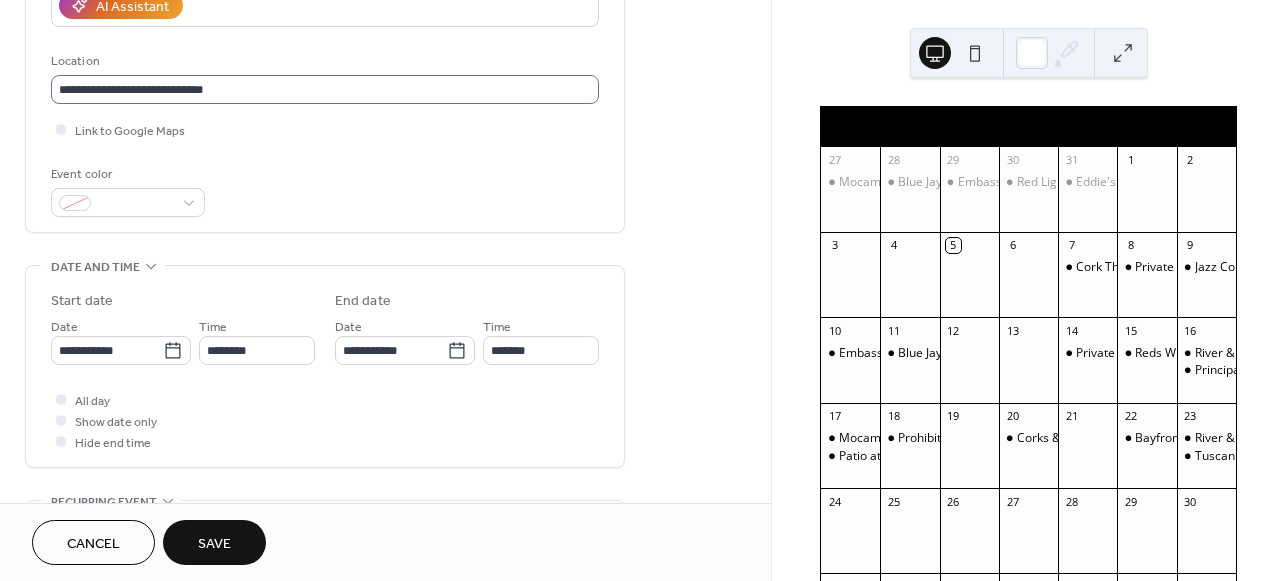 scroll, scrollTop: 411, scrollLeft: 0, axis: vertical 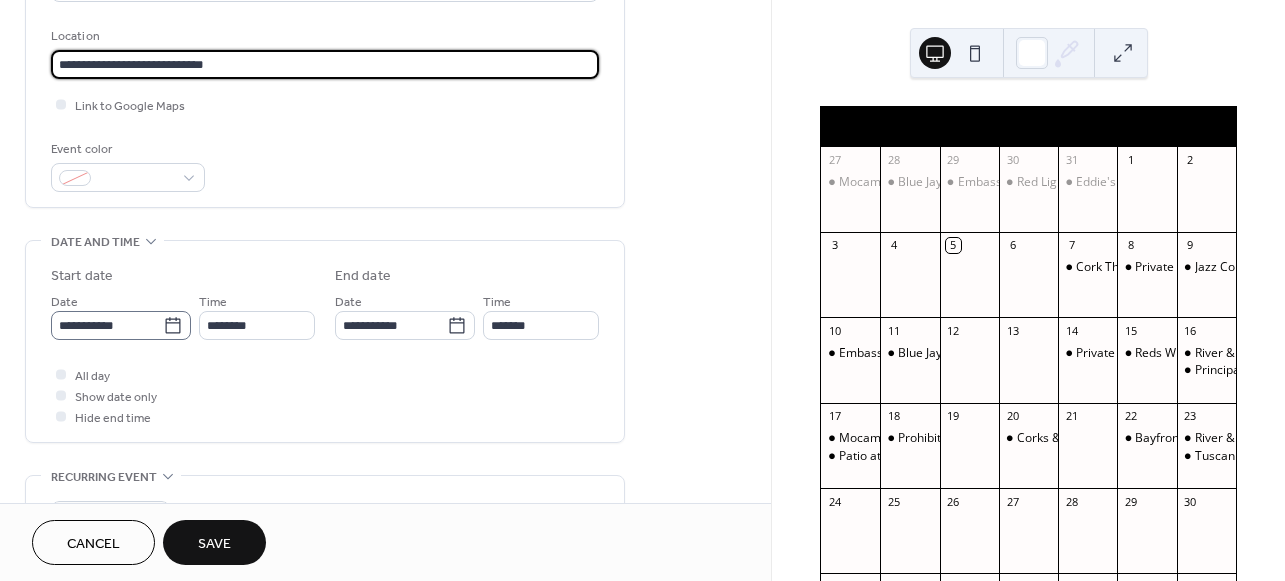 click 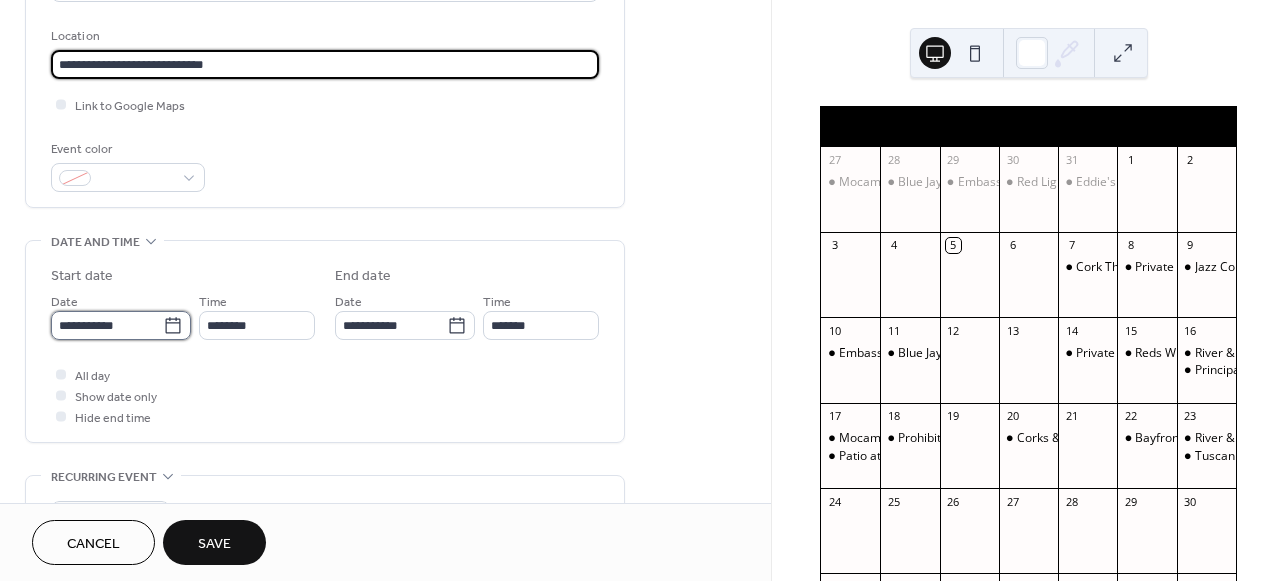 click on "**********" at bounding box center (107, 325) 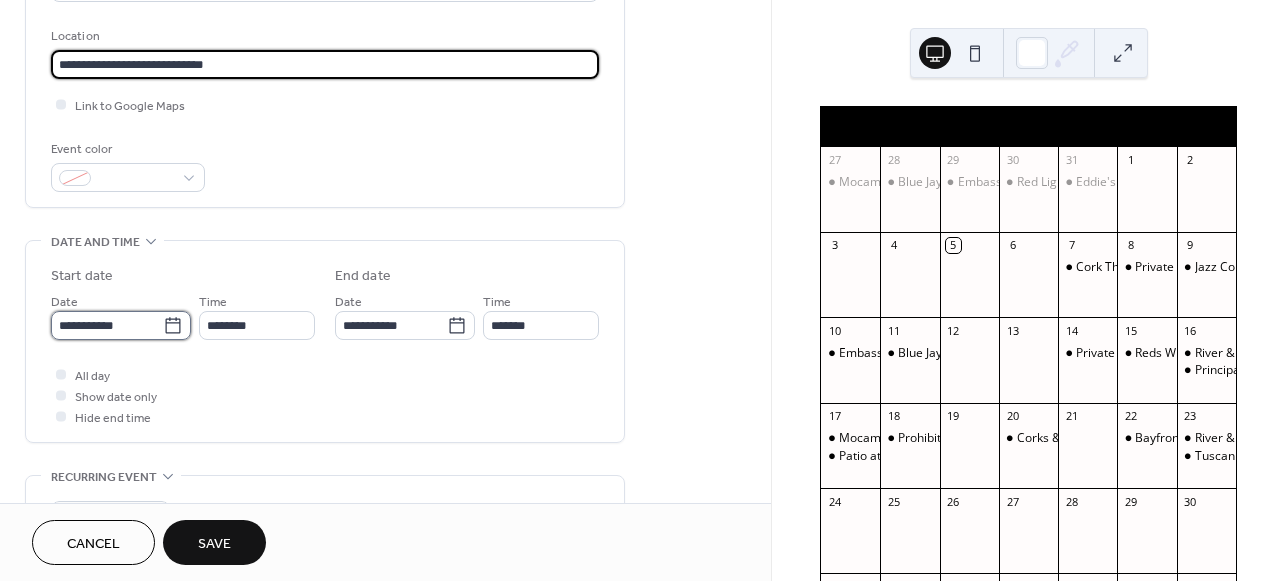 type 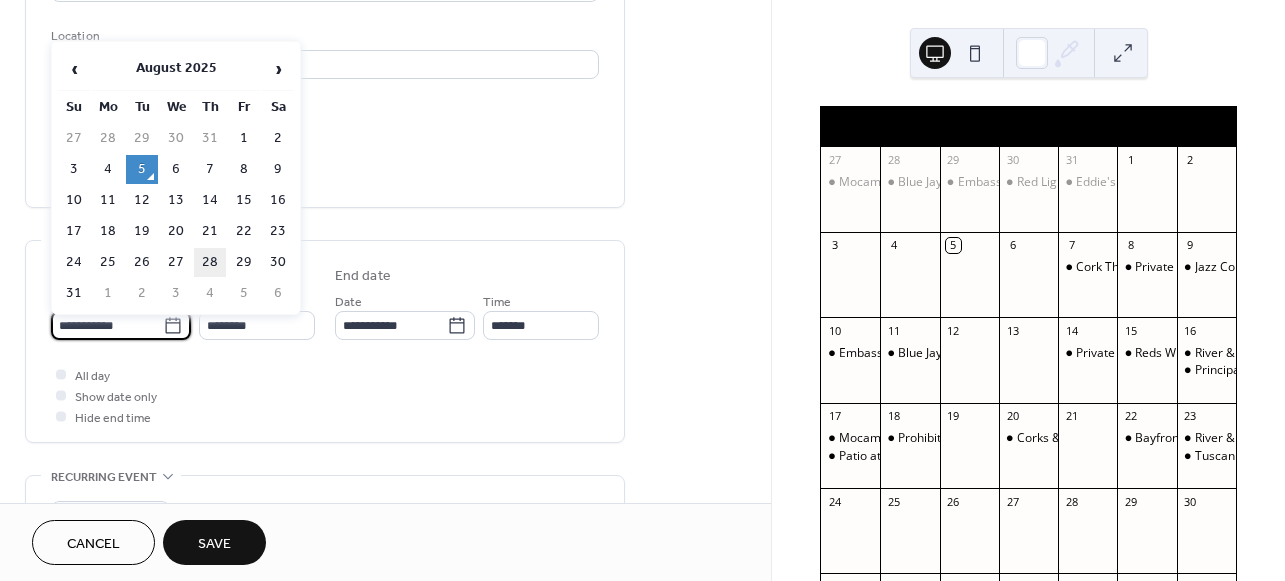 click on "28" at bounding box center [210, 262] 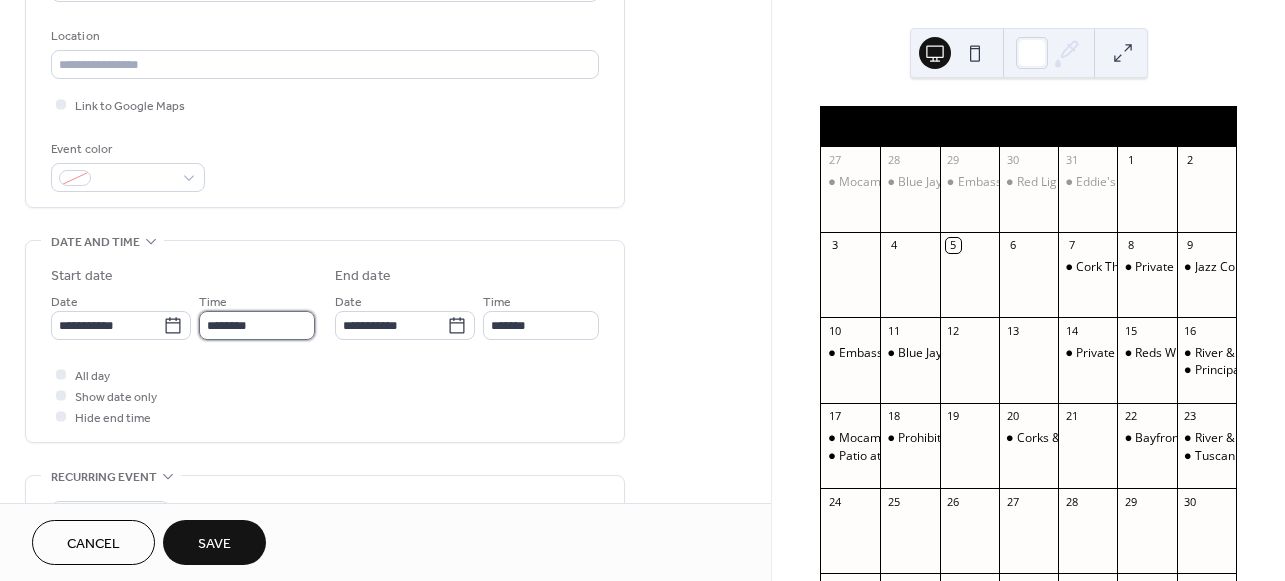 click on "********" at bounding box center [257, 325] 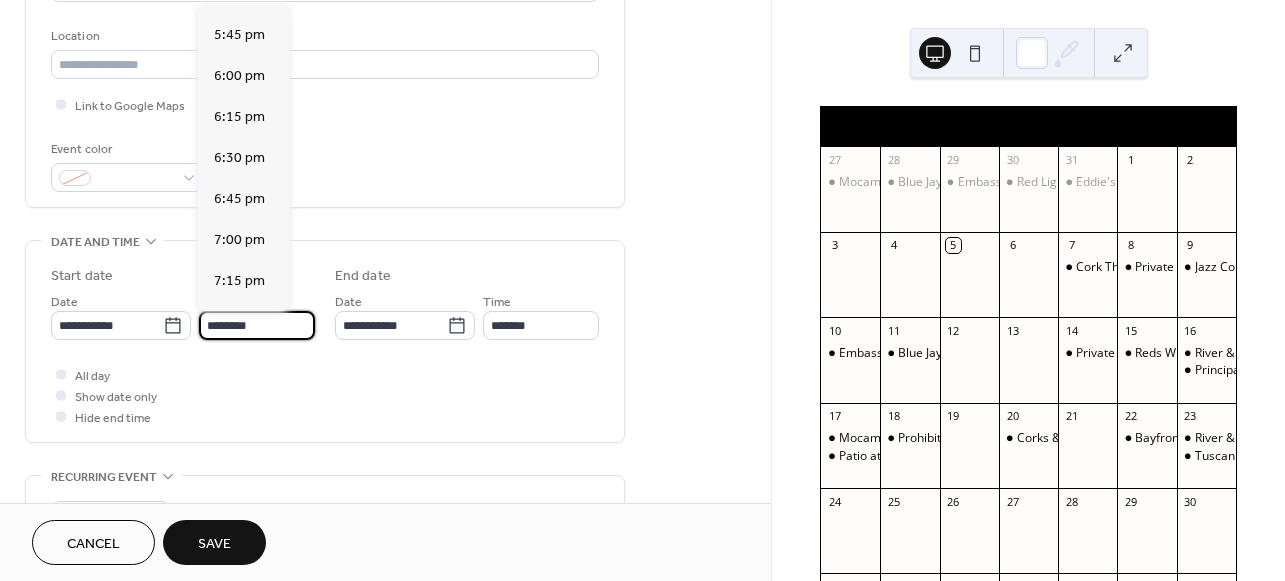scroll, scrollTop: 2916, scrollLeft: 0, axis: vertical 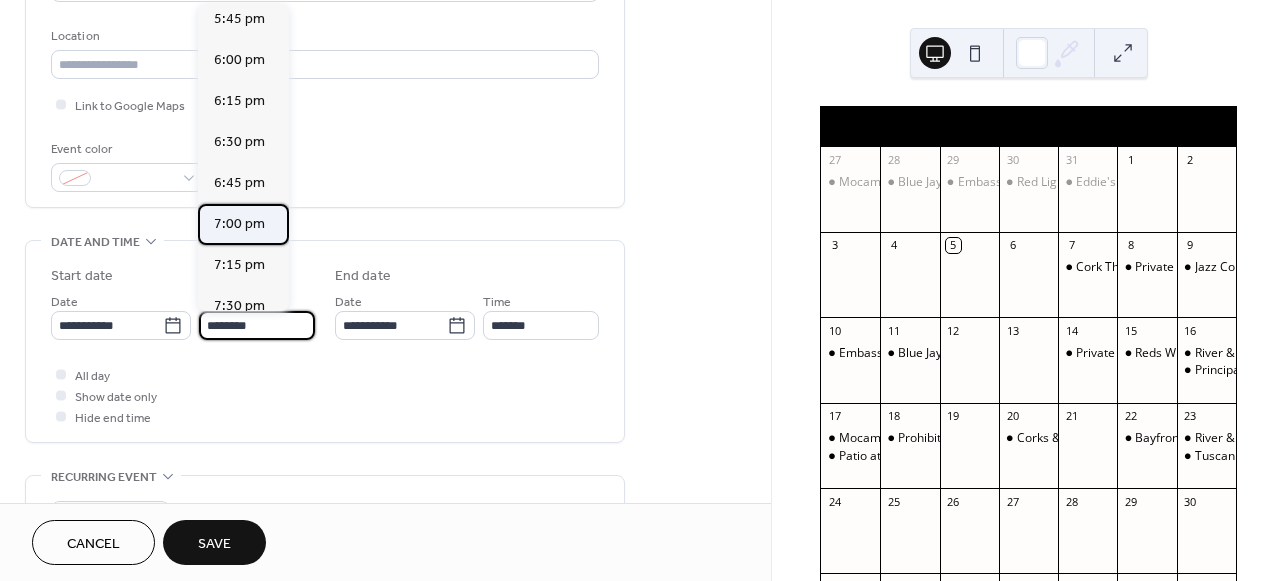 click on "7:00 pm" at bounding box center (243, 224) 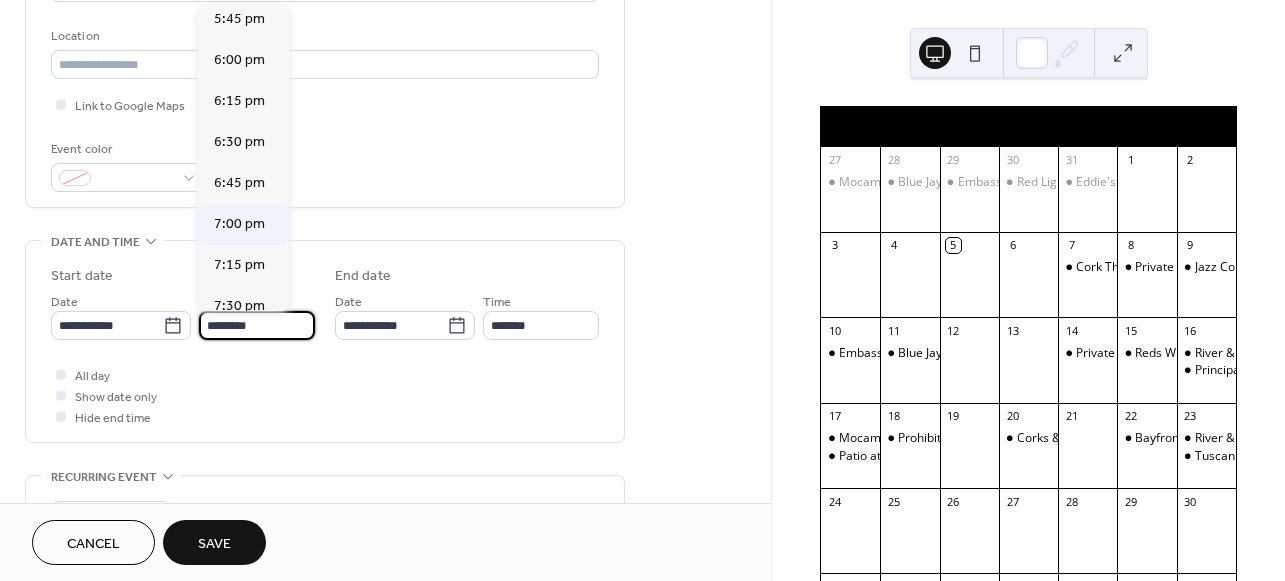 type on "*******" 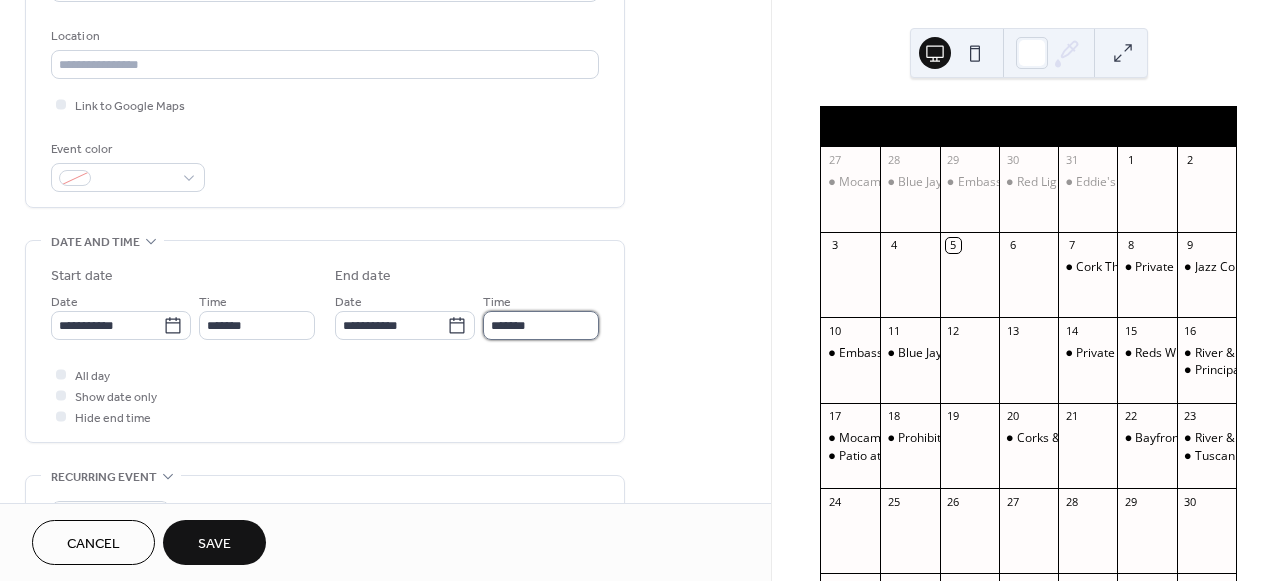 click on "*******" at bounding box center (541, 325) 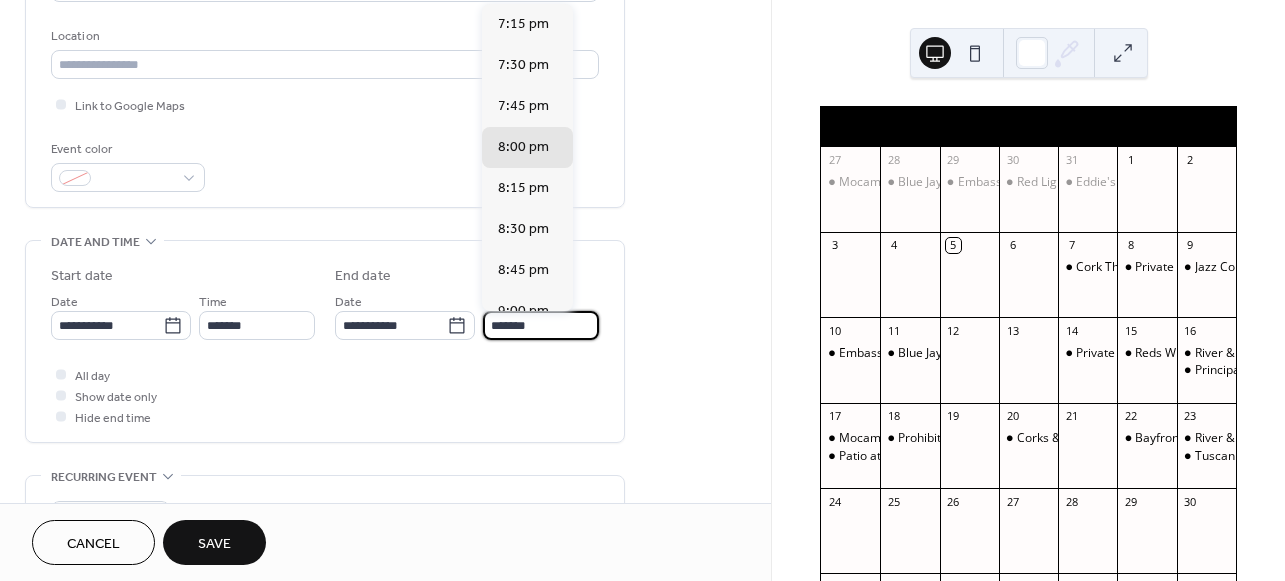 scroll, scrollTop: 1, scrollLeft: 0, axis: vertical 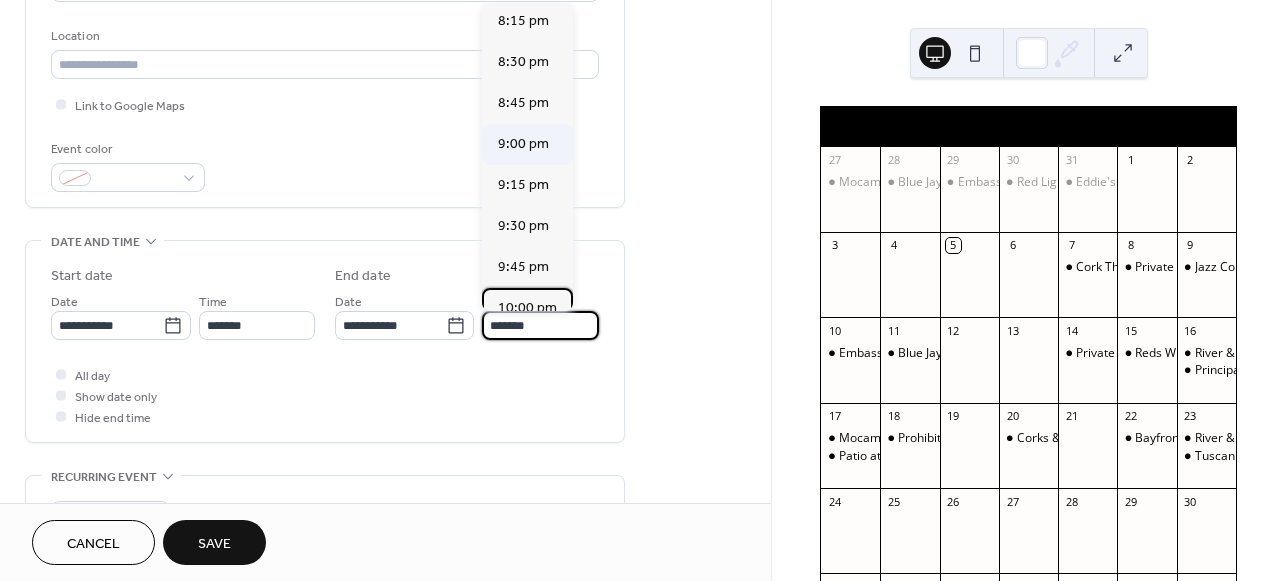 click on "10:00 pm" at bounding box center [527, 308] 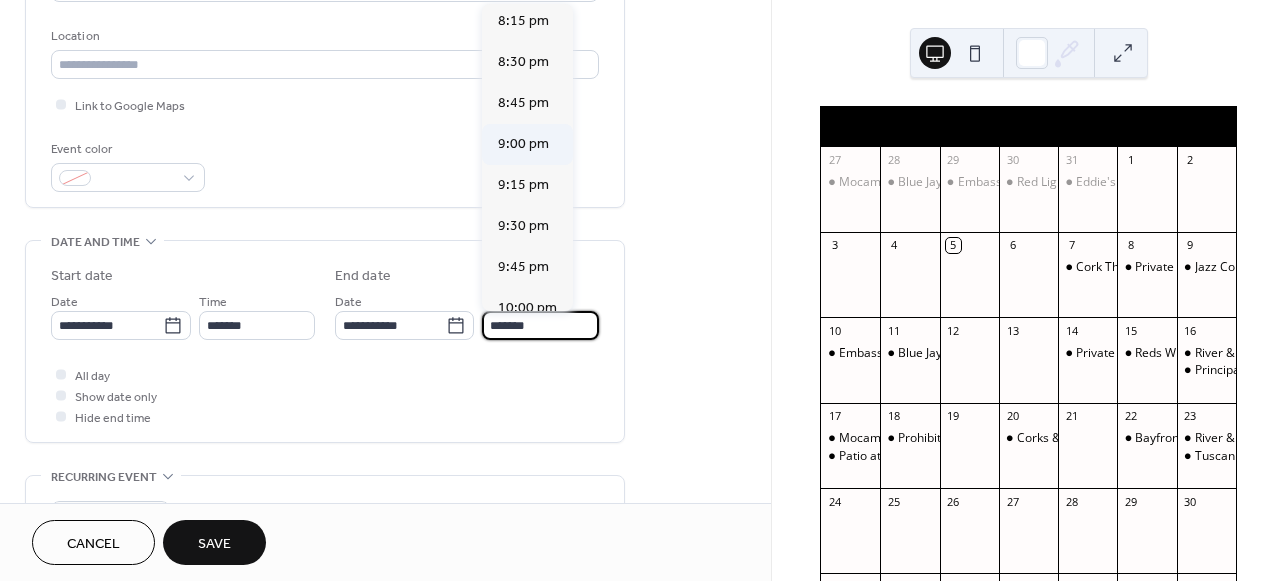 type on "********" 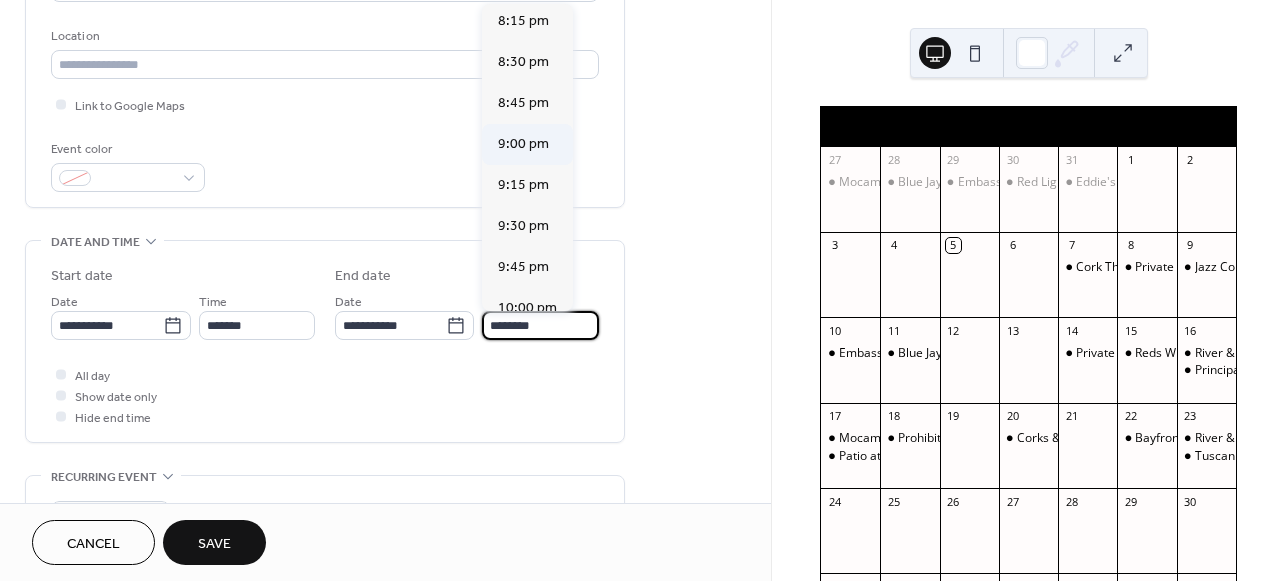 scroll, scrollTop: 0, scrollLeft: 0, axis: both 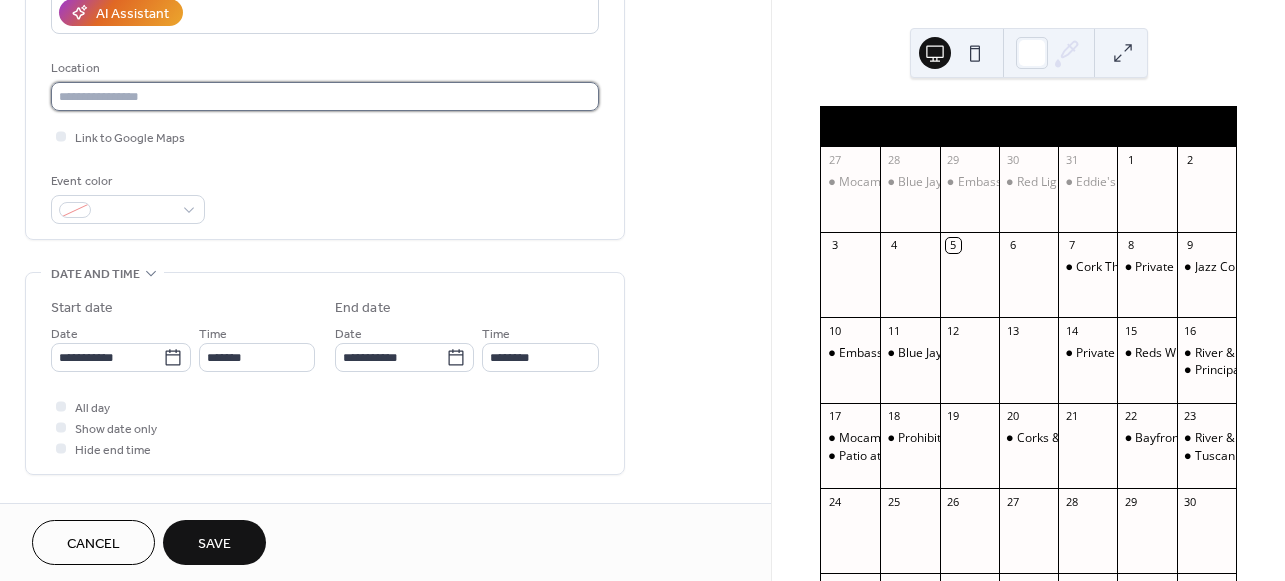 click at bounding box center [325, 96] 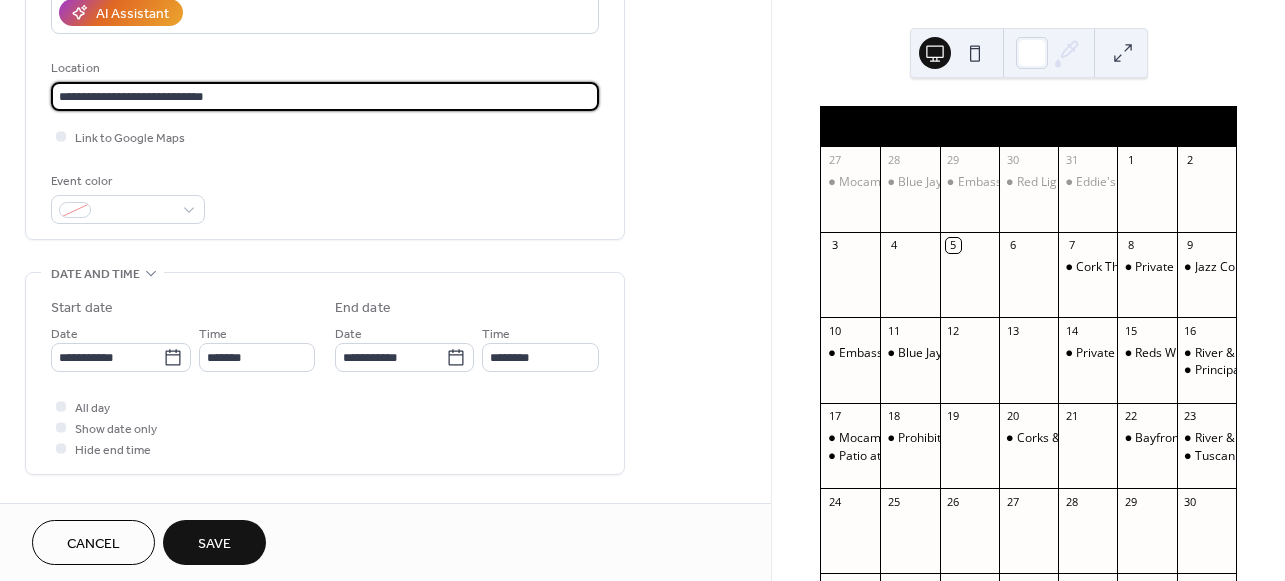 type on "**********" 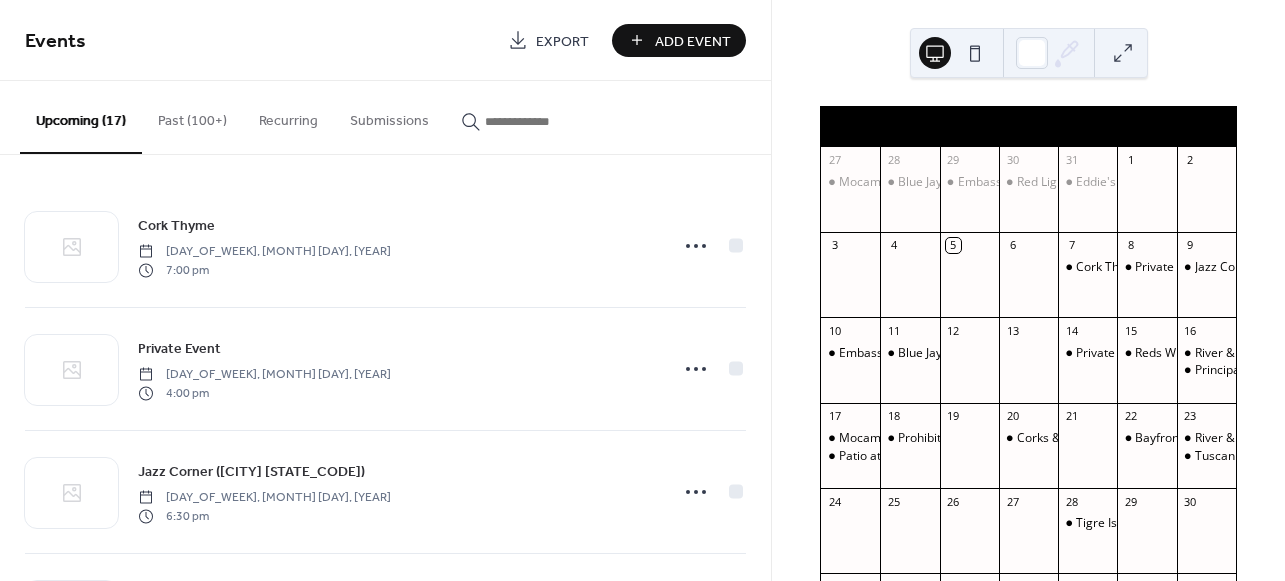 click on "Add Event" at bounding box center [693, 41] 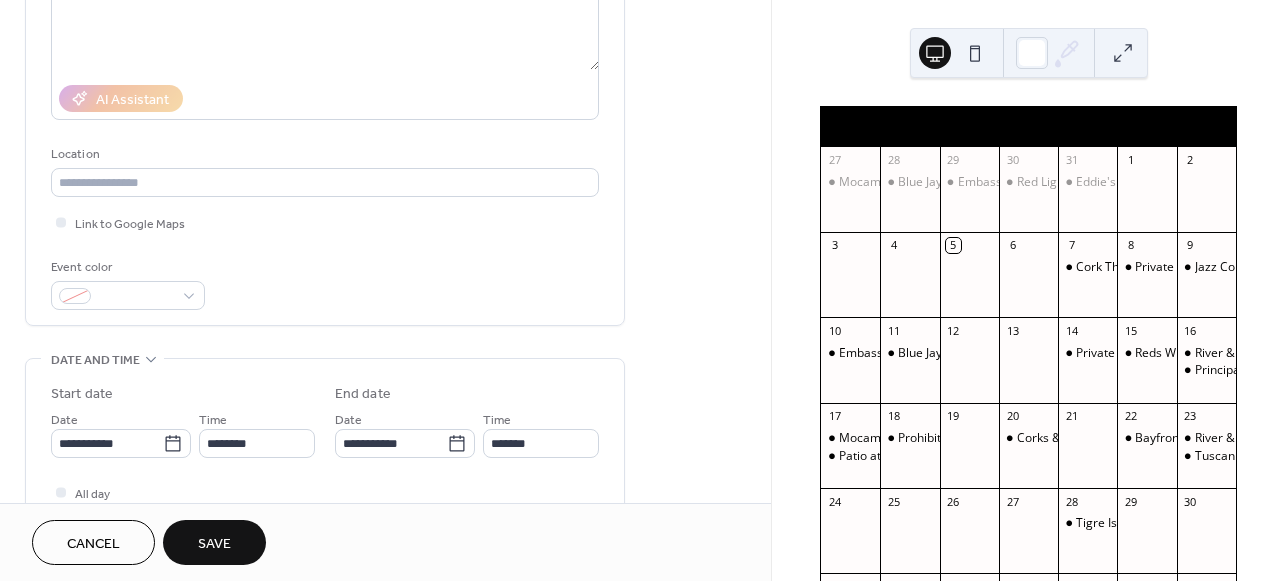 scroll, scrollTop: 328, scrollLeft: 0, axis: vertical 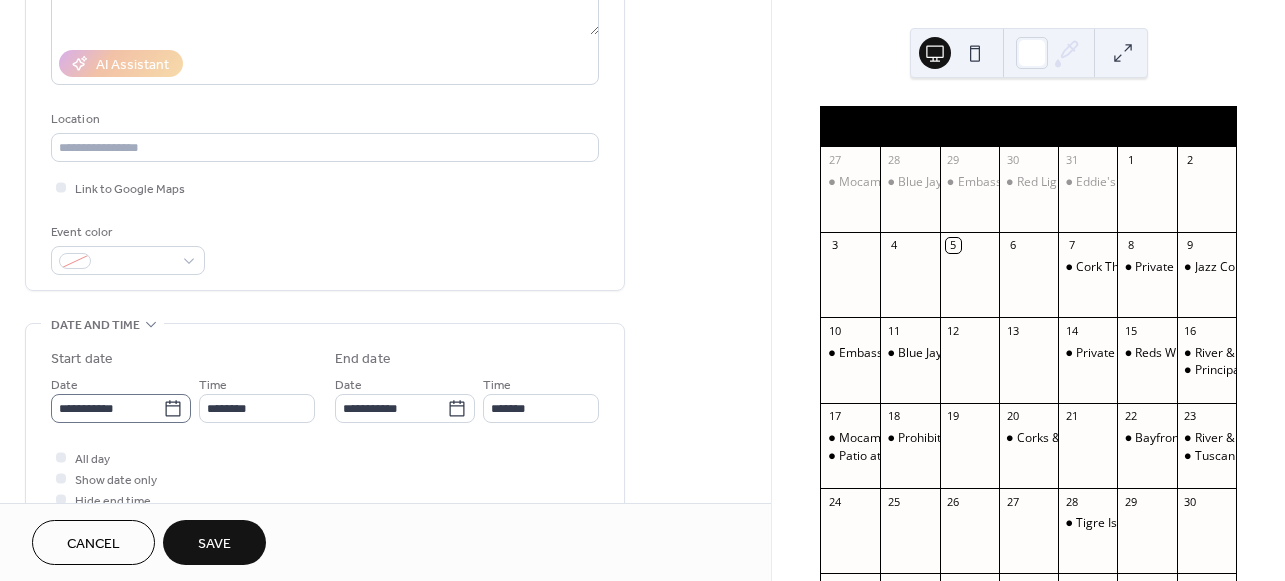 type on "**********" 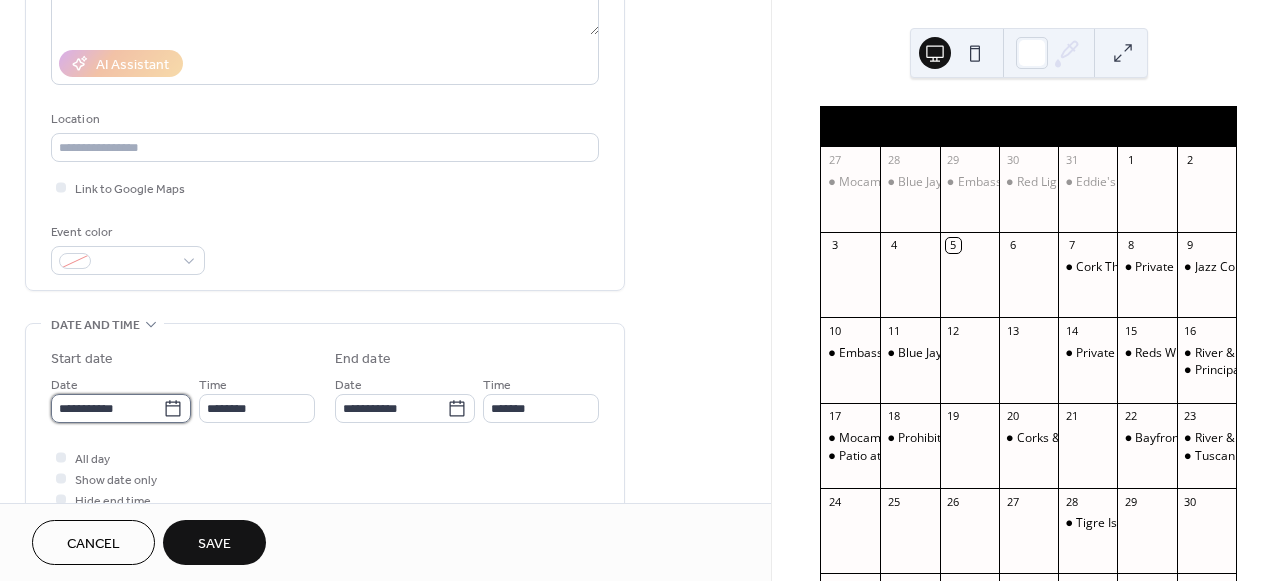 click on "**********" at bounding box center (107, 408) 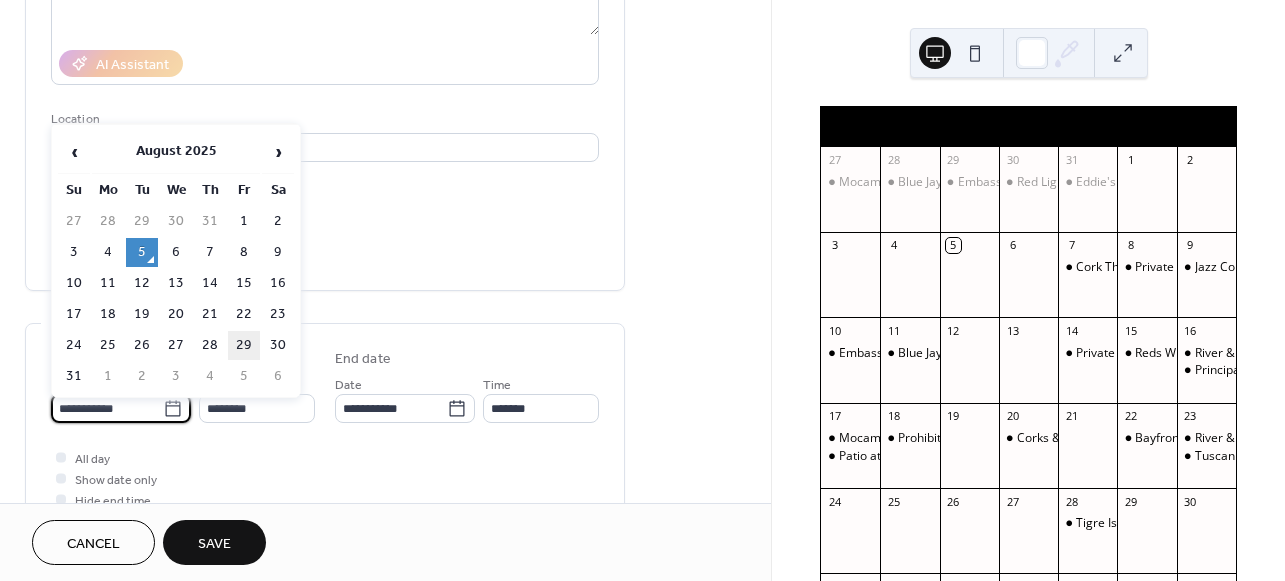 click on "29" at bounding box center (244, 345) 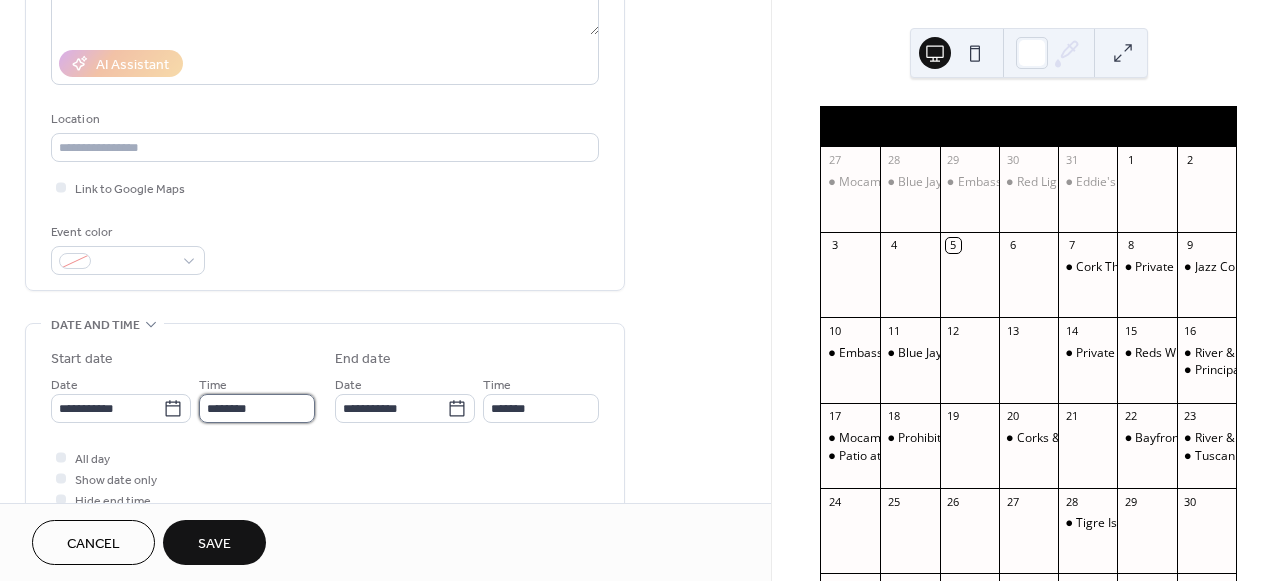 click on "********" at bounding box center [257, 408] 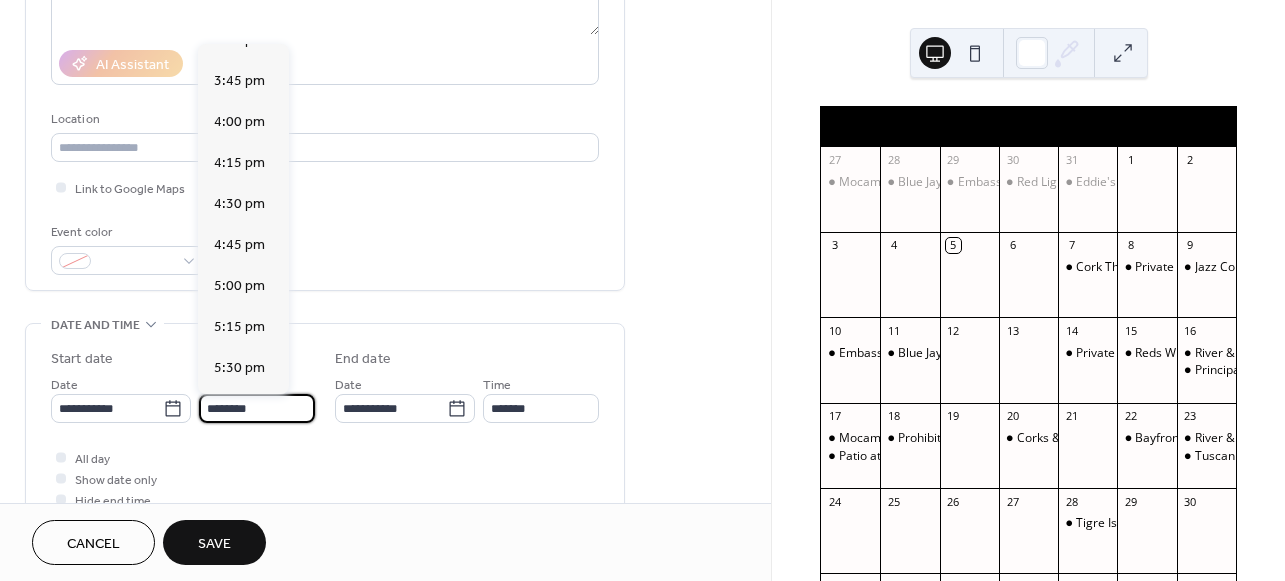 scroll, scrollTop: 2609, scrollLeft: 0, axis: vertical 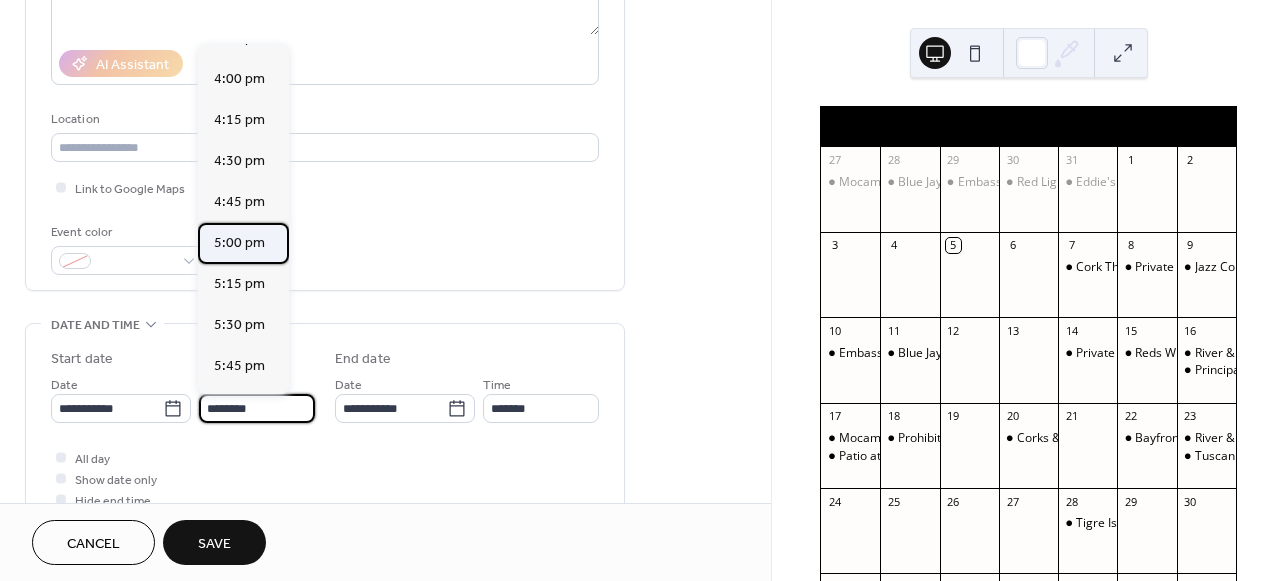 click on "5:00 pm" at bounding box center [239, 243] 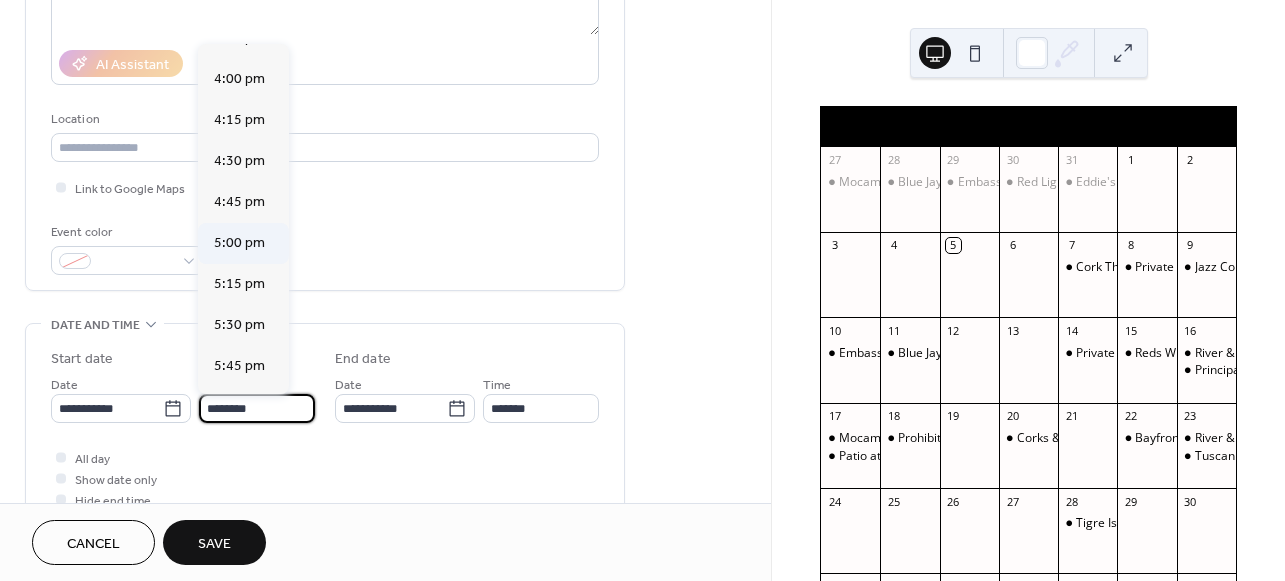 type on "*******" 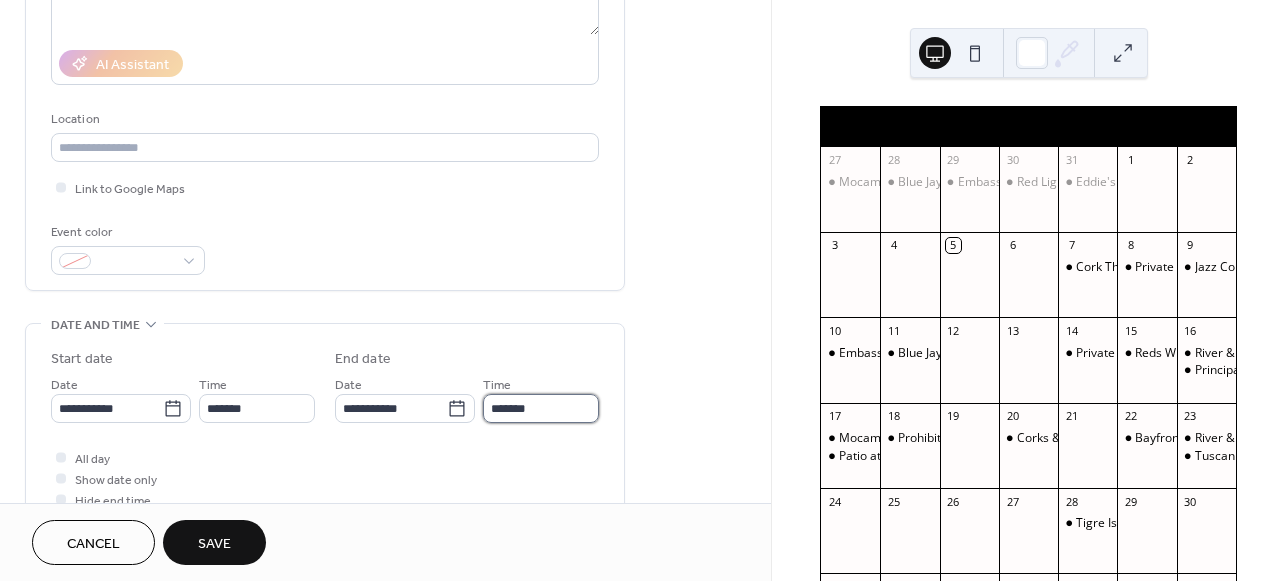 click on "*******" at bounding box center (541, 408) 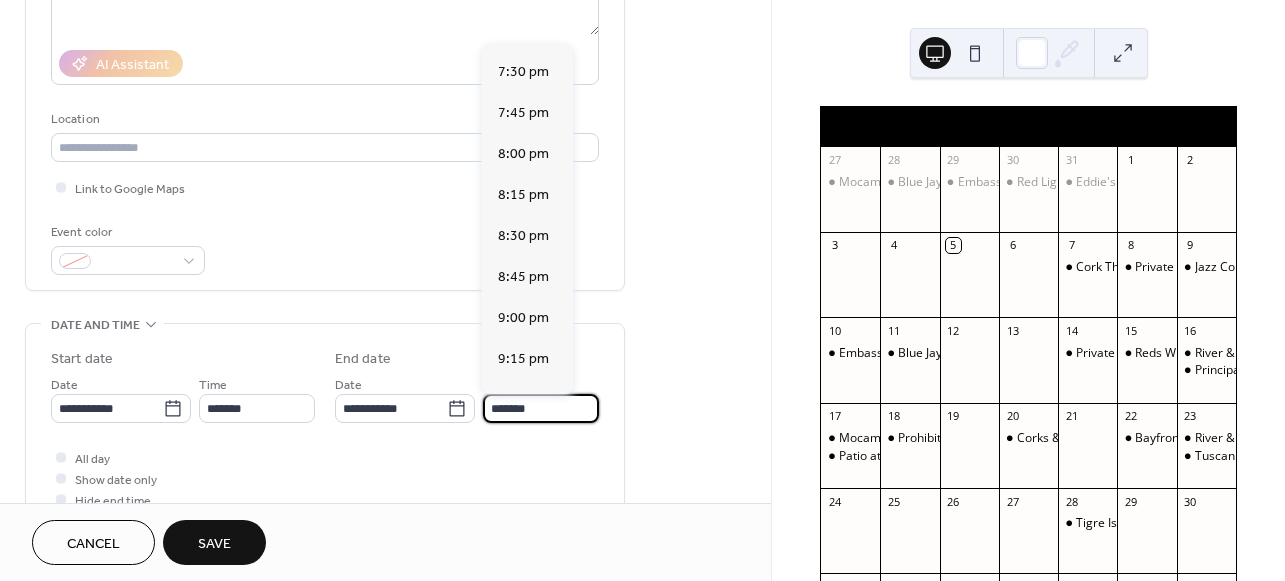 scroll, scrollTop: 360, scrollLeft: 0, axis: vertical 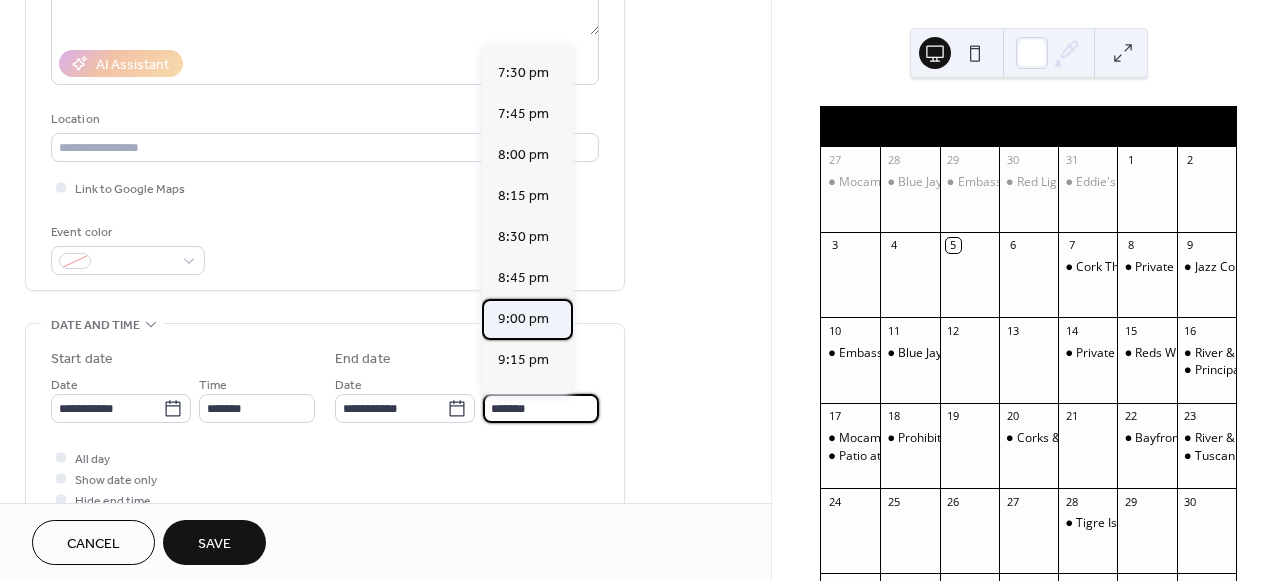 click on "9:00 pm" at bounding box center (523, 319) 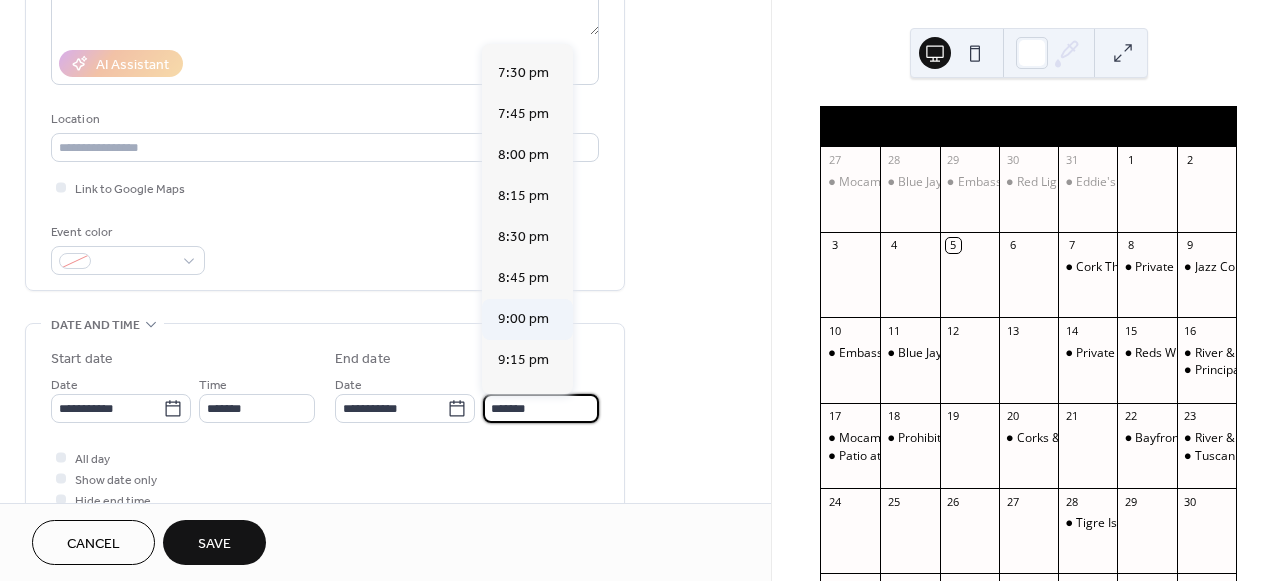 type on "*******" 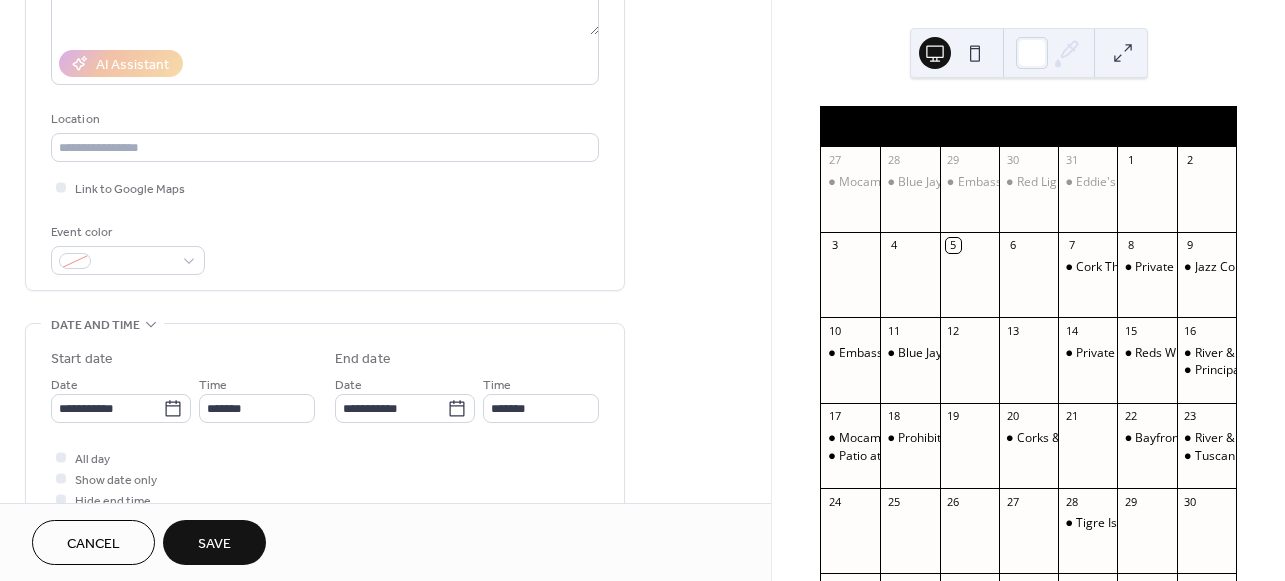 click on "Save" at bounding box center (214, 542) 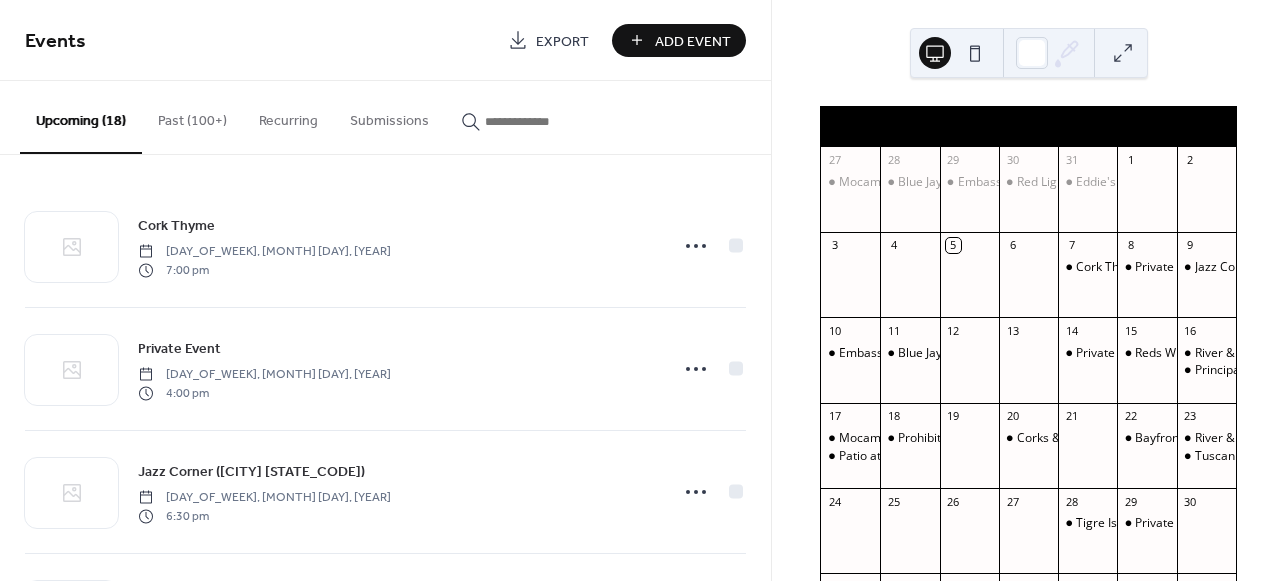 click on "Add Event" at bounding box center [693, 41] 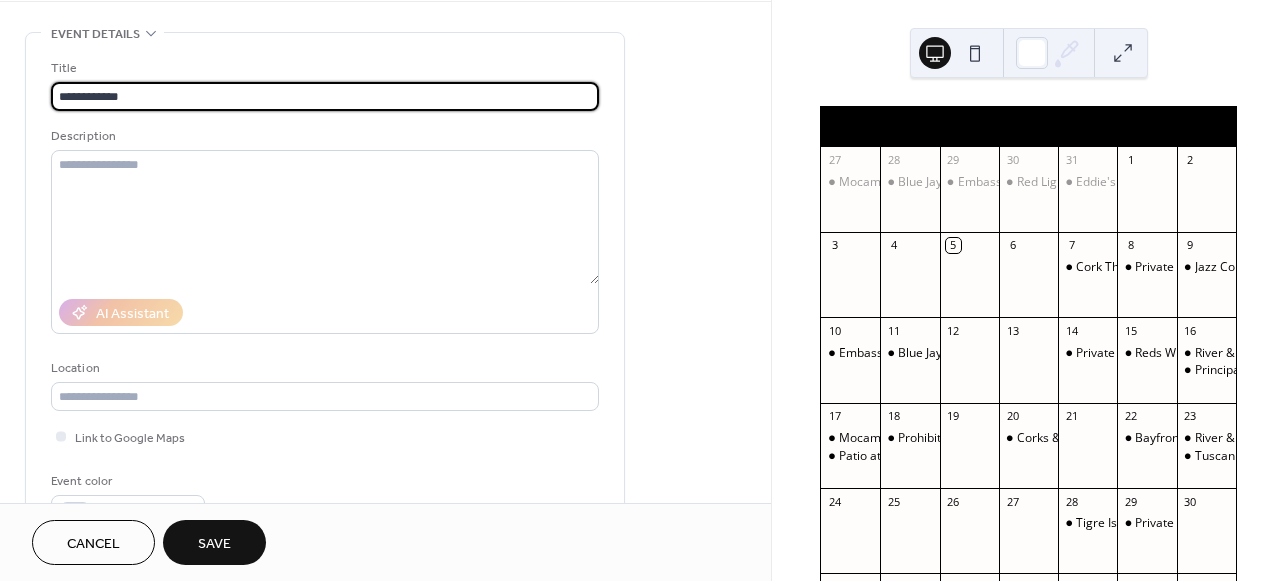 scroll, scrollTop: 147, scrollLeft: 0, axis: vertical 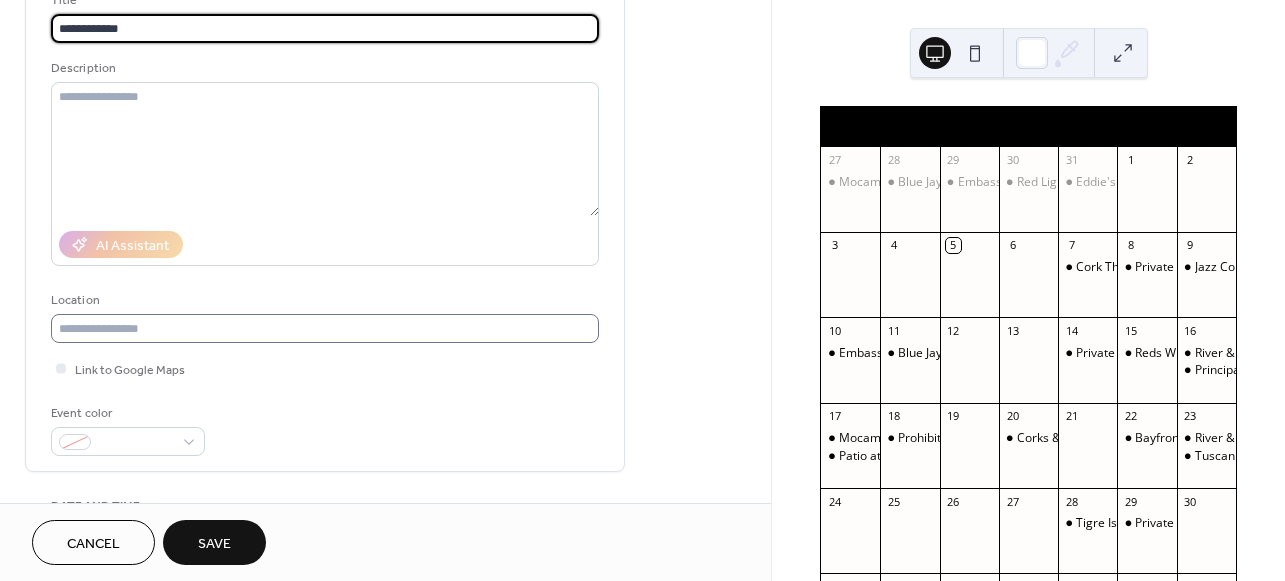 type on "**********" 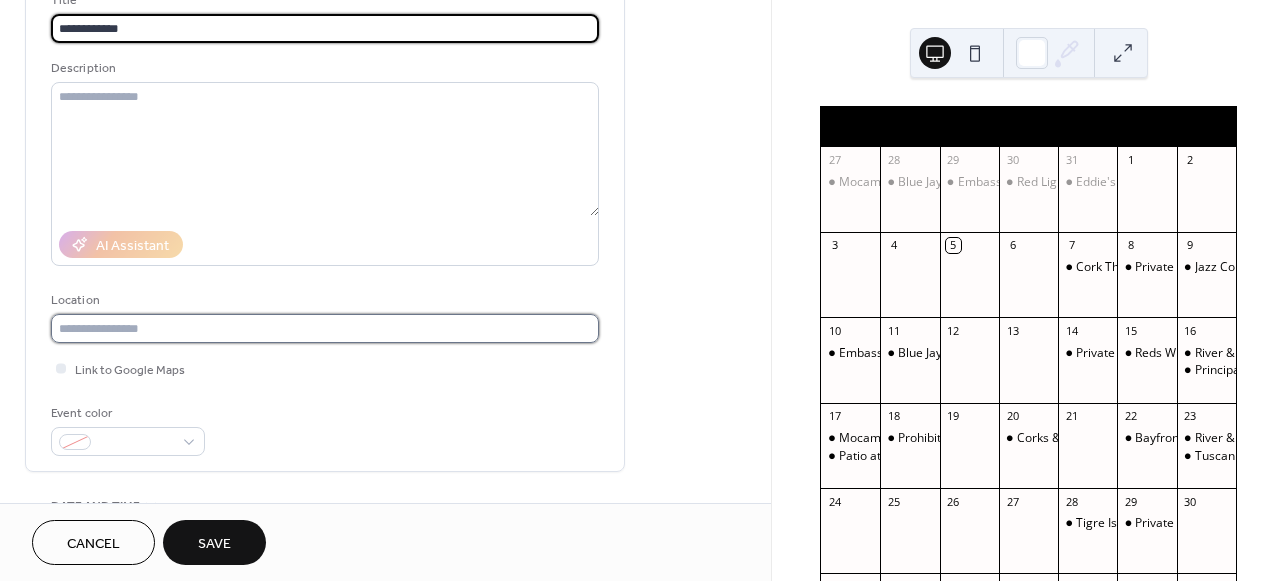 click at bounding box center [325, 328] 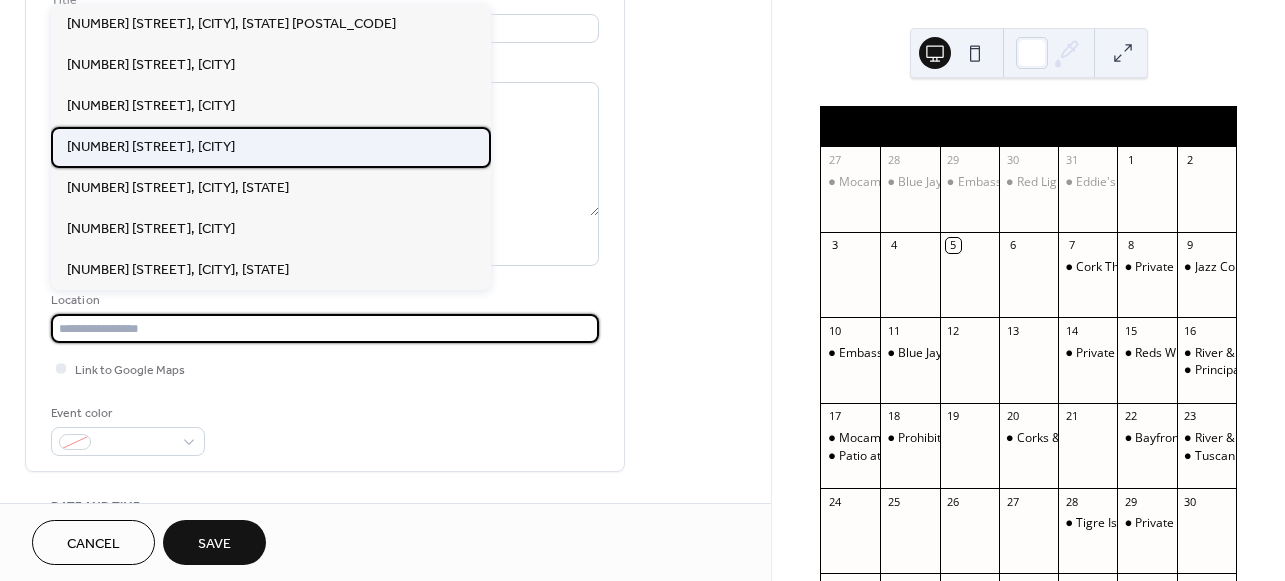 click on "[NUMBER] [STREET], [CITY]" at bounding box center (271, 147) 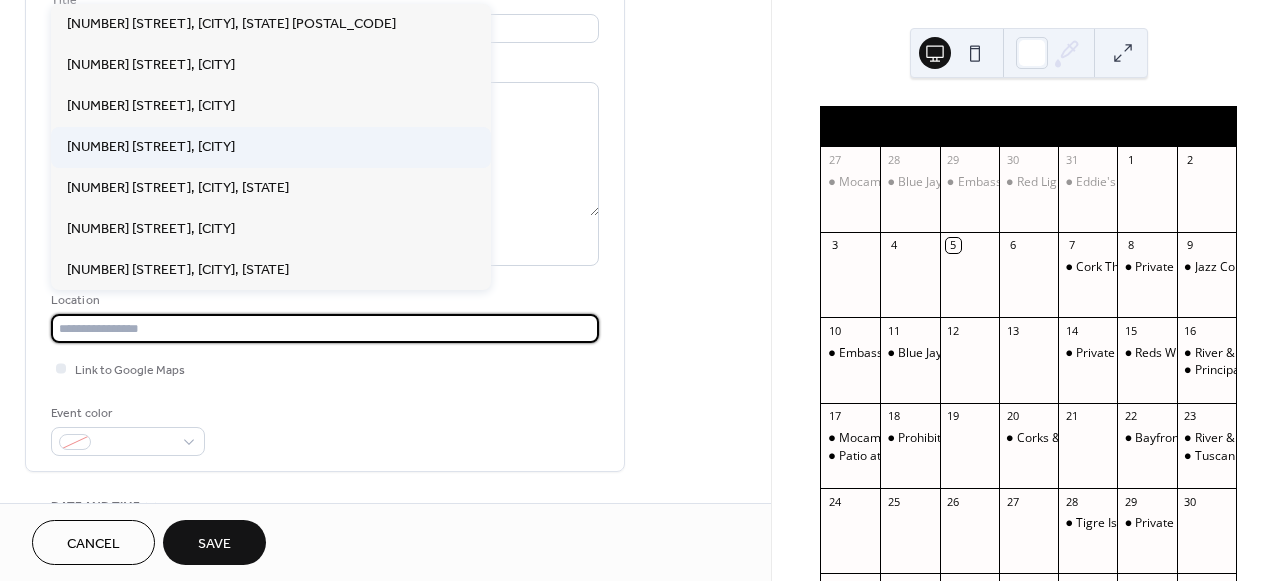type on "**********" 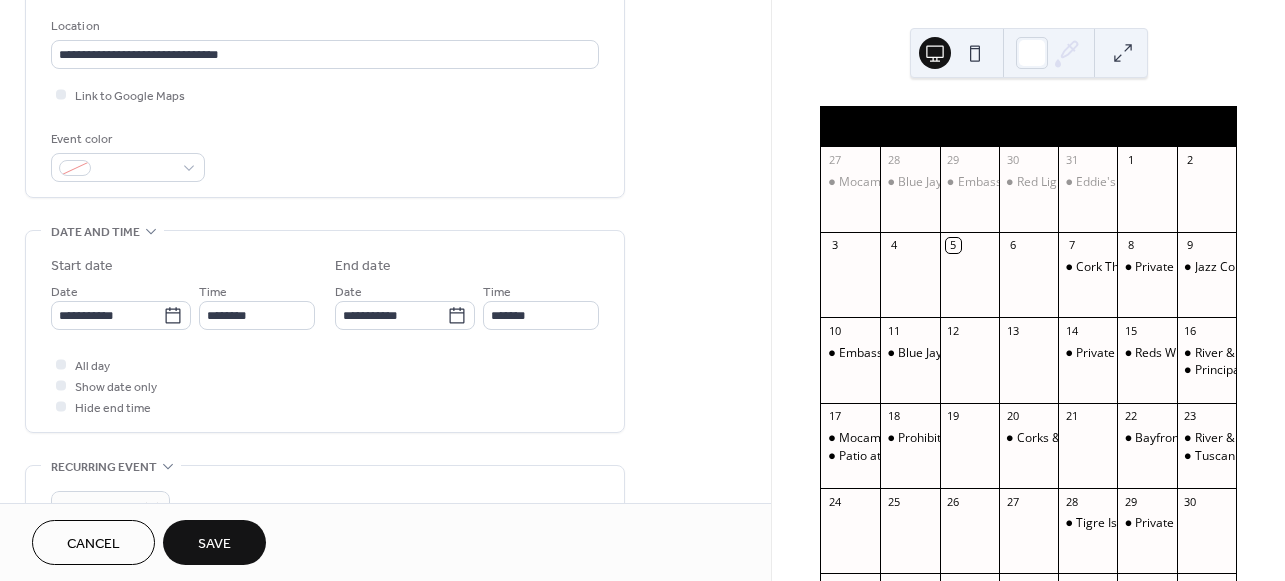 scroll, scrollTop: 420, scrollLeft: 0, axis: vertical 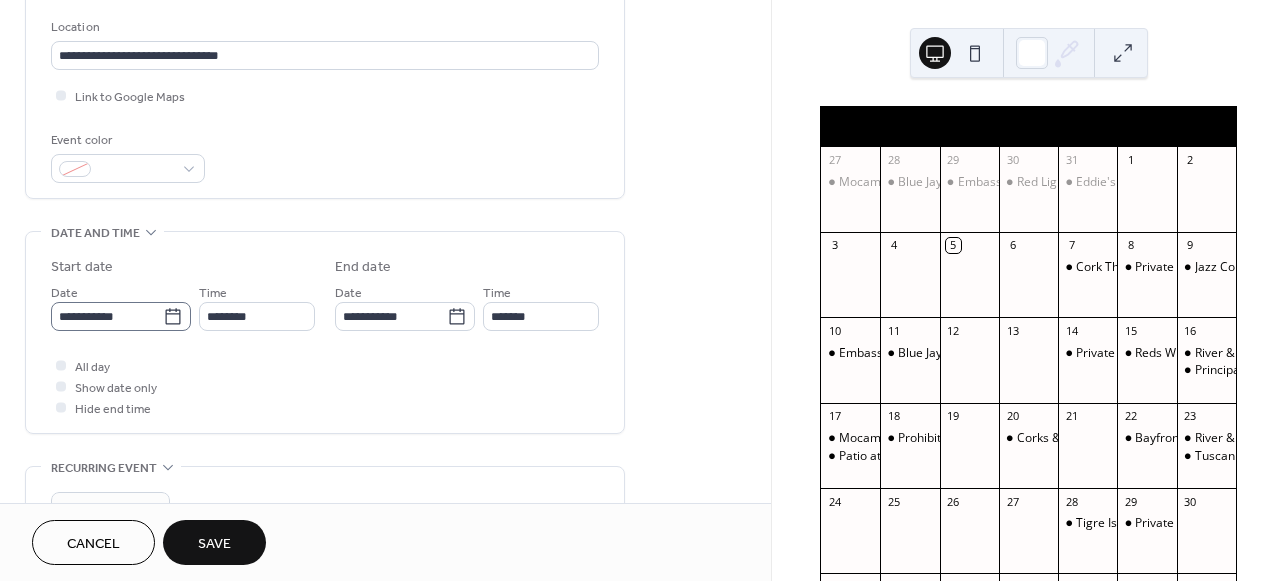 click 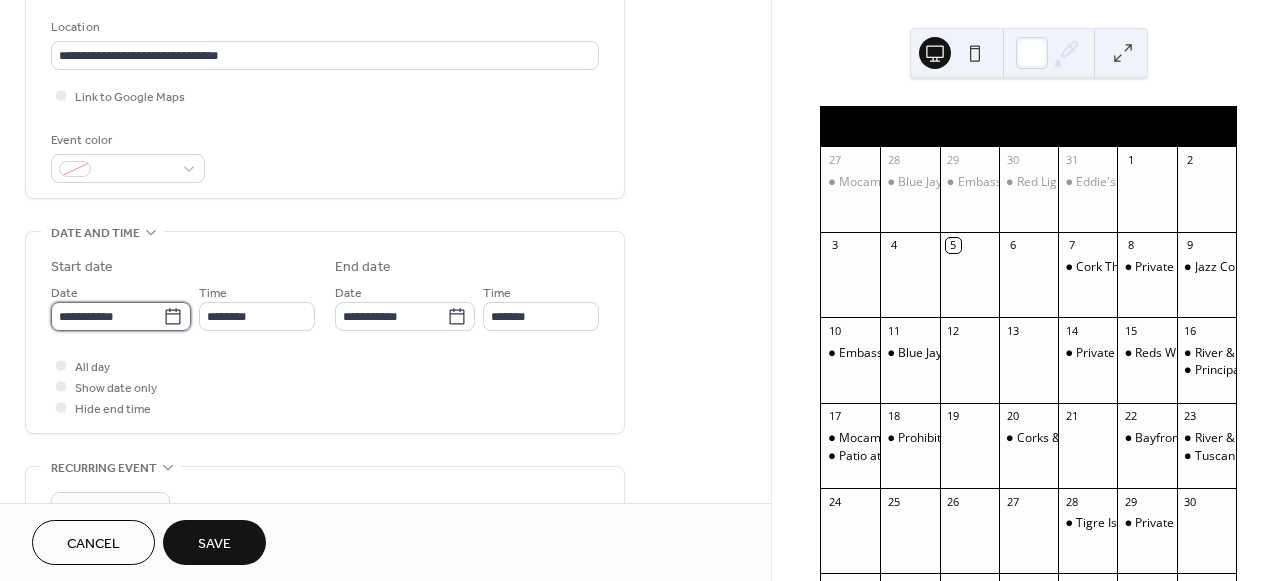click on "**********" at bounding box center (107, 316) 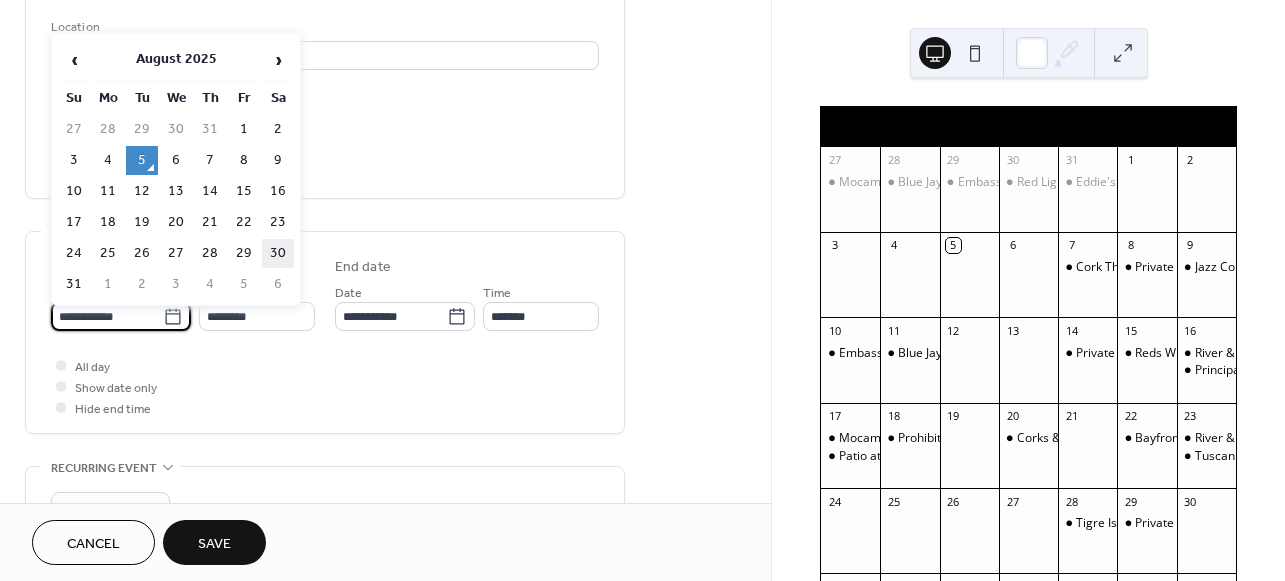 click on "30" at bounding box center (278, 253) 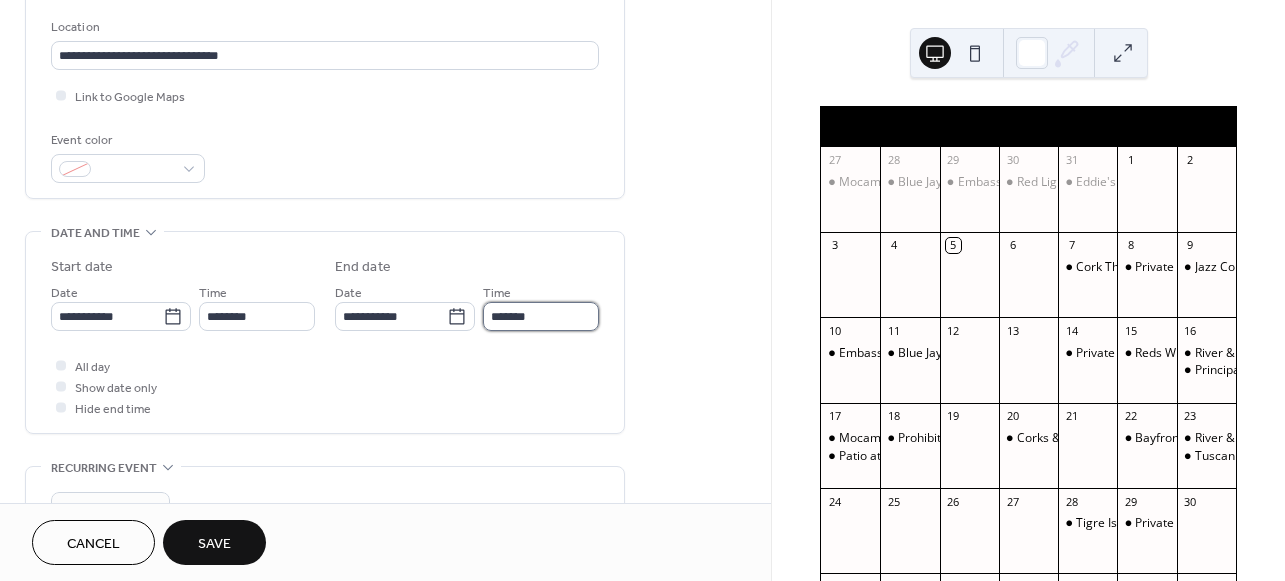 click on "*******" at bounding box center (541, 316) 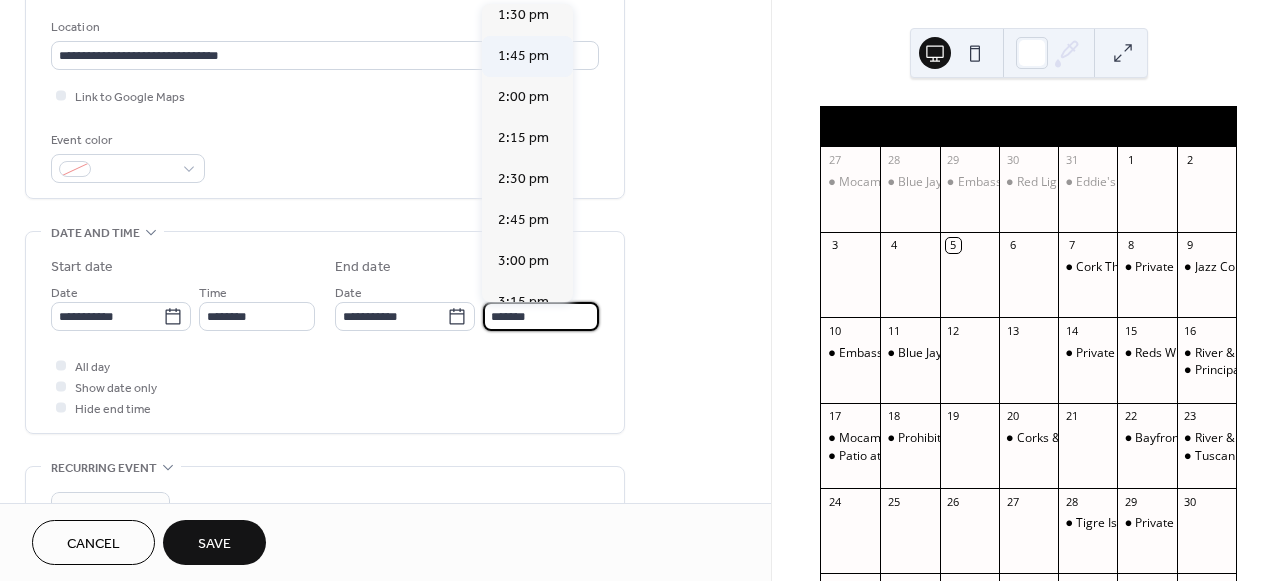 scroll, scrollTop: 218, scrollLeft: 0, axis: vertical 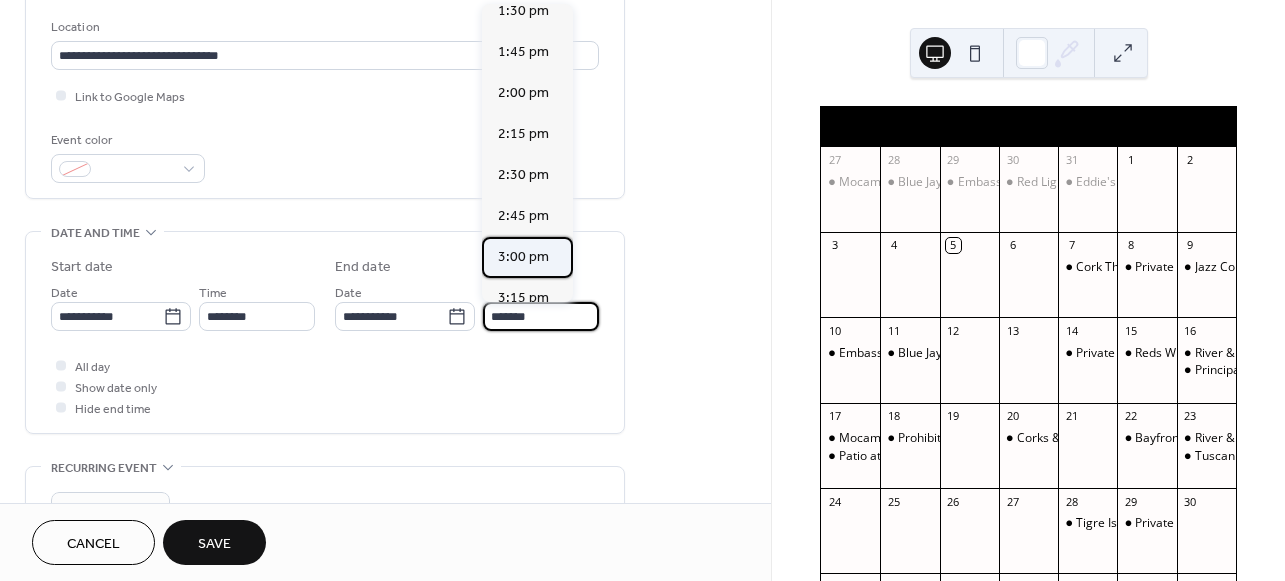 click on "3:00 pm" at bounding box center [523, 257] 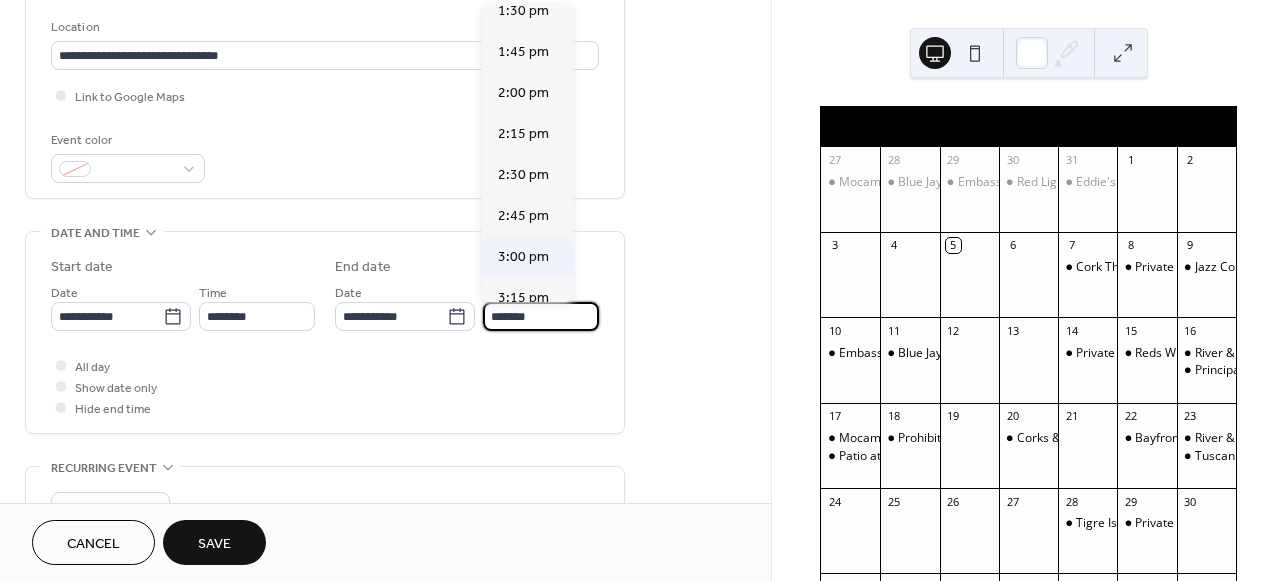 type on "*******" 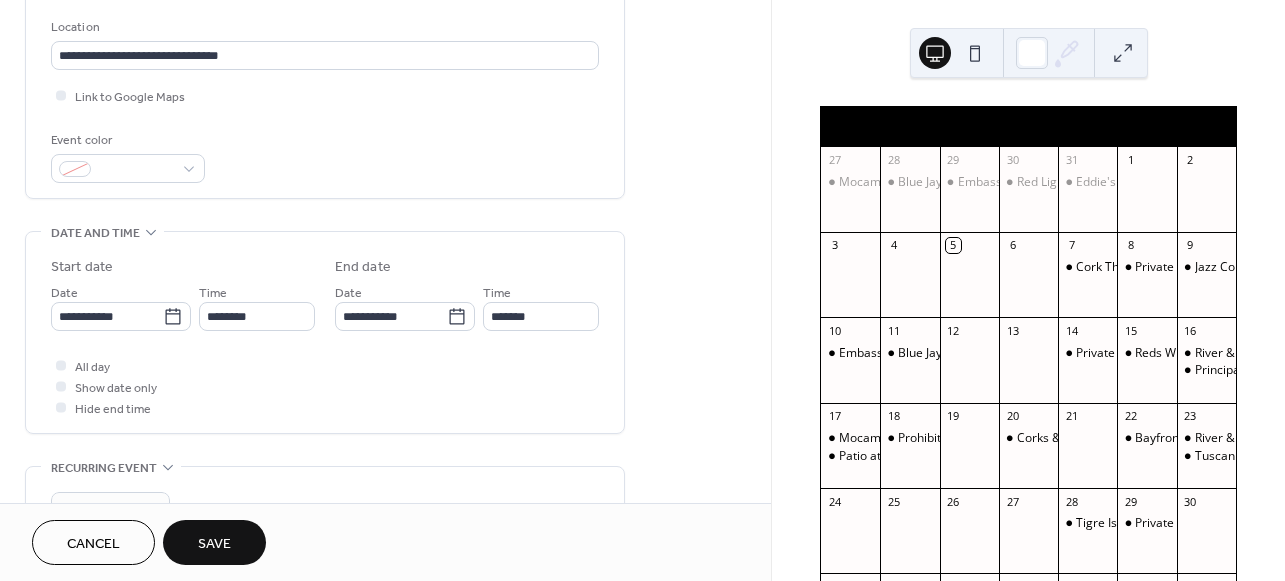 click on "Save" at bounding box center (214, 542) 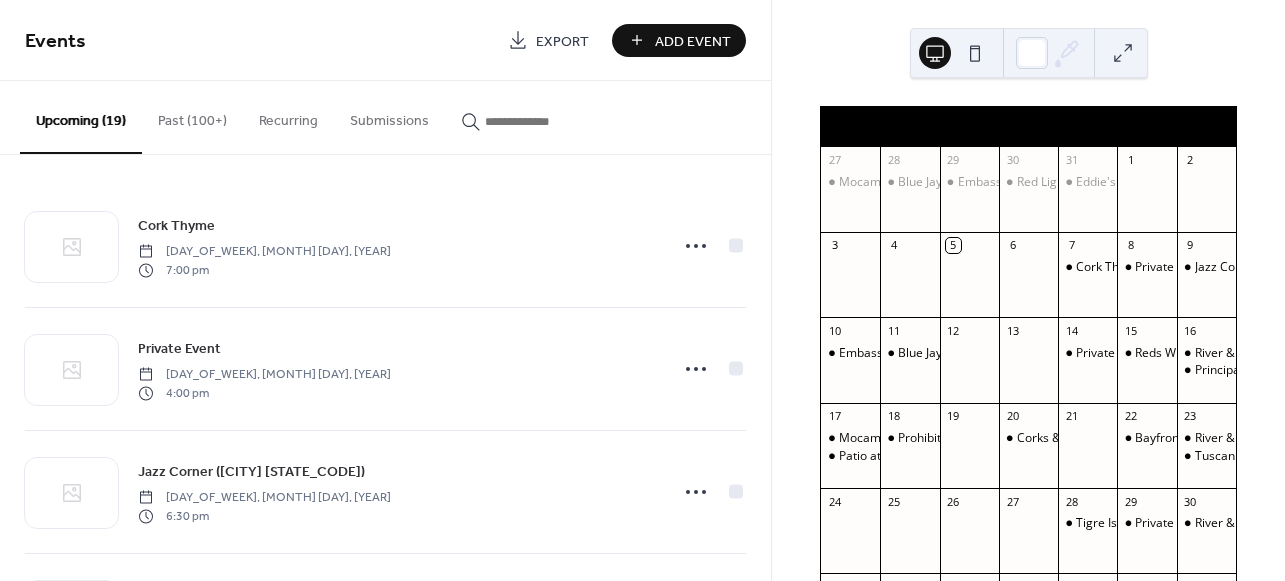 click on "Add Event" at bounding box center (679, 40) 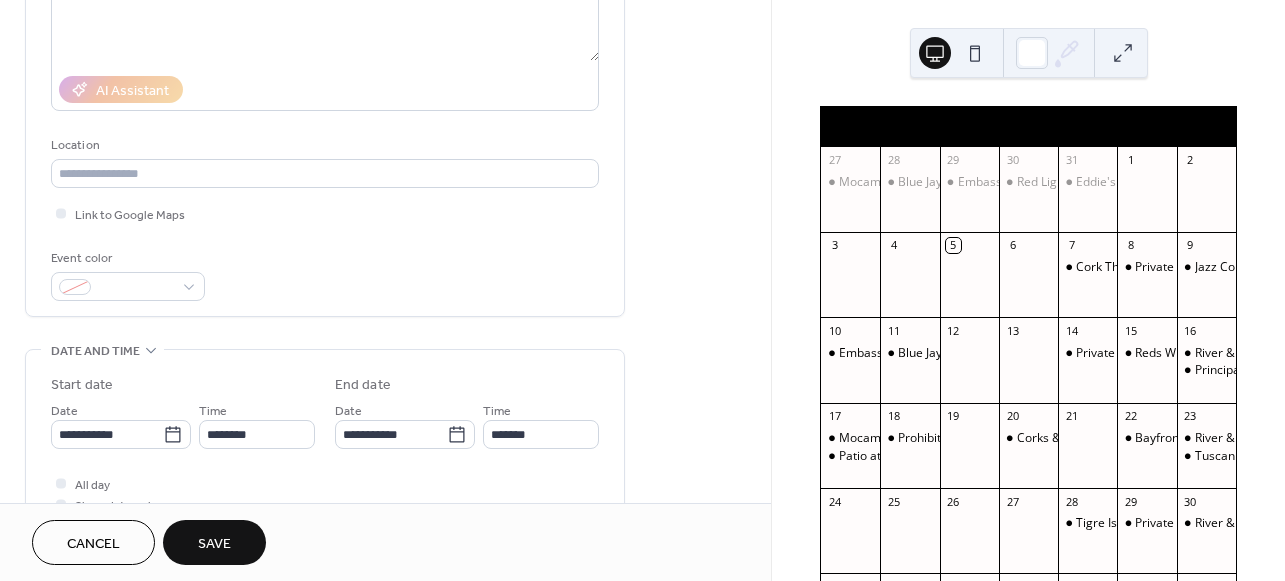 scroll, scrollTop: 313, scrollLeft: 0, axis: vertical 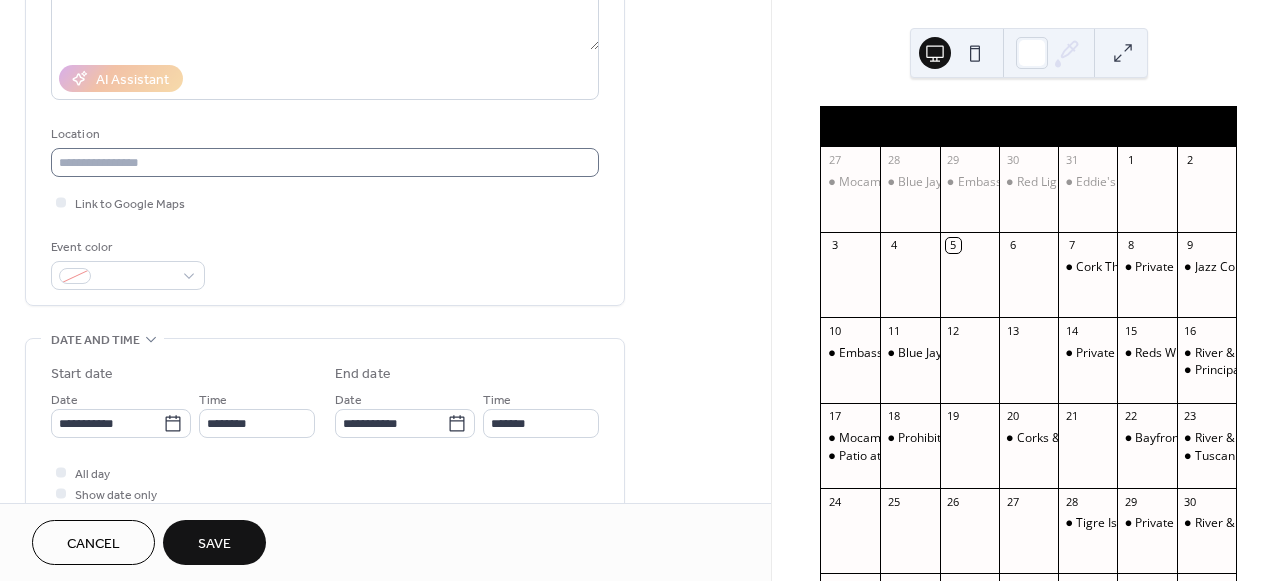 type on "********" 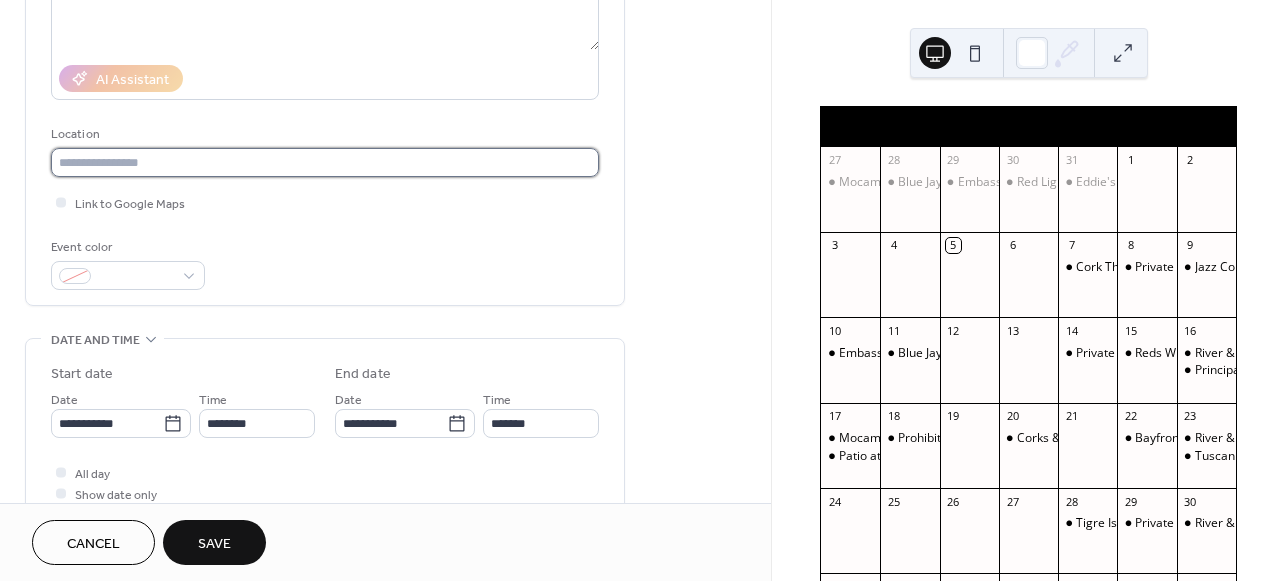 click at bounding box center [325, 162] 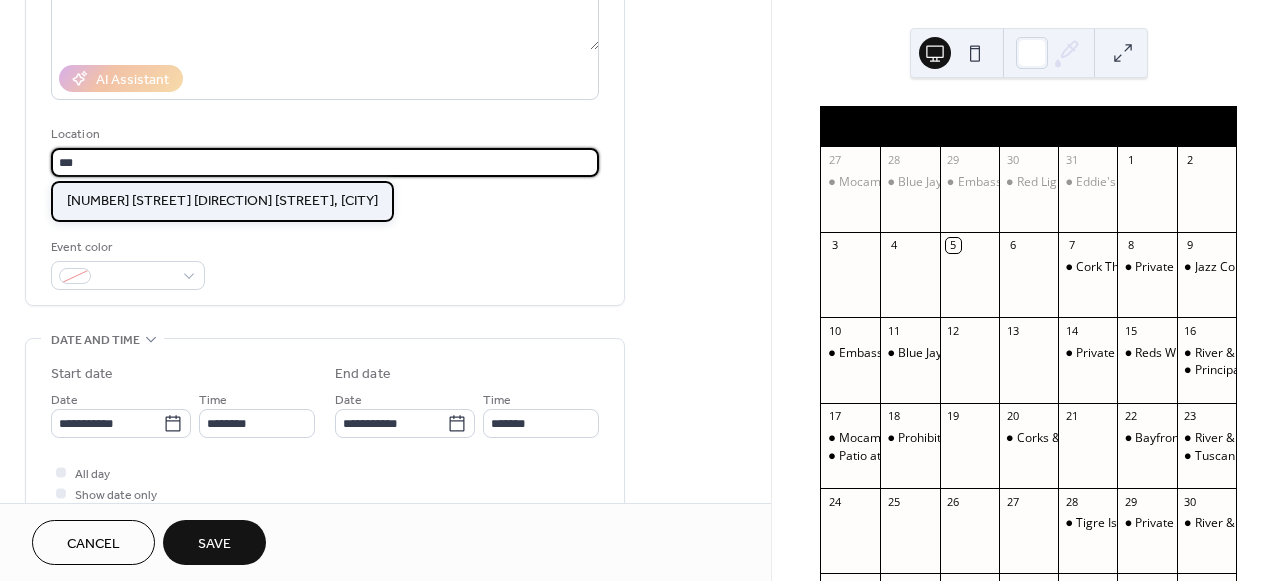 click on "[NUMBER] [STREET] [DIRECTION] [STREET], [CITY]" at bounding box center [222, 201] 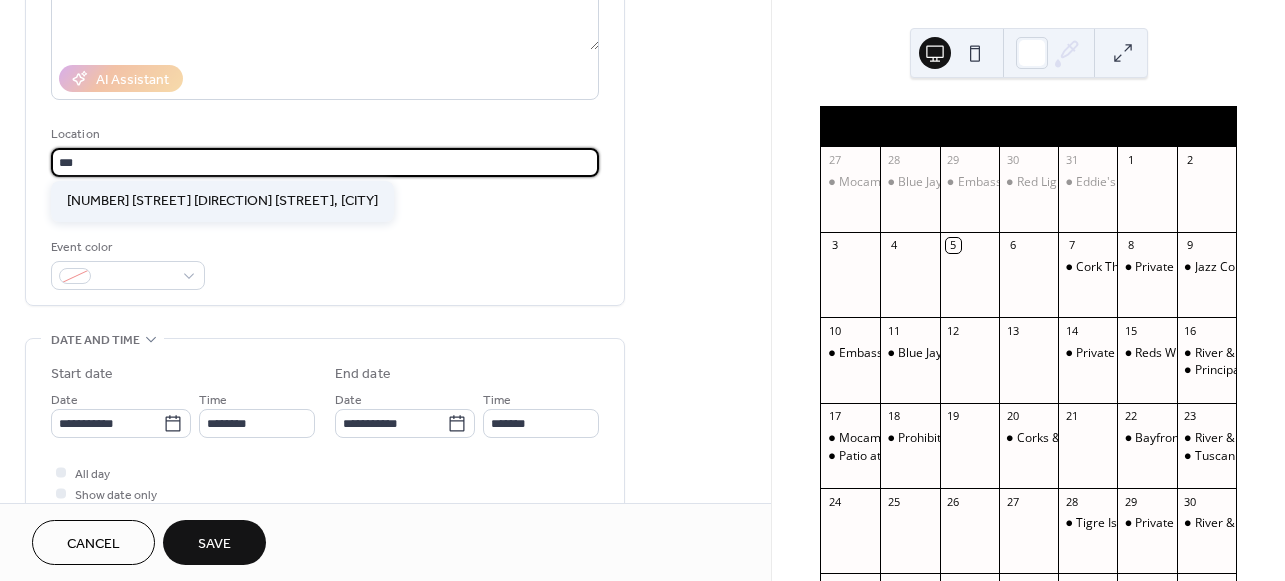 type on "**********" 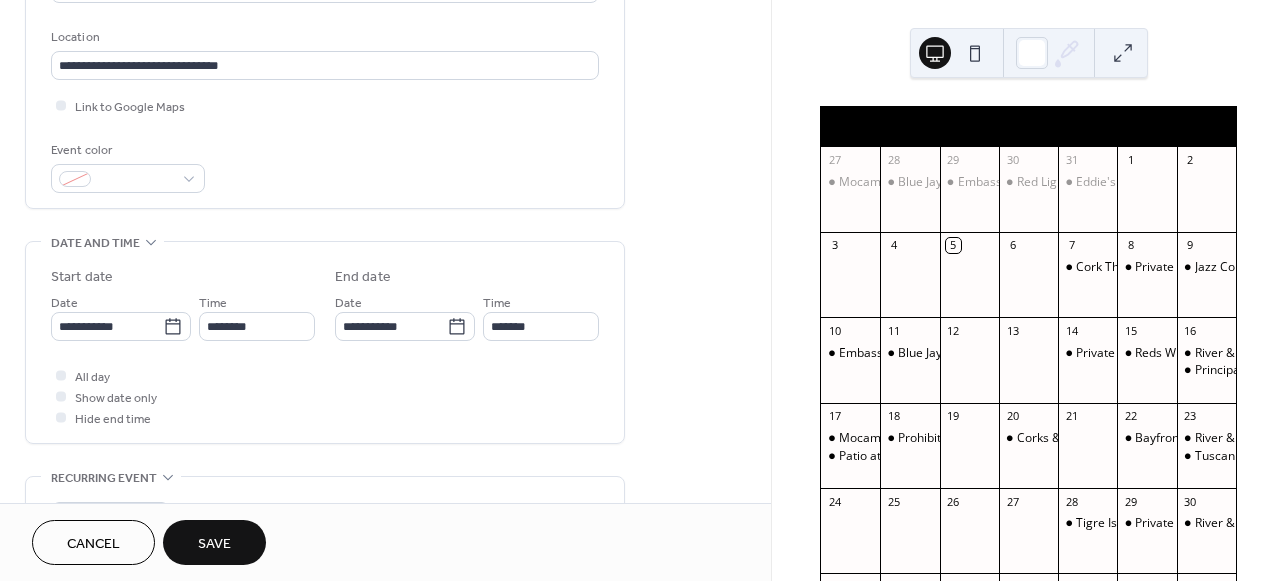 scroll, scrollTop: 432, scrollLeft: 0, axis: vertical 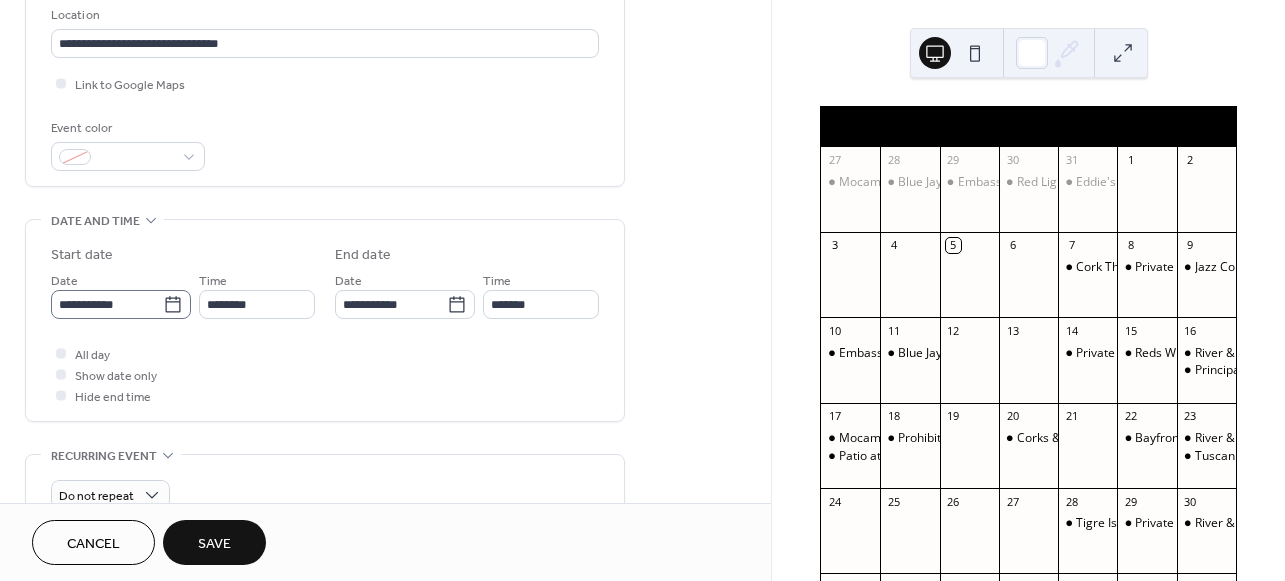 click 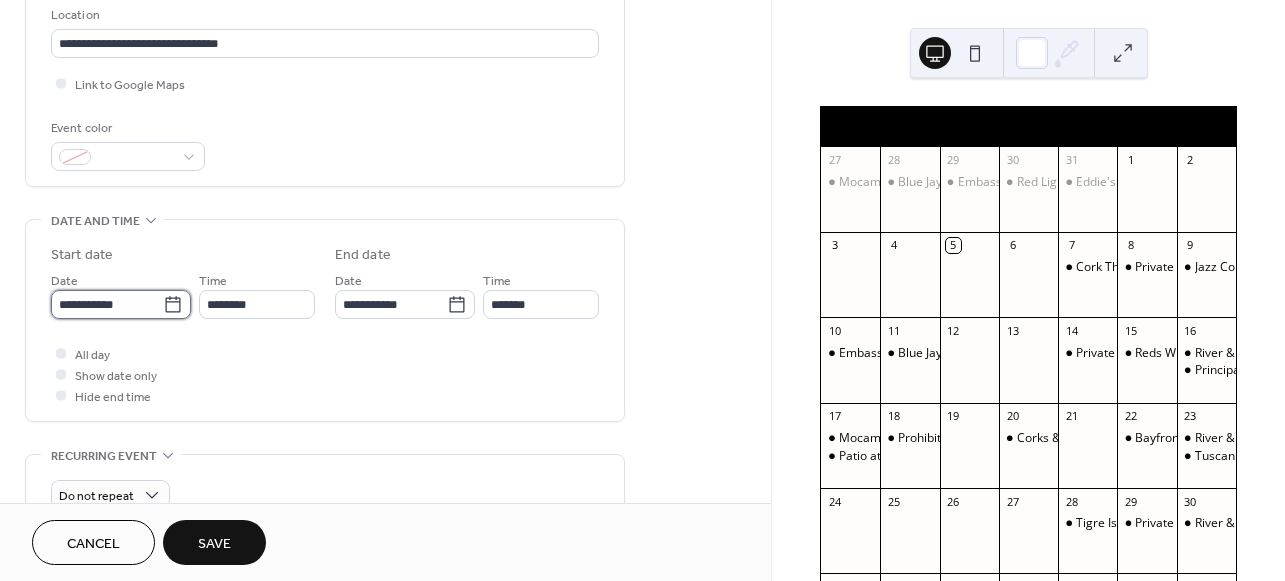 click on "**********" at bounding box center (107, 304) 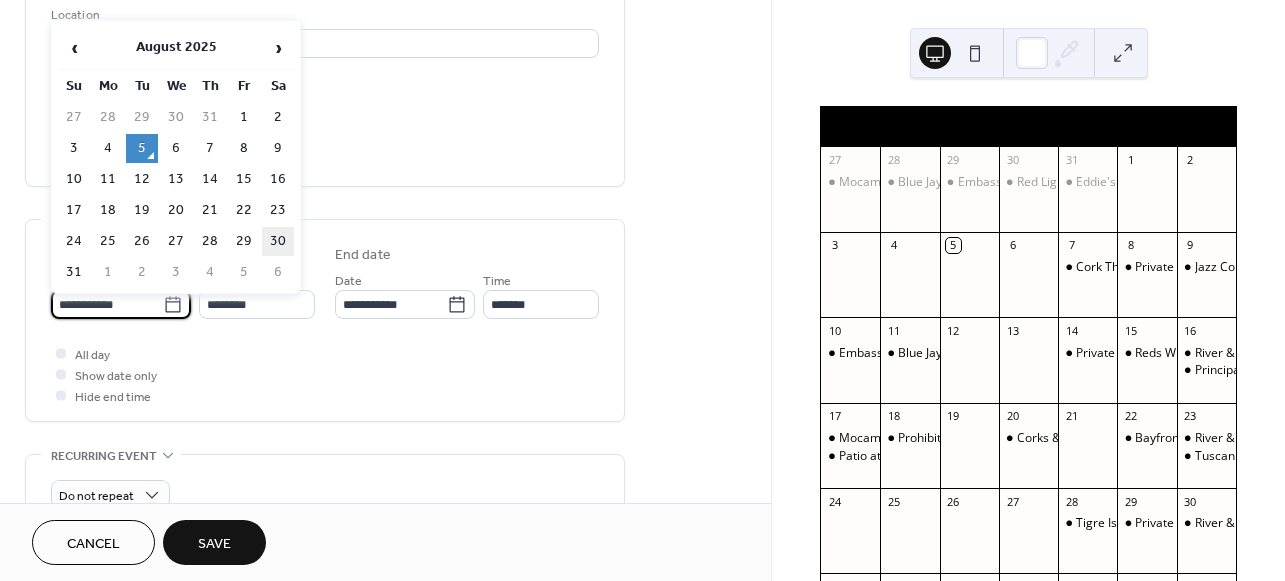 click on "30" at bounding box center [278, 241] 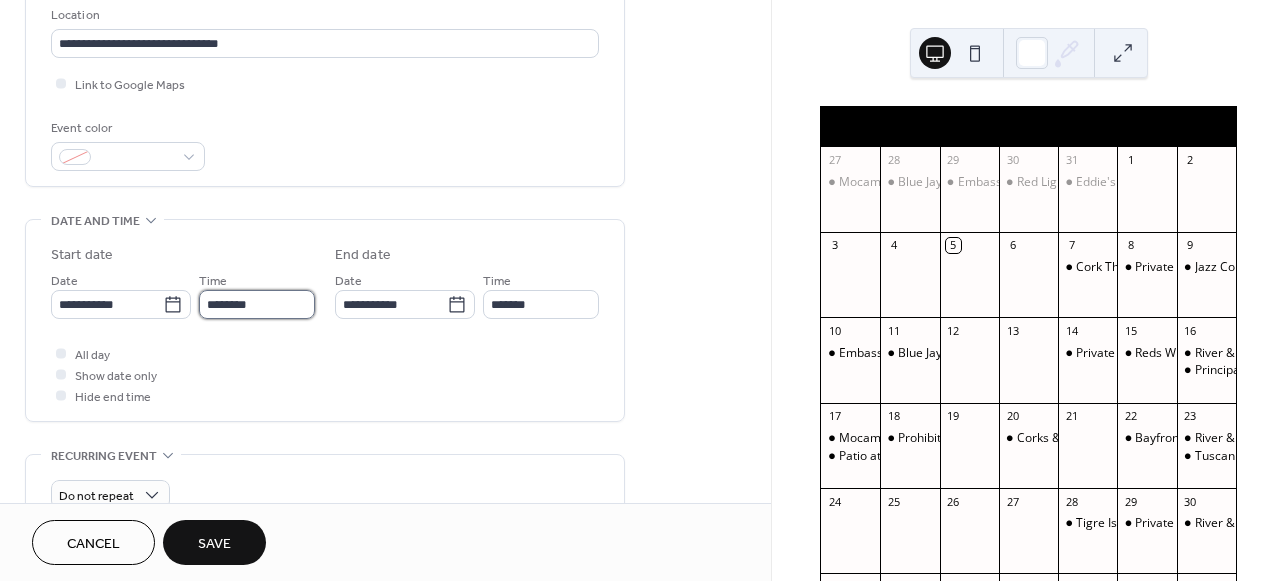 click on "********" at bounding box center (257, 304) 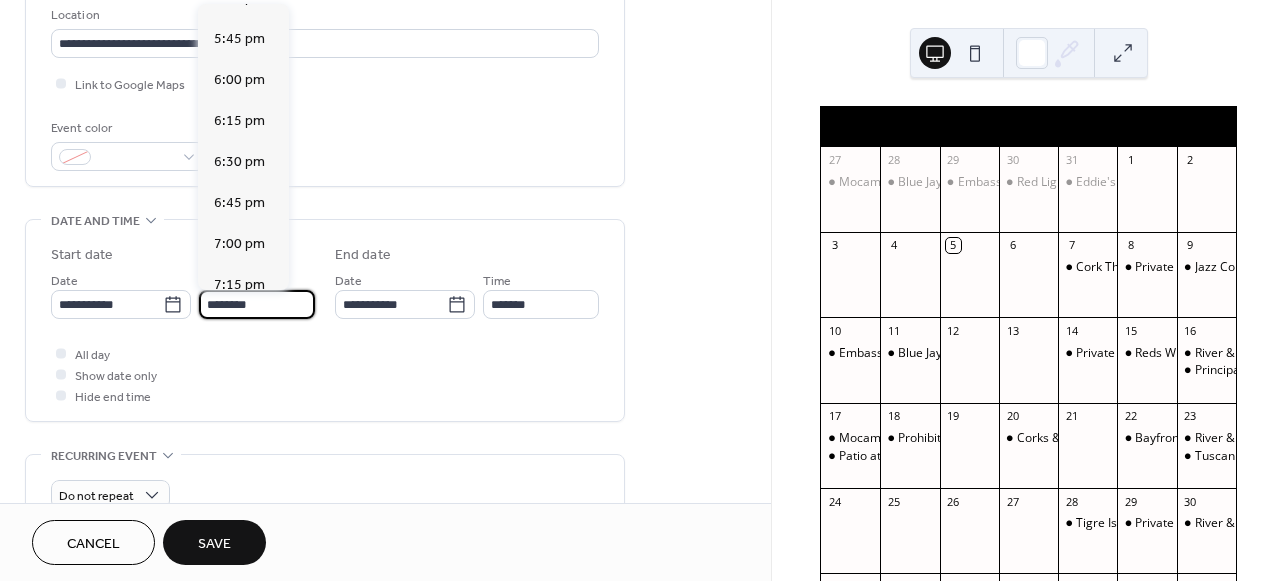 scroll, scrollTop: 2894, scrollLeft: 0, axis: vertical 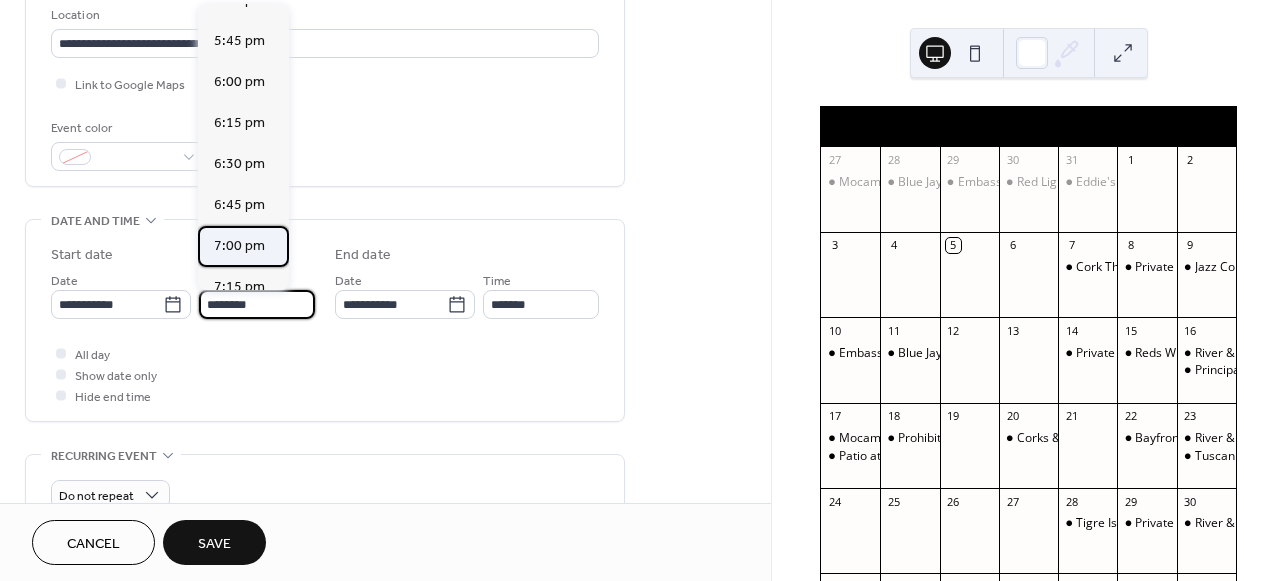 click on "7:00 pm" at bounding box center (239, 246) 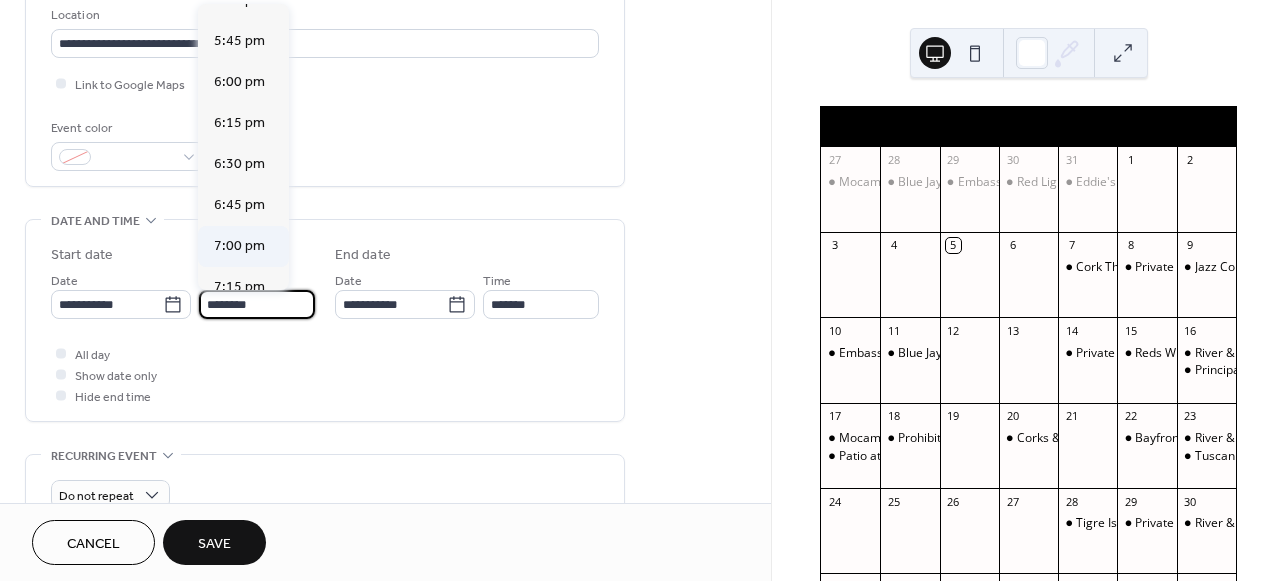 type on "*******" 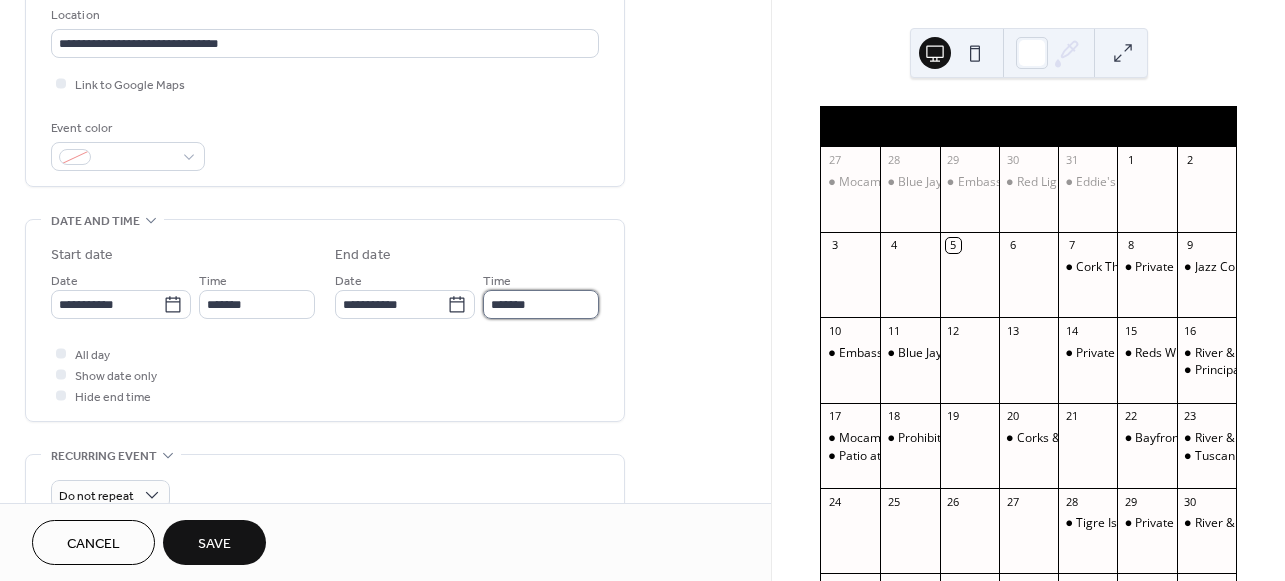 click on "*******" at bounding box center [541, 304] 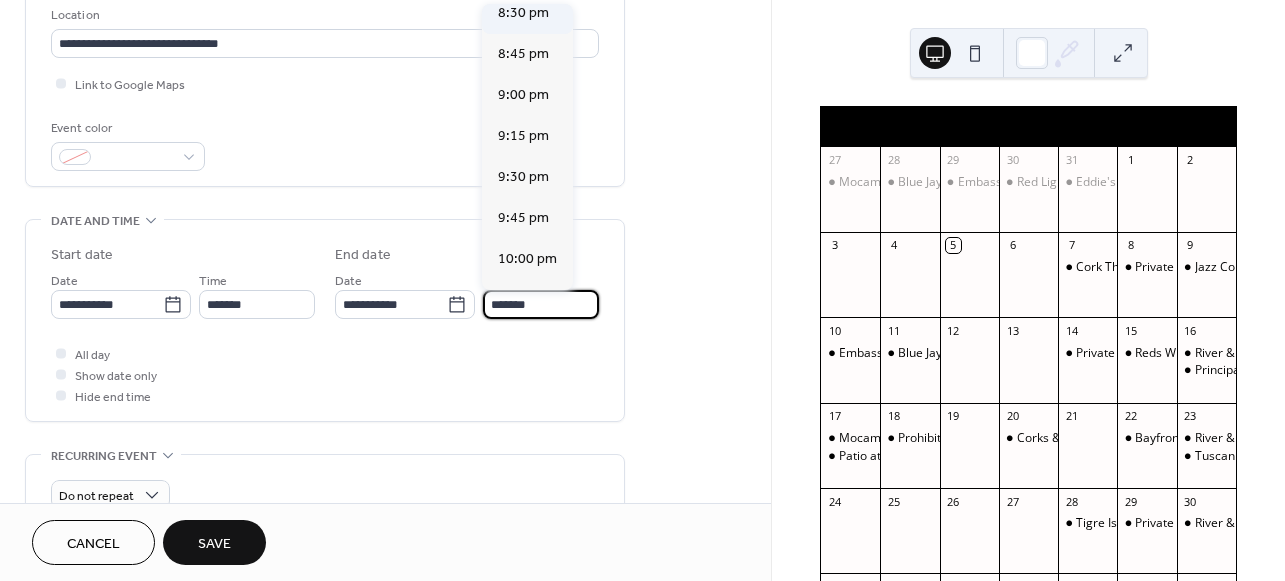 scroll, scrollTop: 219, scrollLeft: 0, axis: vertical 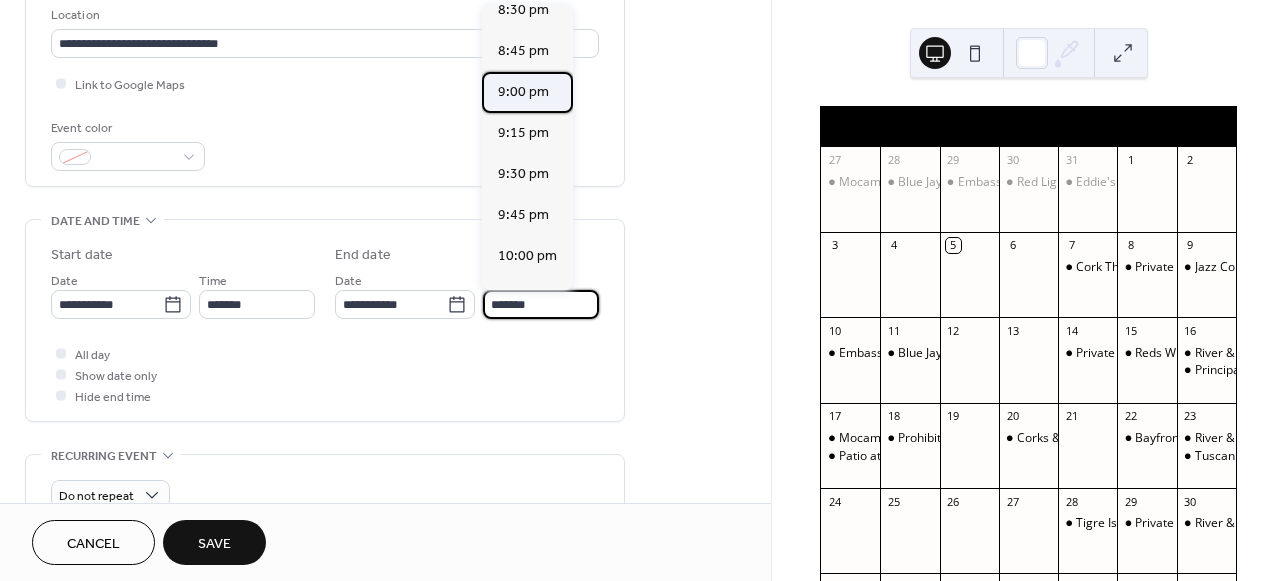 click on "9:00 pm" at bounding box center (523, 92) 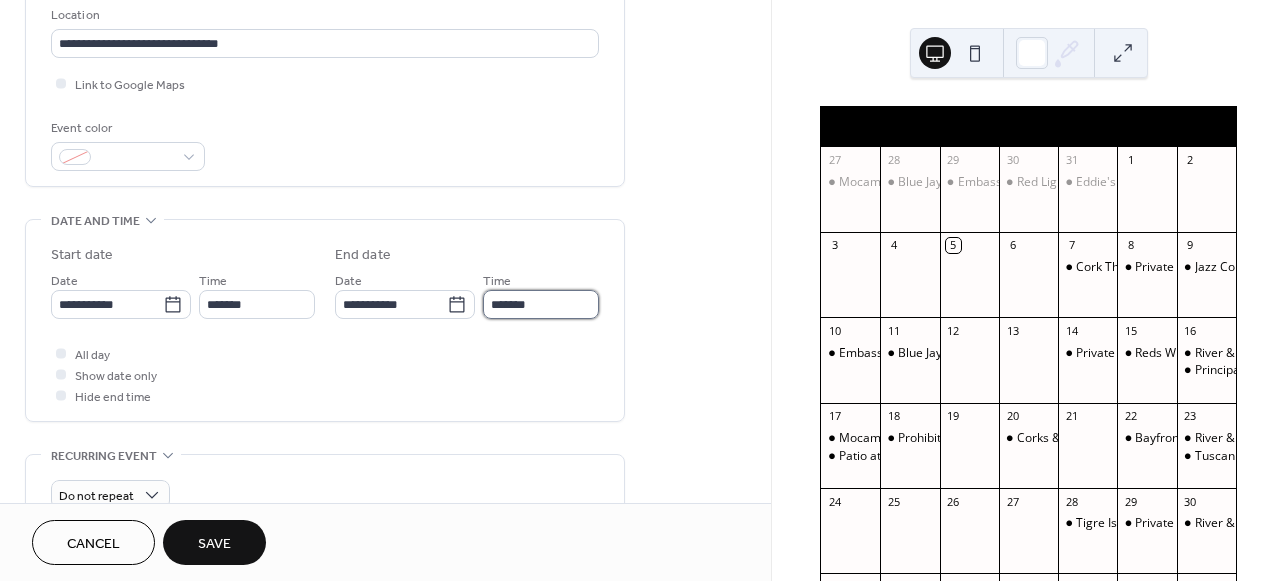 click on "*******" at bounding box center [541, 304] 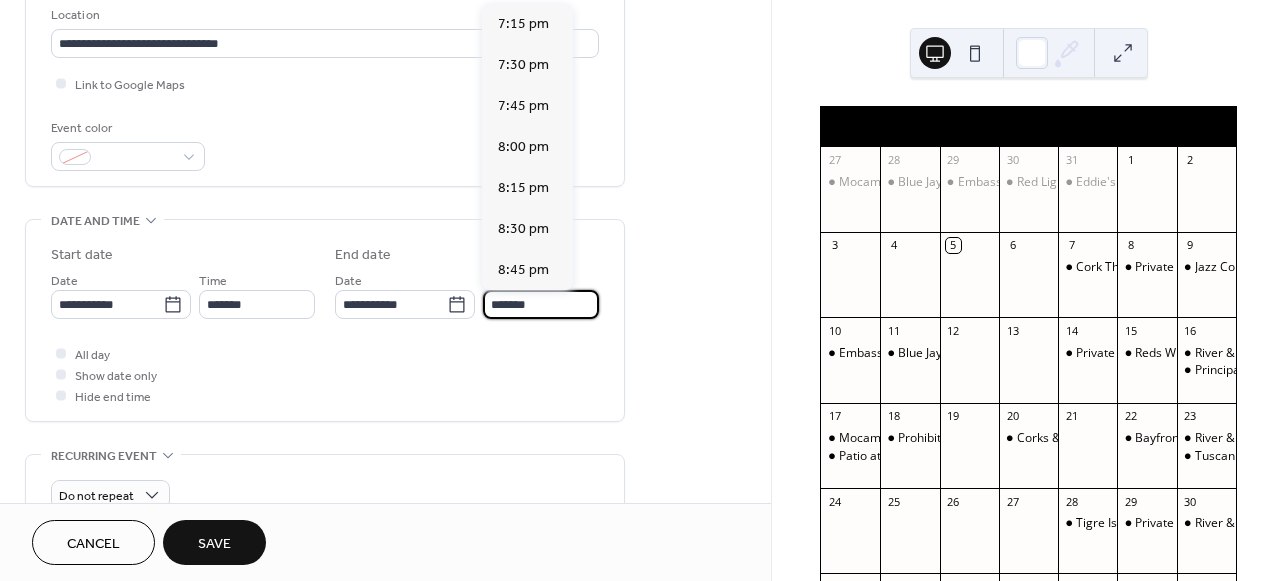 scroll, scrollTop: 283, scrollLeft: 0, axis: vertical 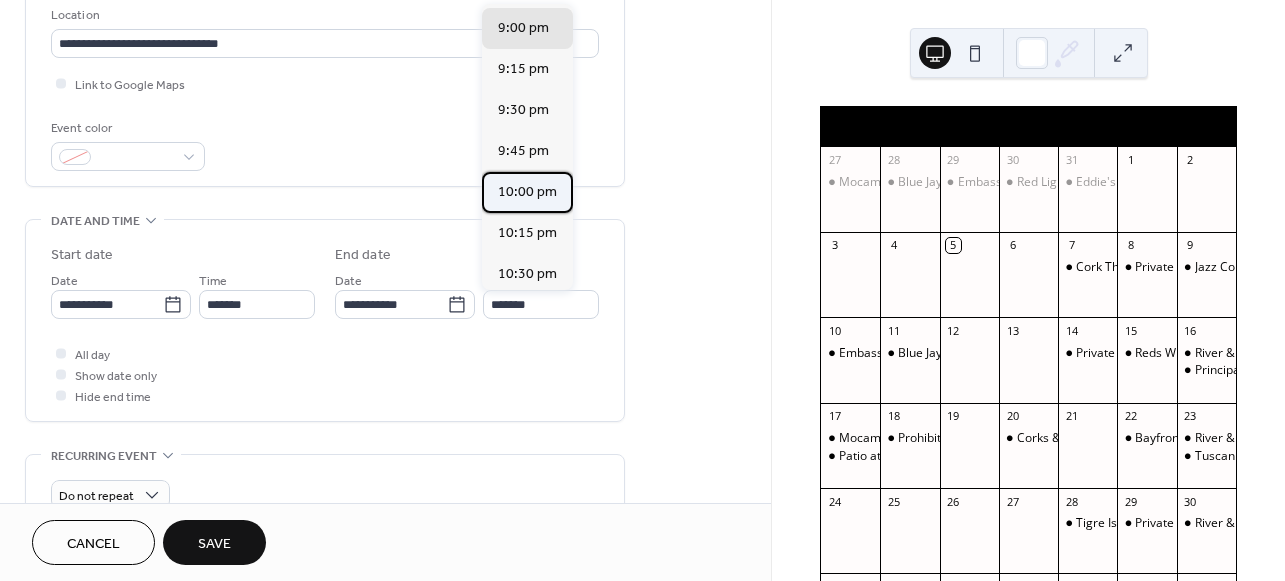 click on "10:00 pm" at bounding box center (527, 192) 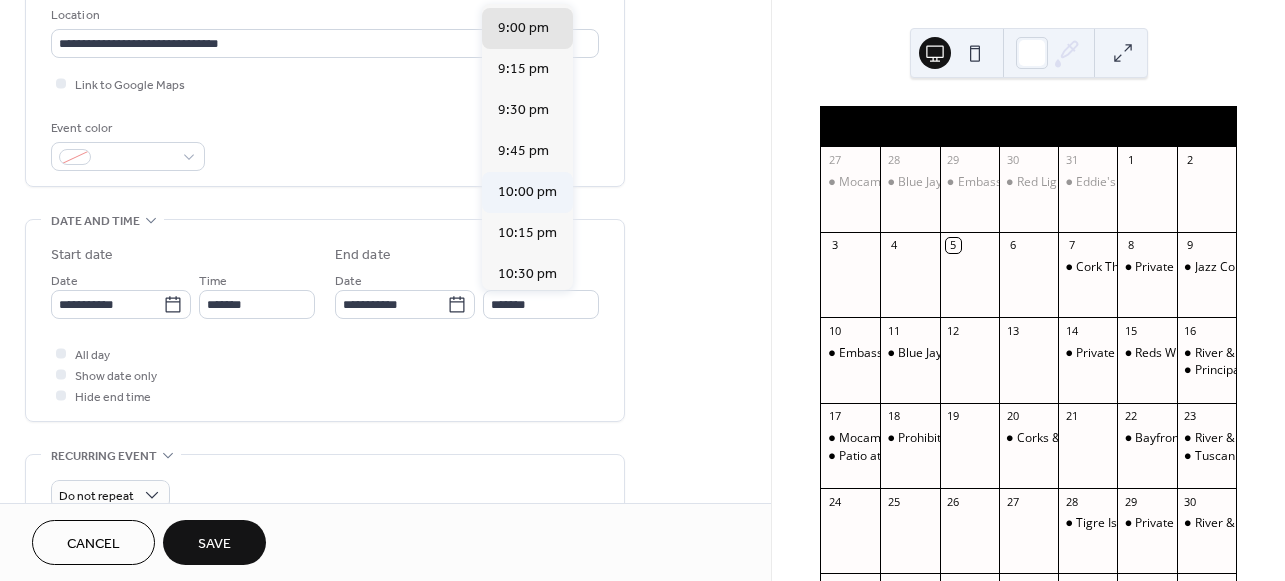 type on "********" 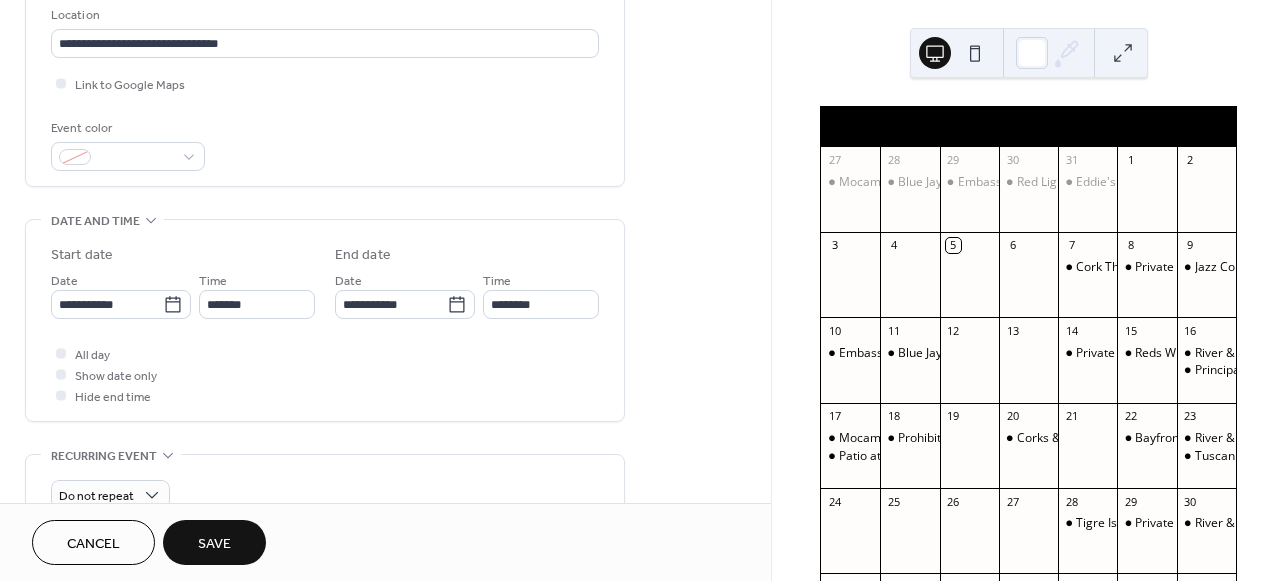 click on "Save" at bounding box center (214, 544) 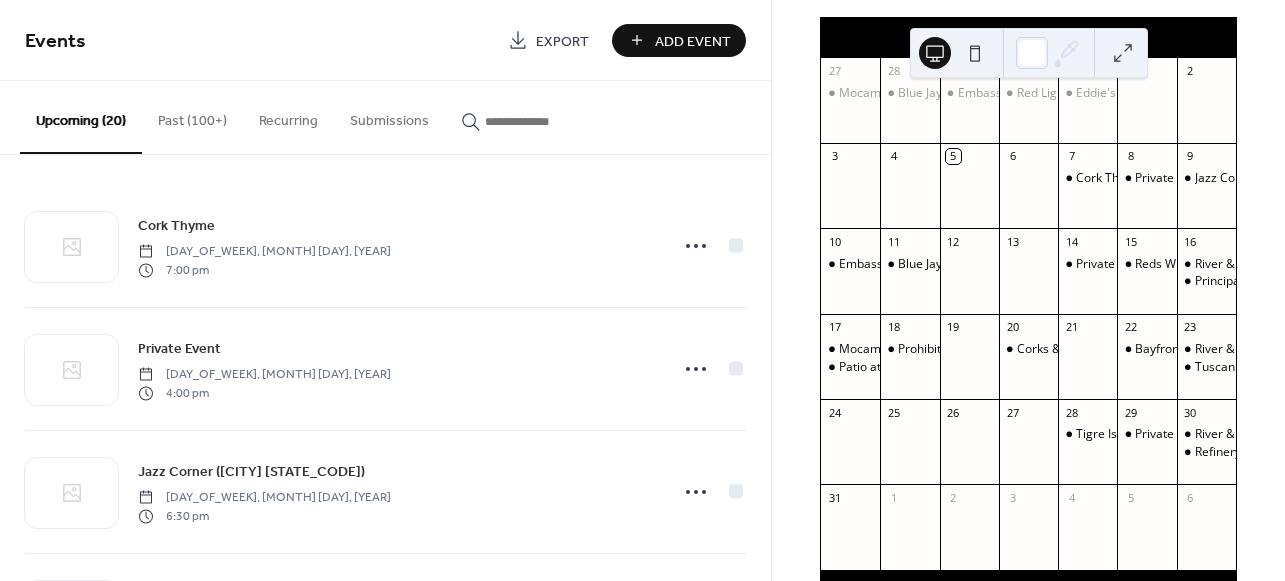 scroll, scrollTop: 126, scrollLeft: 0, axis: vertical 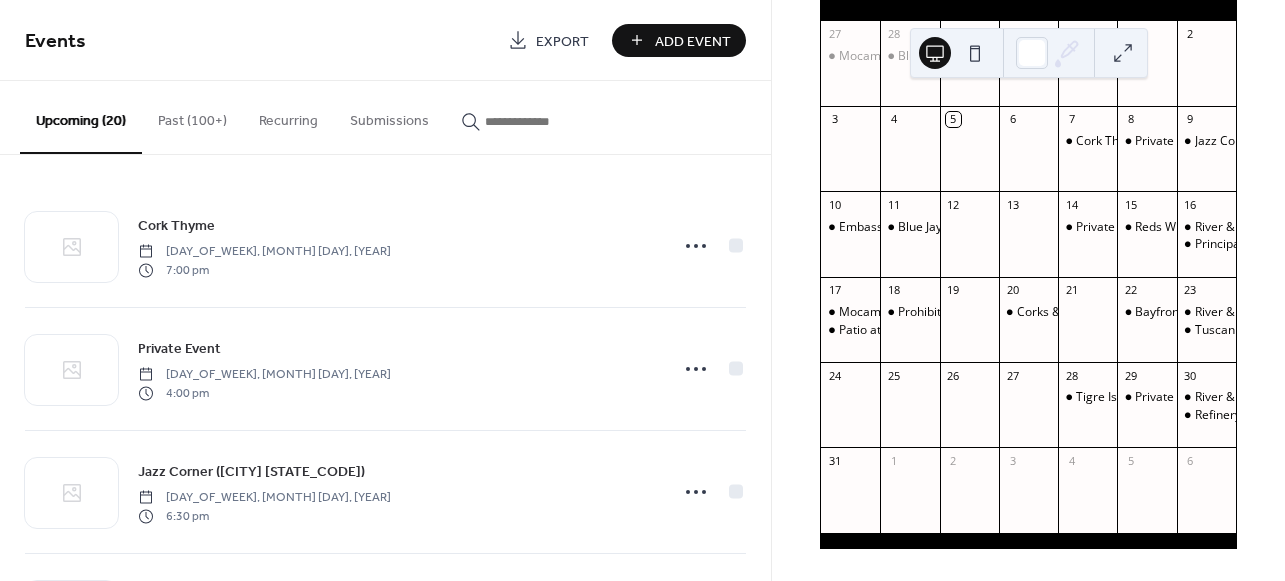 click on "Add Event" at bounding box center (693, 41) 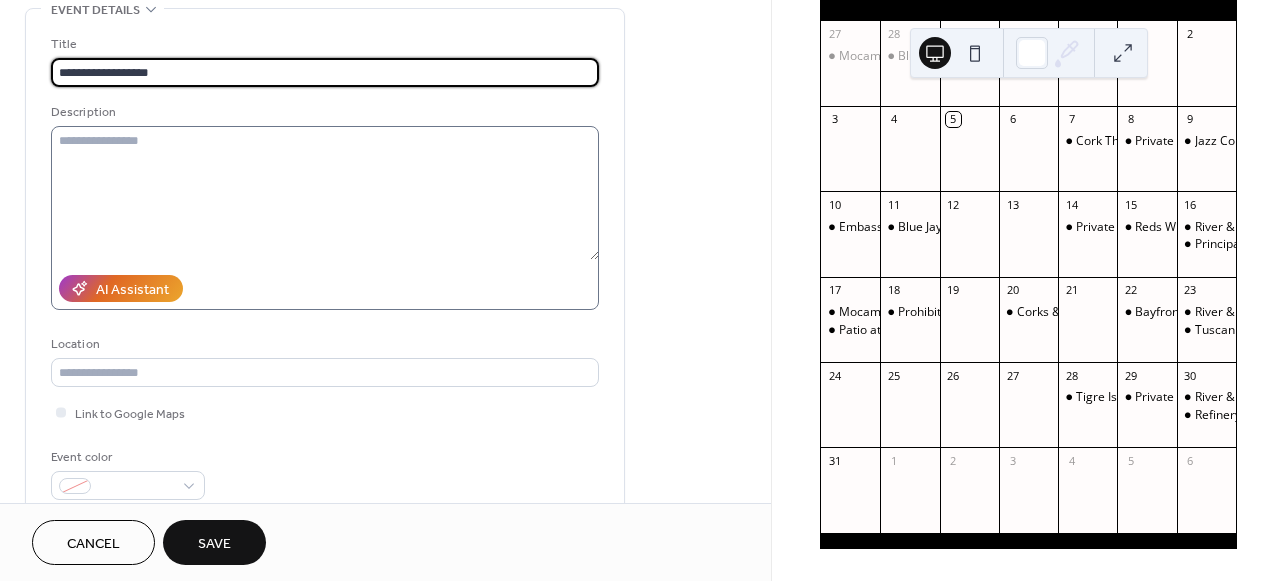 scroll, scrollTop: 162, scrollLeft: 0, axis: vertical 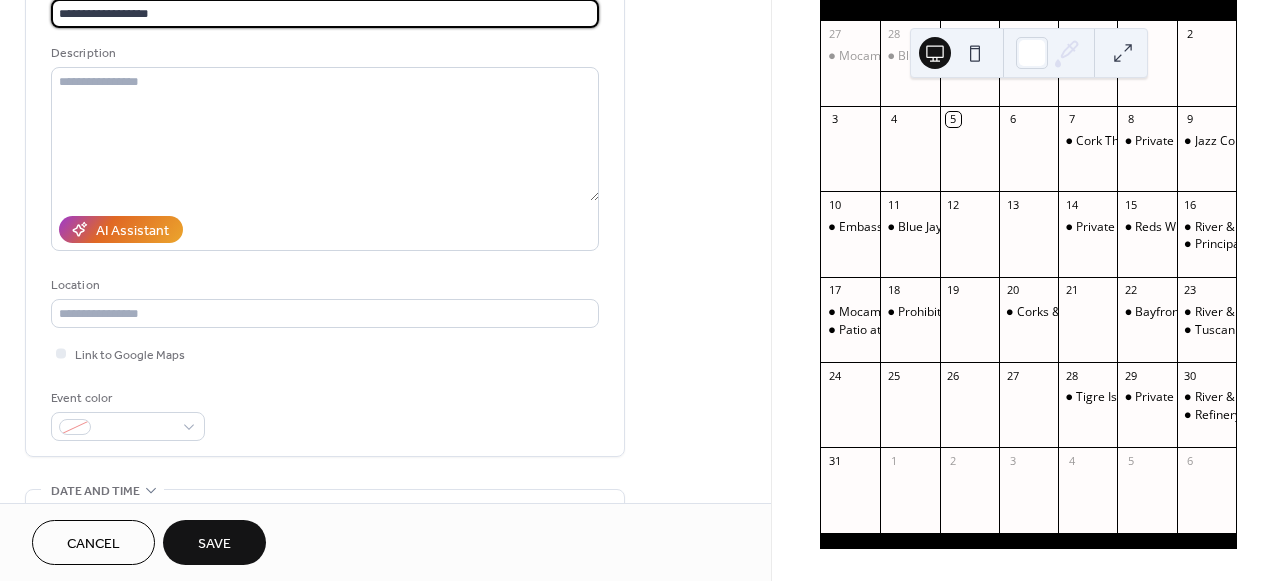 type on "**********" 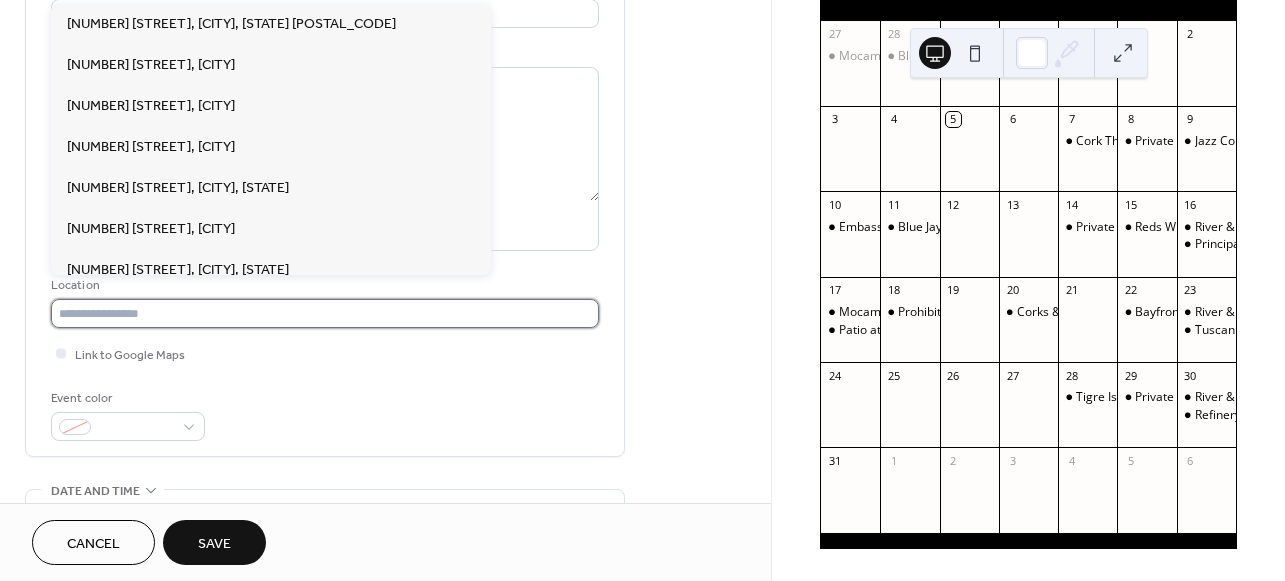 click at bounding box center (325, 313) 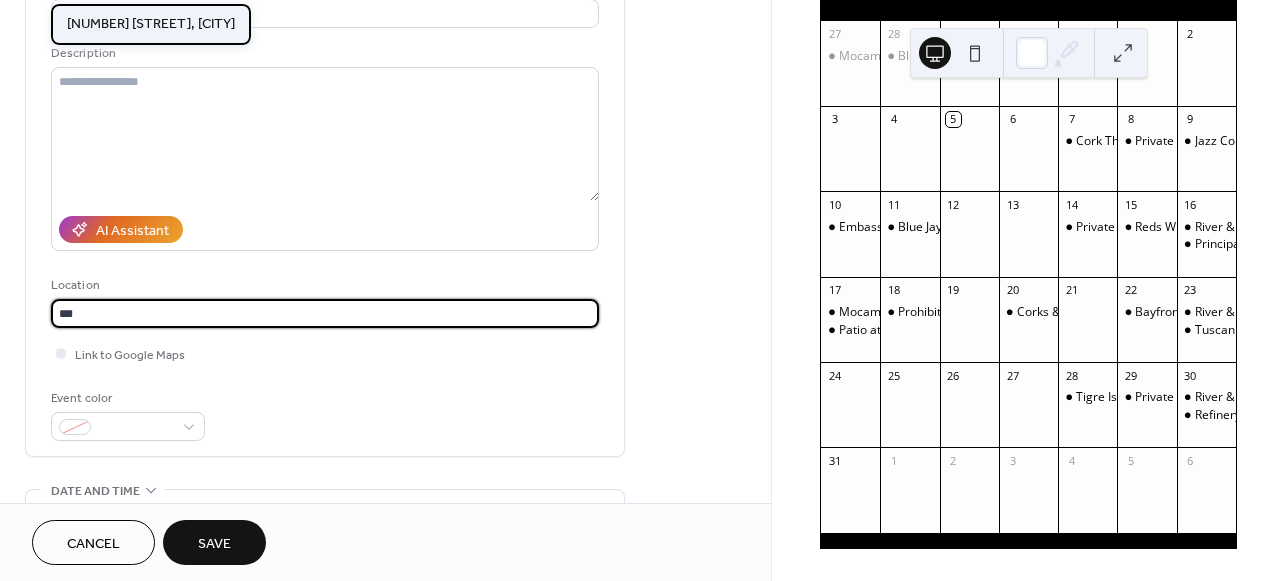 click on "[NUMBER] [STREET], [CITY]" at bounding box center (151, 24) 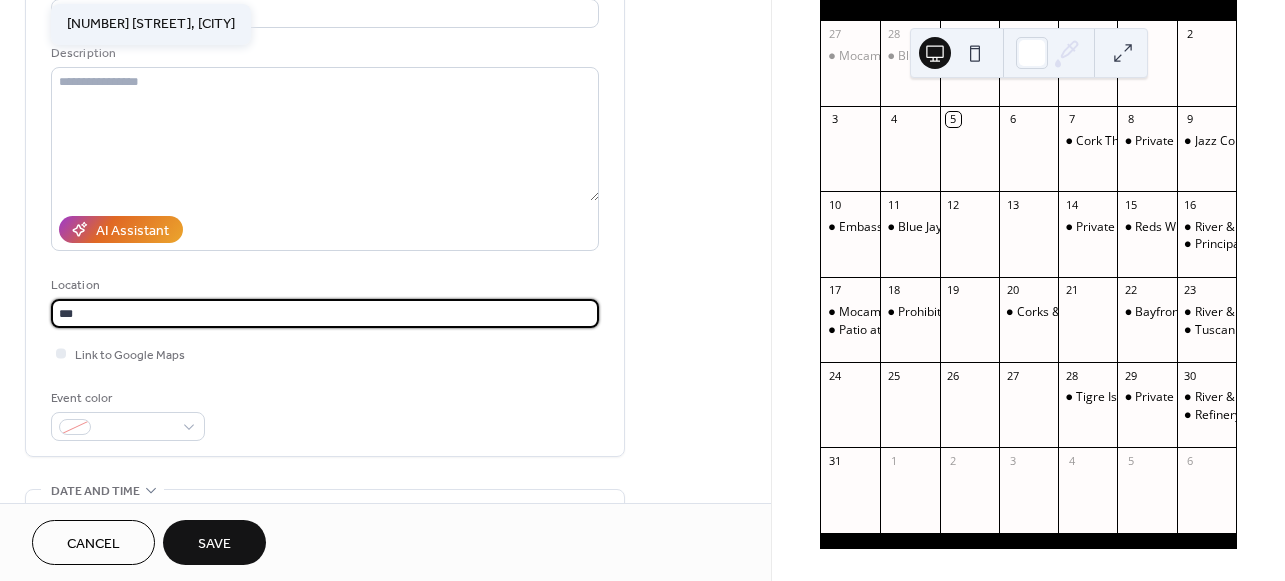 type on "**********" 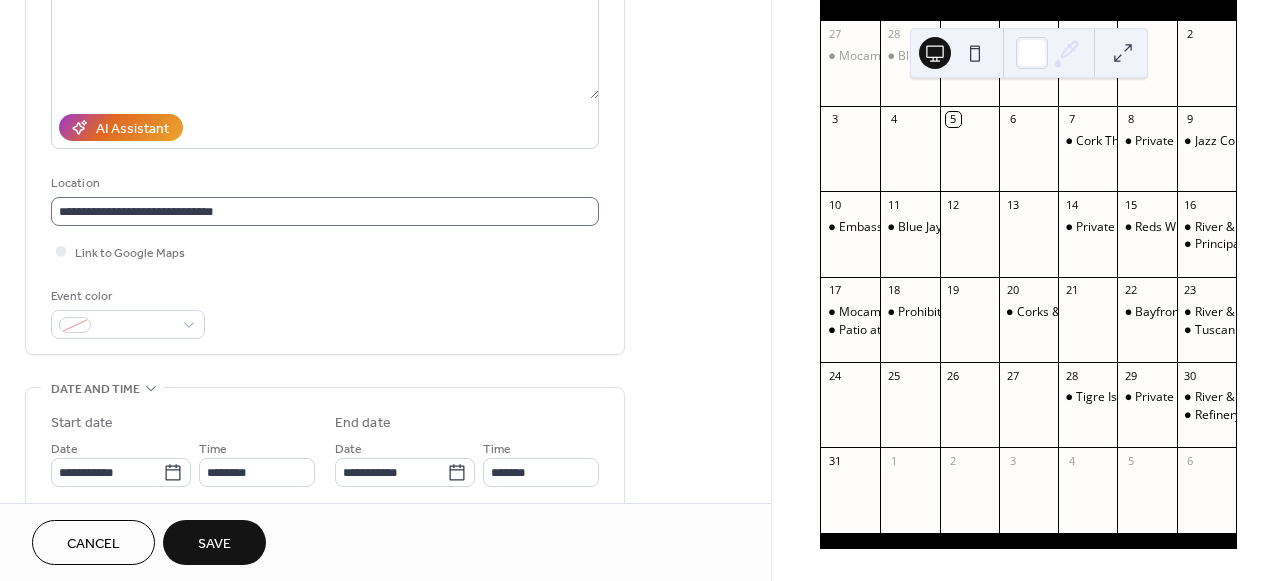 scroll, scrollTop: 340, scrollLeft: 0, axis: vertical 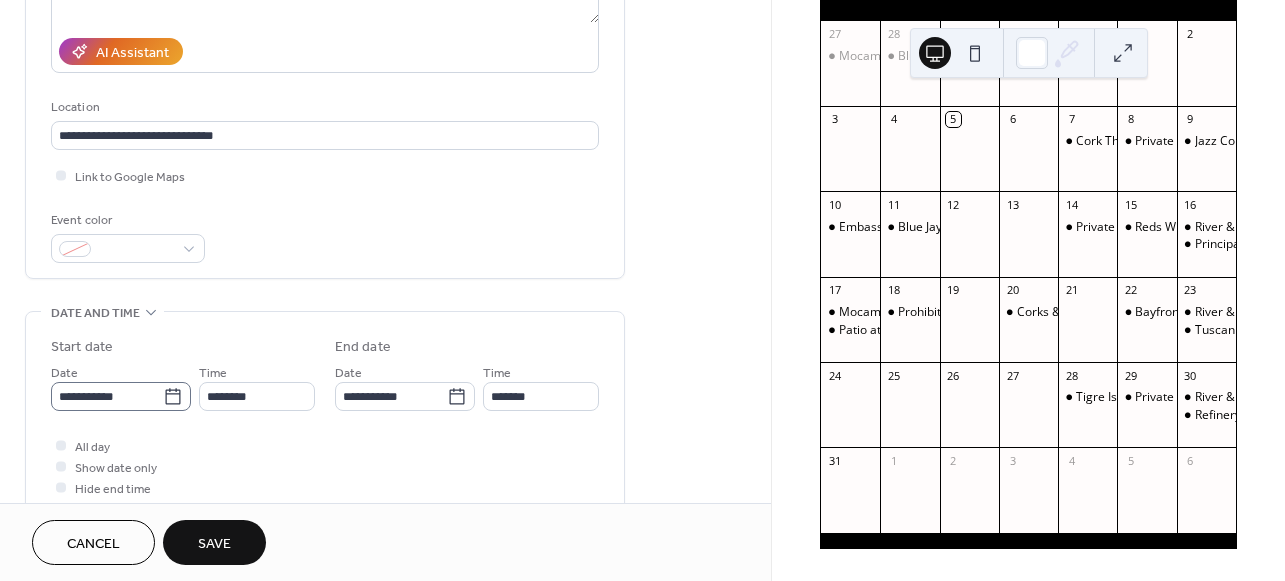 click 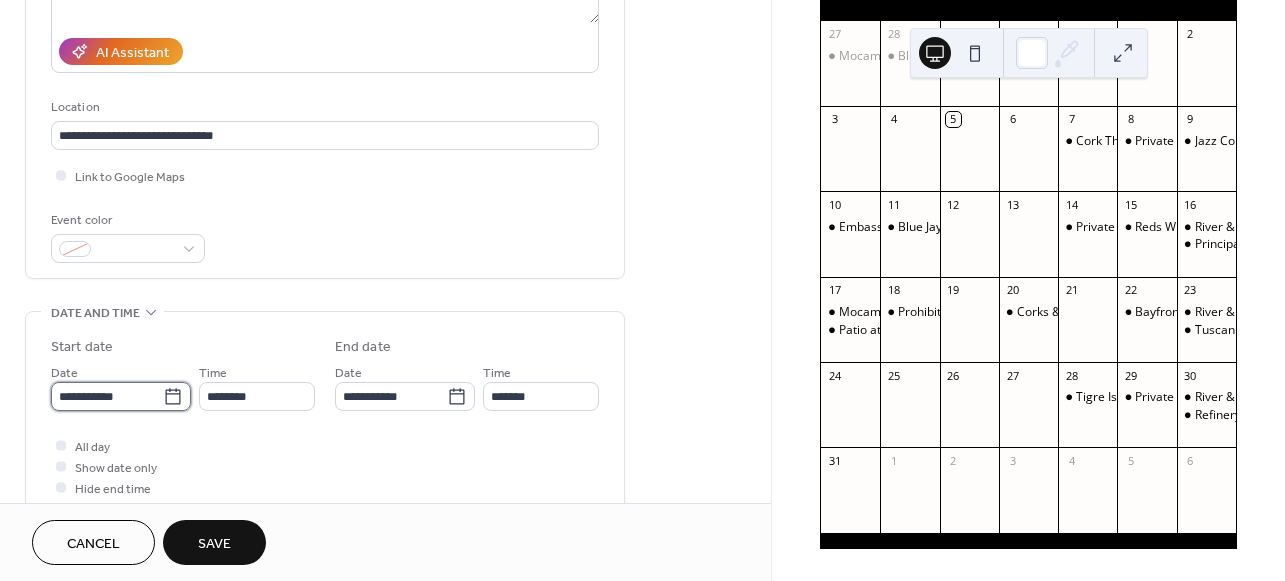 click on "**********" at bounding box center [107, 396] 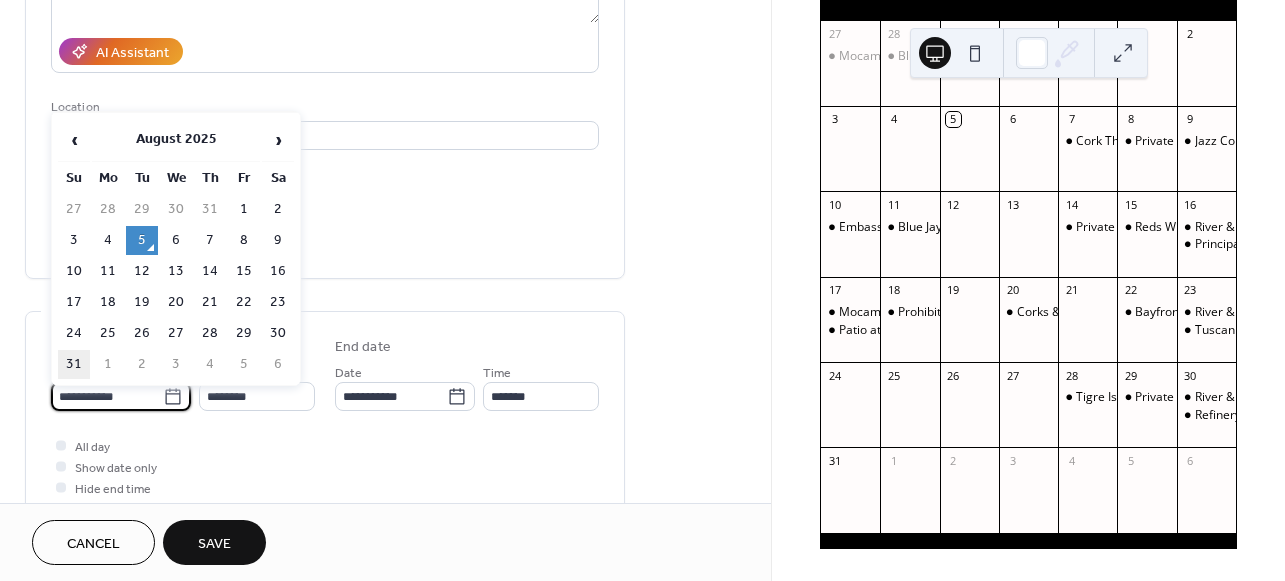 click on "31" at bounding box center [74, 364] 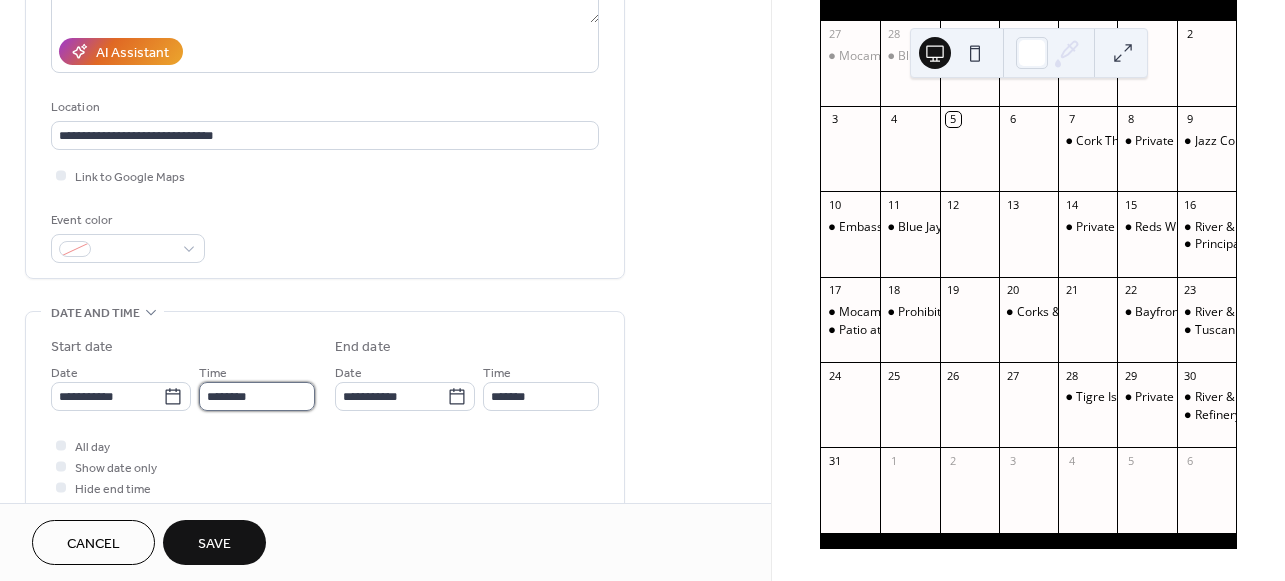 click on "********" at bounding box center [257, 396] 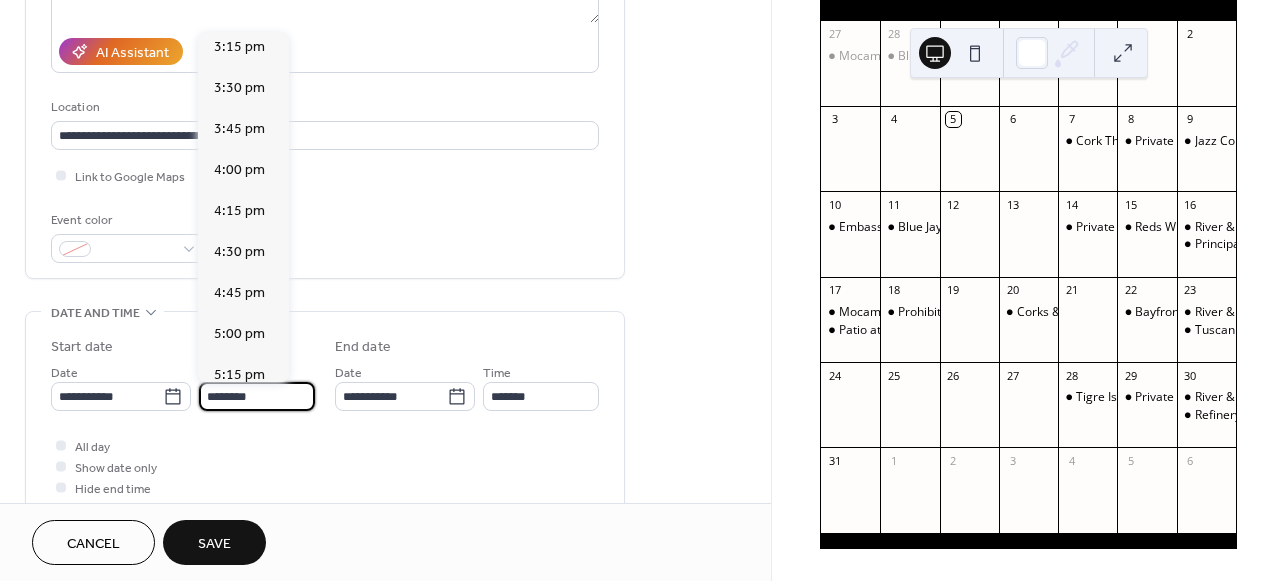 scroll, scrollTop: 2533, scrollLeft: 0, axis: vertical 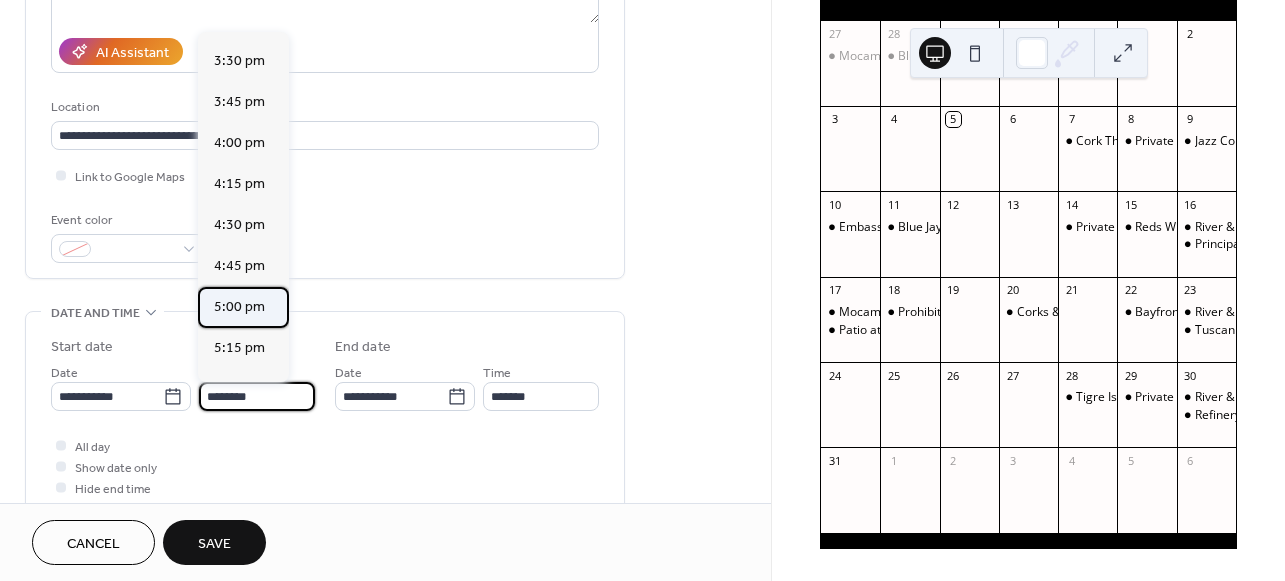 click on "5:00 pm" at bounding box center [239, 307] 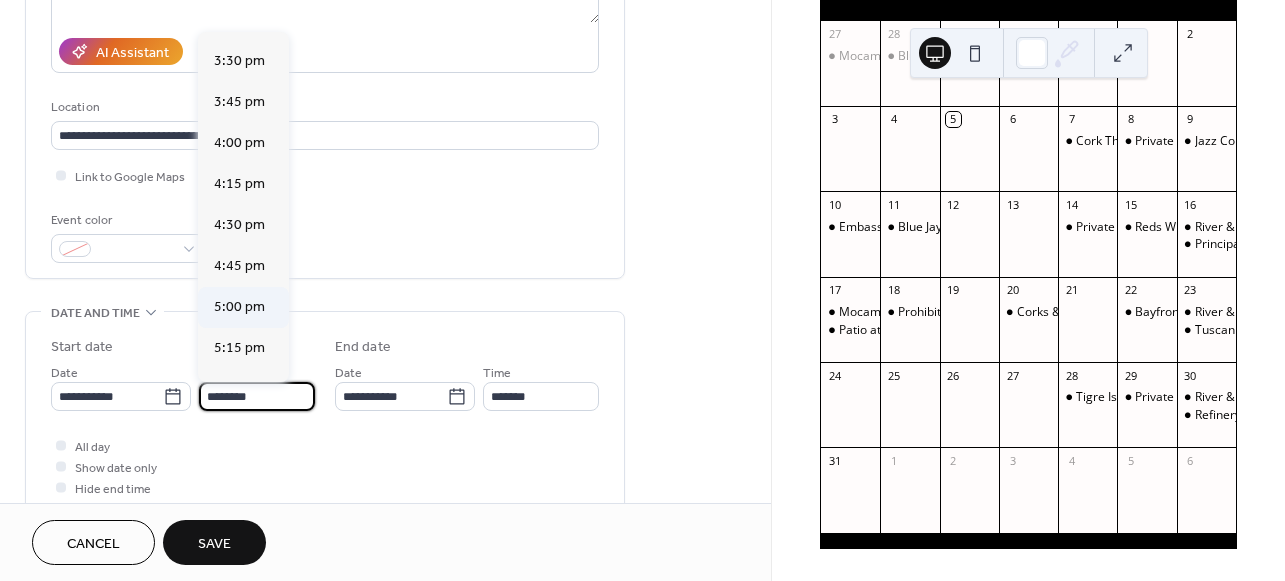 type on "*******" 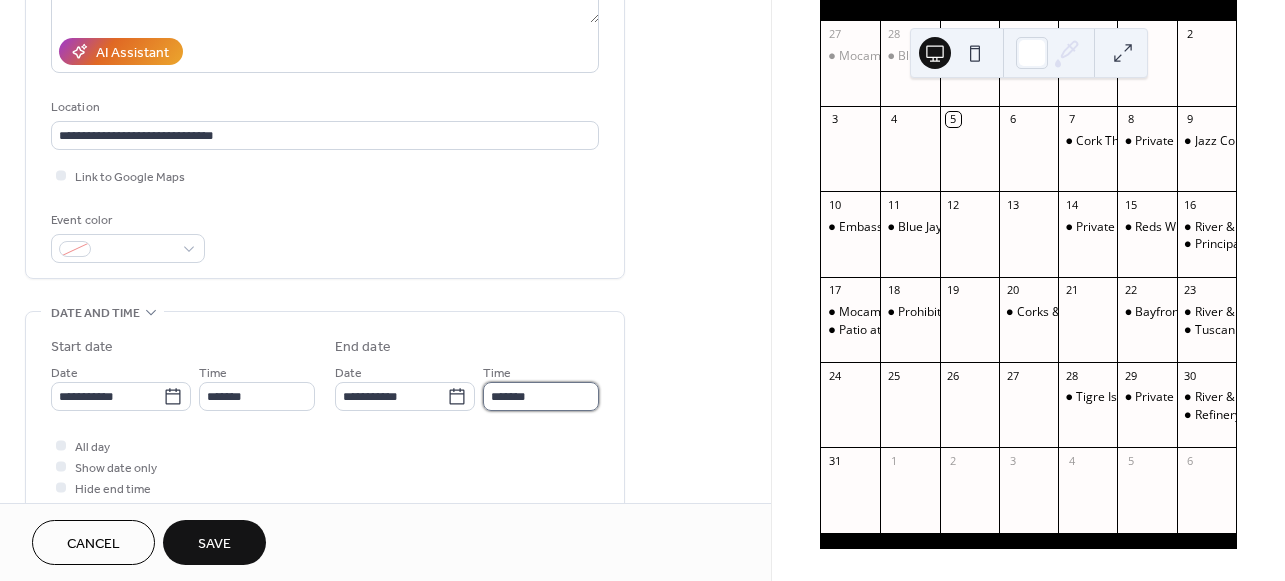 click on "*******" at bounding box center (541, 396) 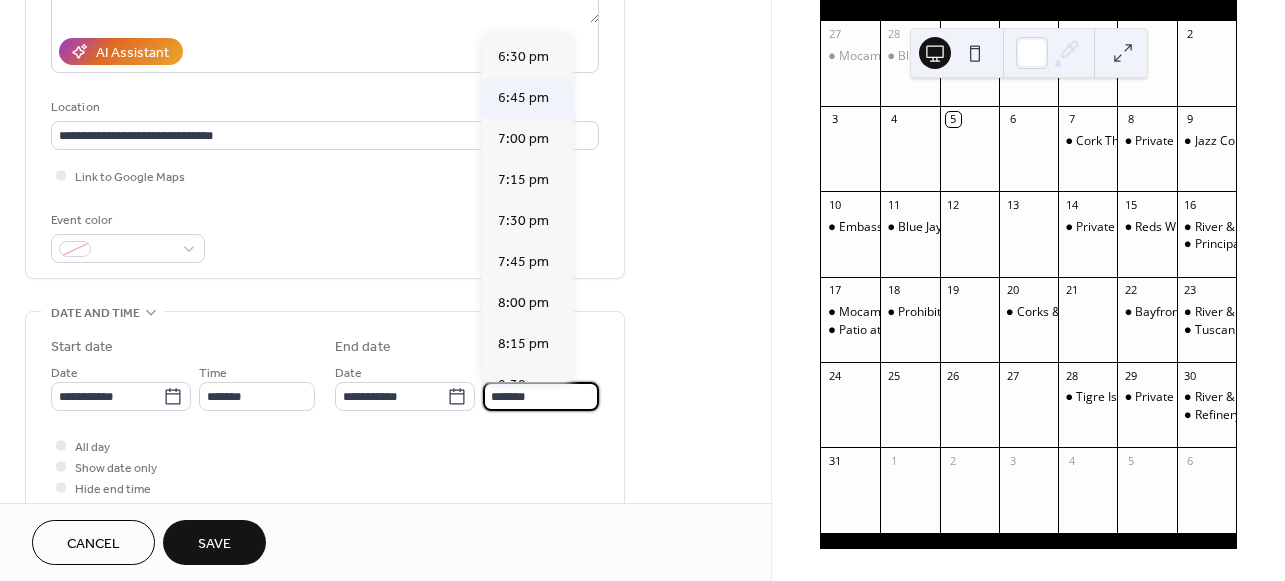 scroll, scrollTop: 228, scrollLeft: 0, axis: vertical 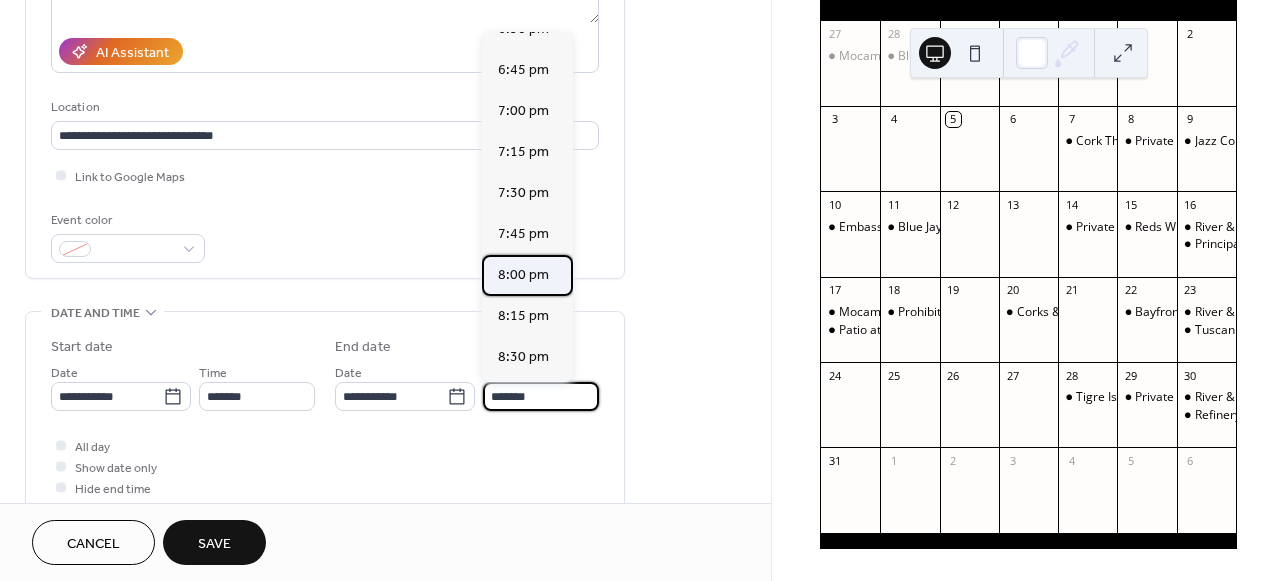 click on "8:00 pm" at bounding box center (523, 275) 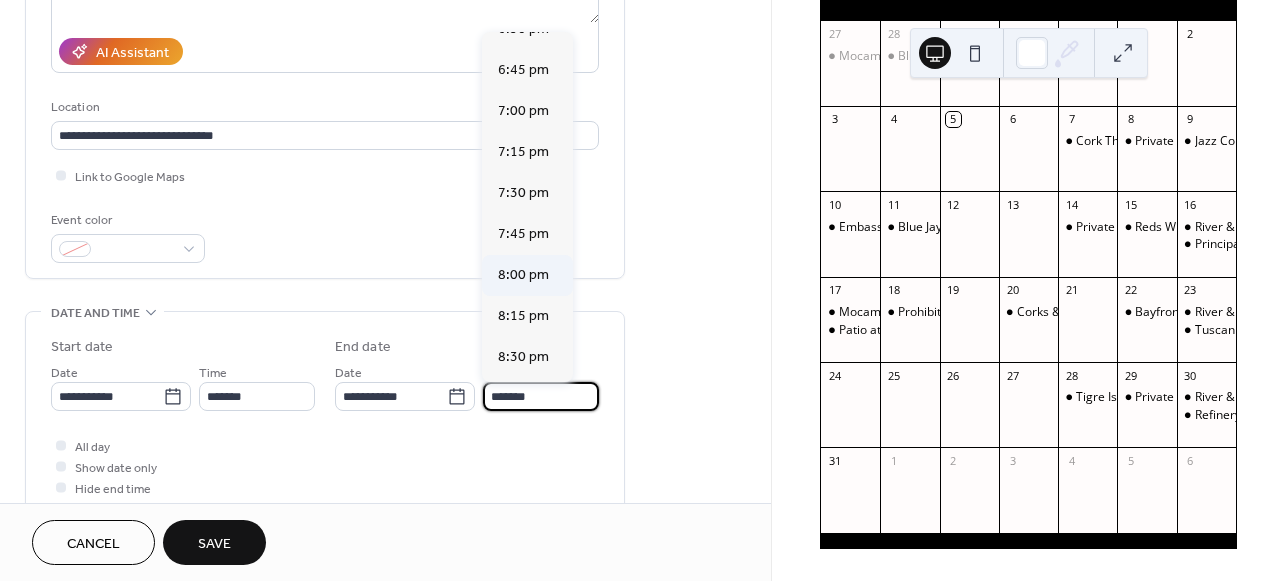 type on "*******" 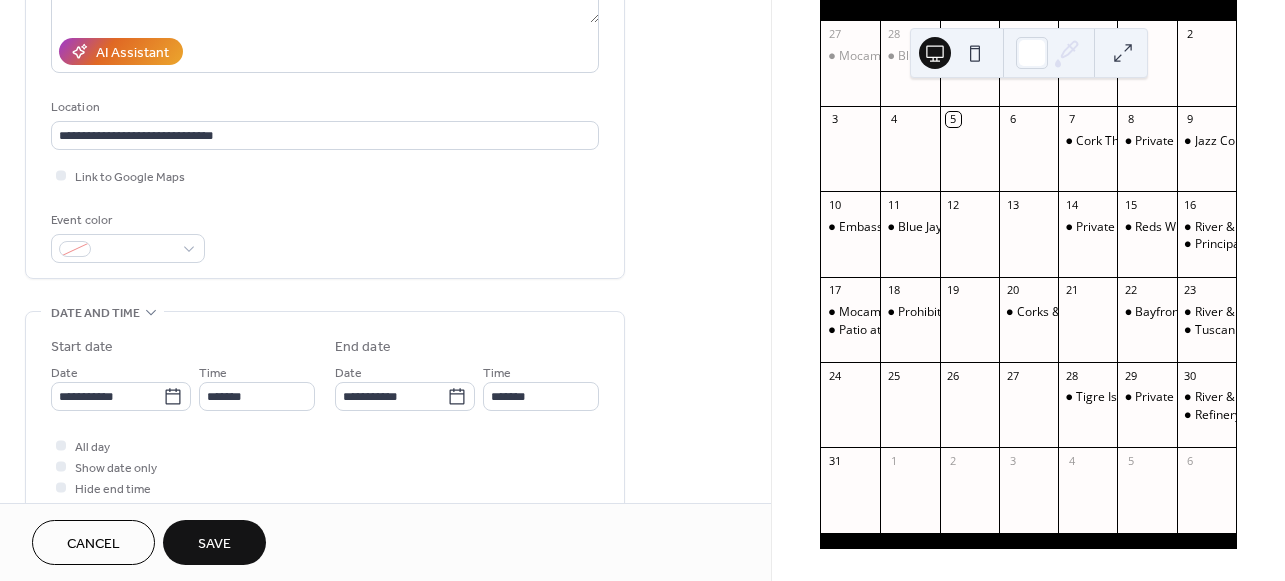 click on "Save" at bounding box center [214, 542] 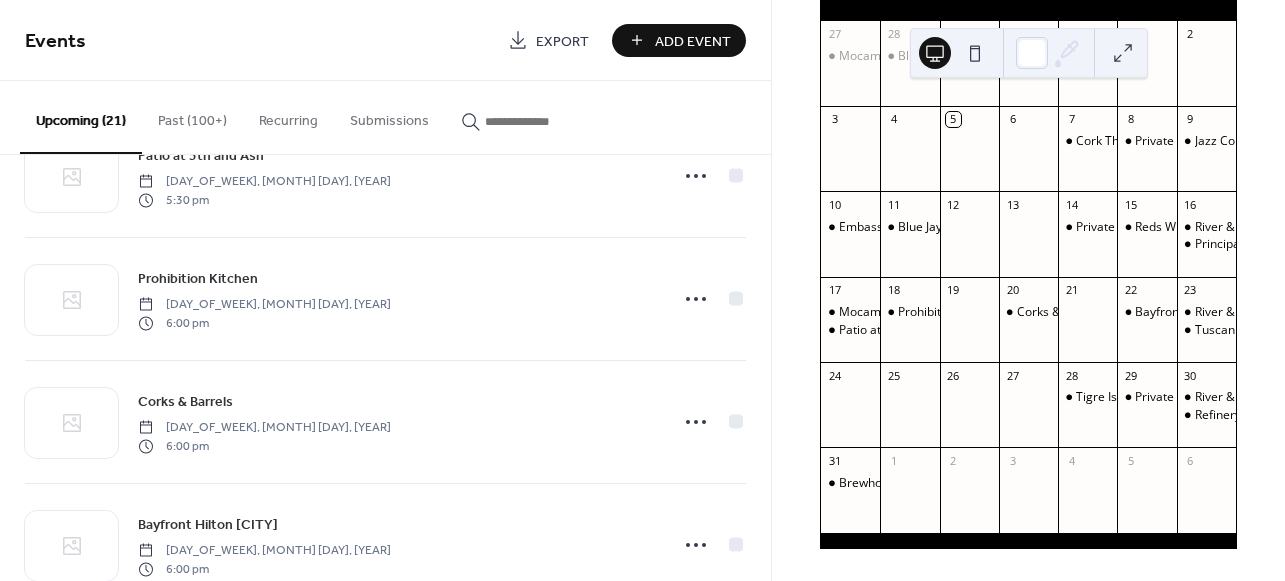 scroll, scrollTop: 1313, scrollLeft: 0, axis: vertical 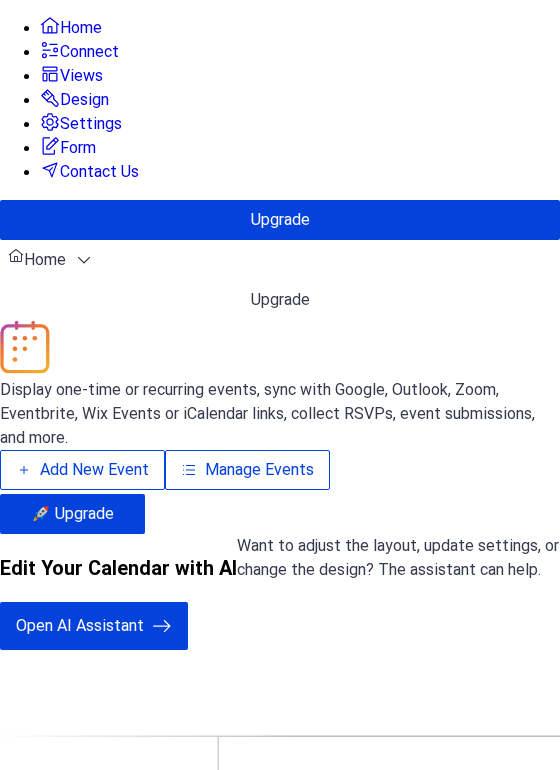 click on "Add New Event" at bounding box center (94, 470) 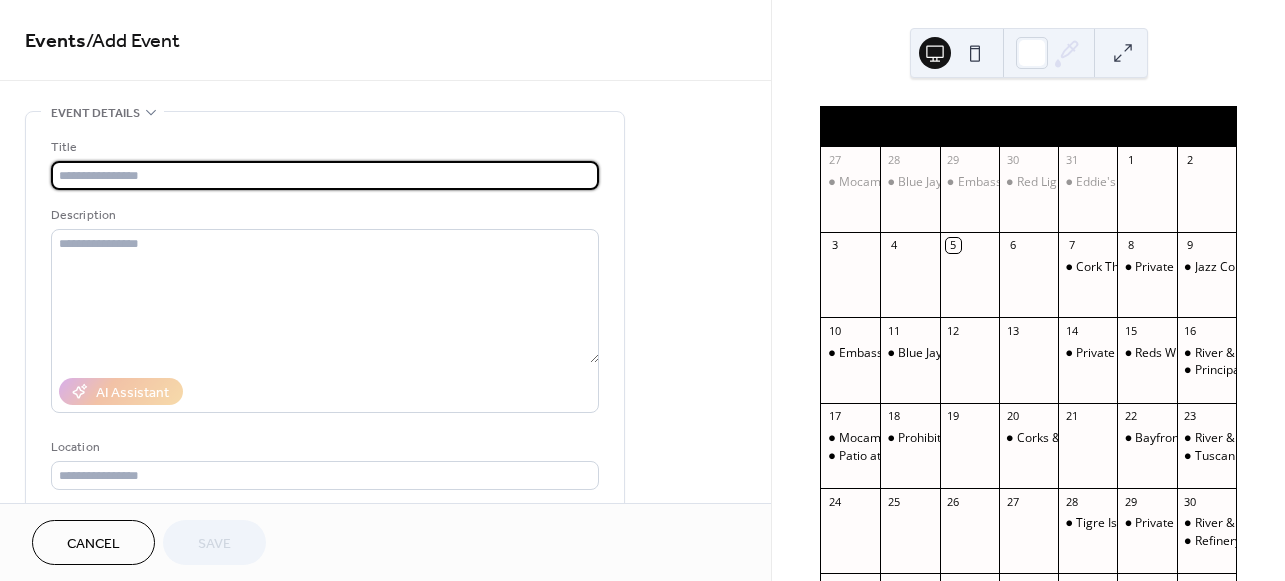 scroll, scrollTop: 0, scrollLeft: 0, axis: both 